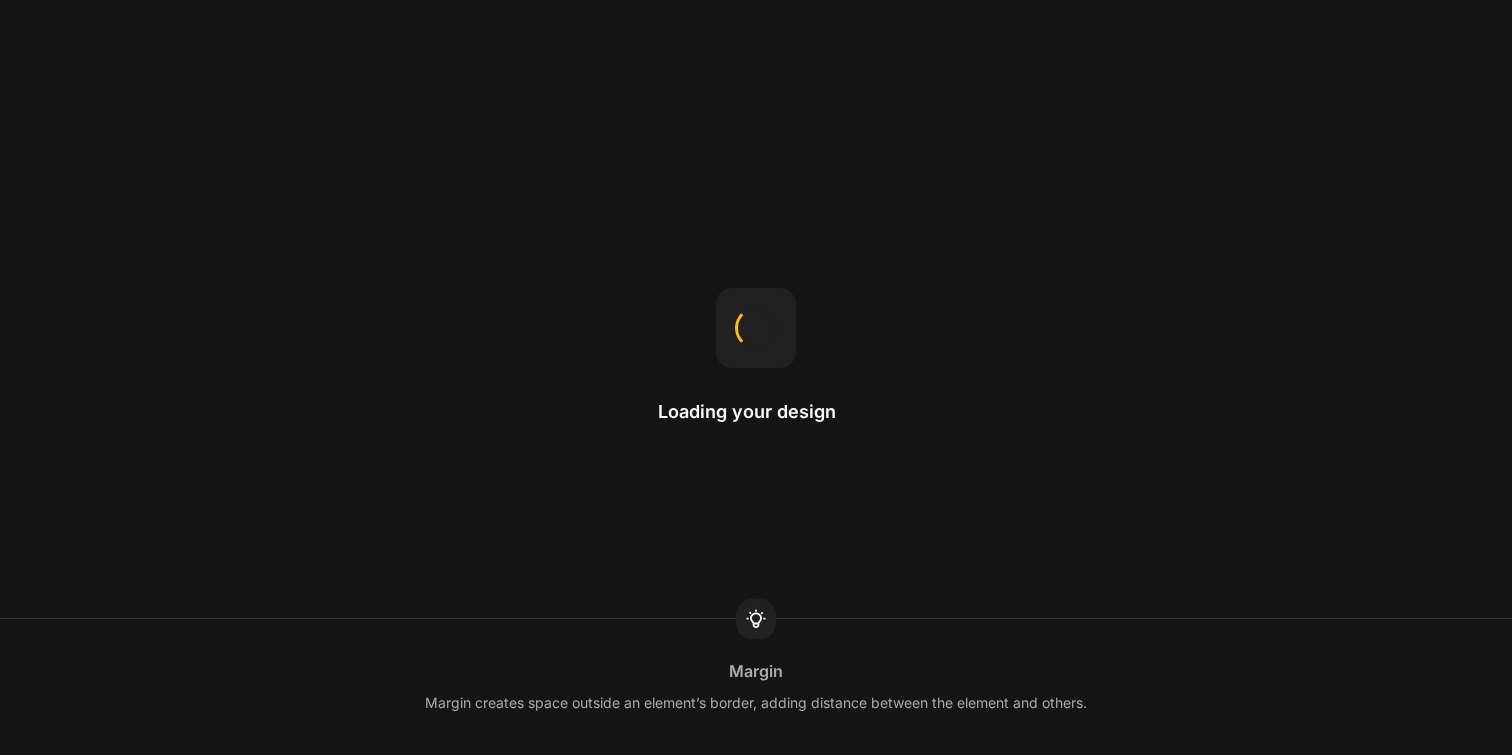 scroll, scrollTop: 0, scrollLeft: 0, axis: both 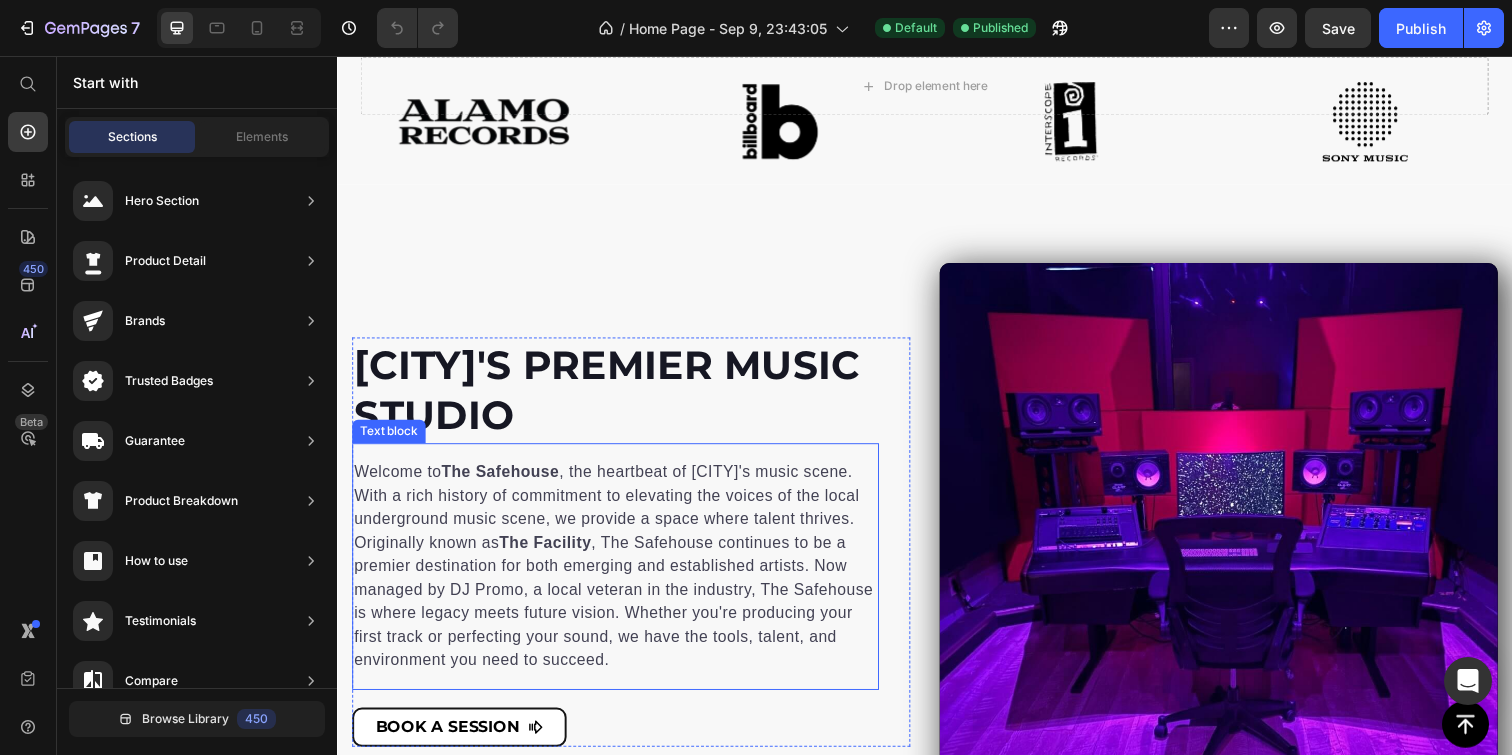 click on "Welcome to The Safehouse , the heartbeat of Fort Myers' music scene. With a rich history of commitment to elevating the voices of the local underground music scene, we provide a space where talent thrives. Originally known as The Facility , The Safehouse continues to be a premier destination for both emerging and established artists. Now managed by DJ Promo, a local veteran in the industry, The Safehouse is where legacy meets future vision. Whether you're producing your first track or perfecting your sound, we have the tools, talent, and environment you need to succeed." at bounding box center (621, 577) 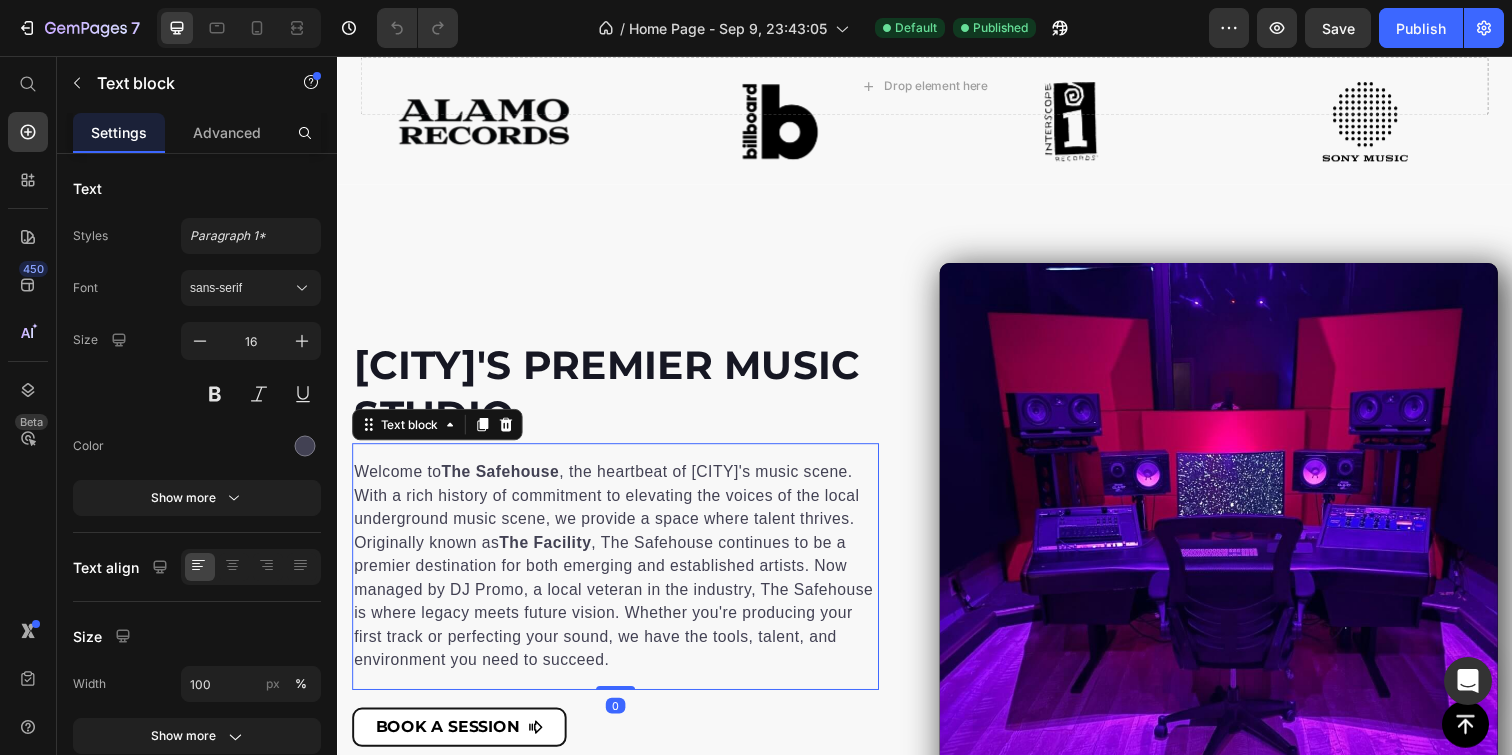 click on "Welcome to The Safehouse , the heartbeat of Fort Myers' music scene. With a rich history of commitment to elevating the voices of the local underground music scene, we provide a space where talent thrives. Originally known as The Facility , The Safehouse continues to be a premier destination for both emerging and established artists. Now managed by DJ Promo, a local veteran in the industry, The Safehouse is where legacy meets future vision. Whether you're producing your first track or perfecting your sound, we have the tools, talent, and environment you need to succeed." at bounding box center (621, 577) 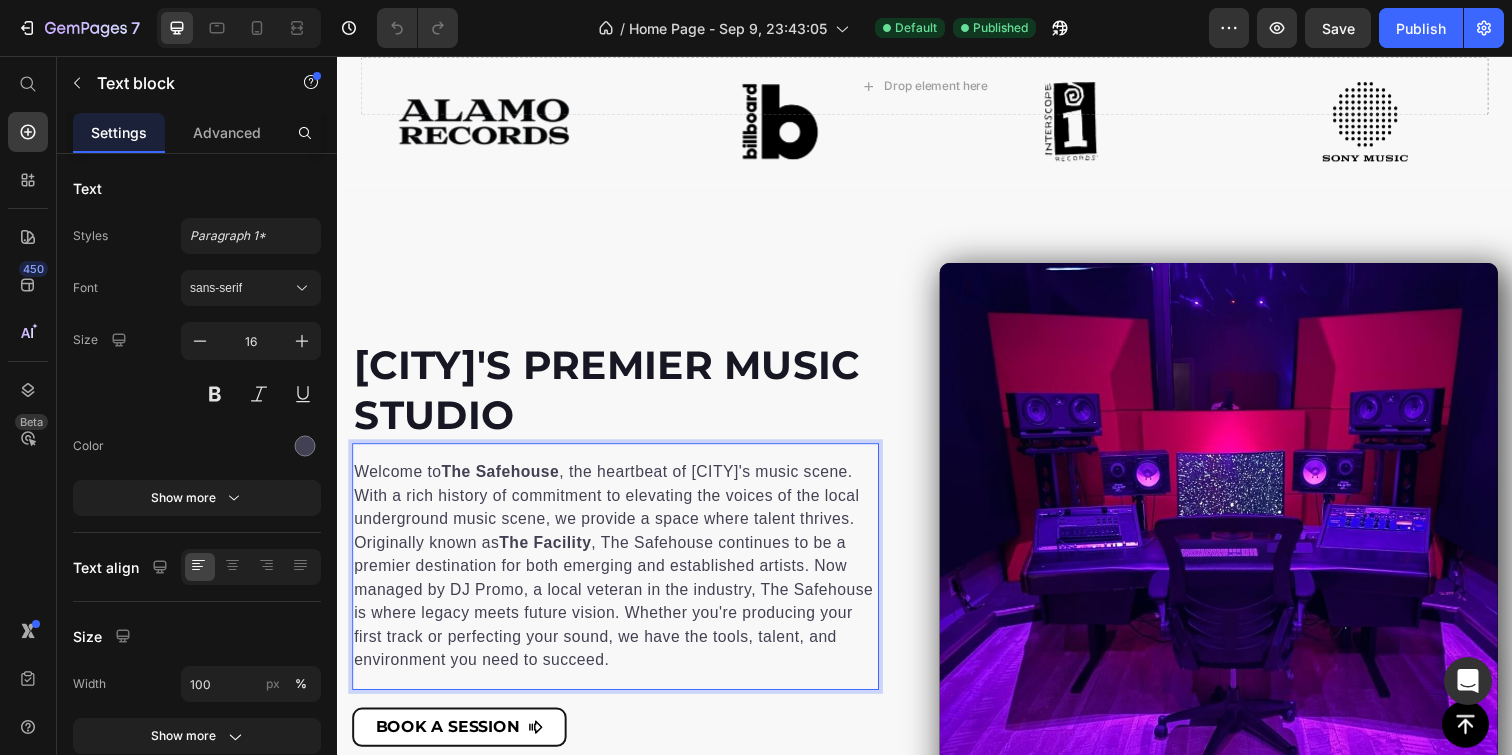 click on "Welcome to The Safehouse , the heartbeat of Fort Myers' music scene. With a rich history of commitment to elevating the voices of the local underground music scene, we provide a space where talent thrives. Originally known as The Facility , The Safehouse continues to be a premier destination for both emerging and established artists. Now managed by DJ Promo, a local veteran in the industry, The Safehouse is where legacy meets future vision. Whether you're producing your first track or perfecting your sound, we have the tools, talent, and environment you need to succeed." at bounding box center [621, 577] 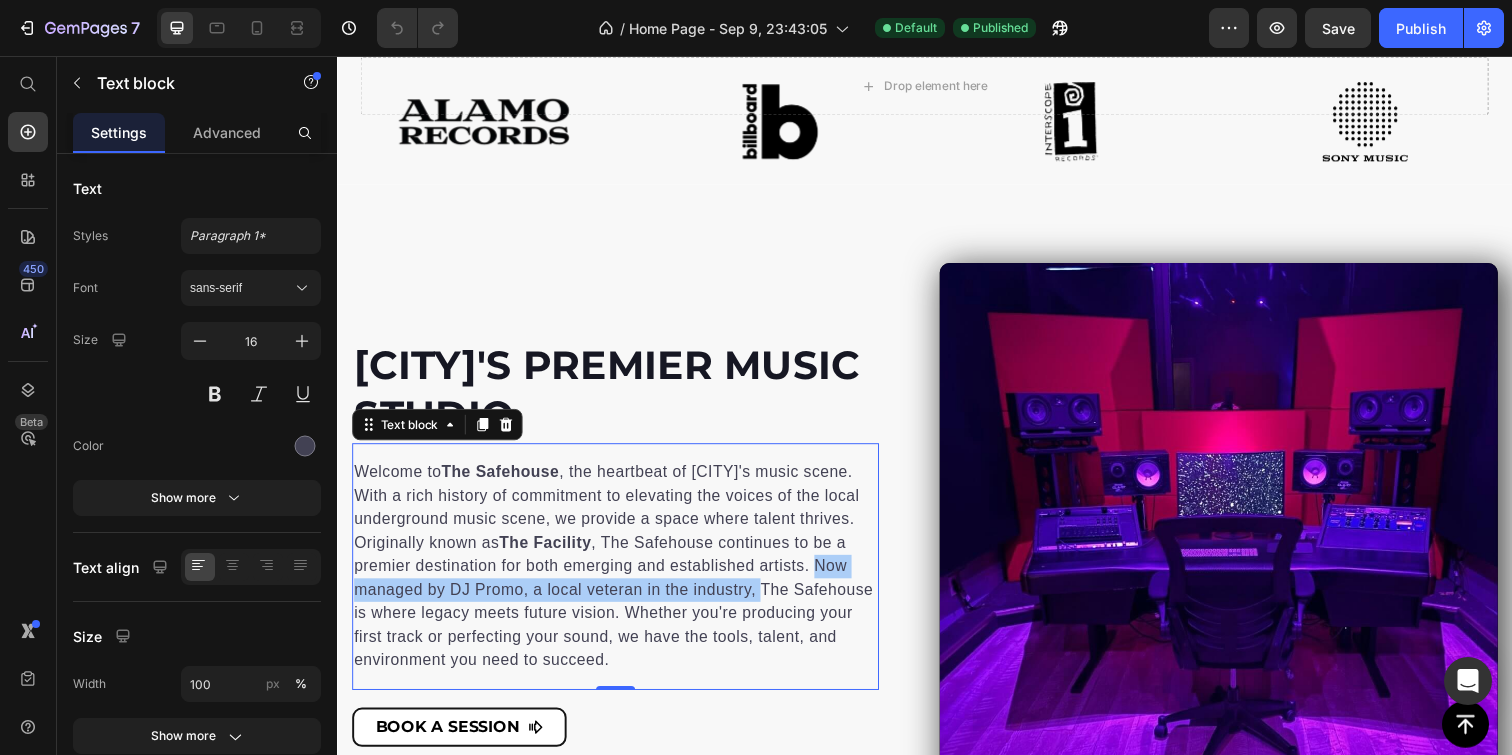drag, startPoint x: 359, startPoint y: 601, endPoint x: 807, endPoint y: 605, distance: 448.01785 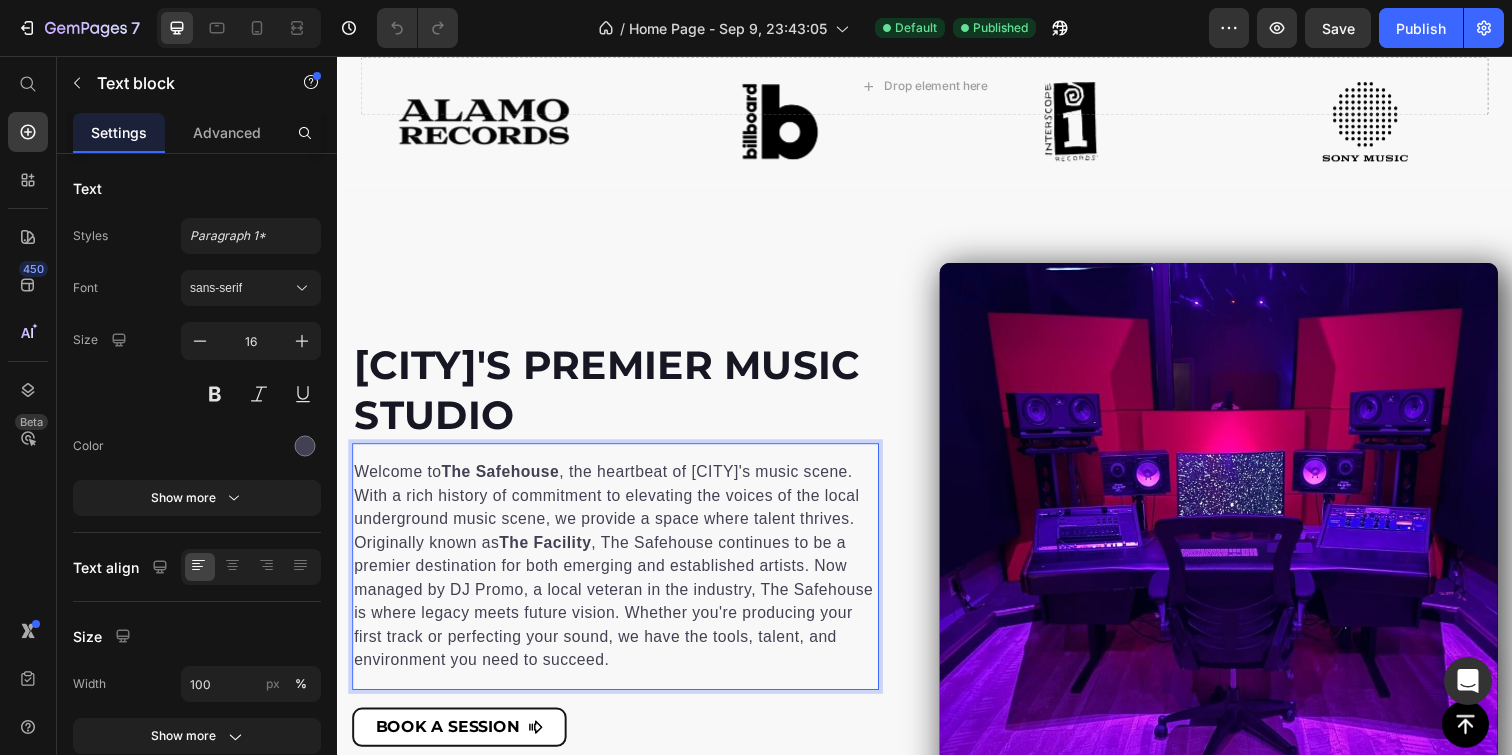click on "Welcome to The Safehouse , the heartbeat of Fort Myers' music scene. With a rich history of commitment to elevating the voices of the local underground music scene, we provide a space where talent thrives. Originally known as The Facility , The Safehouse continues to be a premier destination for both emerging and established artists. Now managed by DJ Promo, a local veteran in the industry, The Safehouse is where legacy meets future vision. Whether you're producing your first track or perfecting your sound, we have the tools, talent, and environment you need to succeed." at bounding box center (621, 577) 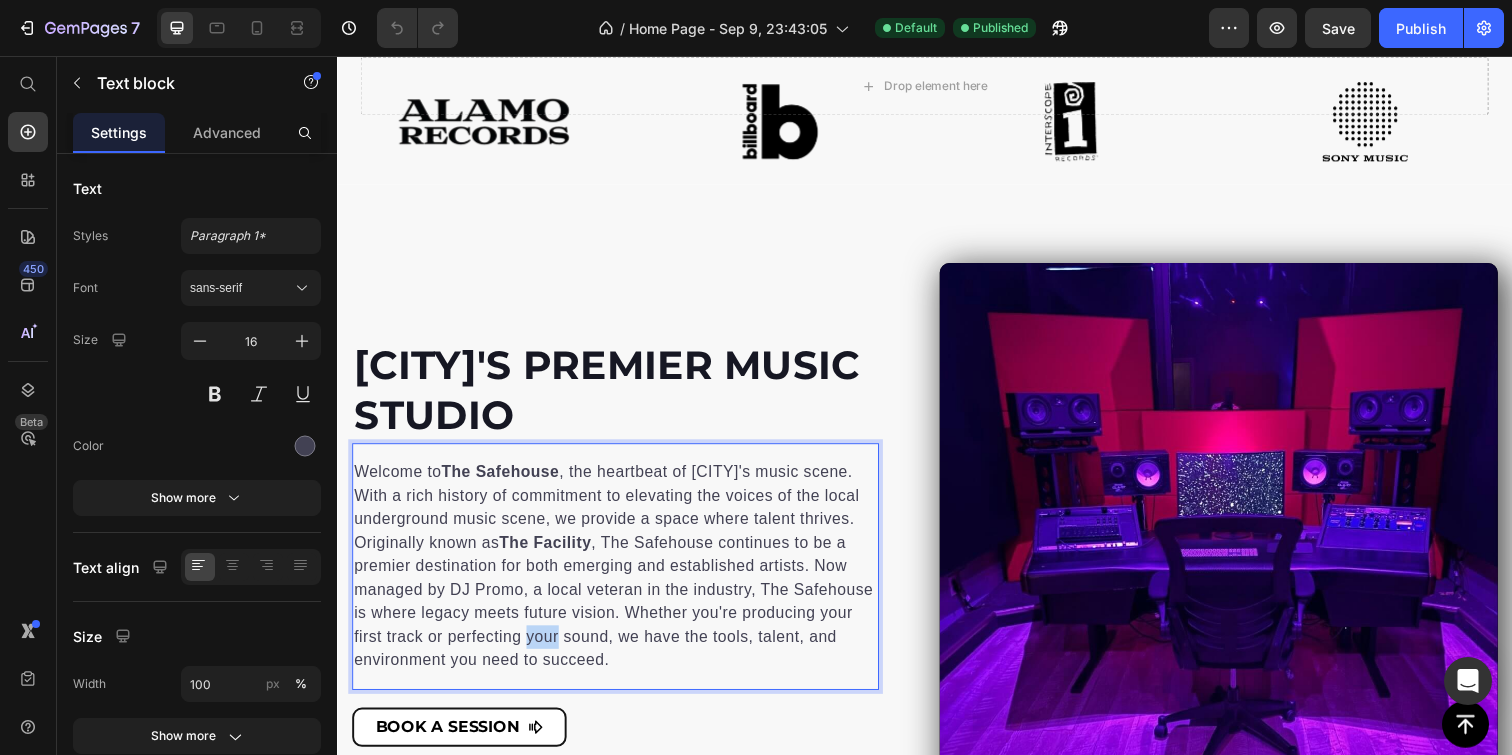 click on "Welcome to The Safehouse , the heartbeat of Fort Myers' music scene. With a rich history of commitment to elevating the voices of the local underground music scene, we provide a space where talent thrives. Originally known as The Facility , The Safehouse continues to be a premier destination for both emerging and established artists. Now managed by DJ Promo, a local veteran in the industry, The Safehouse is where legacy meets future vision. Whether you're producing your first track or perfecting your sound, we have the tools, talent, and environment you need to succeed." at bounding box center (621, 577) 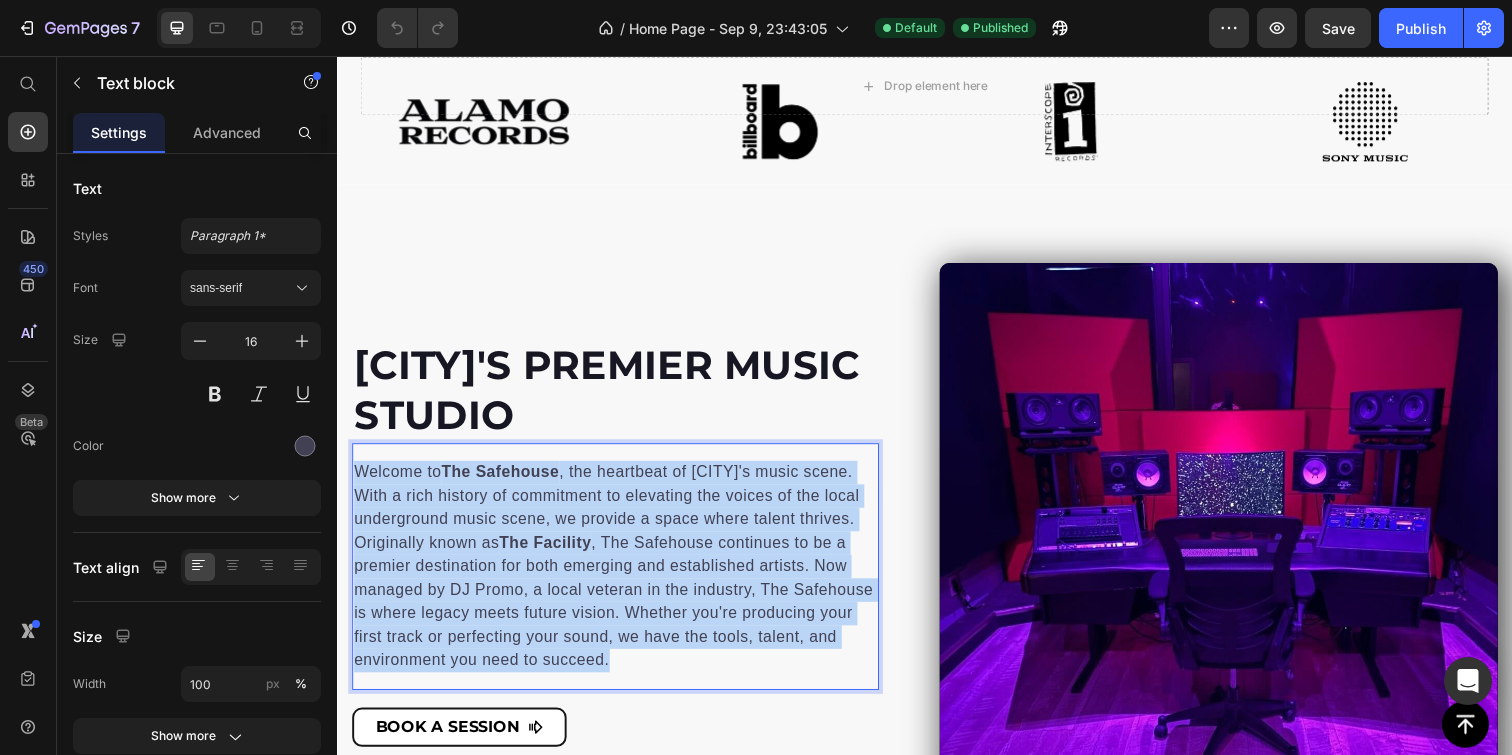 click on "Welcome to The Safehouse , the heartbeat of Fort Myers' music scene. With a rich history of commitment to elevating the voices of the local underground music scene, we provide a space where talent thrives. Originally known as The Facility , The Safehouse continues to be a premier destination for both emerging and established artists. Now managed by DJ Promo, a local veteran in the industry, The Safehouse is where legacy meets future vision. Whether you're producing your first track or perfecting your sound, we have the tools, talent, and environment you need to succeed." at bounding box center [621, 577] 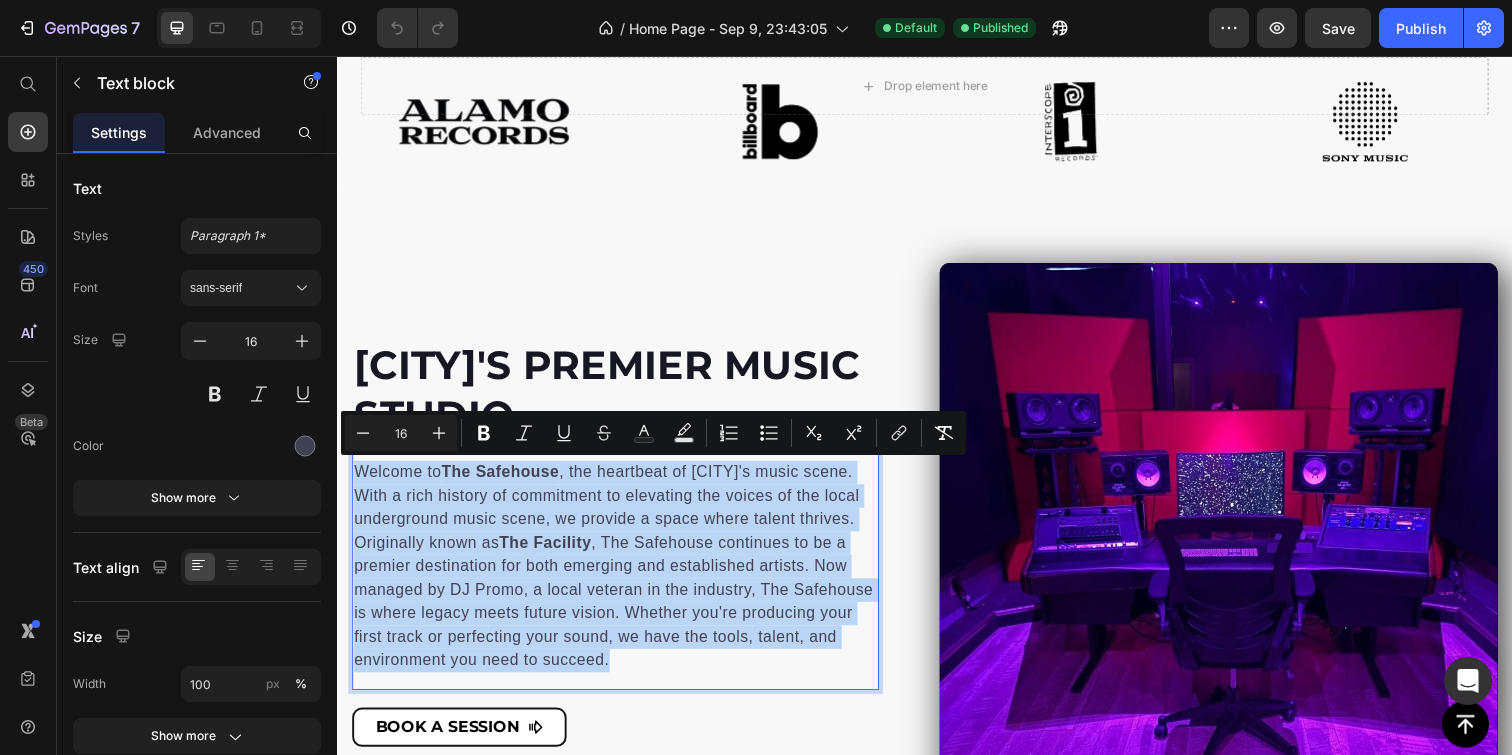 click on "Welcome to The Safehouse , the heartbeat of Fort Myers' music scene. With a rich history of commitment to elevating the voices of the local underground music scene, we provide a space where talent thrives. Originally known as The Facility , The Safehouse continues to be a premier destination for both emerging and established artists. Now managed by DJ Promo, a local veteran in the industry, The Safehouse is where legacy meets future vision. Whether you're producing your first track or perfecting your sound, we have the tools, talent, and environment you need to succeed." at bounding box center [621, 577] 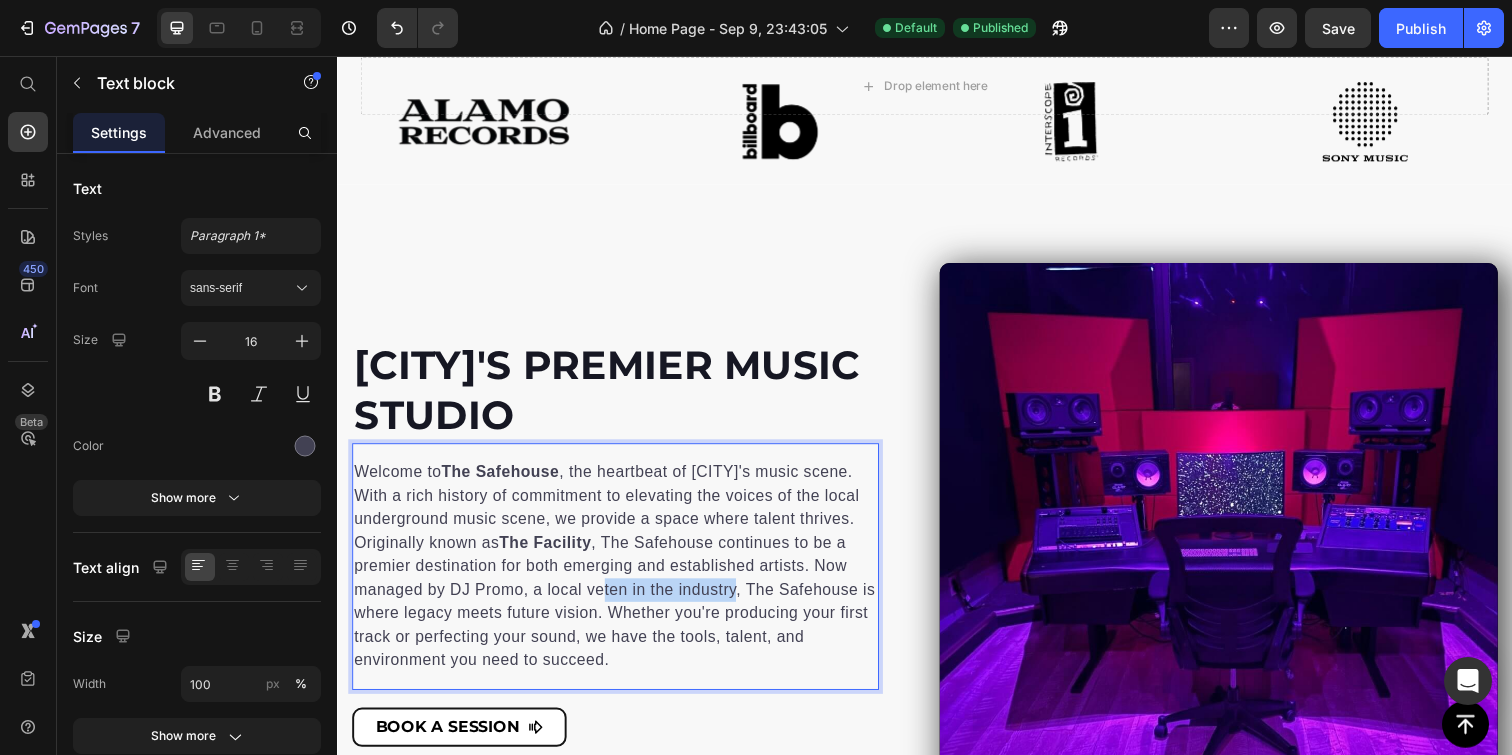 drag, startPoint x: 784, startPoint y: 602, endPoint x: 643, endPoint y: 601, distance: 141.00354 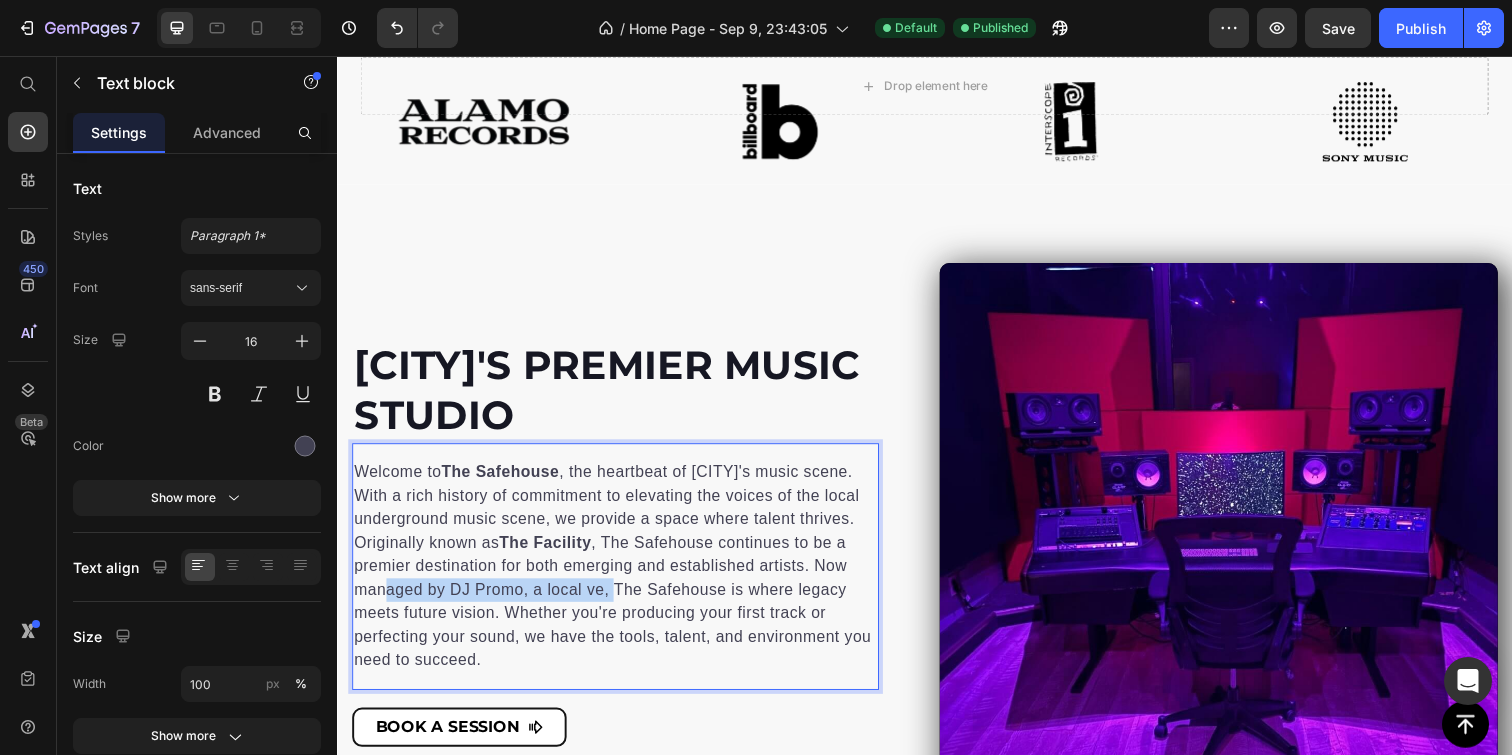 drag, startPoint x: 658, startPoint y: 600, endPoint x: 426, endPoint y: 603, distance: 232.0194 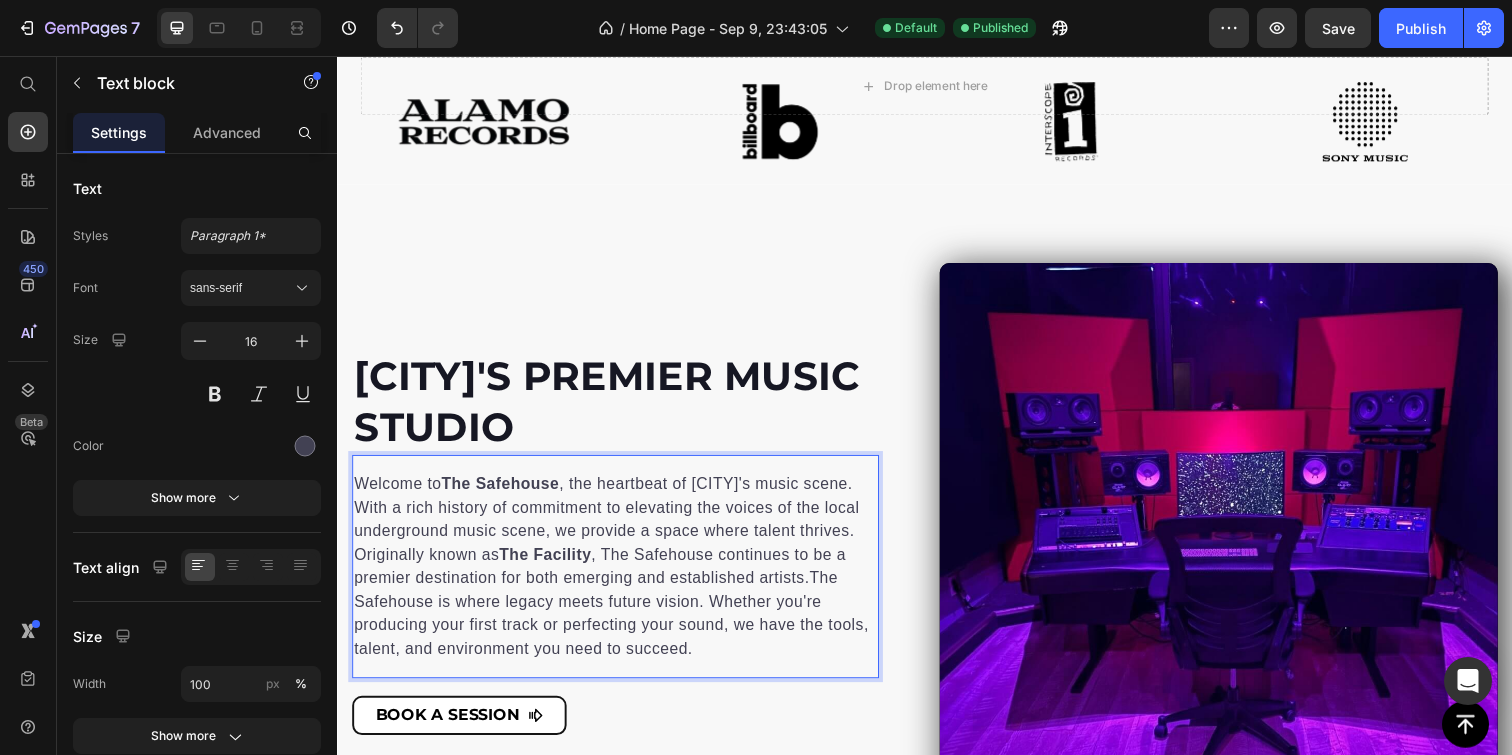 click on "Welcome to The Safehouse , the heartbeat of Fort Myers' music scene. With a rich history of commitment to elevating the voices of the local underground music scene, we provide a space where talent thrives. Originally known as The Facility , The Safehouse continues to be a premier destination for both emerging and established artists.The Safehouse is where legacy meets future vision. Whether you're producing your first track or perfecting your sound, we have the tools, talent, and environment you need to succeed." at bounding box center [621, 577] 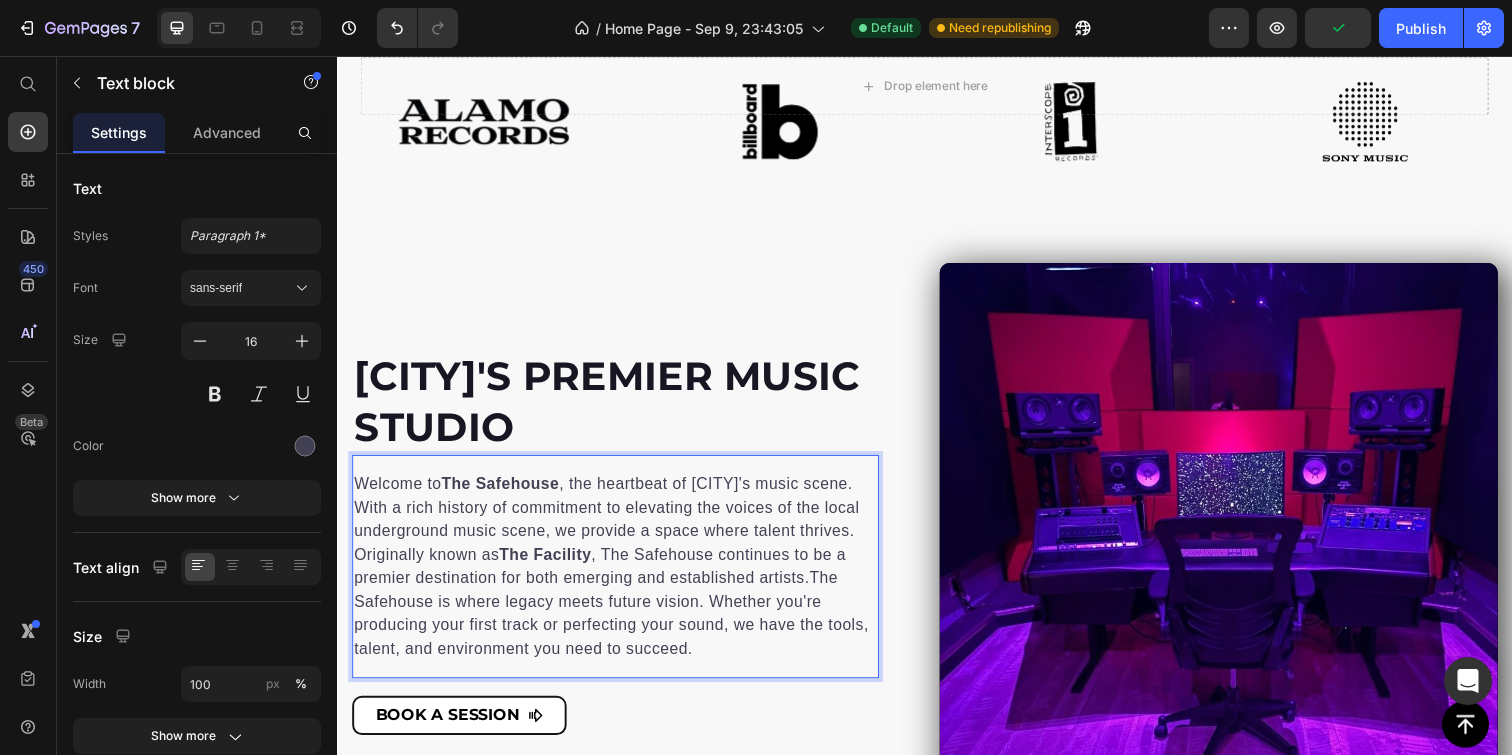 click on "Welcome to The Safehouse , the heartbeat of Fort Myers' music scene. With a rich history of commitment to elevating the voices of the local underground music scene, we provide a space where talent thrives. Originally known as The Facility , The Safehouse continues to be a premier destination for both emerging and established artists.The Safehouse is where legacy meets future vision. Whether you're producing your first track or perfecting your sound, we have the tools, talent, and environment you need to succeed." at bounding box center (621, 577) 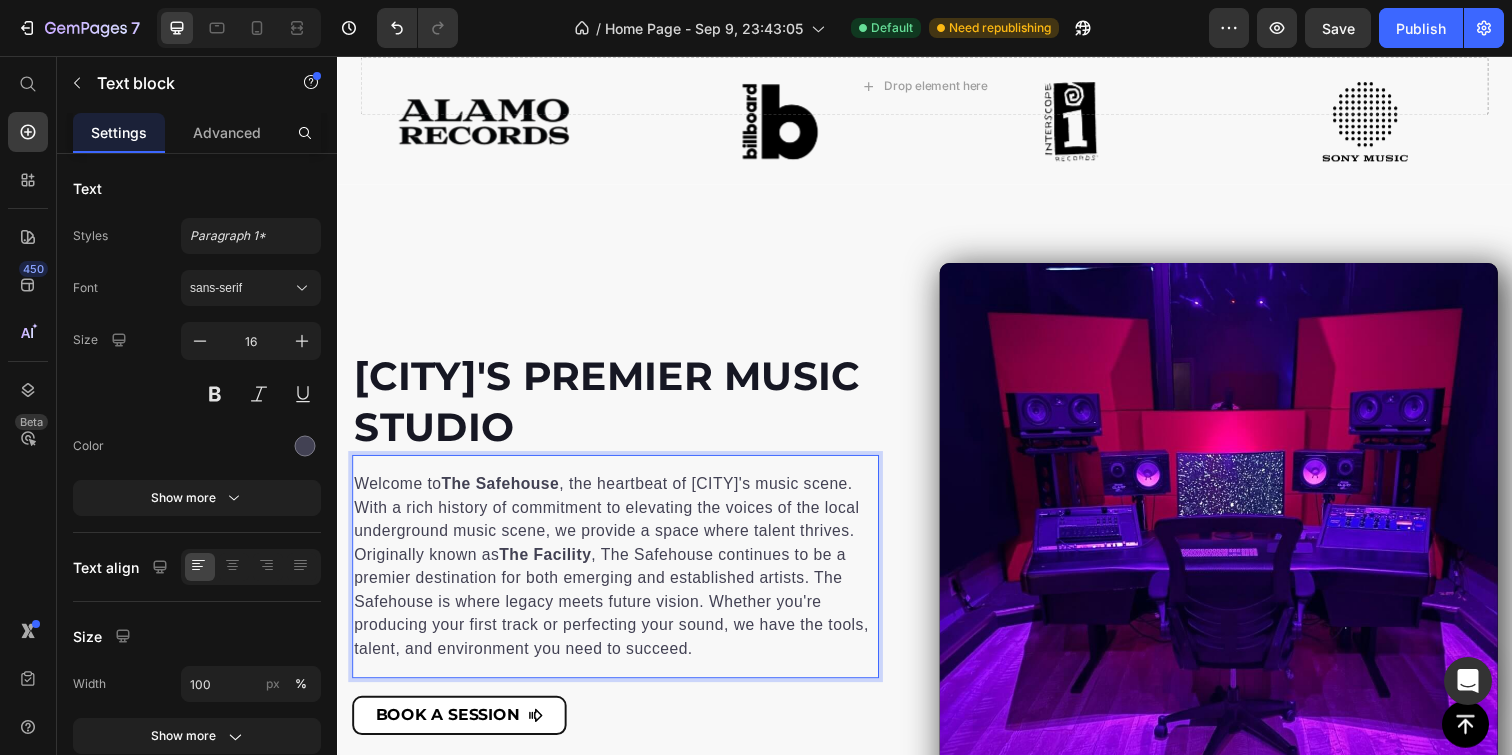click on "Welcome to The Safehouse, the heartbeat of [CITY]'s music scene. With a rich history of commitment to elevating the voices of the local underground music scene, we provide a space where talent thrives. Originally known as The Facility, The Safehouse continues to be a premier destination for both emerging and established artists. The Safehouse is where legacy meets future vision. Whether you're producing your first track or perfecting your sound, we have the tools, talent, and environment you need to succeed." at bounding box center (621, 577) 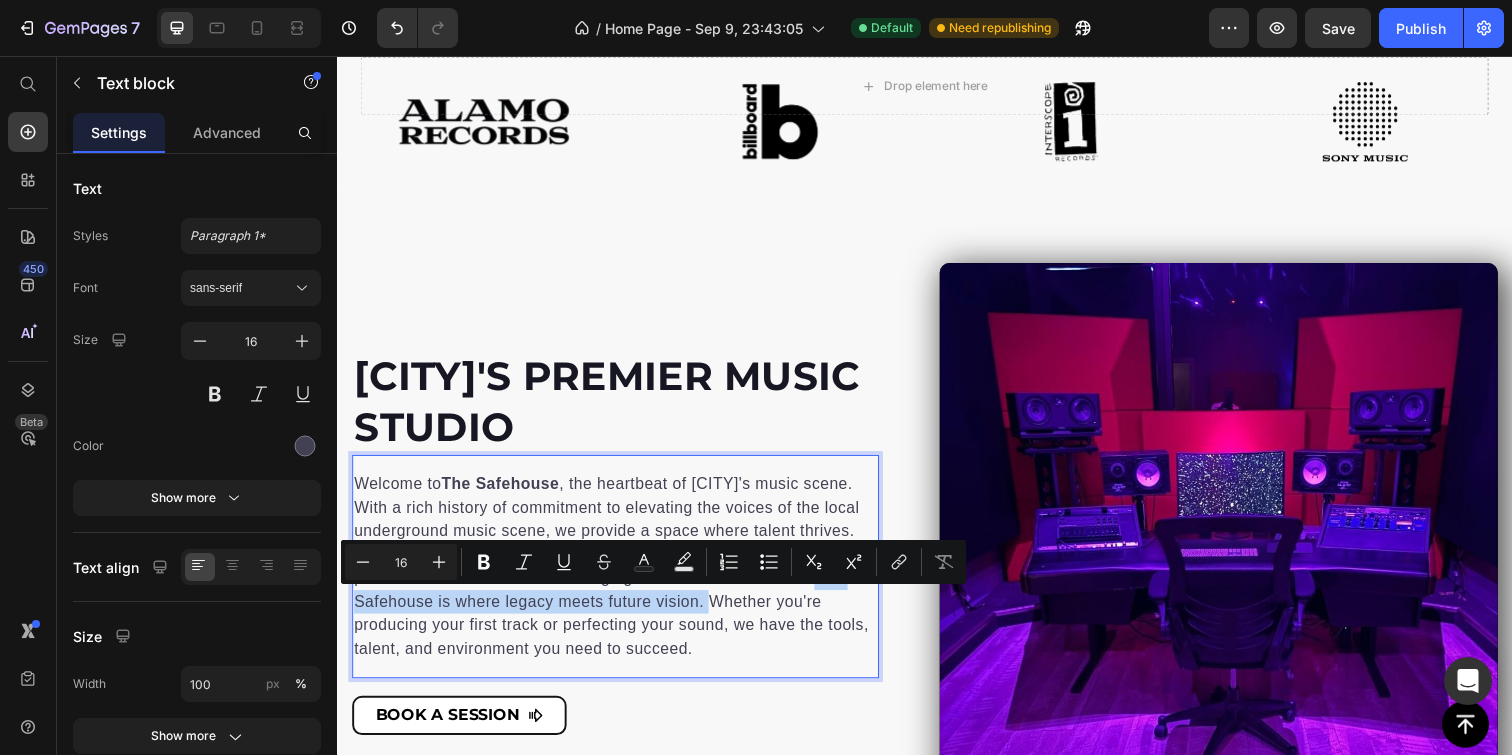 drag, startPoint x: 751, startPoint y: 616, endPoint x: 353, endPoint y: 601, distance: 398.28256 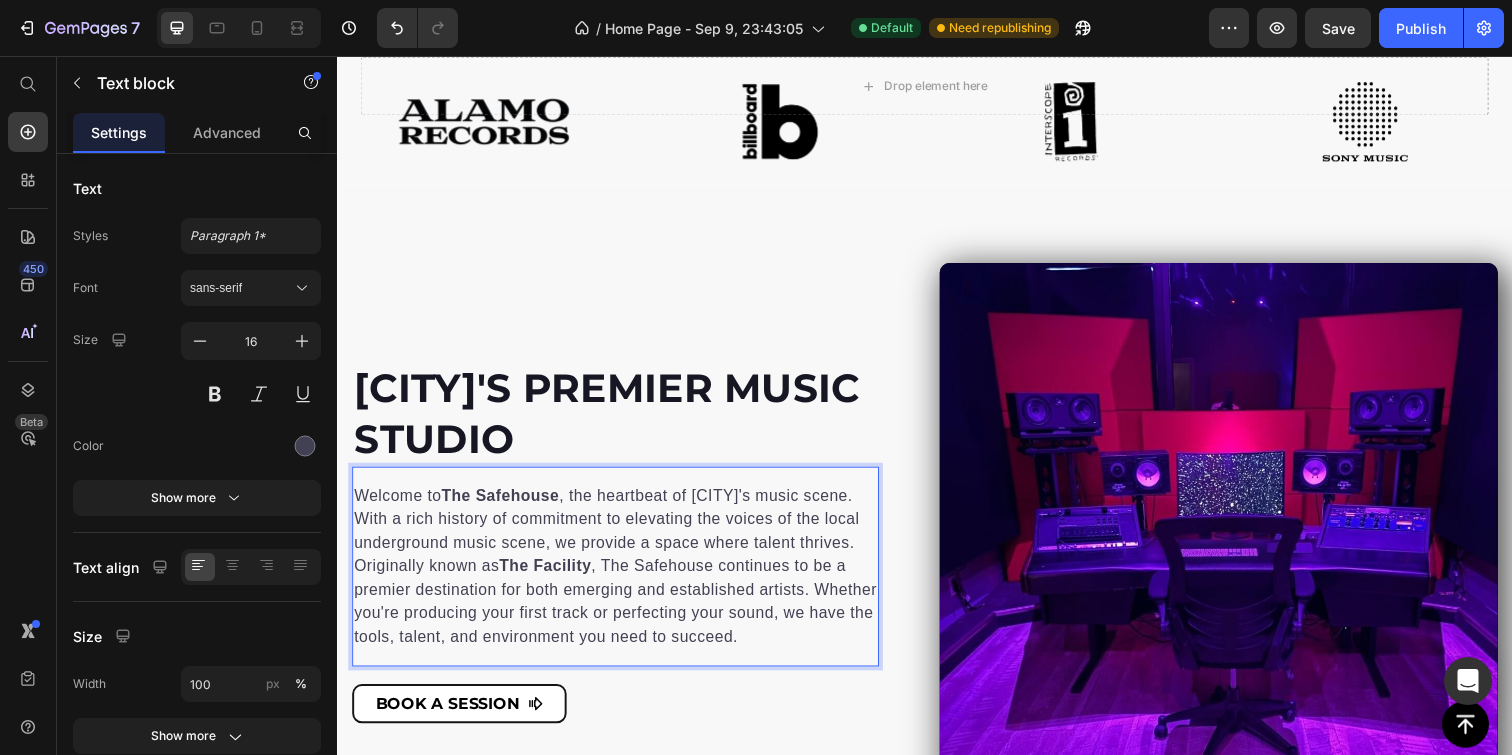 click on "Welcome to The Safehouse , the heartbeat of Fort Myers' music scene. With a rich history of commitment to elevating the voices of the local underground music scene, we provide a space where talent thrives. Originally known as The Facility , The Safehouse continues to be a premier destination for both emerging and established artists. Whether you're producing your first track or perfecting your sound, we have the tools, talent, and environment you need to succeed." at bounding box center [621, 577] 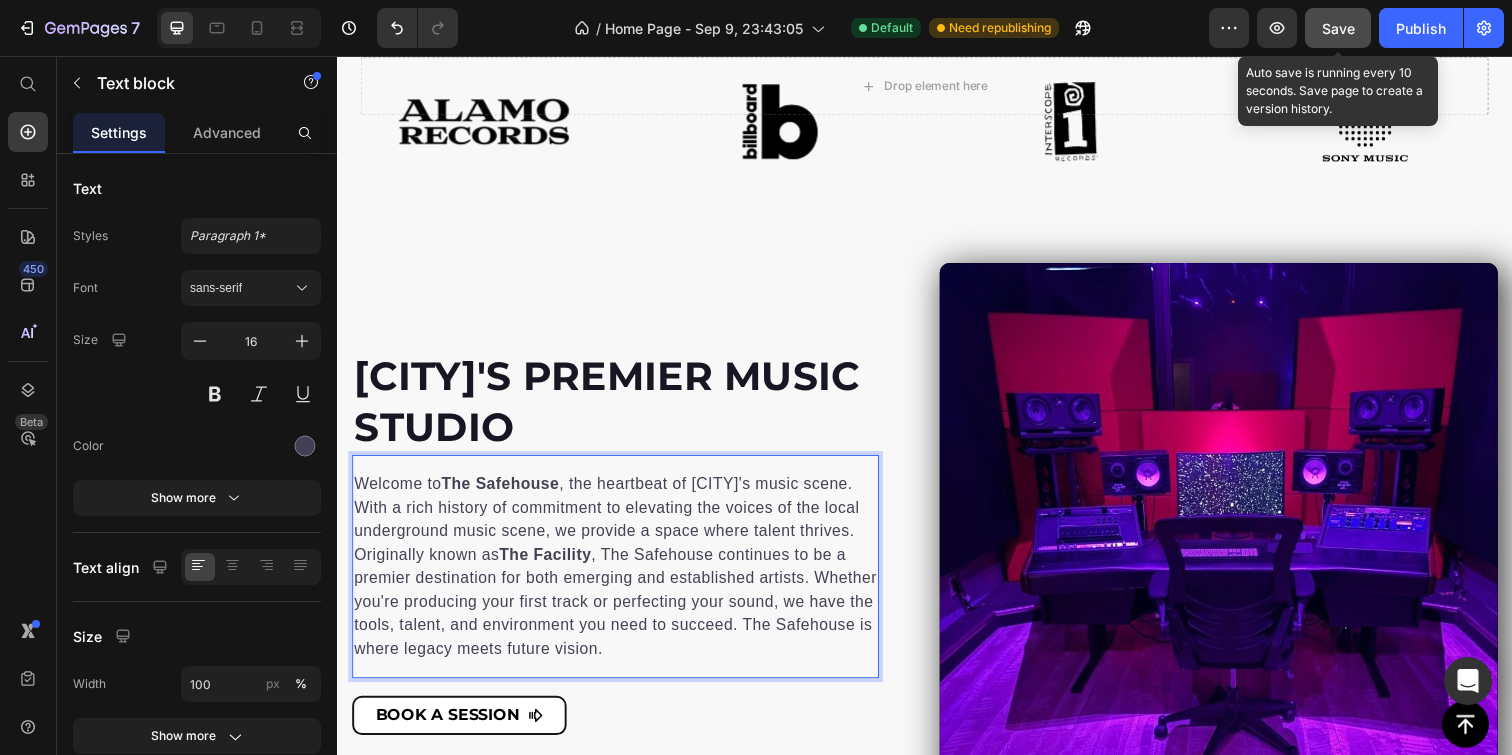 click on "Save" at bounding box center (1338, 28) 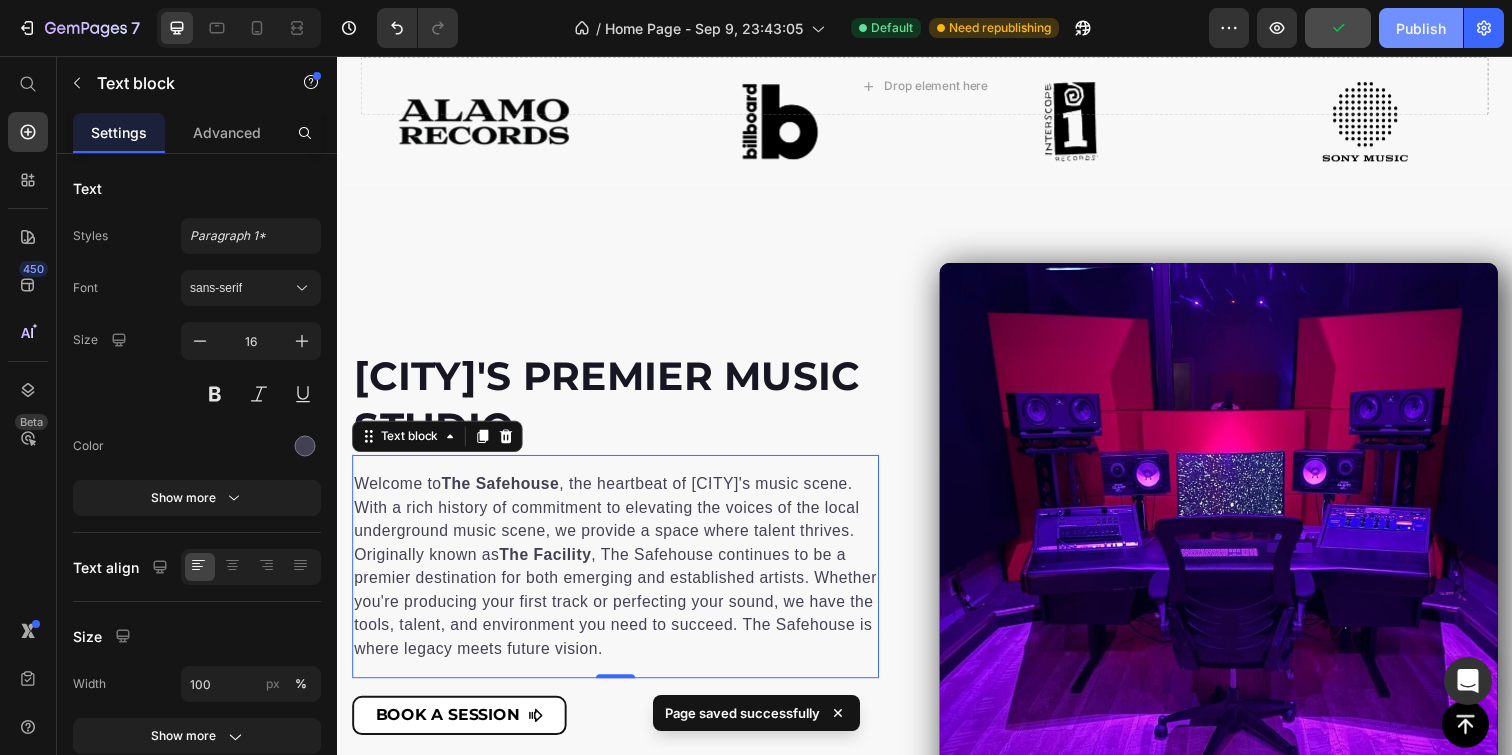 click on "Publish" at bounding box center (1421, 28) 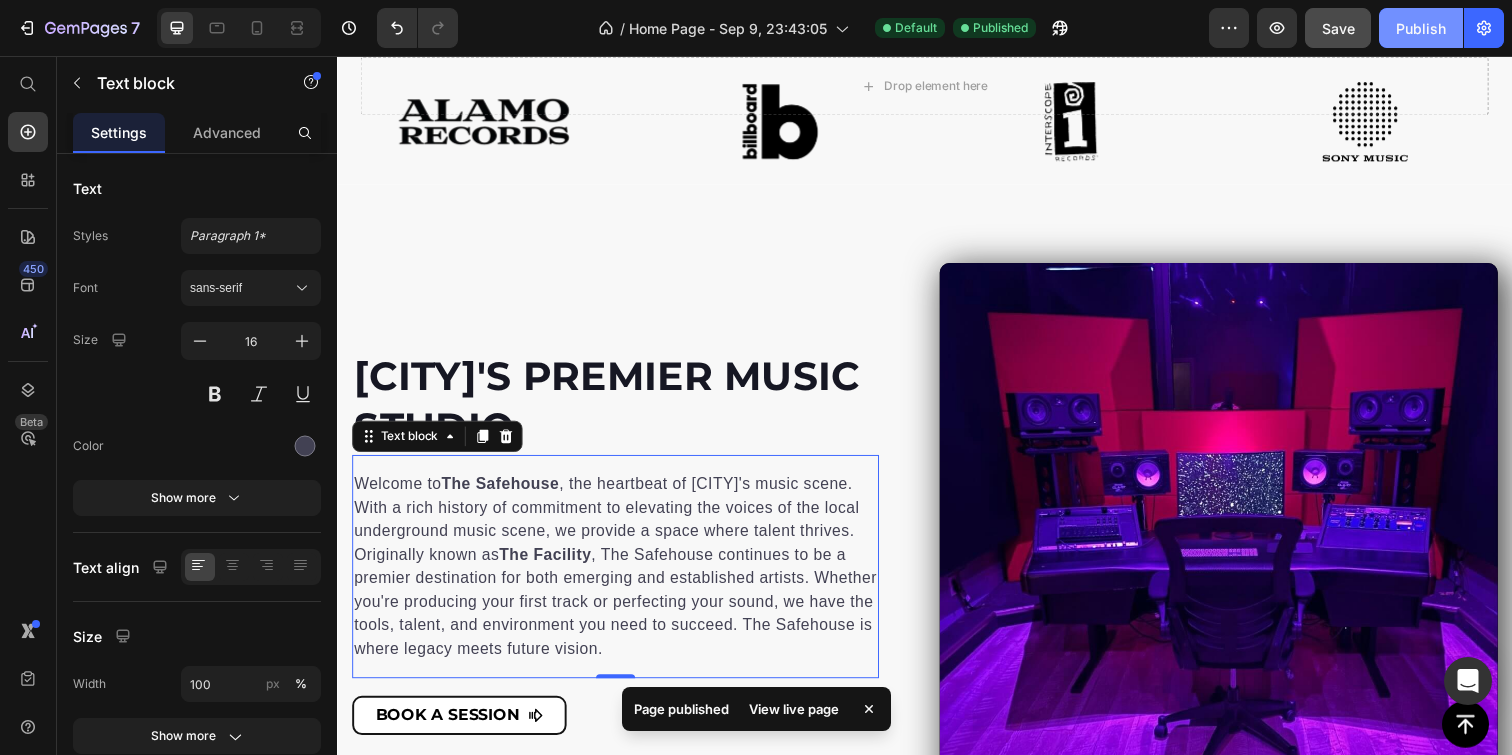 type 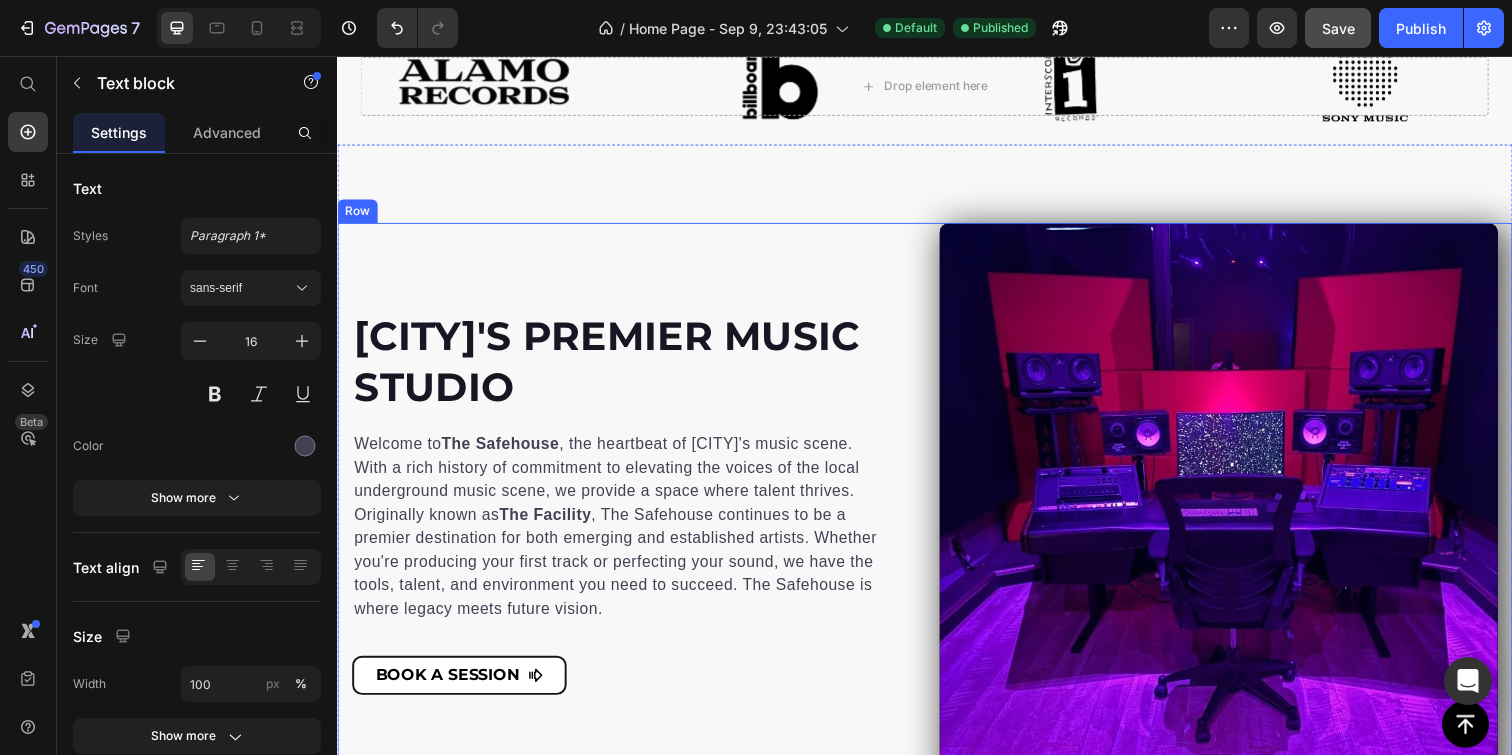 scroll, scrollTop: 917, scrollLeft: 0, axis: vertical 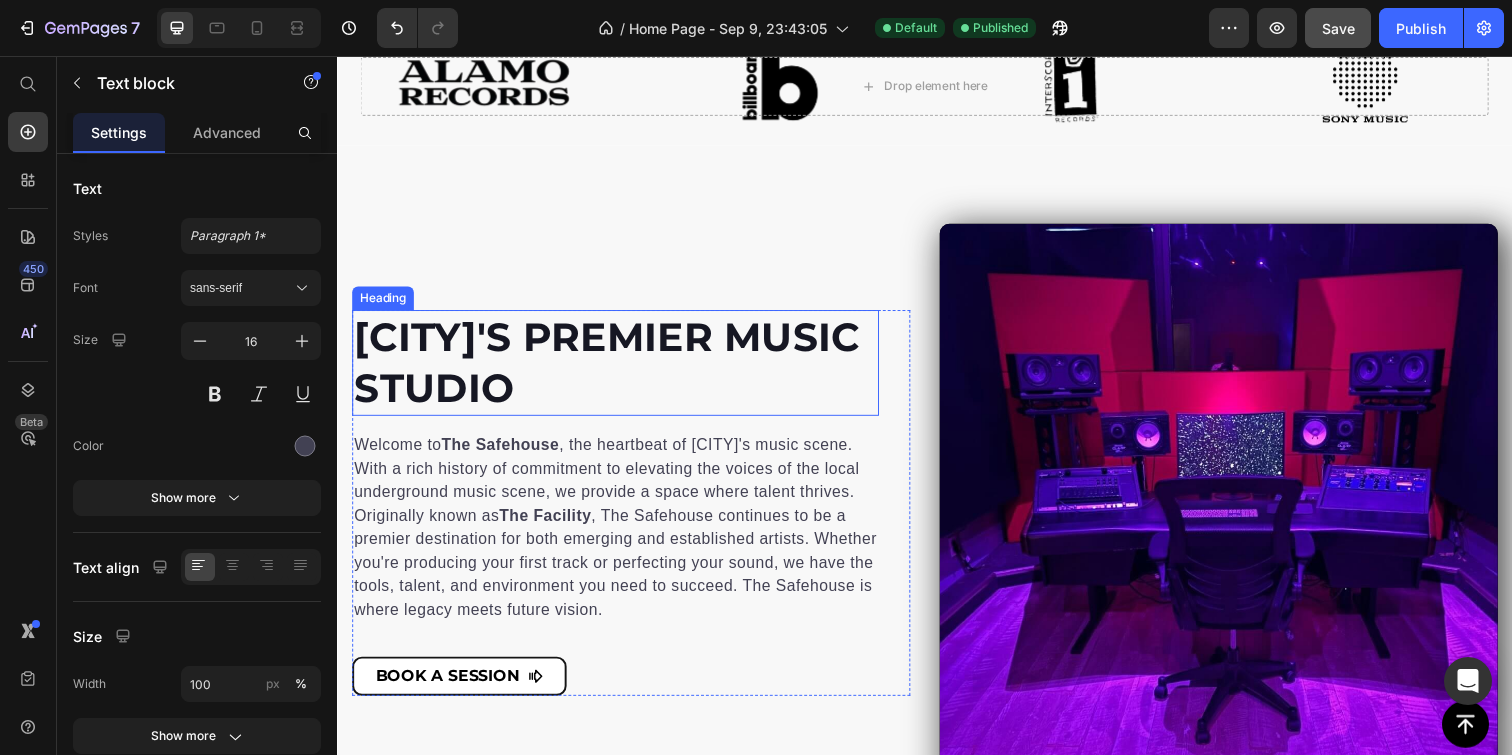 click on "[CITY]'s Premier Music Studio" at bounding box center [621, 369] 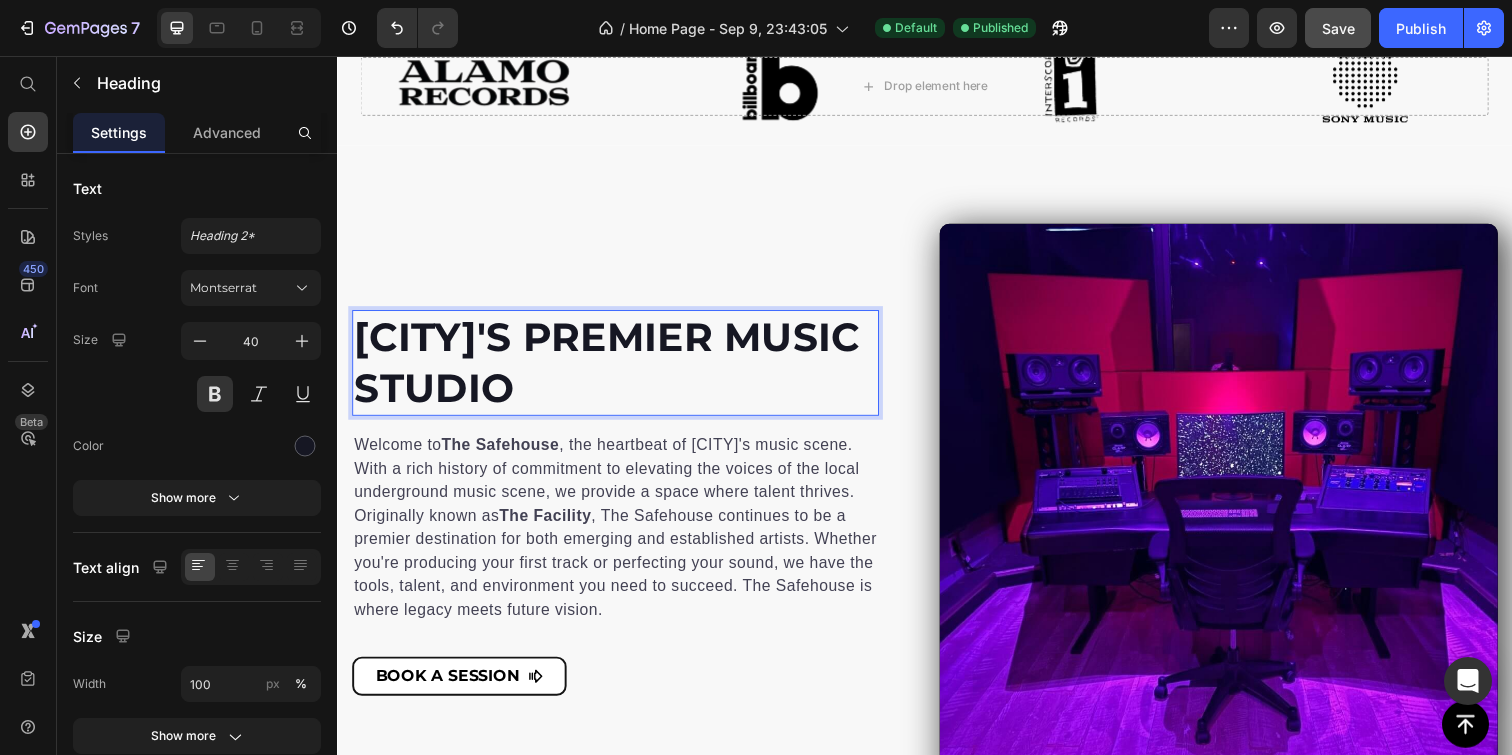 click on "Fort Myers' Premier Music Studio" at bounding box center (621, 369) 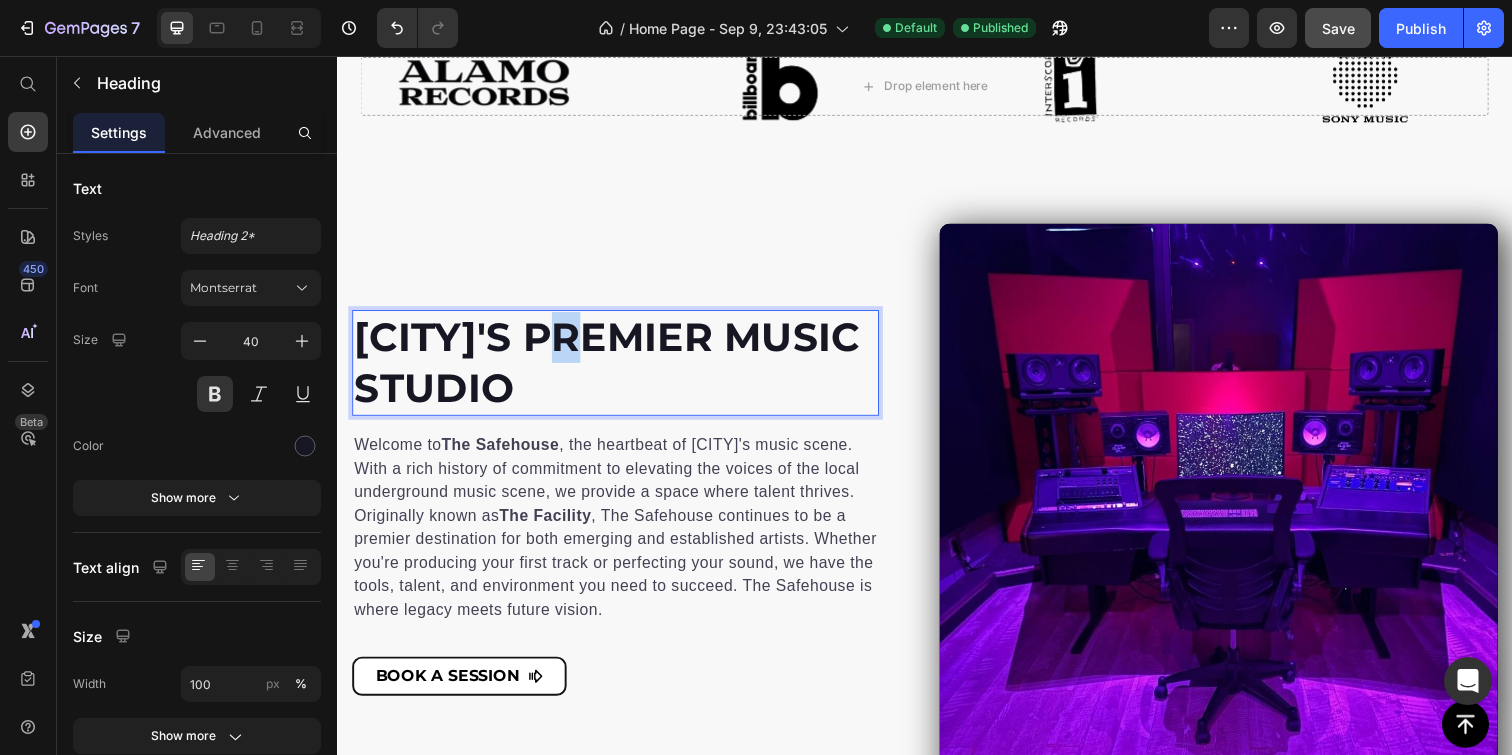 click on "Fort Myers' Premier Music Studio" at bounding box center [621, 369] 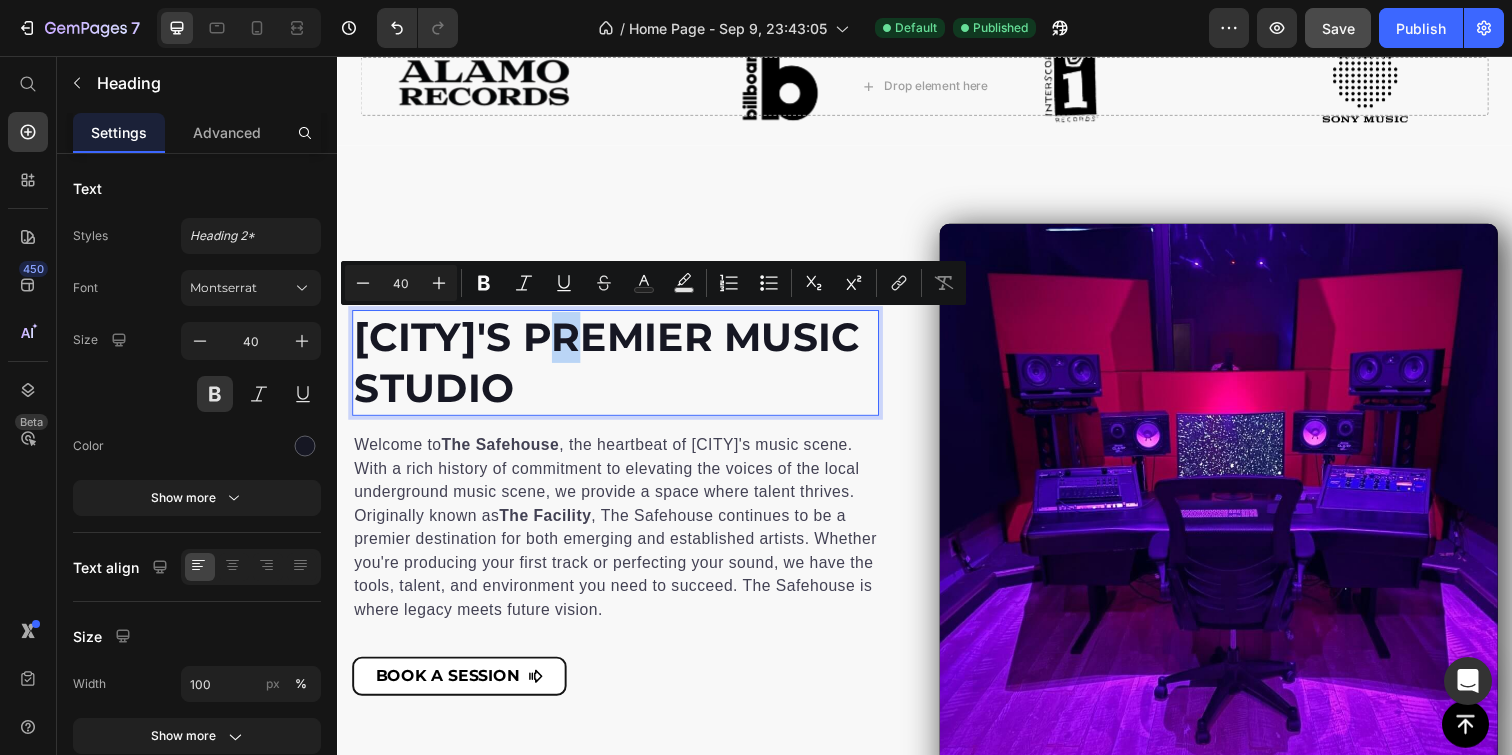 click on "Fort Myers' Premier Music Studio" at bounding box center [621, 369] 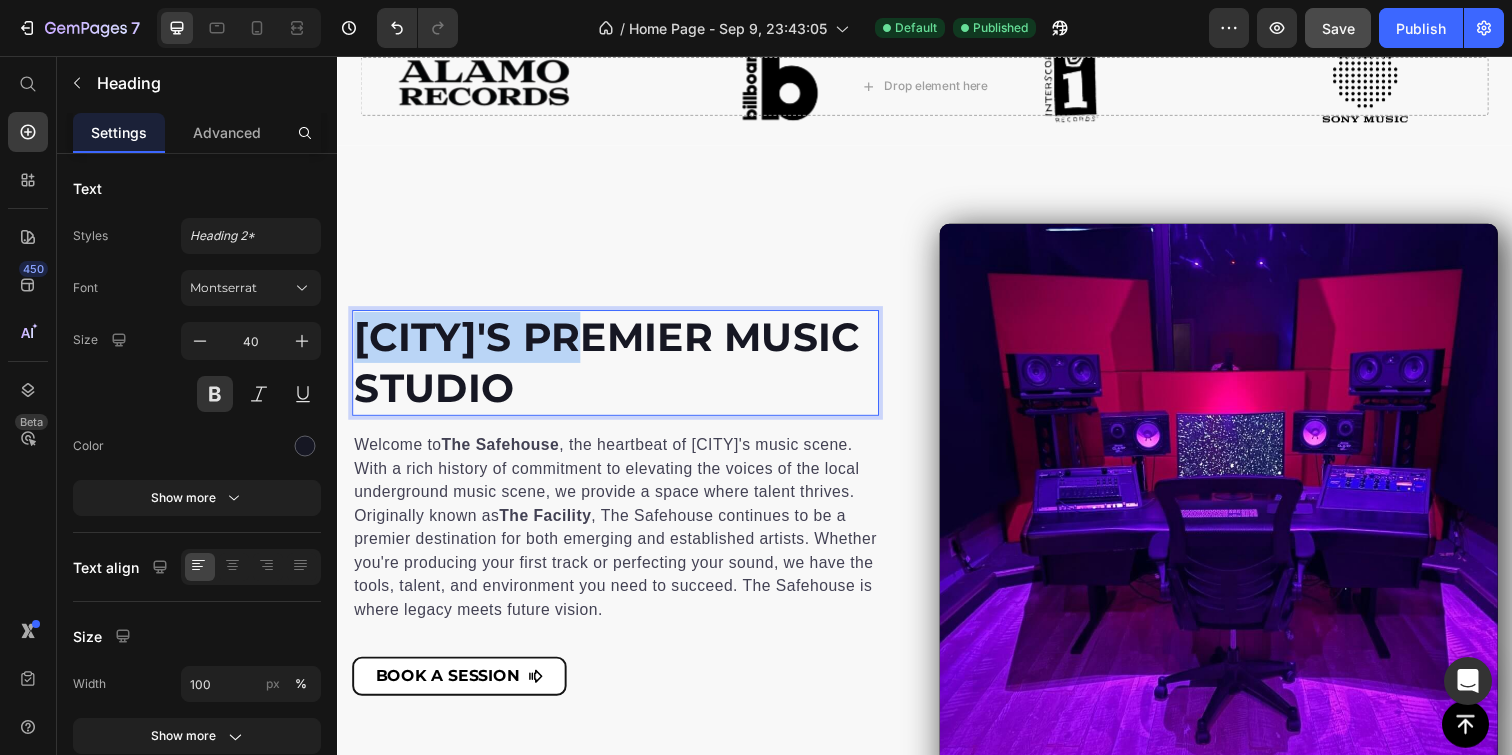 drag, startPoint x: 633, startPoint y: 338, endPoint x: 359, endPoint y: 327, distance: 274.2207 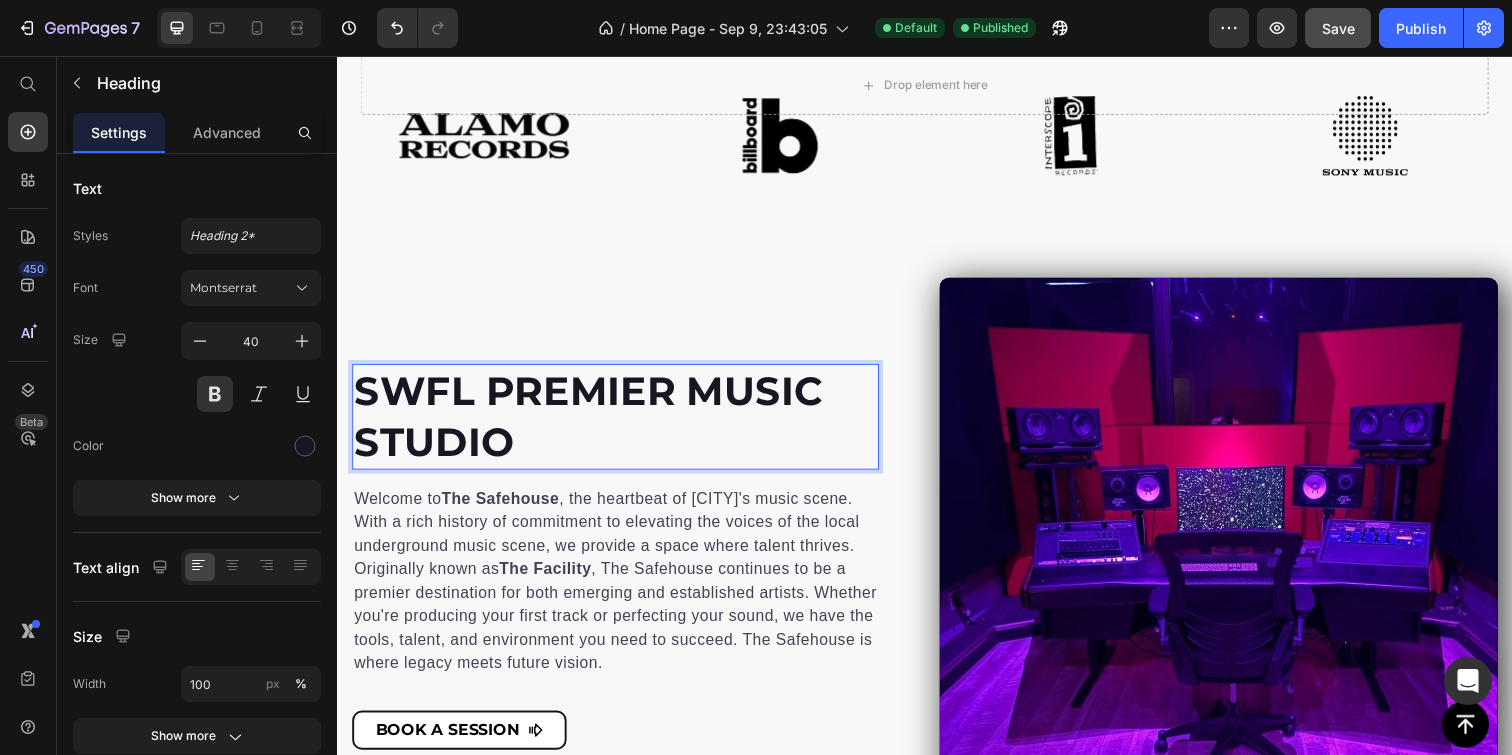 scroll, scrollTop: 864, scrollLeft: 0, axis: vertical 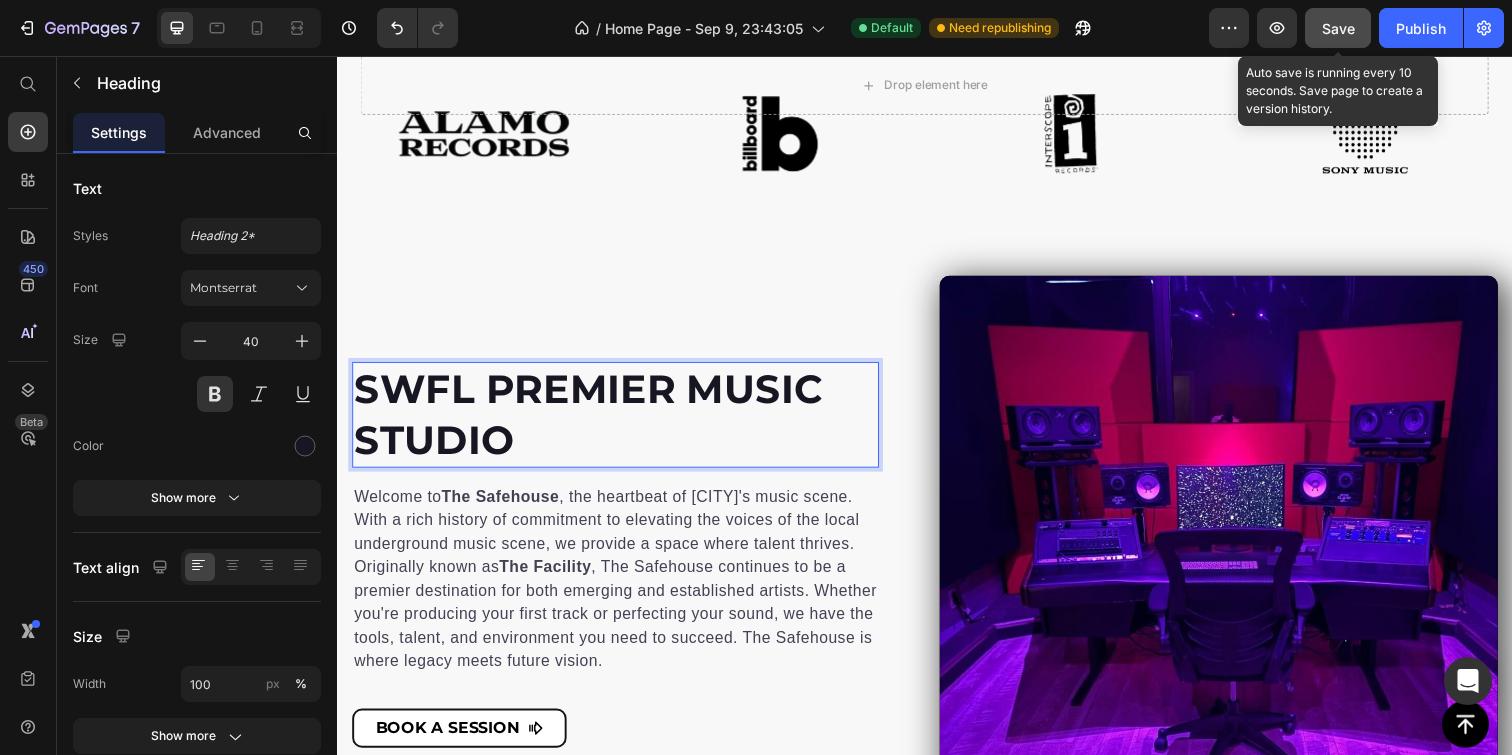 click on "Save" at bounding box center (1338, 28) 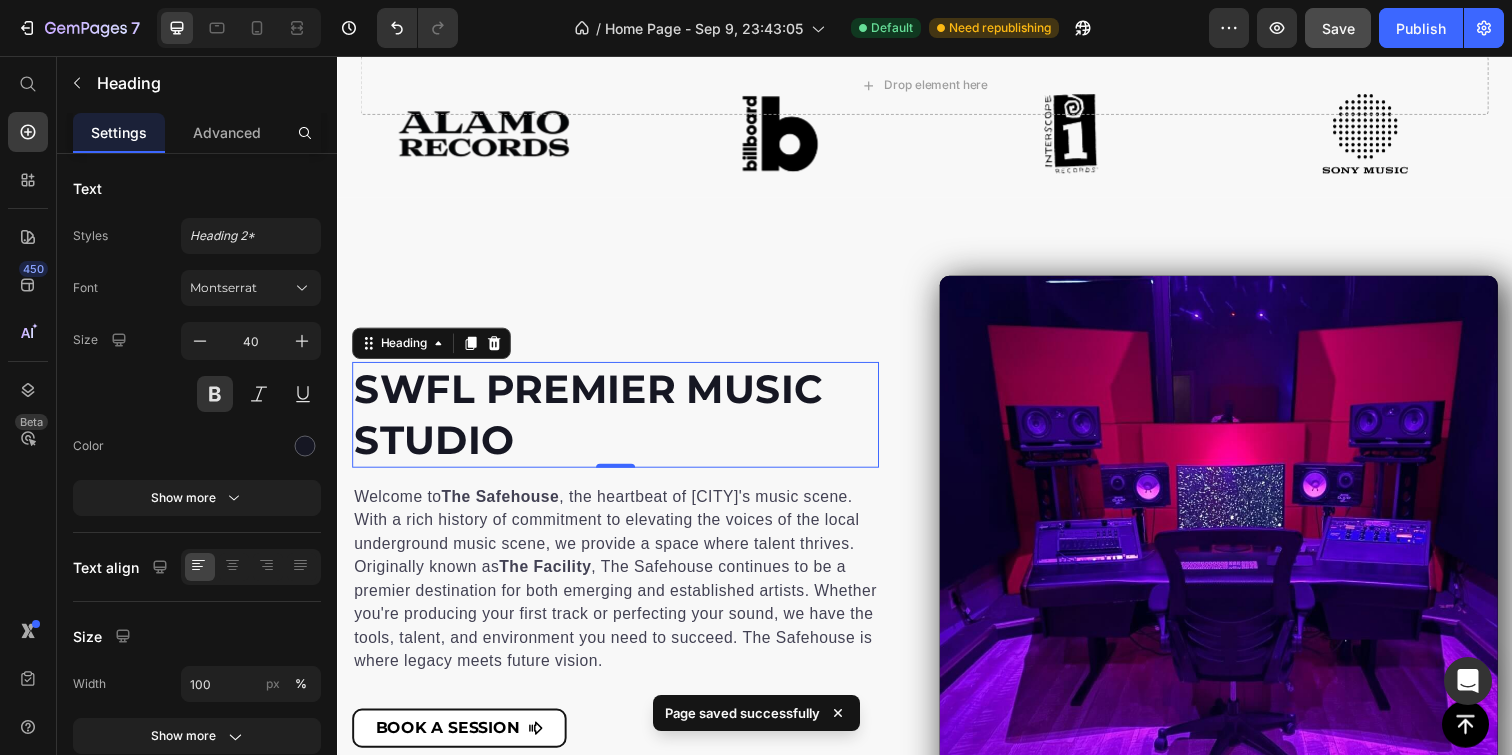 click on "SWFL Premier Music Studio" at bounding box center (621, 422) 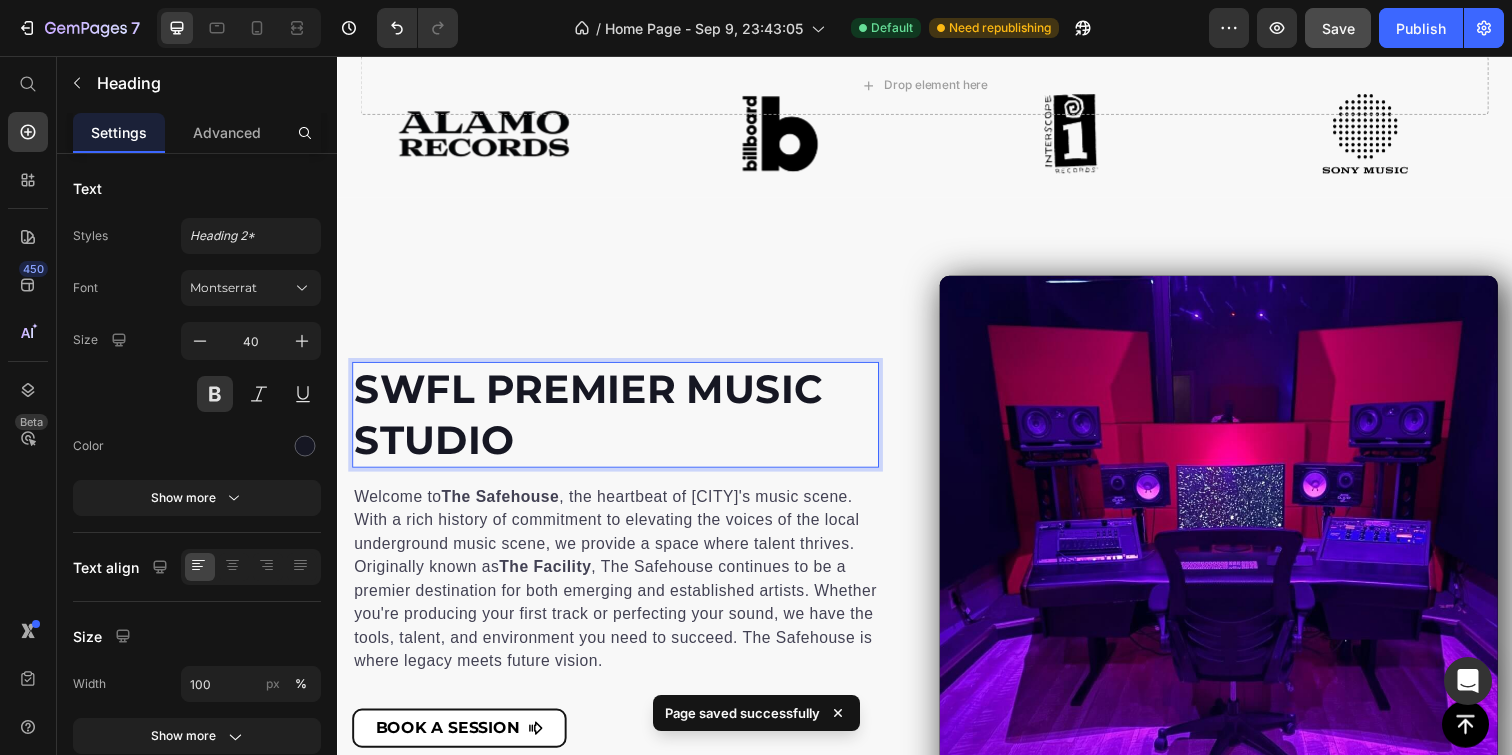 click on "SWFL Premier Music Studio" at bounding box center (621, 422) 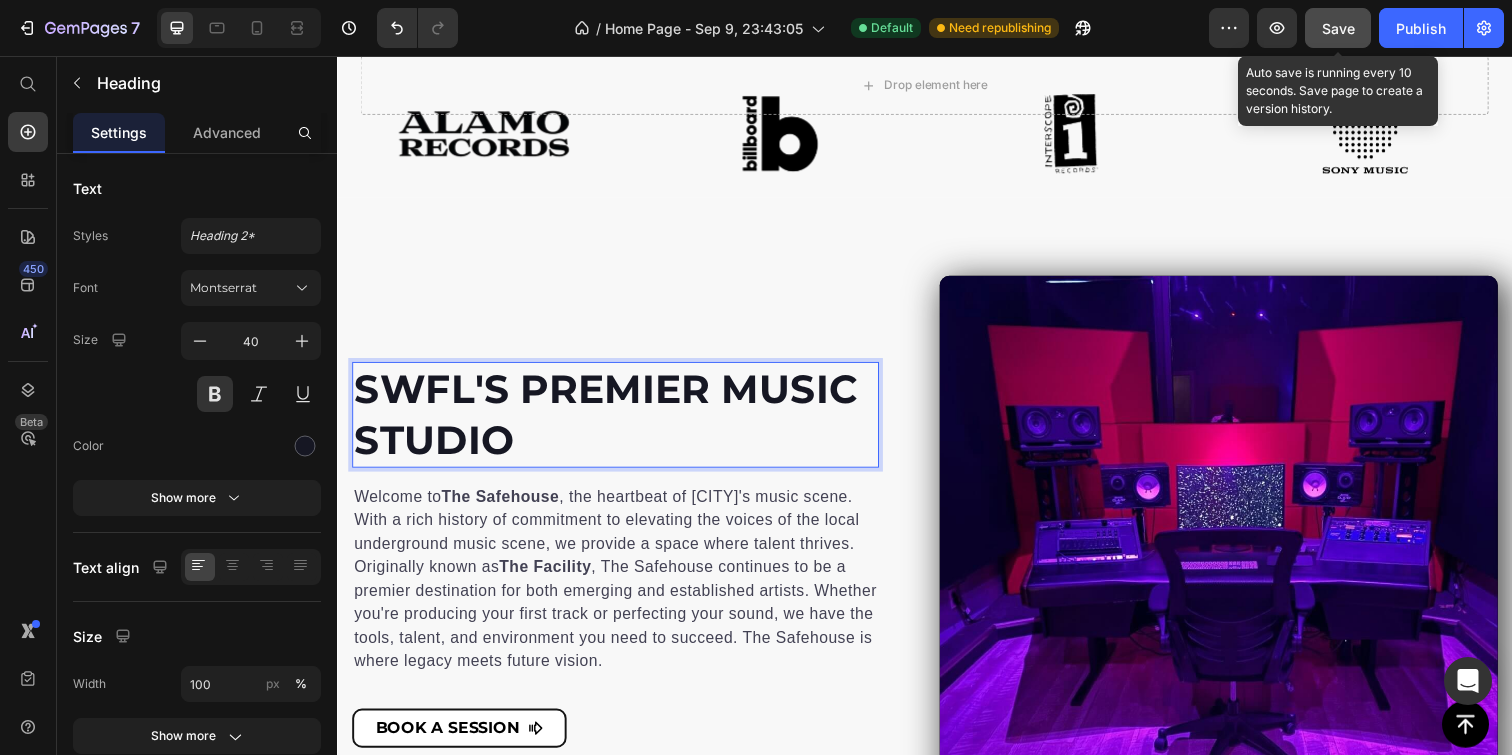 click on "Save" 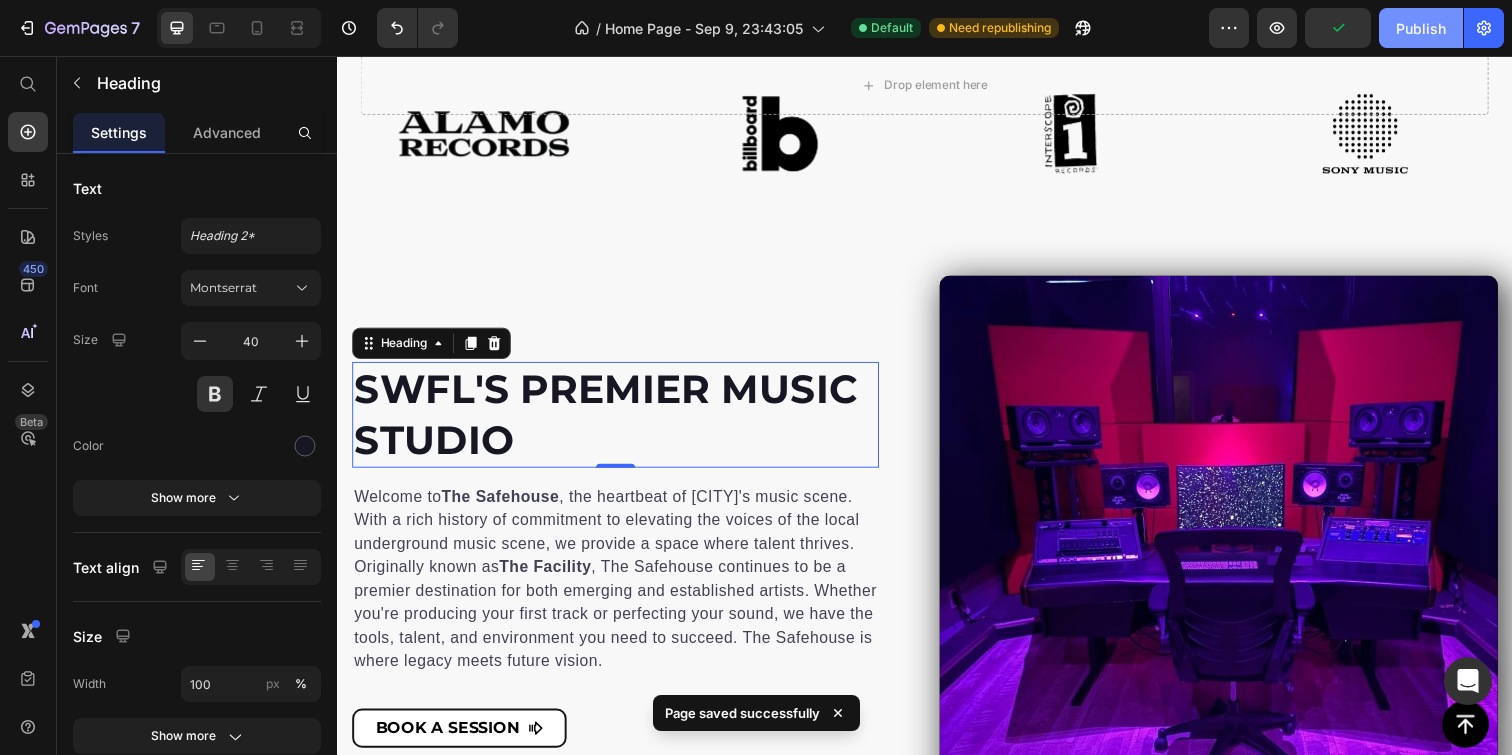 click on "Publish" at bounding box center (1421, 28) 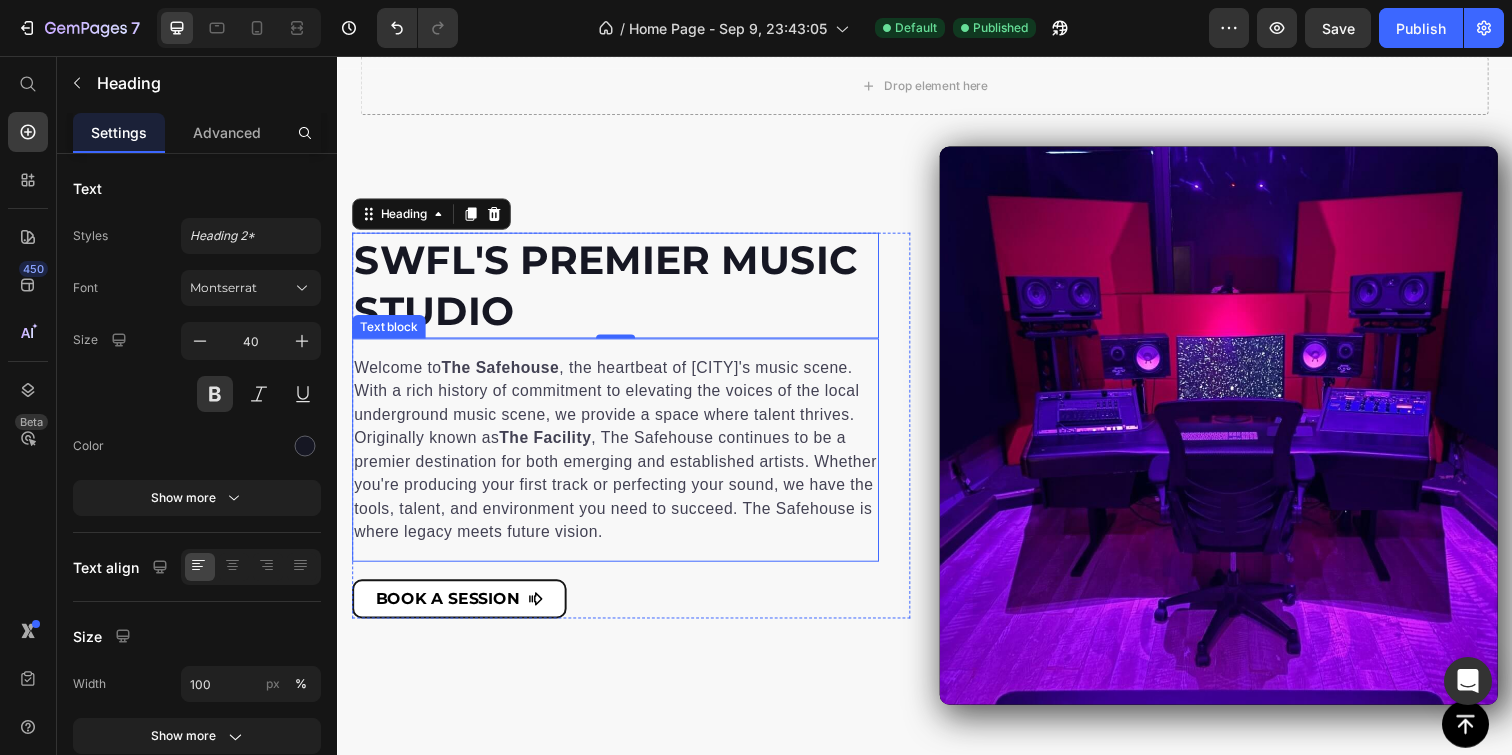 scroll, scrollTop: 1000, scrollLeft: 0, axis: vertical 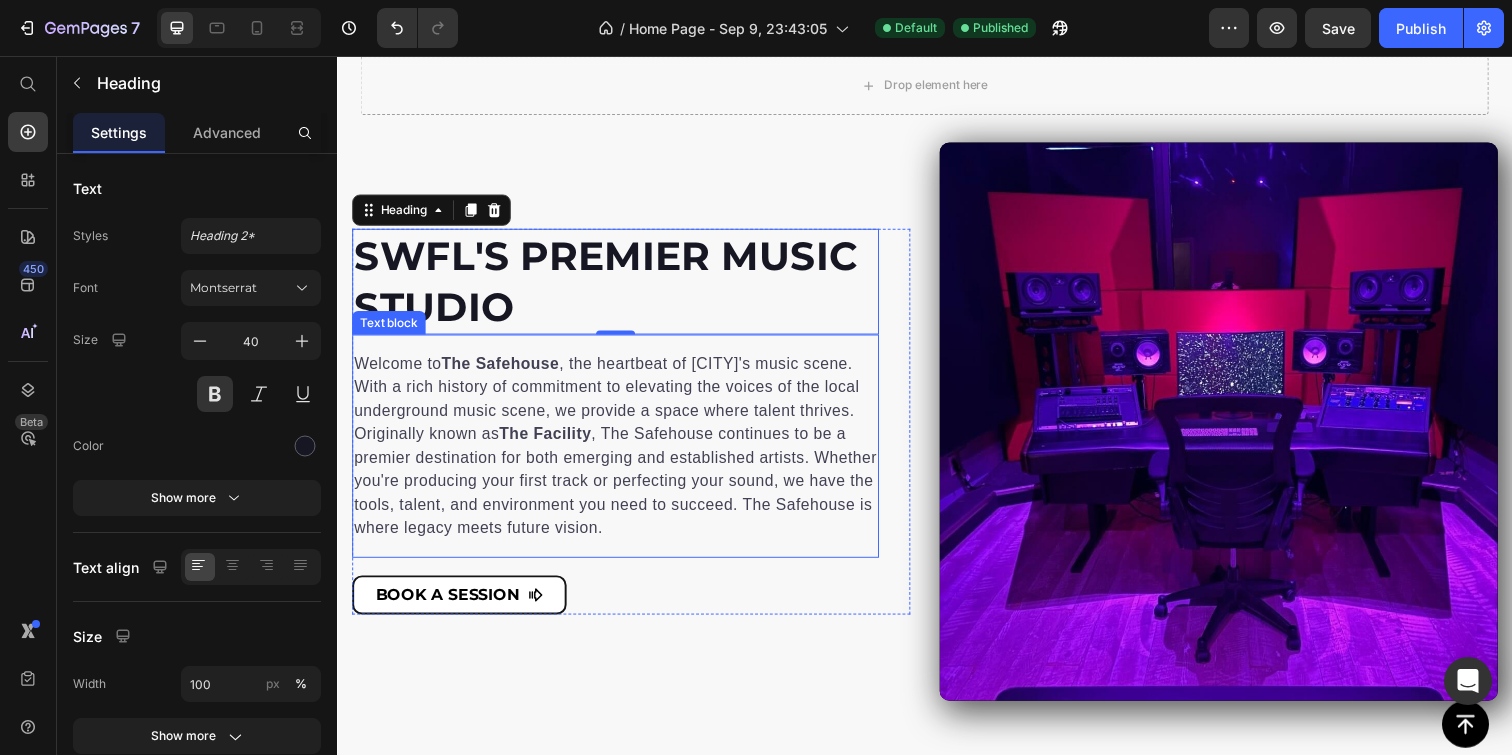click on "Welcome to  The Safehouse , the heartbeat of Fort Myers' music scene. With a rich history of commitment to elevating the voices of the local underground music scene, we provide a space where talent thrives. Originally known as  The Facility , The Safehouse continues to be a premier destination for both emerging and established artists. Whether you're producing your first track or perfecting your sound, we have the tools, talent, and environment you need to succeed. The Safehouse is where legacy meets future vision." at bounding box center (621, 454) 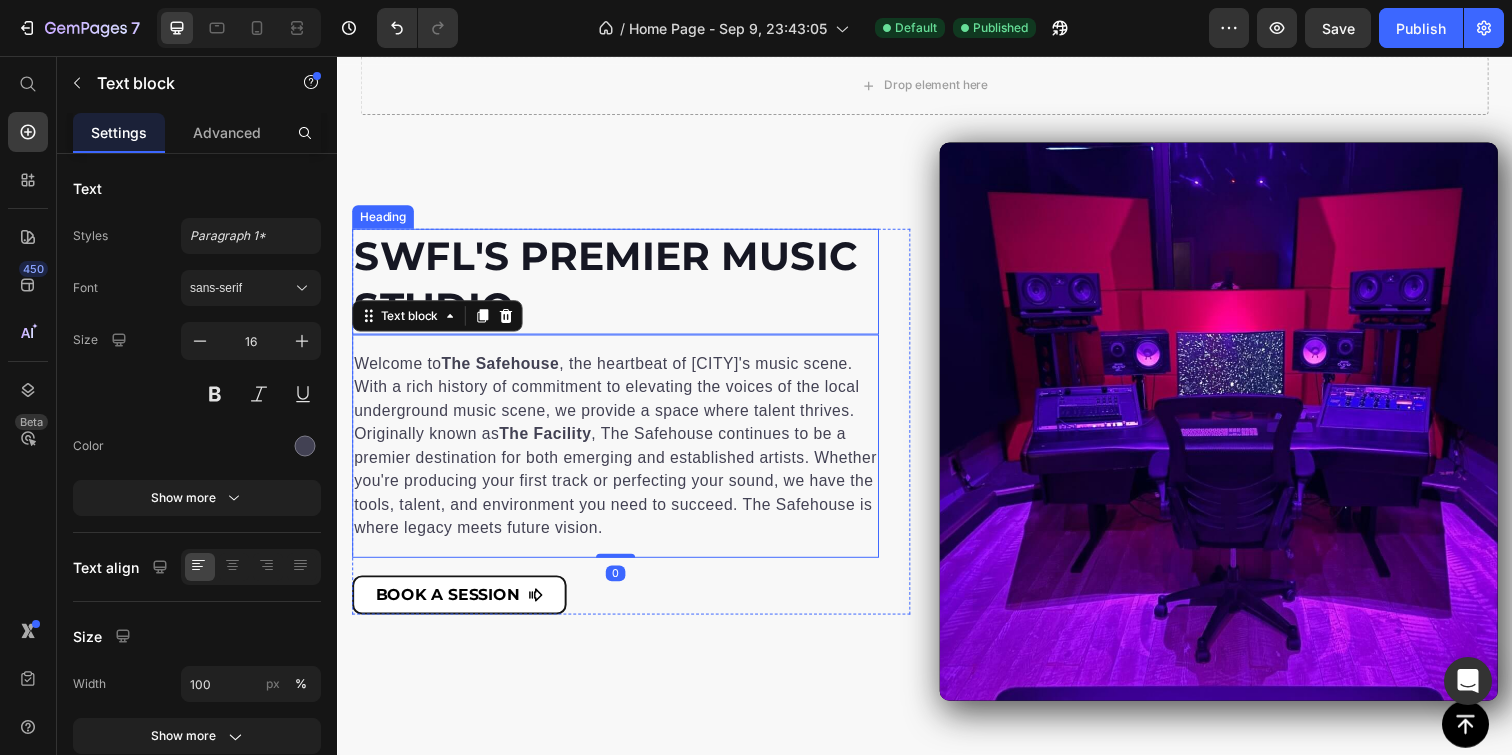 click on "SWFL'S Premier Music Studio" at bounding box center (621, 286) 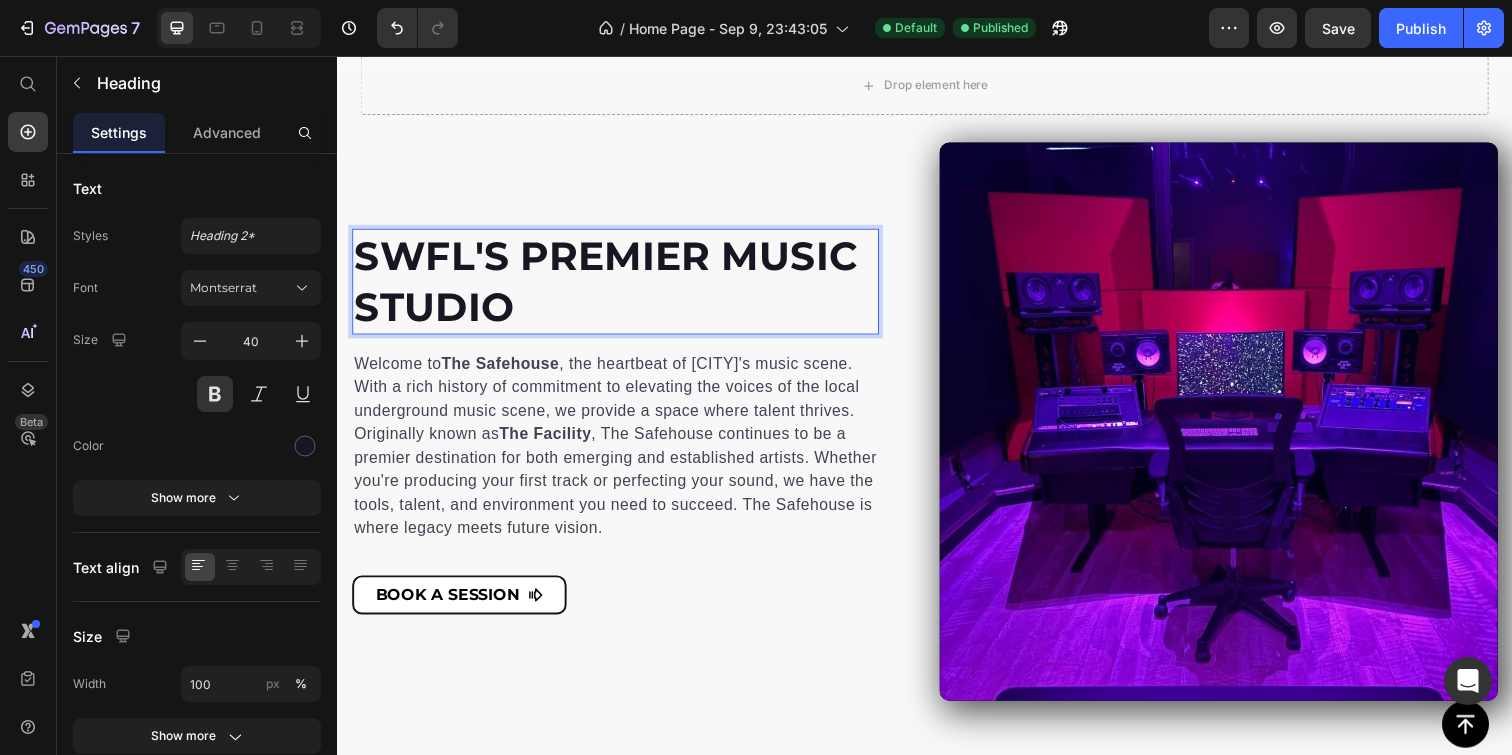 click on "SWFL'S Premier Music Studio" at bounding box center [621, 286] 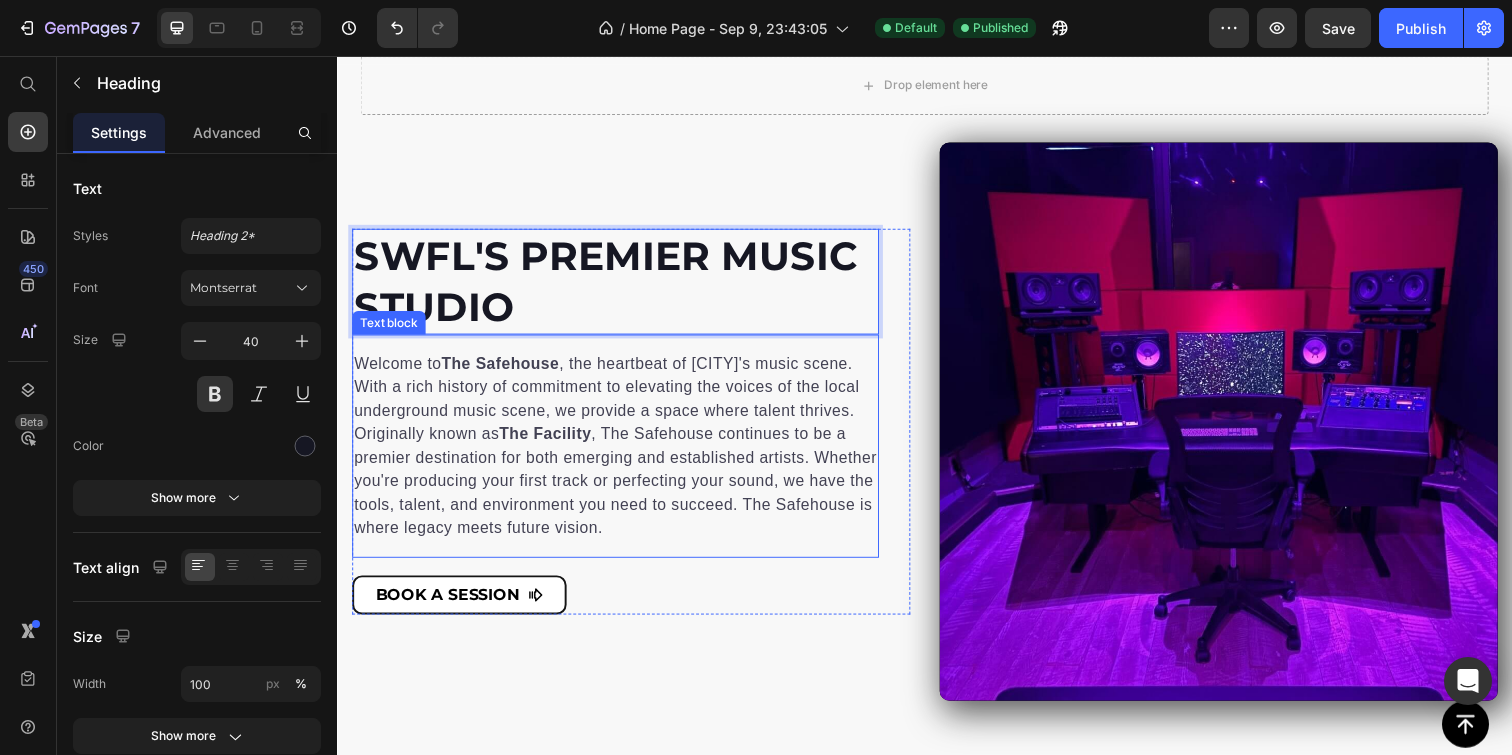 click on "Welcome to  The Safehouse , the heartbeat of Fort Myers' music scene. With a rich history of commitment to elevating the voices of the local underground music scene, we provide a space where talent thrives. Originally known as  The Facility , The Safehouse continues to be a premier destination for both emerging and established artists. Whether you're producing your first track or perfecting your sound, we have the tools, talent, and environment you need to succeed. The Safehouse is where legacy meets future vision." at bounding box center [621, 454] 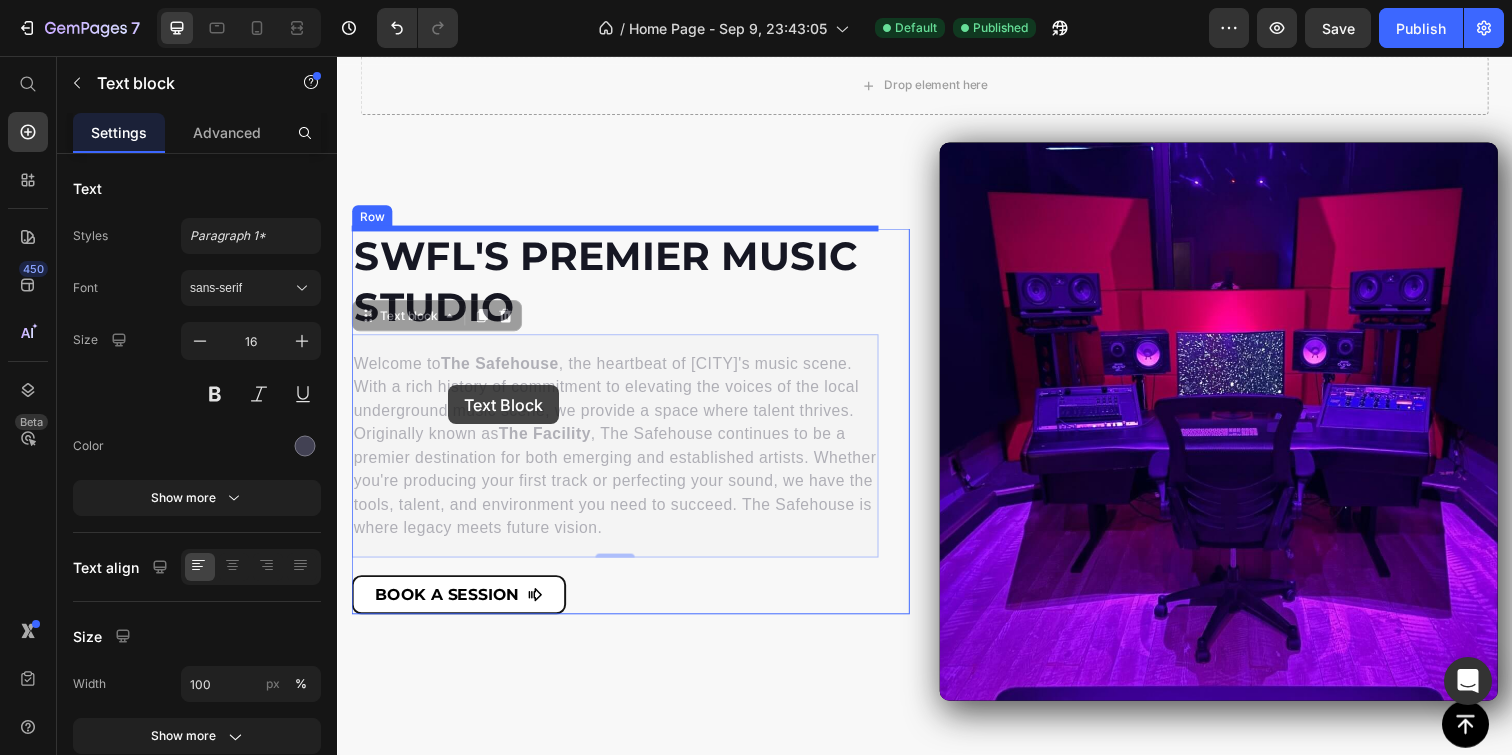 scroll, scrollTop: 912, scrollLeft: 0, axis: vertical 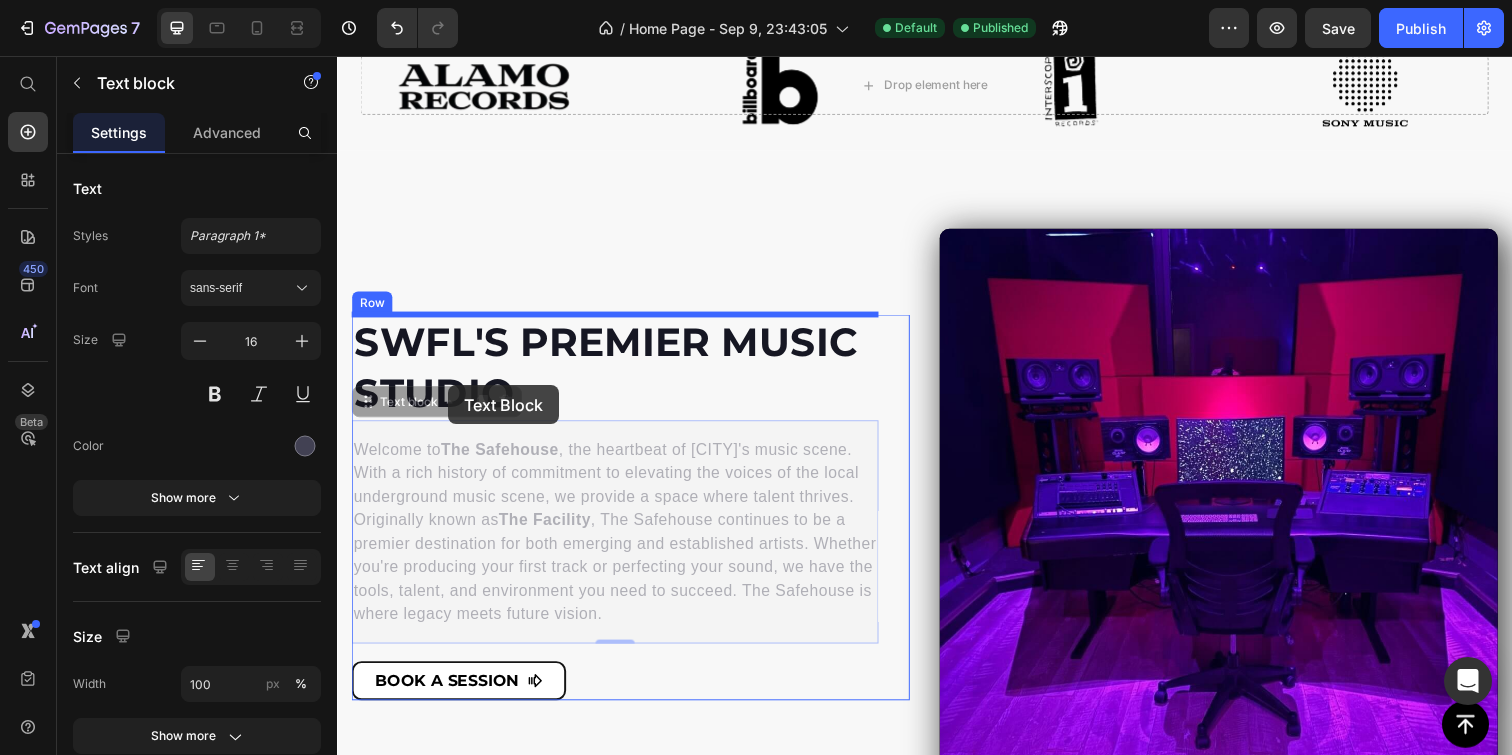 click on "Header
Drop element here Sticky
Button Sticky
Publish the page to see the content.
Custom Code Where Vision Meets  Legacy . Text Block A World-Class Music Production Studio in Fort Myers Text Block Book Now Button Hero Banner 1,000,000+ STREAMS WORLDWIDE Heading Where Vision Meets  Legacy . Text Block A World-Class Music Production Studio in Fort Myers Text Block Book Now Button Hero Banner Section 3 Image Image Image Image Carousel Row Section 4 SWFL'S Premier Music Studio Heading Welcome to  The Safehouse , the heartbeat of Fort Myers' music scene. With a rich history of commitment to elevating the voices of the local underground music scene, we provide a space where talent thrives. Originally known as  The Facility Text block   0 Welcome to  The Safehouse , the heartbeat of Fort Myers' music scene. With a rich history of commitment to elevating the voices of the local underground music scene, we provide a space where talent thrives. Originally known as" at bounding box center [937, 1574] 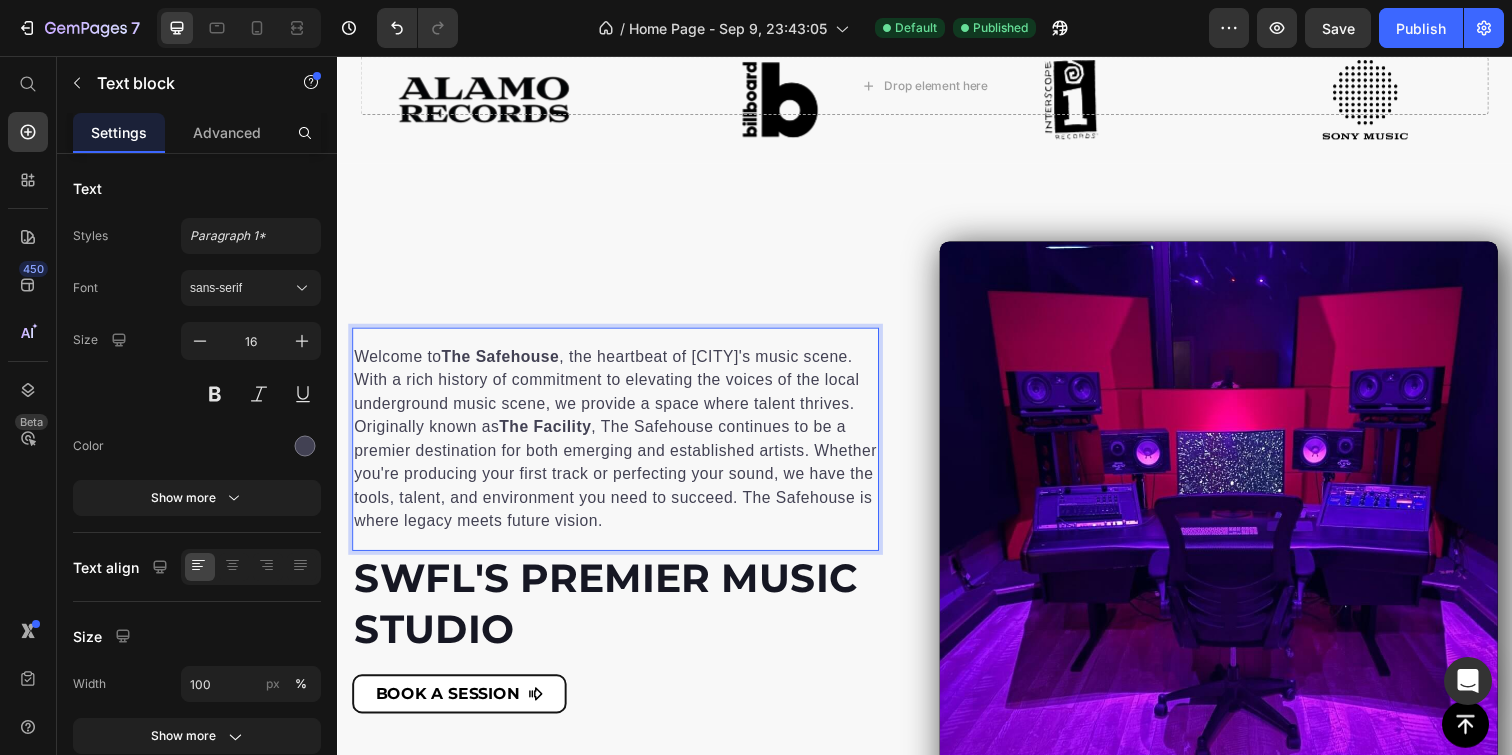 scroll, scrollTop: 891, scrollLeft: 0, axis: vertical 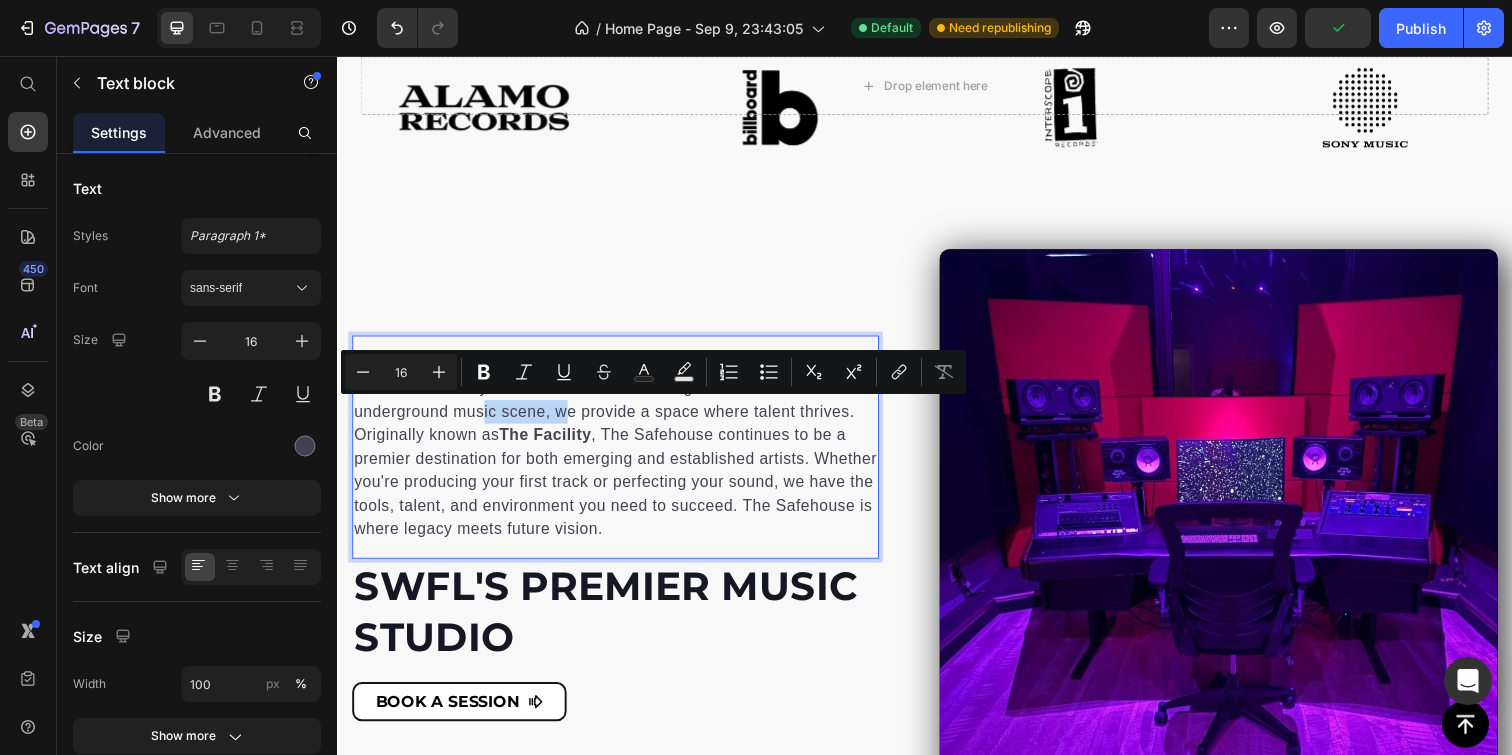 drag, startPoint x: 494, startPoint y: 420, endPoint x: 588, endPoint y: 426, distance: 94.19129 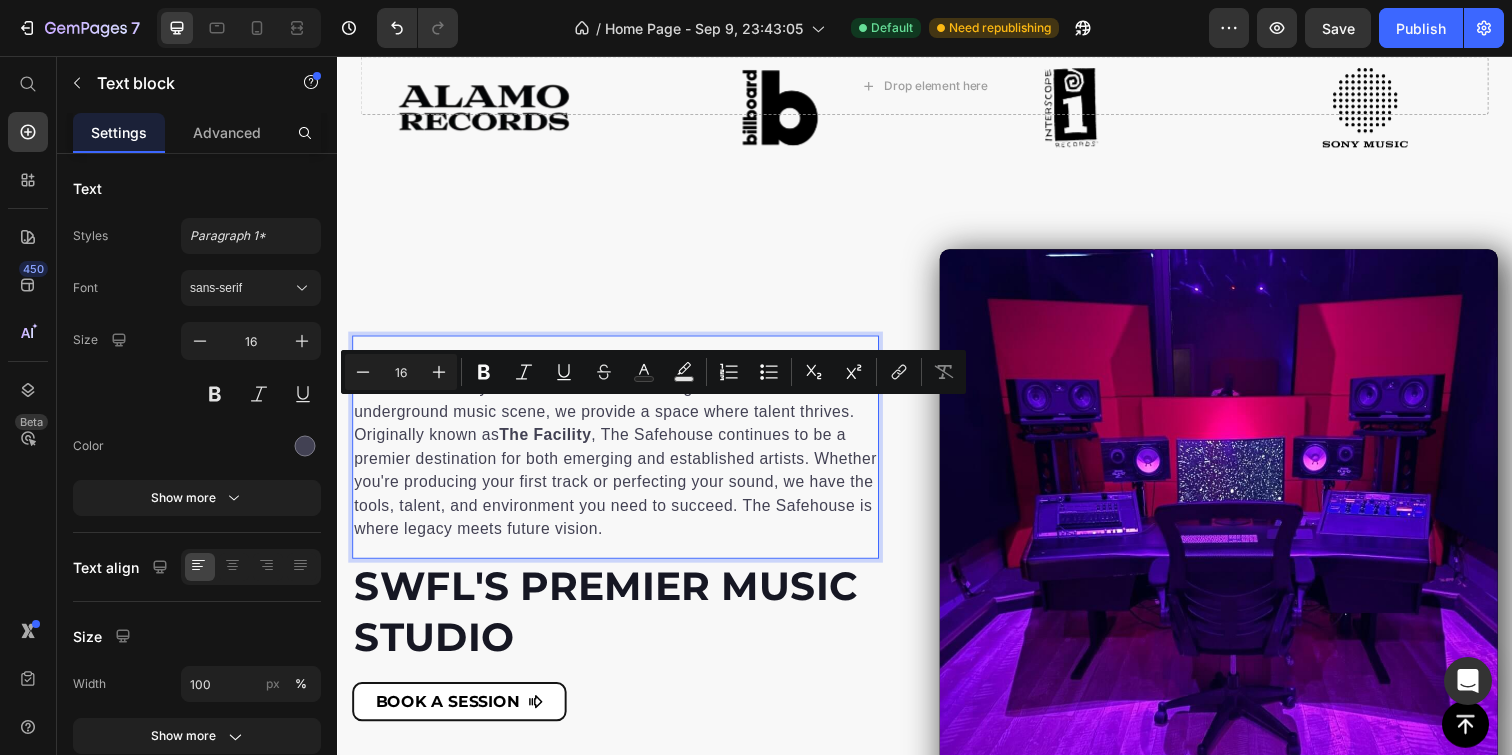click on "Welcome to  The Safehouse , the heartbeat of Fort Myers' music scene. With a rich history of commitment to elevating the voices of the local underground music scene, we provide a space where talent thrives. Originally known as  The Facility , The Safehouse continues to be a premier destination for both emerging and established artists. Whether you're producing your first track or perfecting your sound, we have the tools, talent, and environment you need to succeed. The Safehouse is where legacy meets future vision." at bounding box center [621, 455] 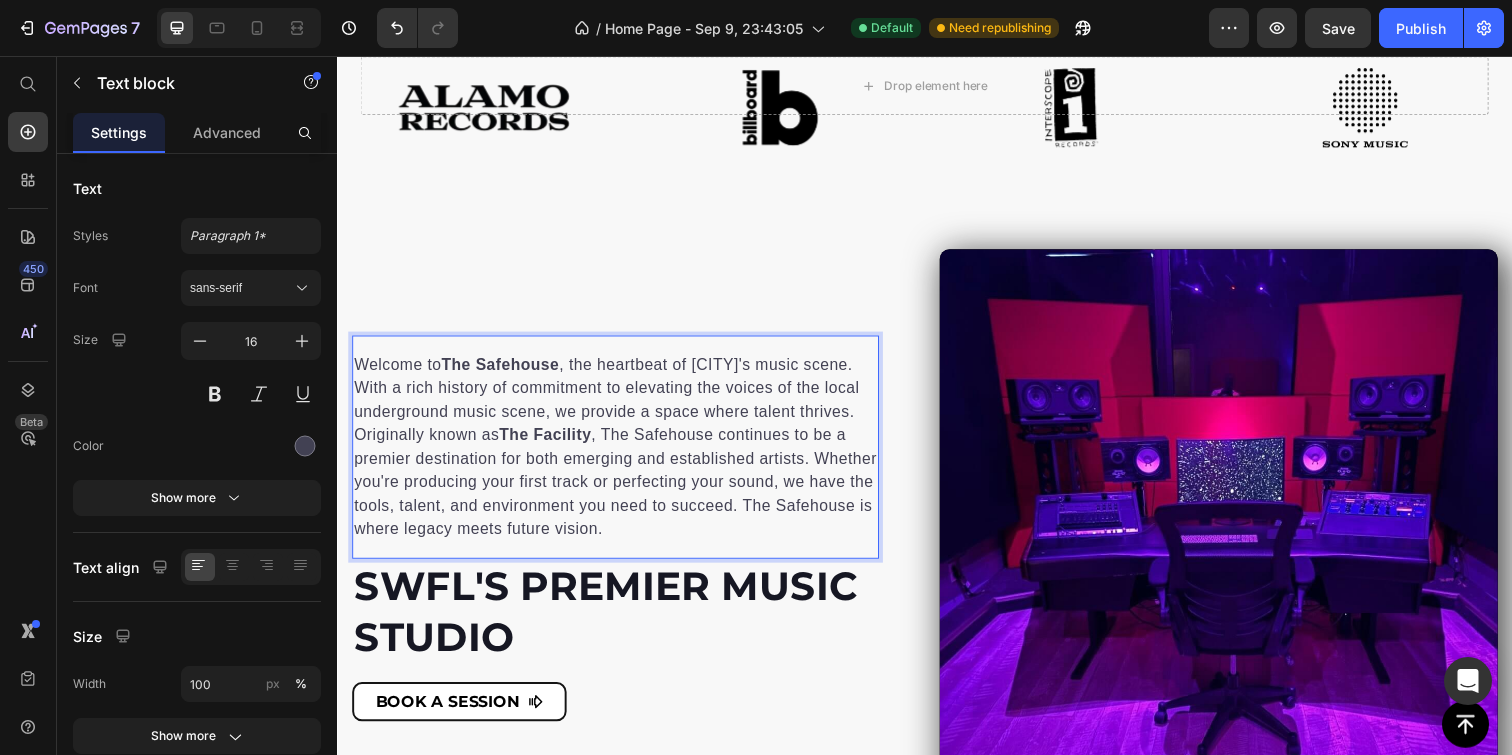 click on "Welcome to  The Safehouse , the heartbeat of Fort Myers' music scene. With a rich history of commitment to elevating the voices of the local underground music scene, we provide a space where talent thrives. Originally known as  The Facility , The Safehouse continues to be a premier destination for both emerging and established artists. Whether you're producing your first track or perfecting your sound, we have the tools, talent, and environment you need to succeed. The Safehouse is where legacy meets future vision." at bounding box center (621, 455) 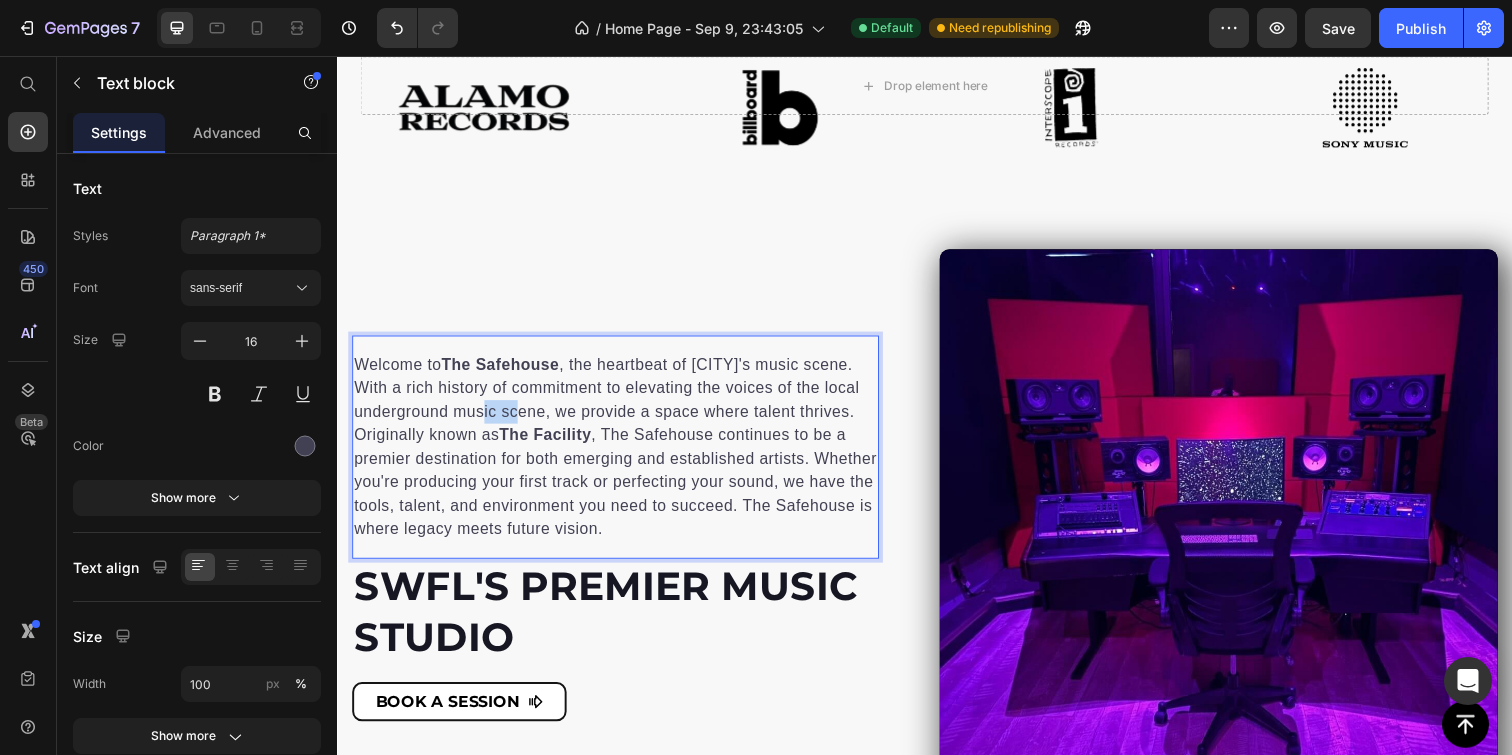 click on "Welcome to  The Safehouse , the heartbeat of Fort Myers' music scene. With a rich history of commitment to elevating the voices of the local underground music scene, we provide a space where talent thrives. Originally known as  The Facility , The Safehouse continues to be a premier destination for both emerging and established artists. Whether you're producing your first track or perfecting your sound, we have the tools, talent, and environment you need to succeed. The Safehouse is where legacy meets future vision." at bounding box center (621, 455) 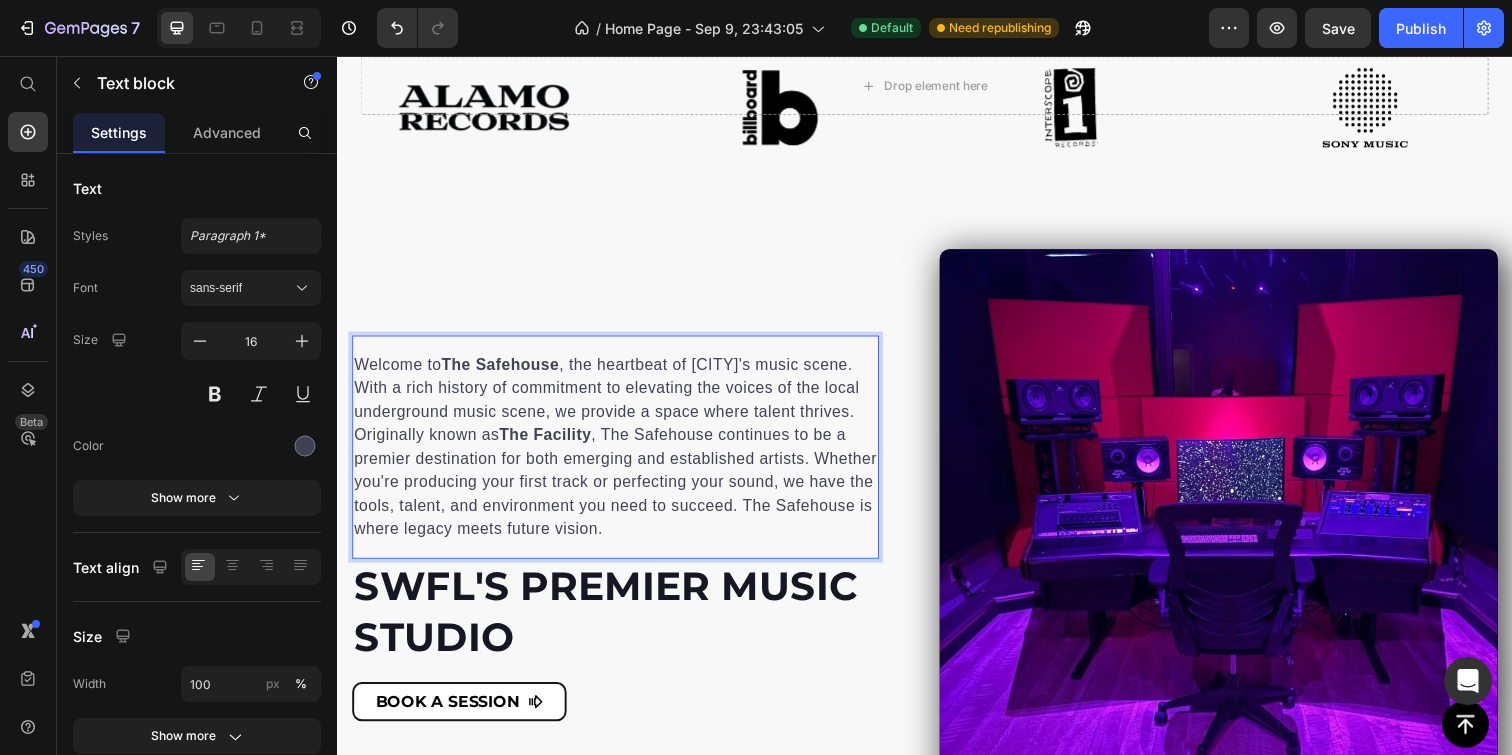 click on "Welcome to  The Safehouse , the heartbeat of Fort Myers' music scene. With a rich history of commitment to elevating the voices of the local underground music scene, we provide a space where talent thrives. Originally known as  The Facility , The Safehouse continues to be a premier destination for both emerging and established artists. Whether you're producing your first track or perfecting your sound, we have the tools, talent, and environment you need to succeed. The Safehouse is where legacy meets future vision." at bounding box center [621, 455] 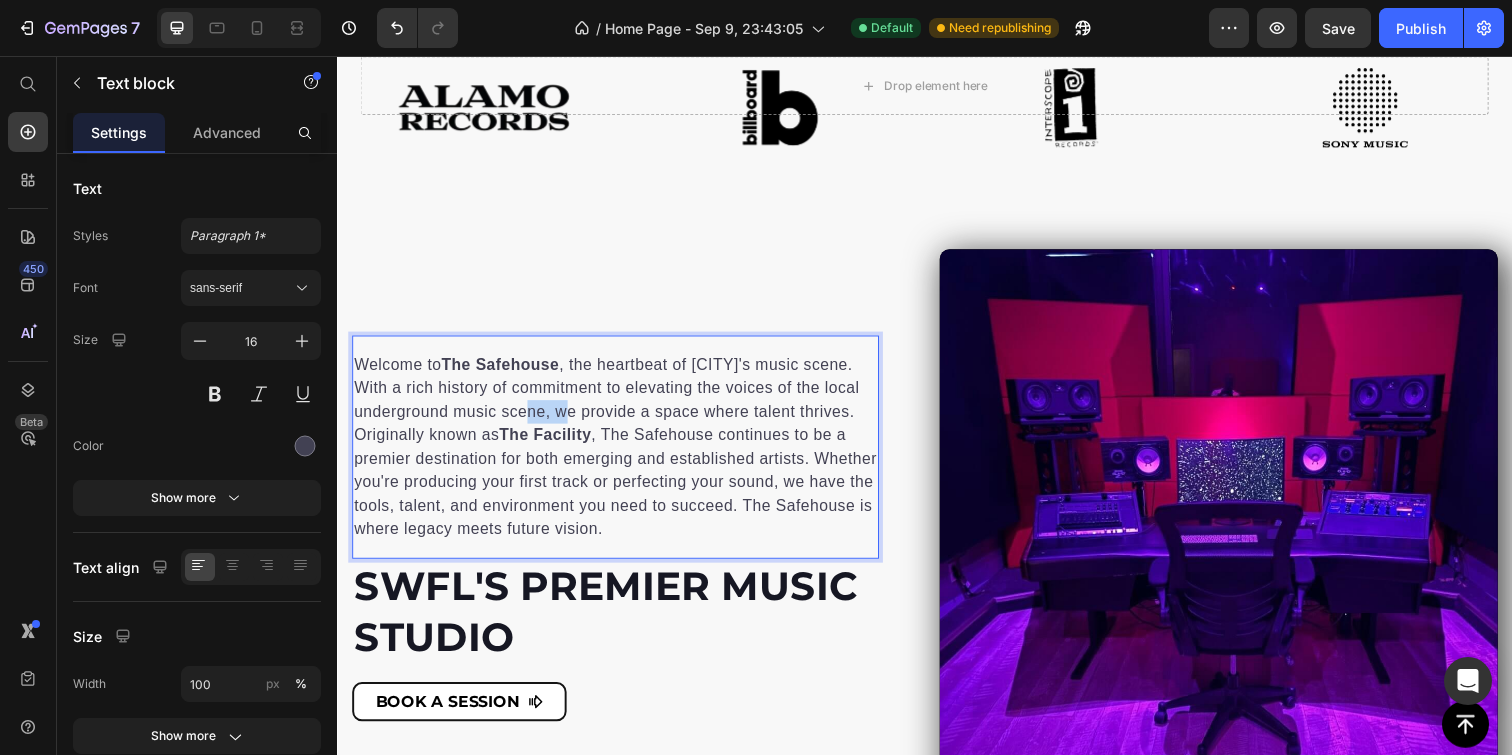 click on "Welcome to  The Safehouse , the heartbeat of Fort Myers' music scene. With a rich history of commitment to elevating the voices of the local underground music scene, we provide a space where talent thrives. Originally known as  The Facility , The Safehouse continues to be a premier destination for both emerging and established artists. Whether you're producing your first track or perfecting your sound, we have the tools, talent, and environment you need to succeed. The Safehouse is where legacy meets future vision." at bounding box center (621, 455) 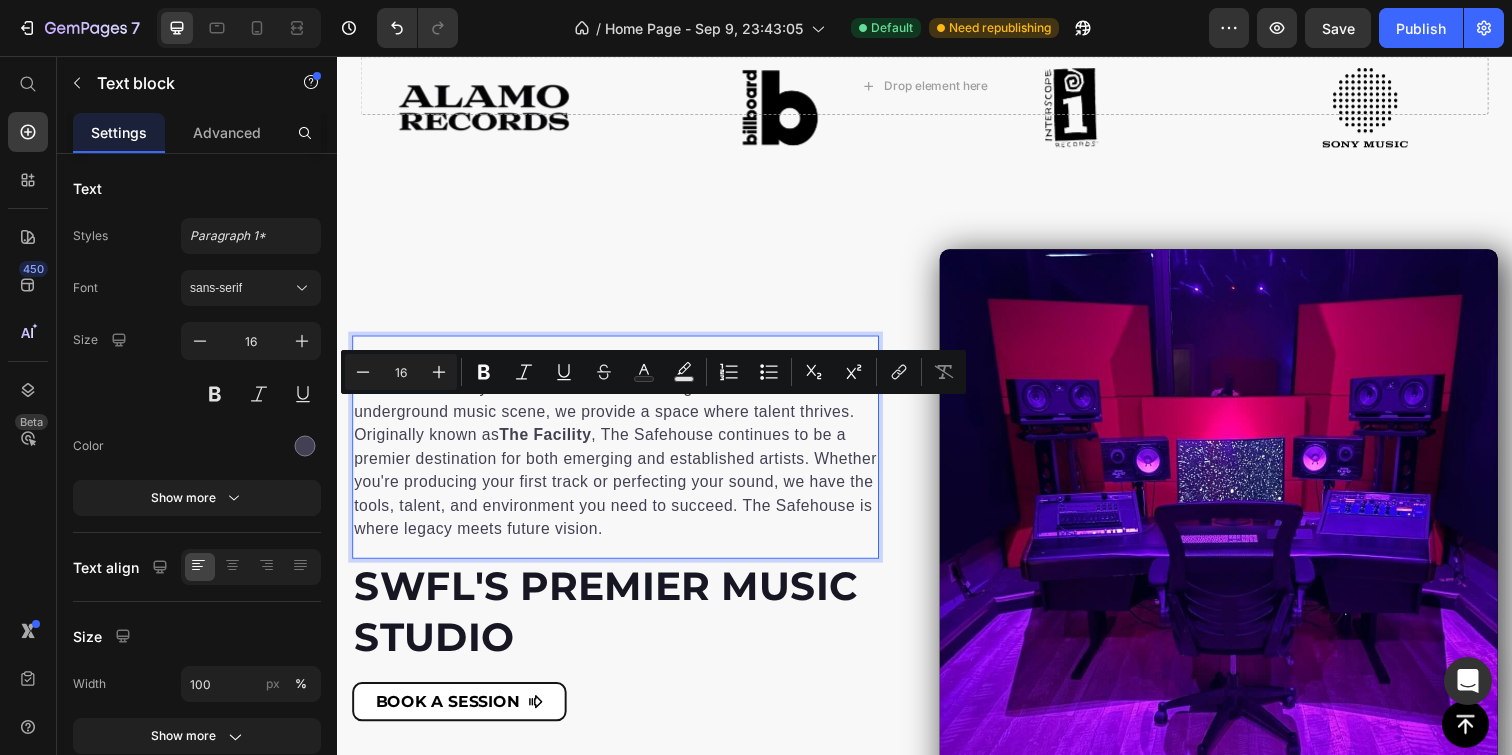 click on "Welcome to  The Safehouse , the heartbeat of Fort Myers' music scene. With a rich history of commitment to elevating the voices of the local underground music scene, we provide a space where talent thrives. Originally known as  The Facility , The Safehouse continues to be a premier destination for both emerging and established artists. Whether you're producing your first track or perfecting your sound, we have the tools, talent, and environment you need to succeed. The Safehouse is where legacy meets future vision." at bounding box center [621, 455] 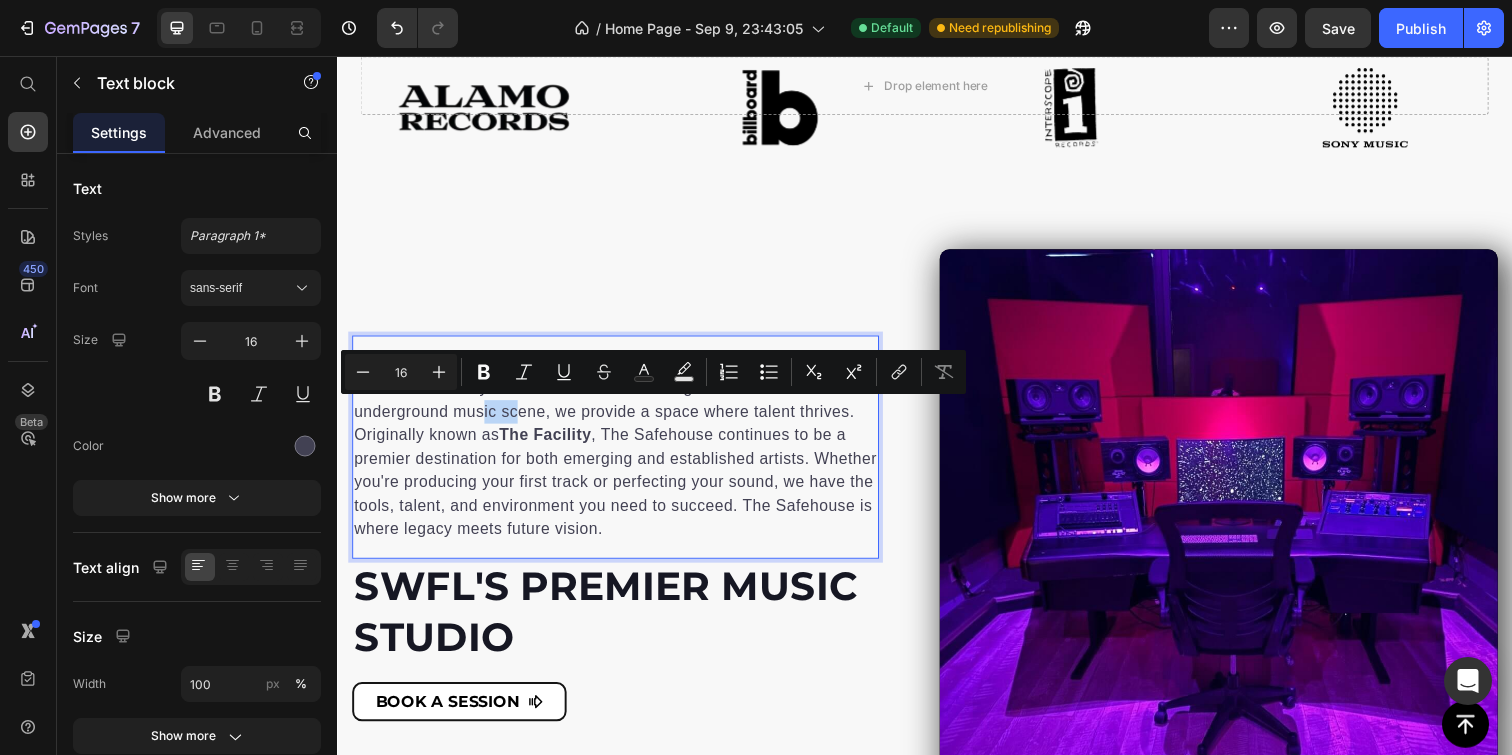 click on "Welcome to  The Safehouse , the heartbeat of Fort Myers' music scene. With a rich history of commitment to elevating the voices of the local underground music scene, we provide a space where talent thrives. Originally known as  The Facility , The Safehouse continues to be a premier destination for both emerging and established artists. Whether you're producing your first track or perfecting your sound, we have the tools, talent, and environment you need to succeed. The Safehouse is where legacy meets future vision." at bounding box center (621, 455) 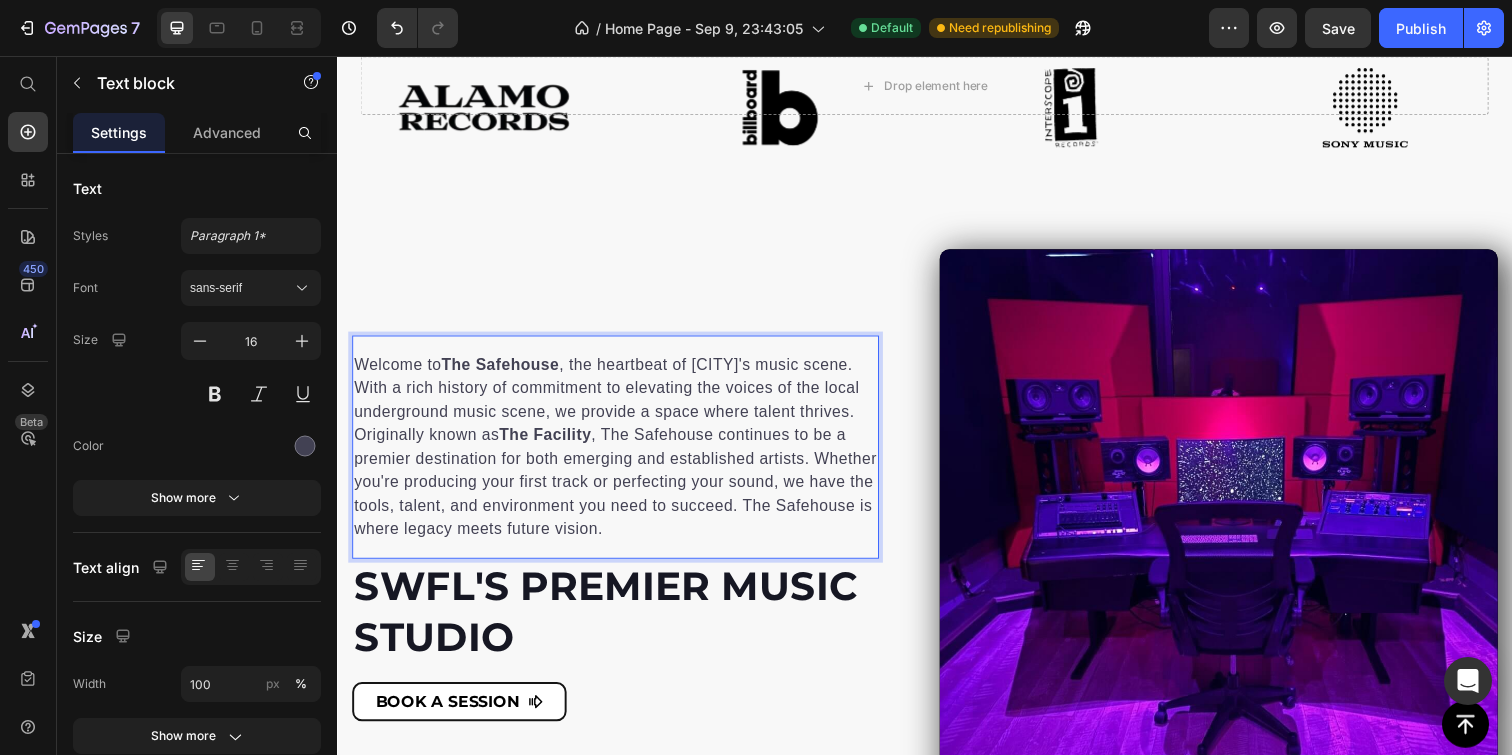 click on "Welcome to  The Safehouse , the heartbeat of Fort Myers' music scene. With a rich history of commitment to elevating the voices of the local underground music scene, we provide a space where talent thrives. Originally known as  The Facility , The Safehouse continues to be a premier destination for both emerging and established artists. Whether you're producing your first track or perfecting your sound, we have the tools, talent, and environment you need to succeed. The Safehouse is where legacy meets future vision." at bounding box center [621, 455] 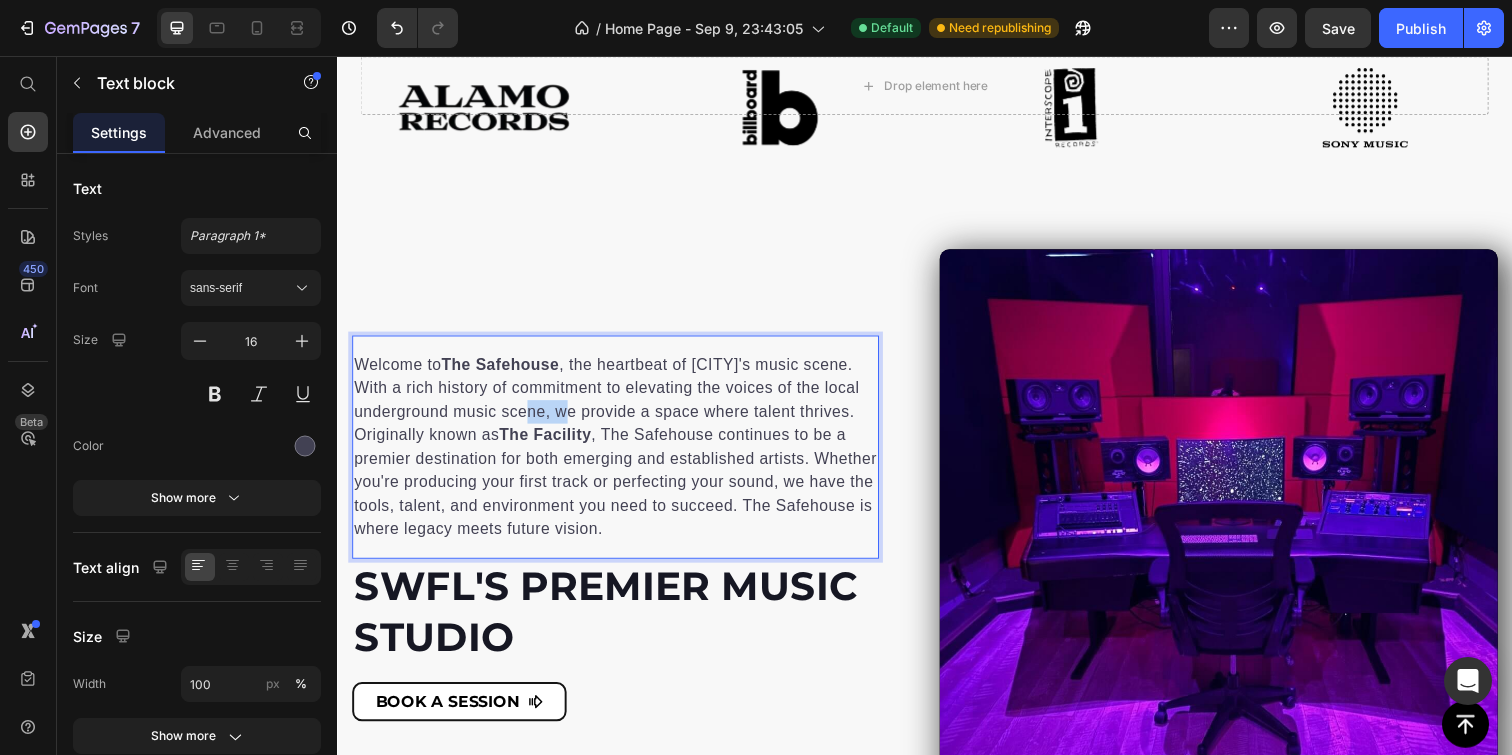 click on "Welcome to  The Safehouse , the heartbeat of Fort Myers' music scene. With a rich history of commitment to elevating the voices of the local underground music scene, we provide a space where talent thrives. Originally known as  The Facility , The Safehouse continues to be a premier destination for both emerging and established artists. Whether you're producing your first track or perfecting your sound, we have the tools, talent, and environment you need to succeed. The Safehouse is where legacy meets future vision." at bounding box center (621, 455) 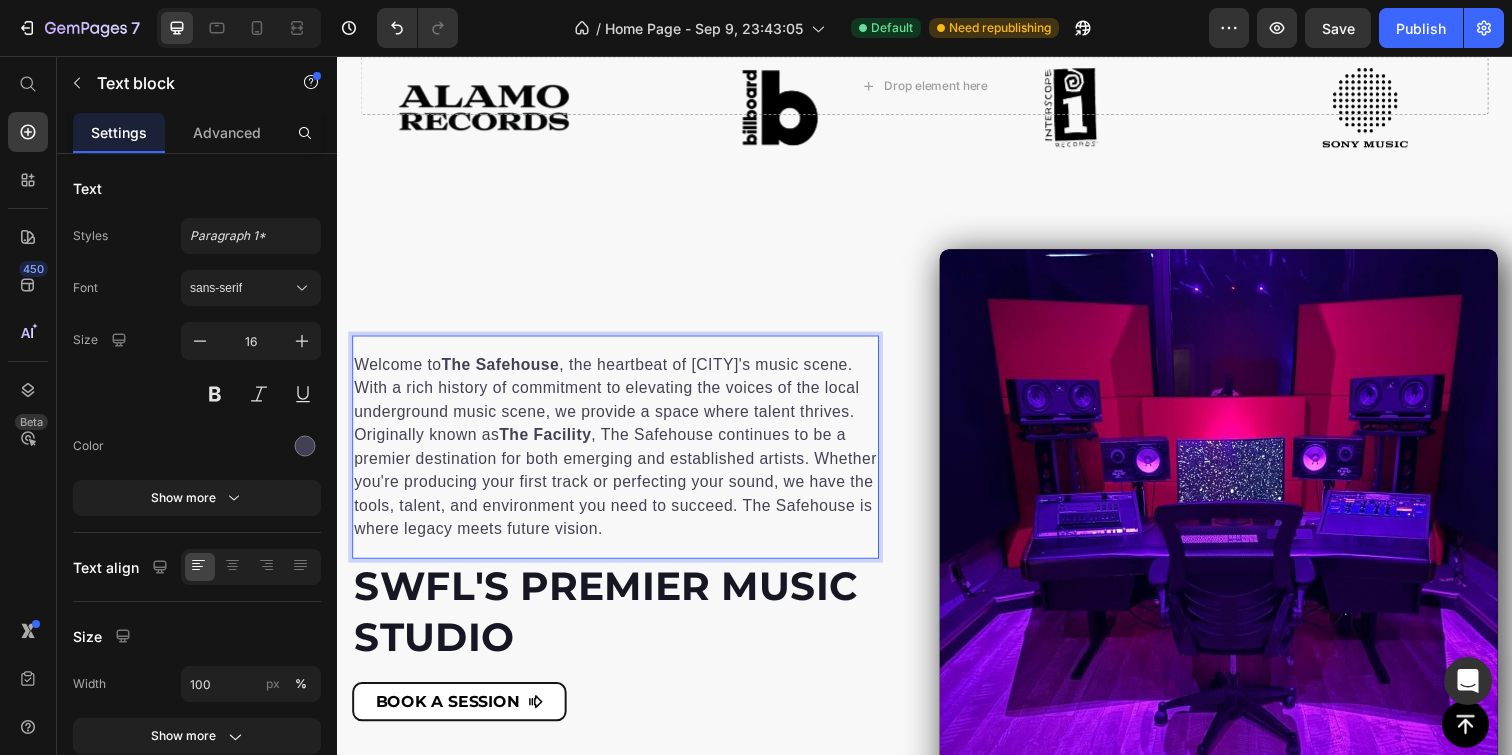 click on "Welcome to  The Safehouse , the heartbeat of Fort Myers' music scene. With a rich history of commitment to elevating the voices of the local underground music scene, we provide a space where talent thrives. Originally known as  The Facility , The Safehouse continues to be a premier destination for both emerging and established artists. Whether you're producing your first track or perfecting your sound, we have the tools, talent, and environment you need to succeed. The Safehouse is where legacy meets future vision." at bounding box center (621, 455) 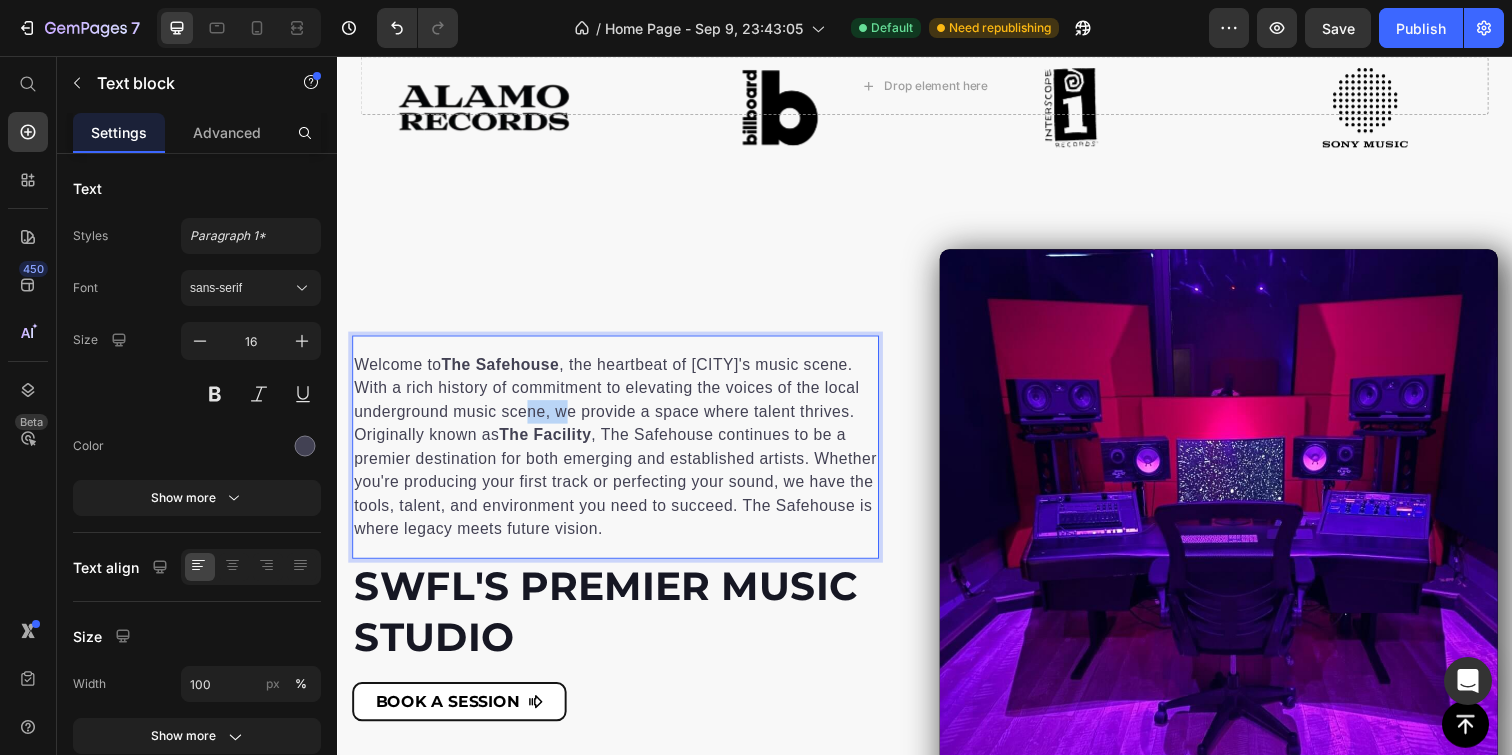 click on "Welcome to  The Safehouse , the heartbeat of Fort Myers' music scene. With a rich history of commitment to elevating the voices of the local underground music scene, we provide a space where talent thrives. Originally known as  The Facility , The Safehouse continues to be a premier destination for both emerging and established artists. Whether you're producing your first track or perfecting your sound, we have the tools, talent, and environment you need to succeed. The Safehouse is where legacy meets future vision." at bounding box center [621, 455] 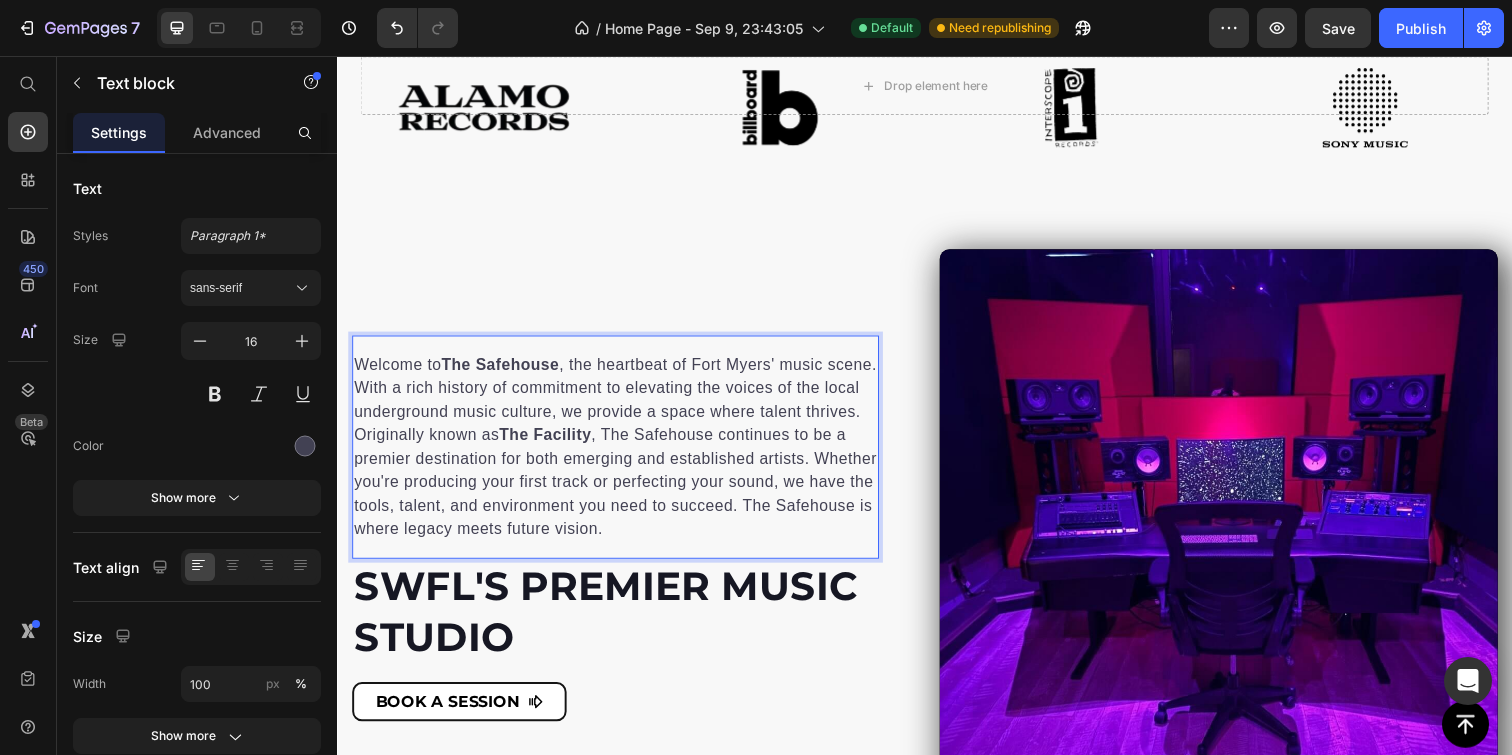 click on "Welcome to  The Safehouse , the heartbeat of Fort Myers' music scene. With a rich history of commitment to elevating the voices of the local underground music culture, we provide a space where talent thrives. Originally known as  The Facility , The Safehouse continues to be a premier destination for both emerging and established artists. Whether you're producing your first track or perfecting your sound, we have the tools, talent, and environment you need to succeed. The Safehouse is where legacy meets future vision." at bounding box center (621, 455) 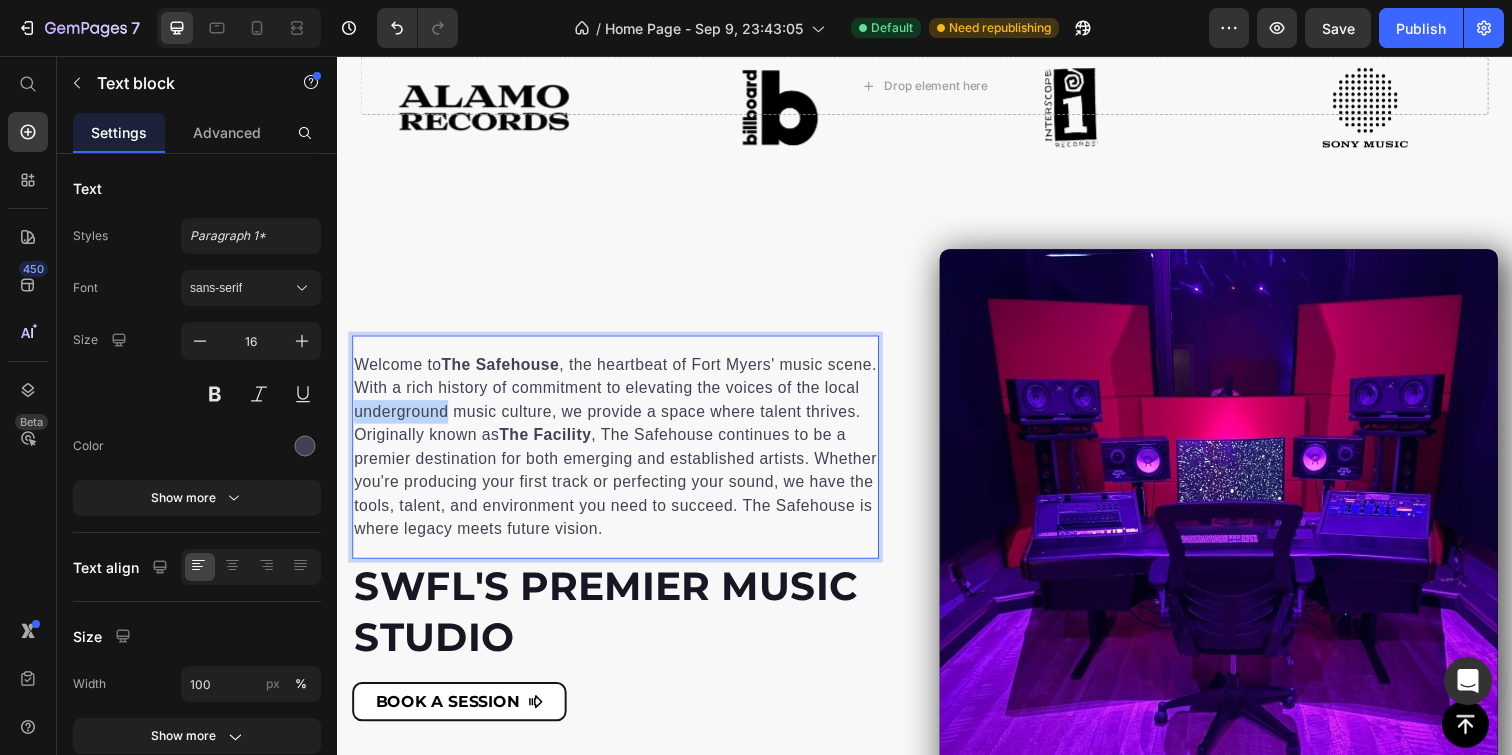 click on "Welcome to  The Safehouse , the heartbeat of Fort Myers' music scene. With a rich history of commitment to elevating the voices of the local underground music culture, we provide a space where talent thrives. Originally known as  The Facility , The Safehouse continues to be a premier destination for both emerging and established artists. Whether you're producing your first track or perfecting your sound, we have the tools, talent, and environment you need to succeed. The Safehouse is where legacy meets future vision." at bounding box center (621, 455) 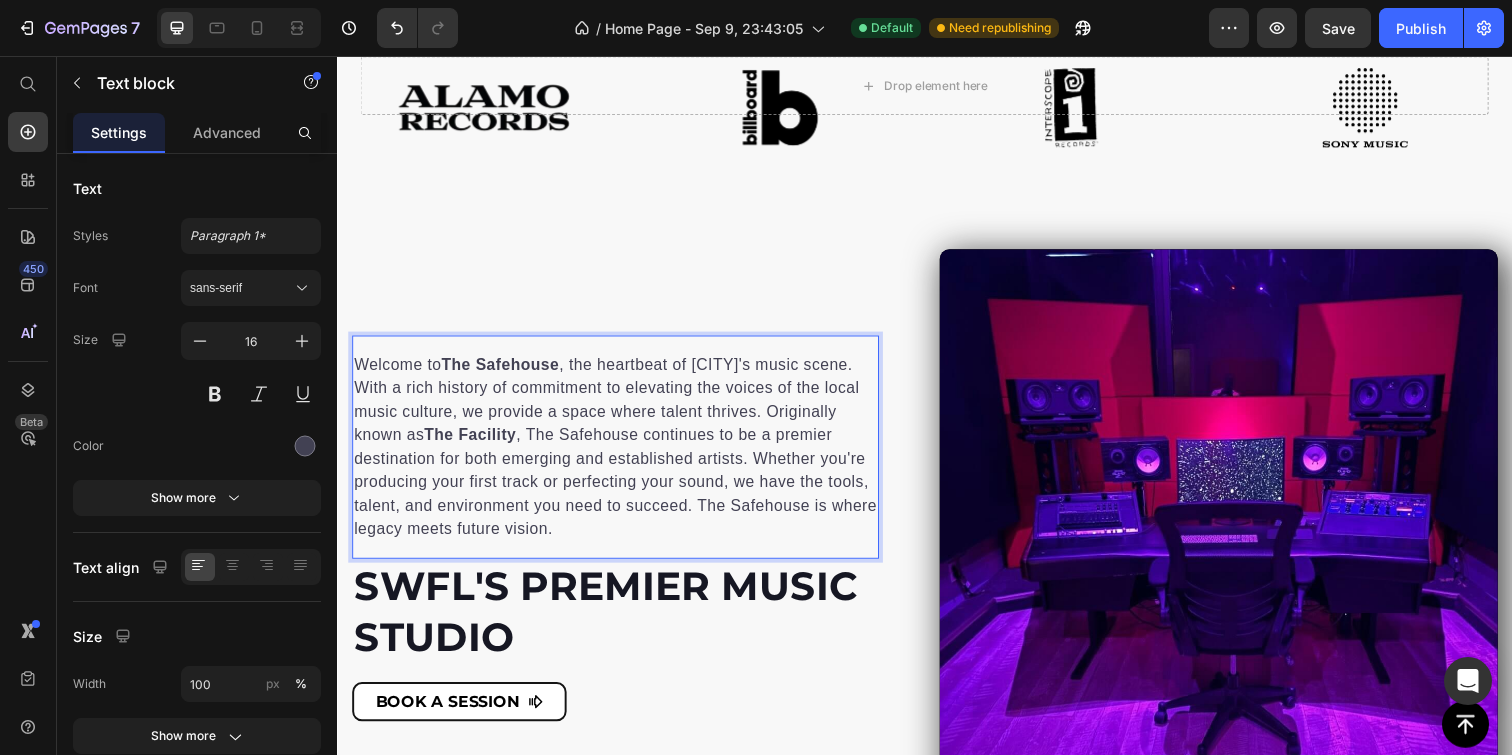 click on "Welcome to  The Safehouse , the heartbeat of Fort Myers' music scene. With a rich history of commitment to elevating the voices of the local music culture, we provide a space where talent thrives. Originally known as  The Facility , The Safehouse continues to be a premier destination for both emerging and established artists. Whether you're producing your first track or perfecting your sound, we have the tools, talent, and environment you need to succeed. The Safehouse is where legacy meets future vision." at bounding box center [621, 455] 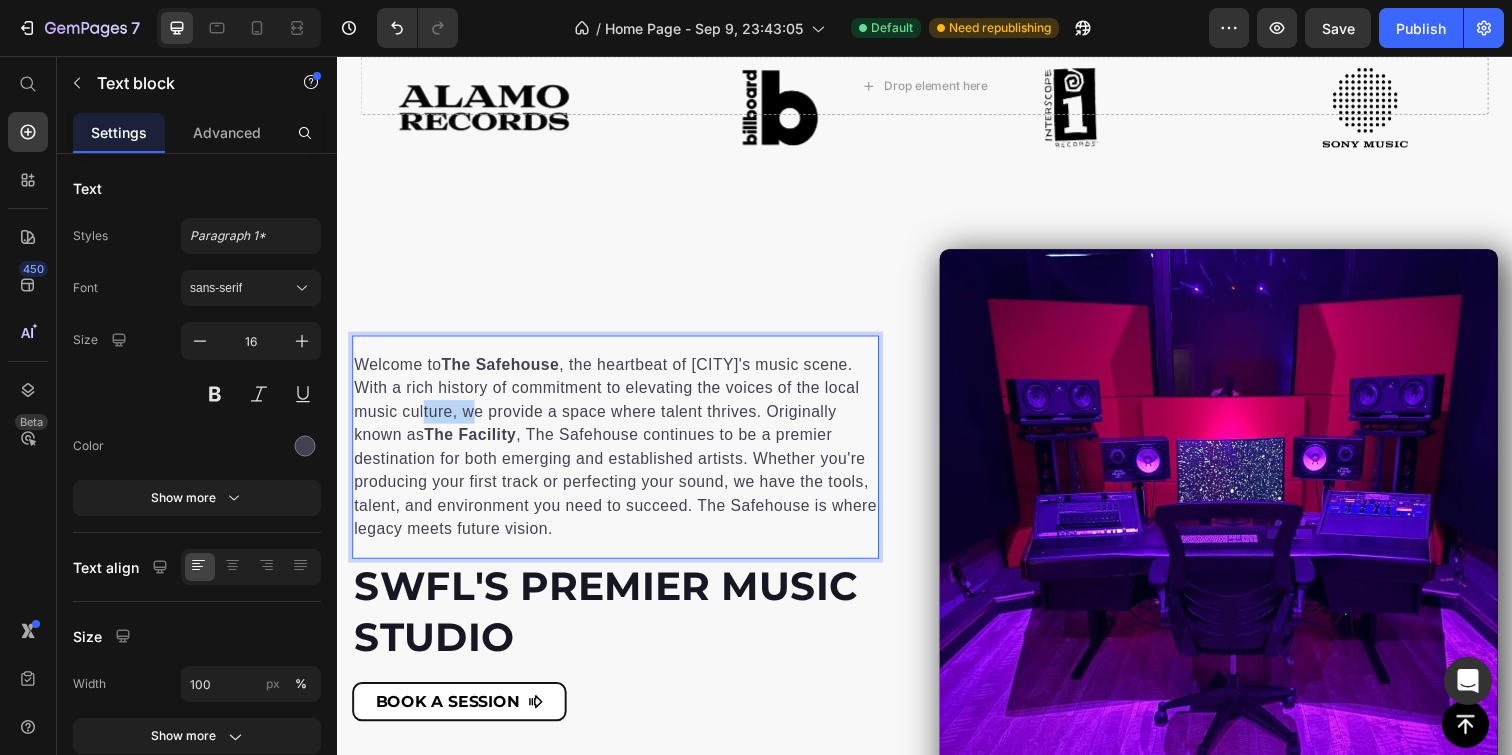click on "Welcome to  The Safehouse , the heartbeat of Fort Myers' music scene. With a rich history of commitment to elevating the voices of the local music culture, we provide a space where talent thrives. Originally known as  The Facility , The Safehouse continues to be a premier destination for both emerging and established artists. Whether you're producing your first track or perfecting your sound, we have the tools, talent, and environment you need to succeed. The Safehouse is where legacy meets future vision." at bounding box center (621, 455) 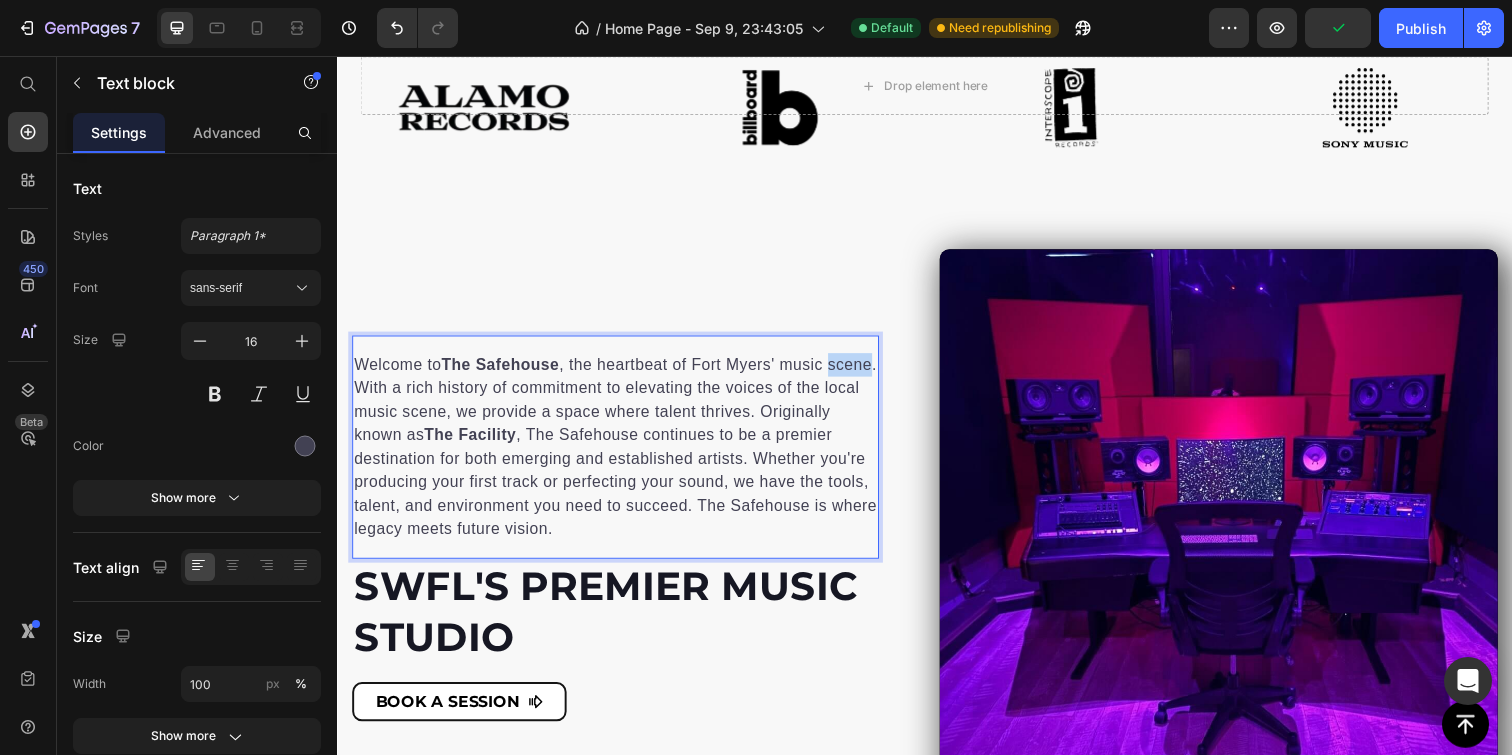 drag, startPoint x: 396, startPoint y: 397, endPoint x: 357, endPoint y: 397, distance: 39 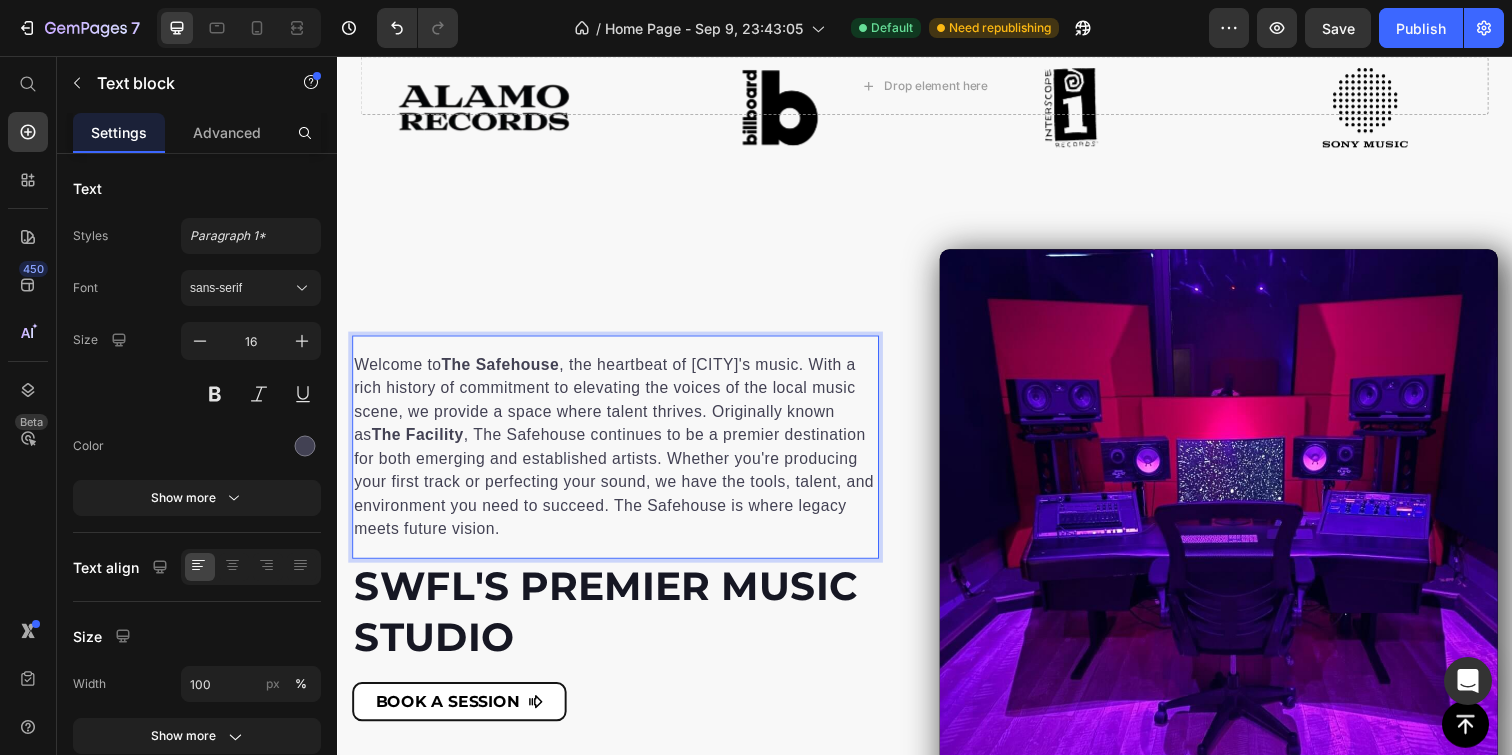 click on "Welcome to  The Safehouse , the heartbeat of Fort Myers' music. With a rich history of commitment to elevating the voices of the local music scene, we provide a space where talent thrives. Originally known as  The Facility , The Safehouse continues to be a premier destination for both emerging and established artists. Whether you're producing your first track or perfecting your sound, we have the tools, talent, and environment you need to succeed. The Safehouse is where legacy meets future vision." at bounding box center [621, 455] 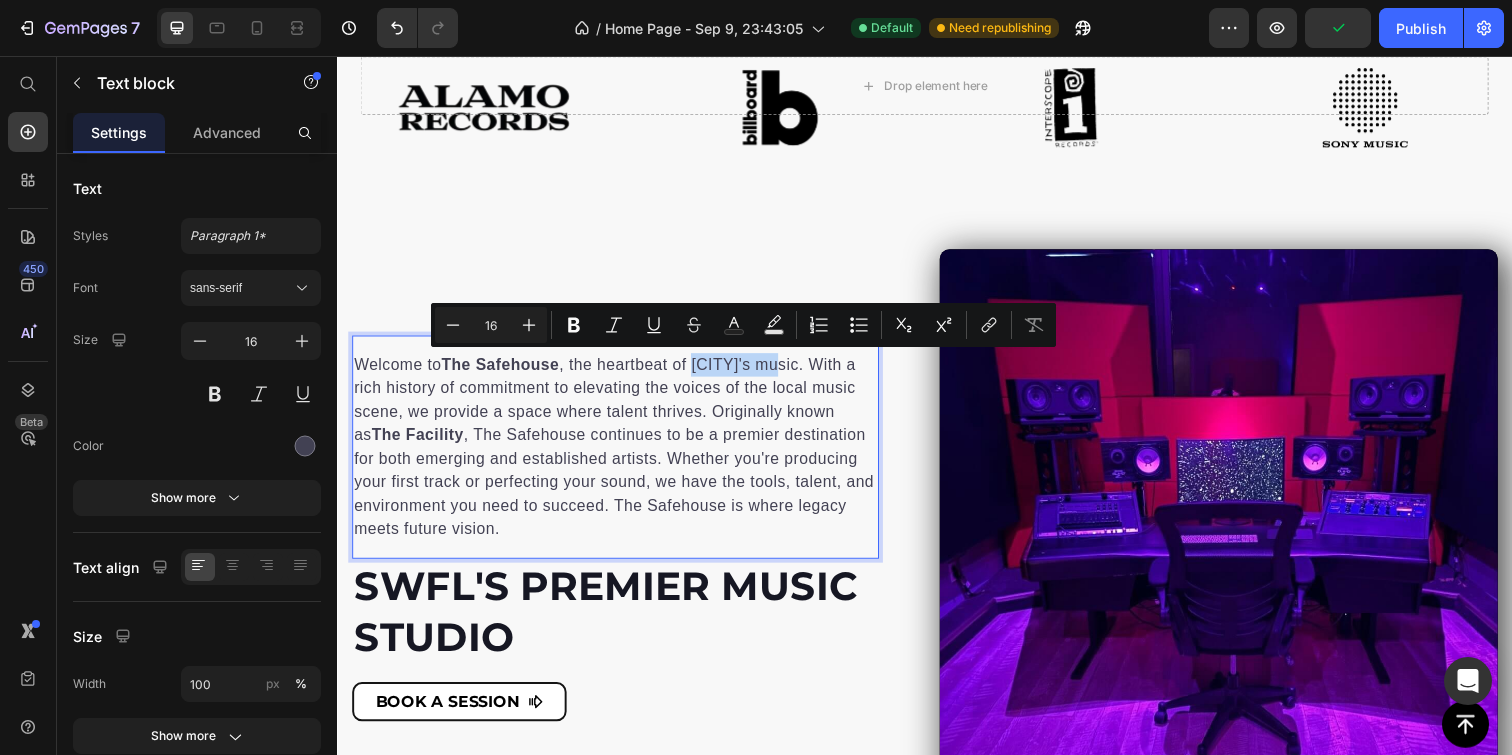 drag, startPoint x: 789, startPoint y: 370, endPoint x: 701, endPoint y: 370, distance: 88 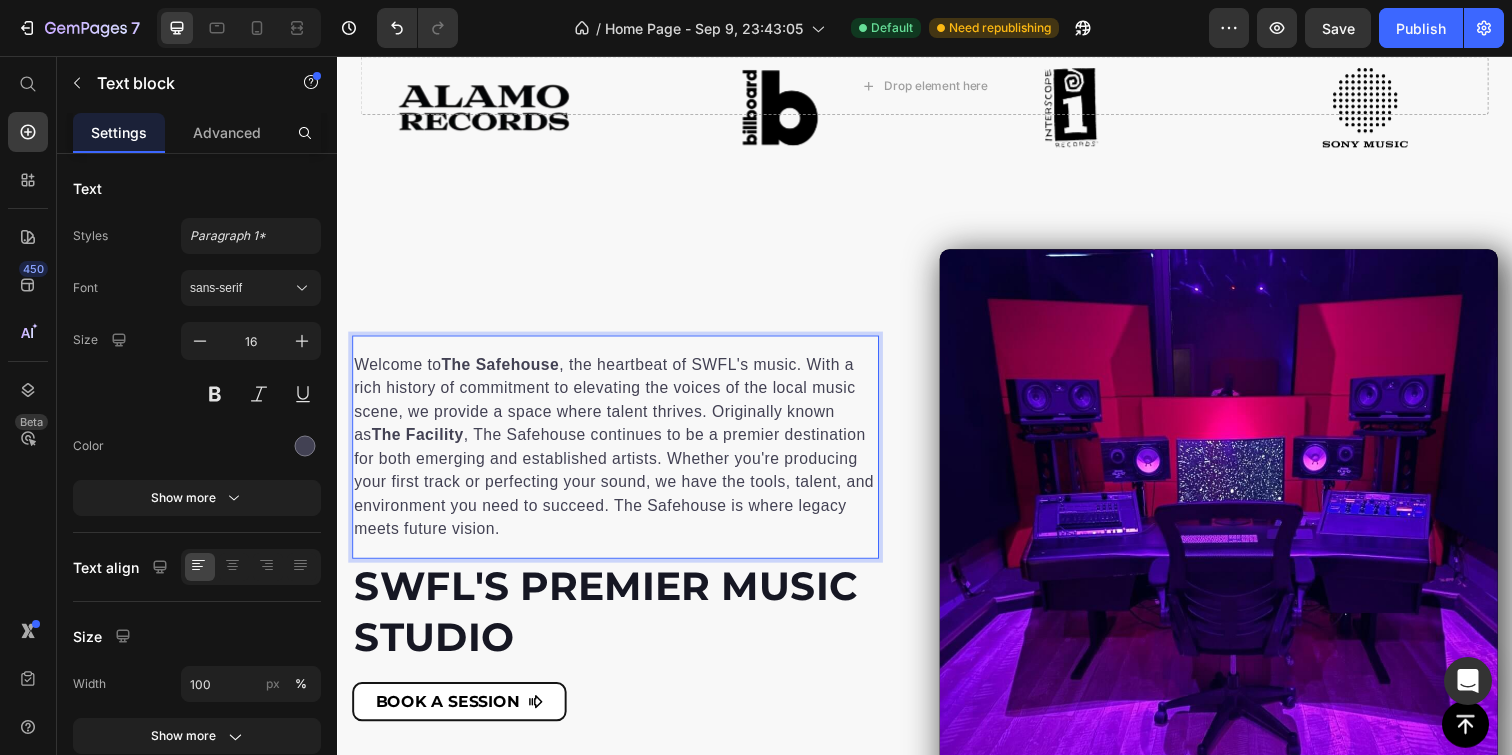 click on "Welcome to  The Safehouse , the heartbeat of SWFL's music. With a rich history of commitment to elevating the voices of the local music scene, we provide a space where talent thrives. Originally known as  The Facility , The Safehouse continues to be a premier destination for both emerging and established artists. Whether you're producing your first track or perfecting your sound, we have the tools, talent, and environment you need to succeed. The Safehouse is where legacy meets future vision." at bounding box center (621, 455) 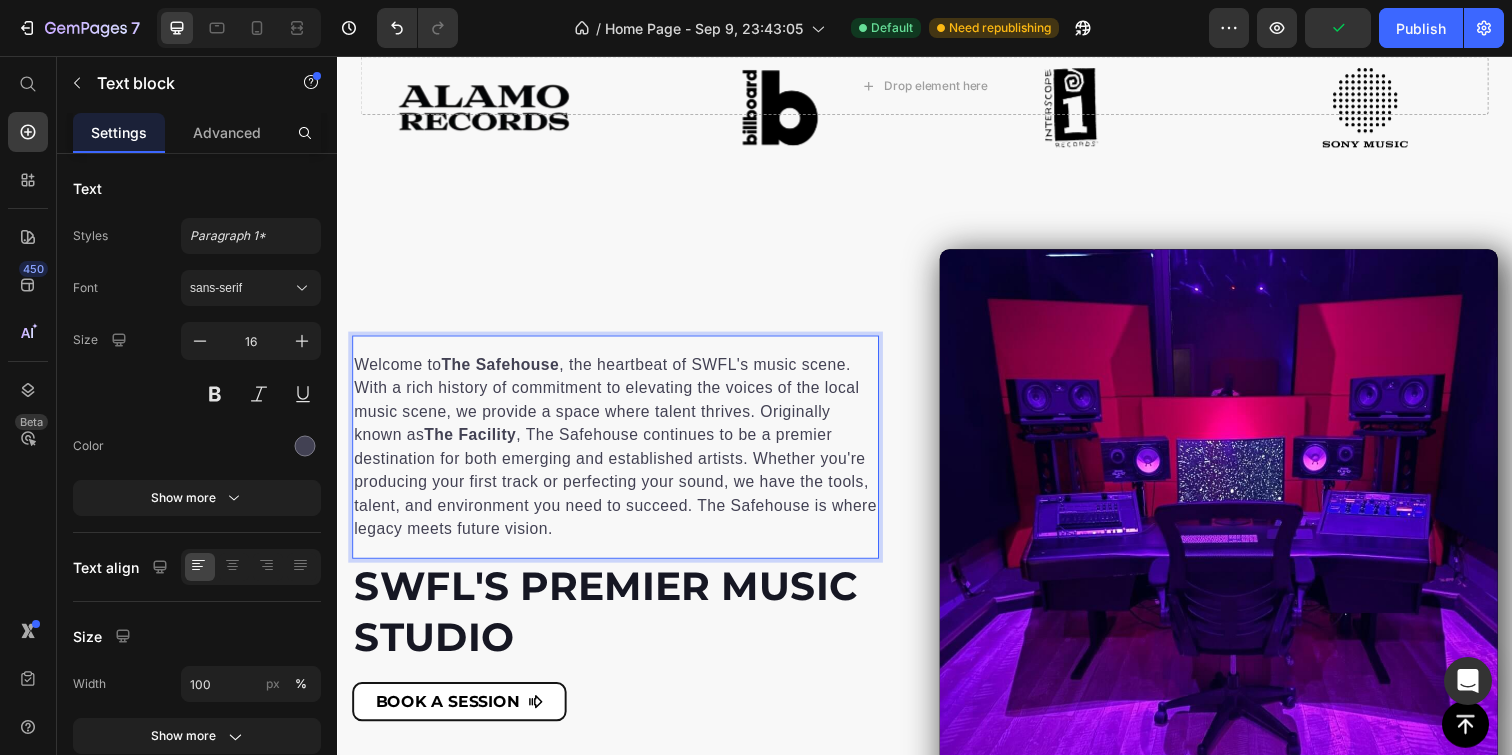 click on "Welcome to  The Safehouse , the heartbeat of SWFL's music scene. With a rich history of commitment to elevating the voices of the local music scene, we provide a space where talent thrives. Originally known as  The Facility , The Safehouse continues to be a premier destination for both emerging and established artists. Whether you're producing your first track or perfecting your sound, we have the tools, talent, and environment you need to succeed. The Safehouse is where legacy meets future vision." at bounding box center [621, 455] 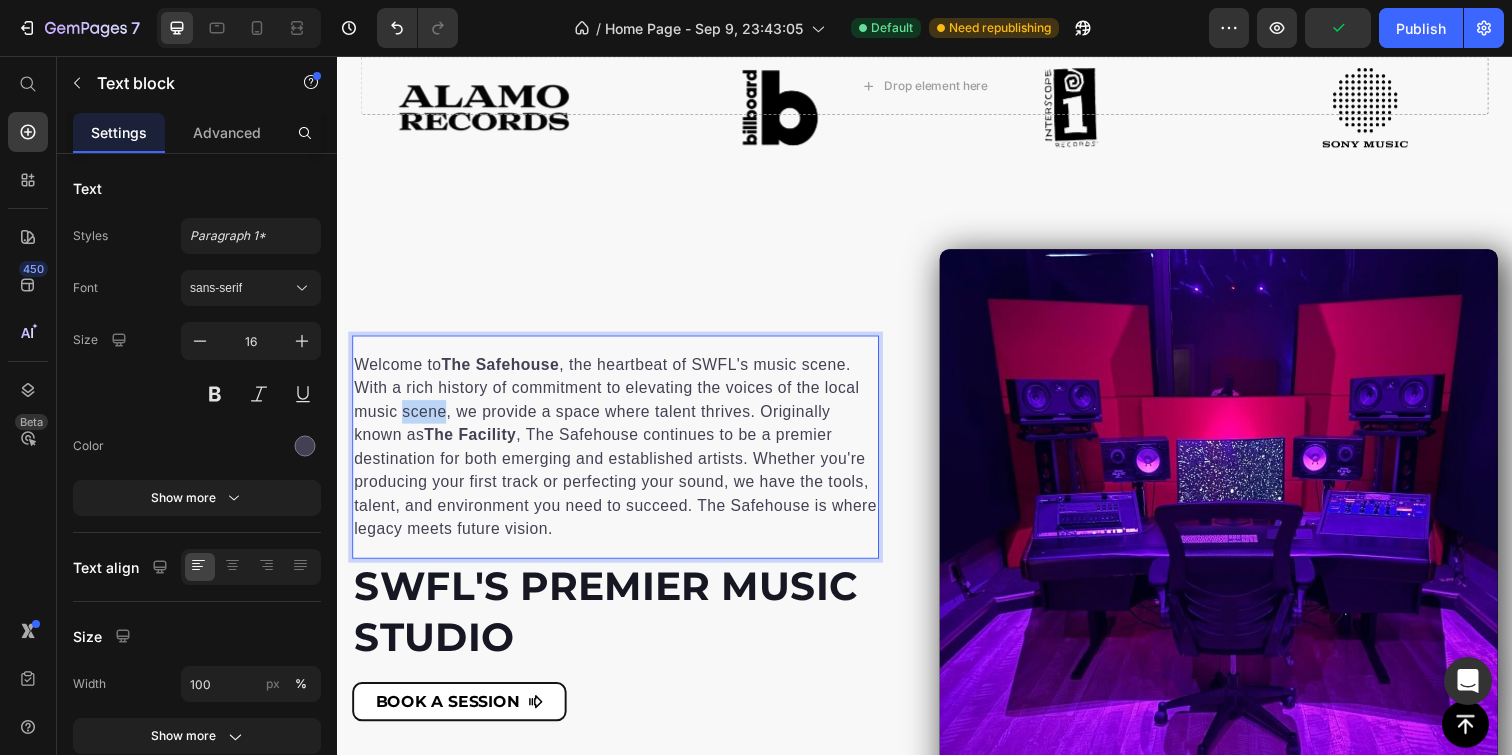 click on "Welcome to  The Safehouse , the heartbeat of SWFL's music scene. With a rich history of commitment to elevating the voices of the local music scene, we provide a space where talent thrives. Originally known as  The Facility , The Safehouse continues to be a premier destination for both emerging and established artists. Whether you're producing your first track or perfecting your sound, we have the tools, talent, and environment you need to succeed. The Safehouse is where legacy meets future vision." at bounding box center [621, 455] 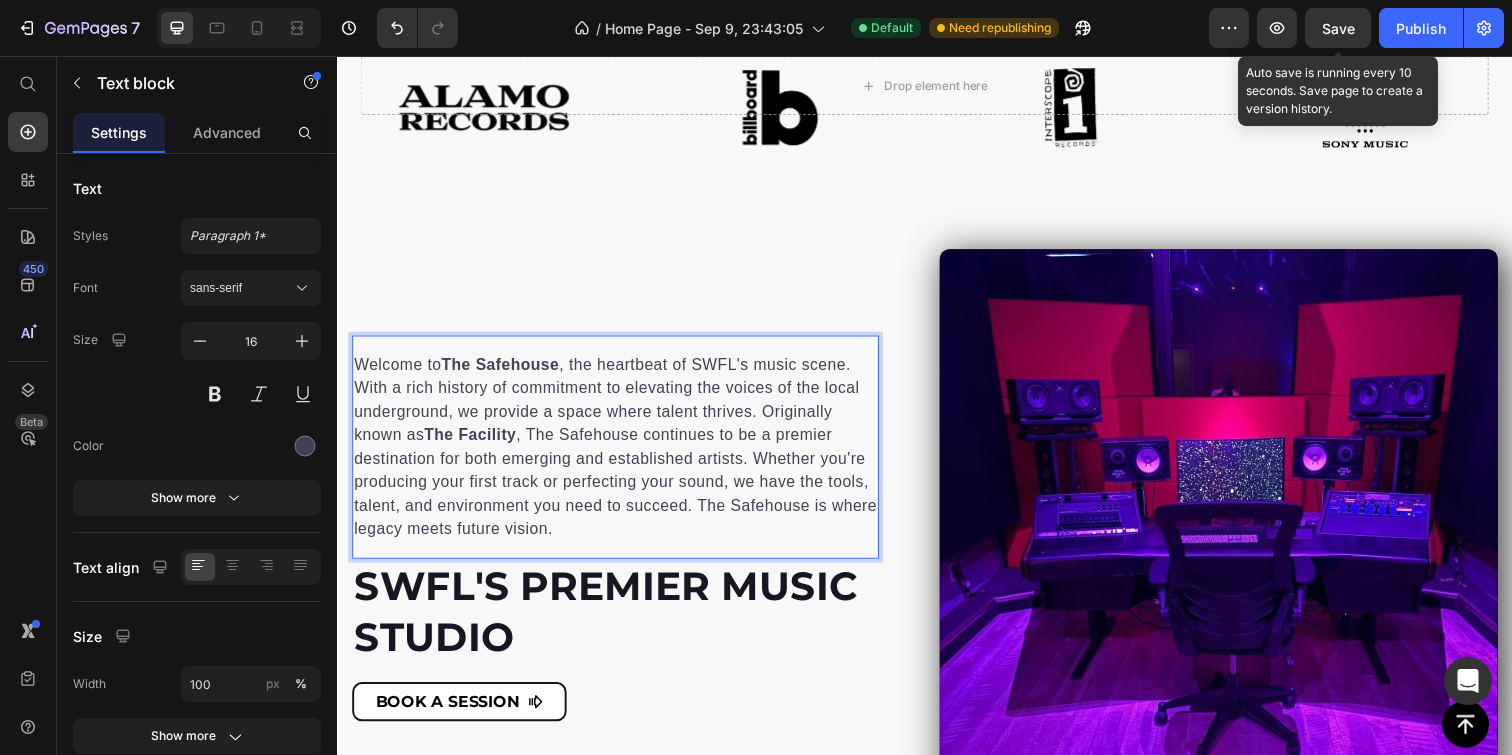 click on "Save" at bounding box center [1338, 28] 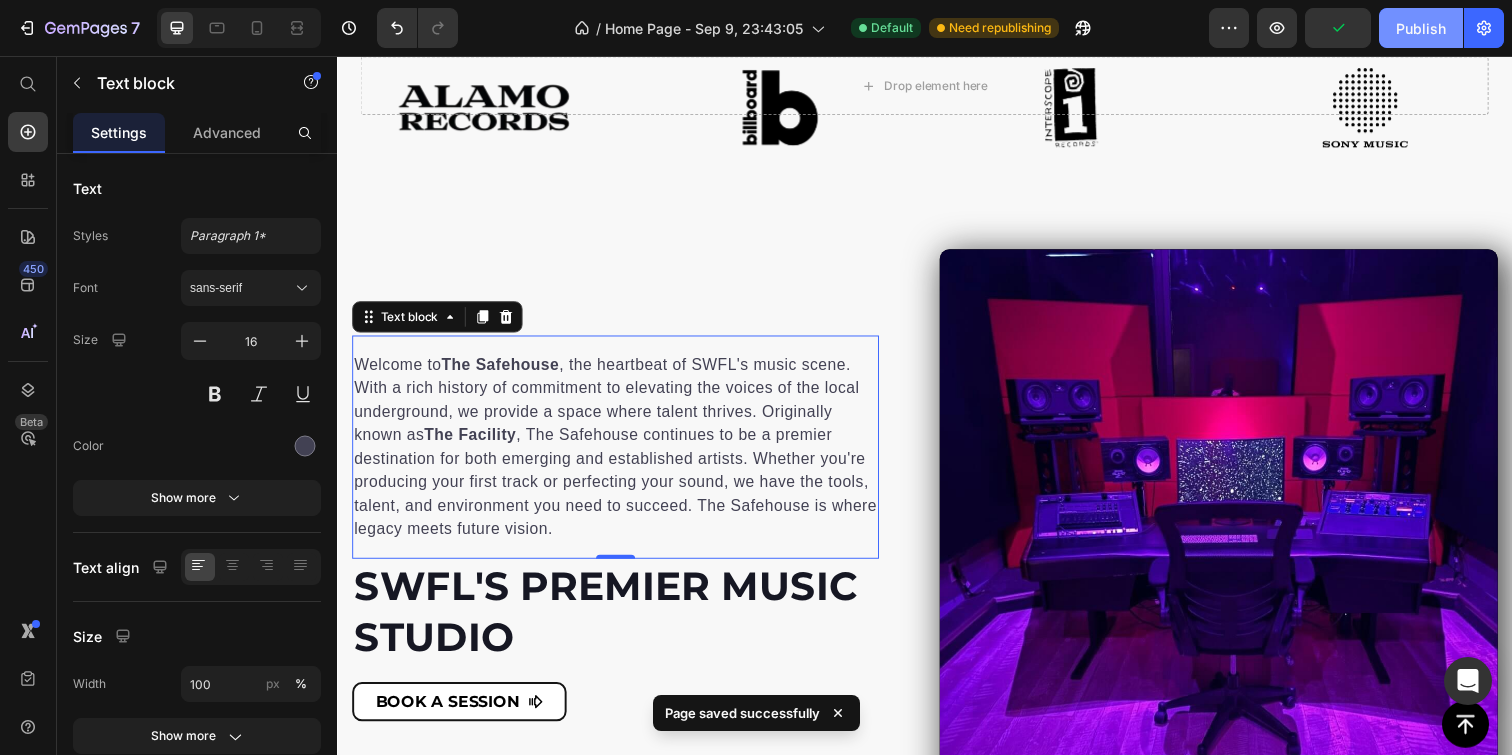 click on "Publish" at bounding box center (1421, 28) 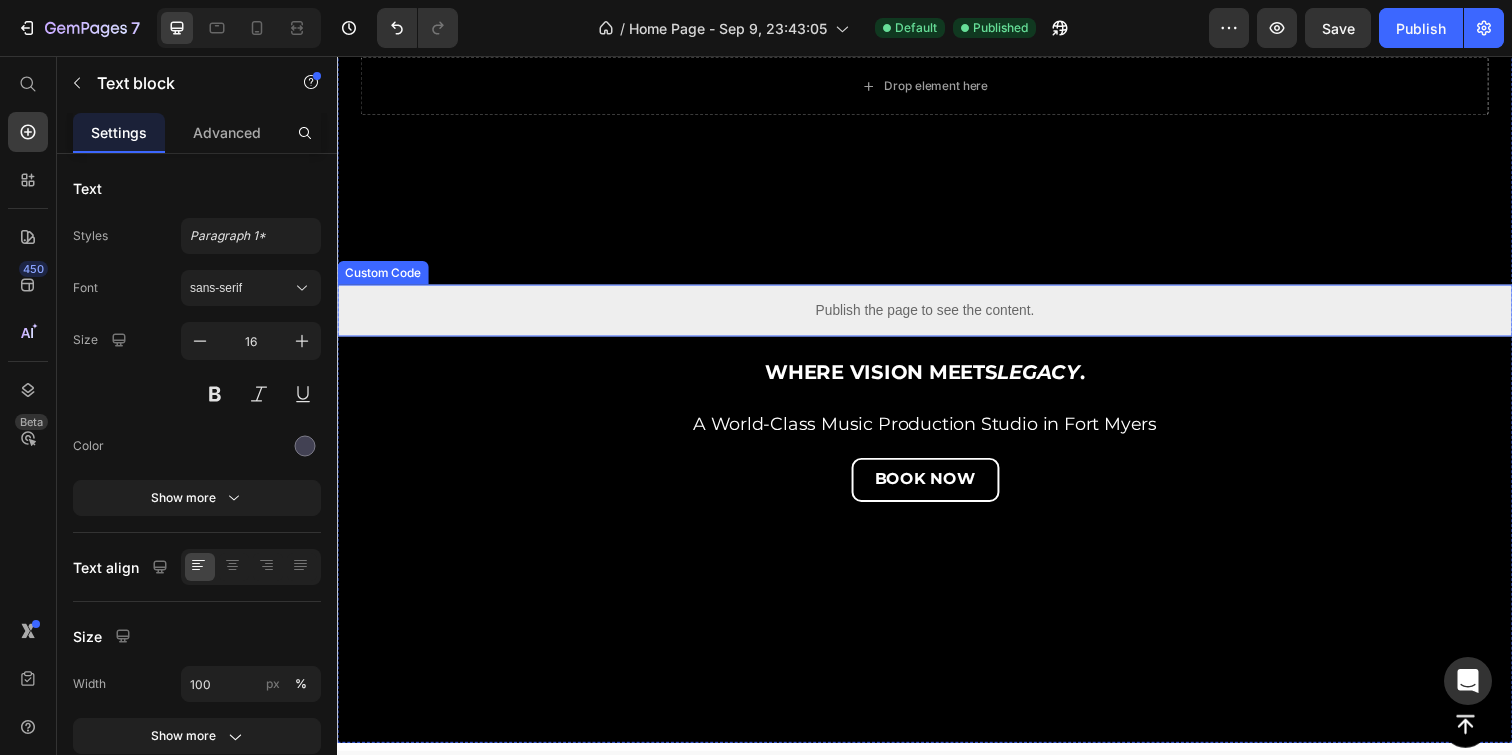 scroll, scrollTop: 0, scrollLeft: 0, axis: both 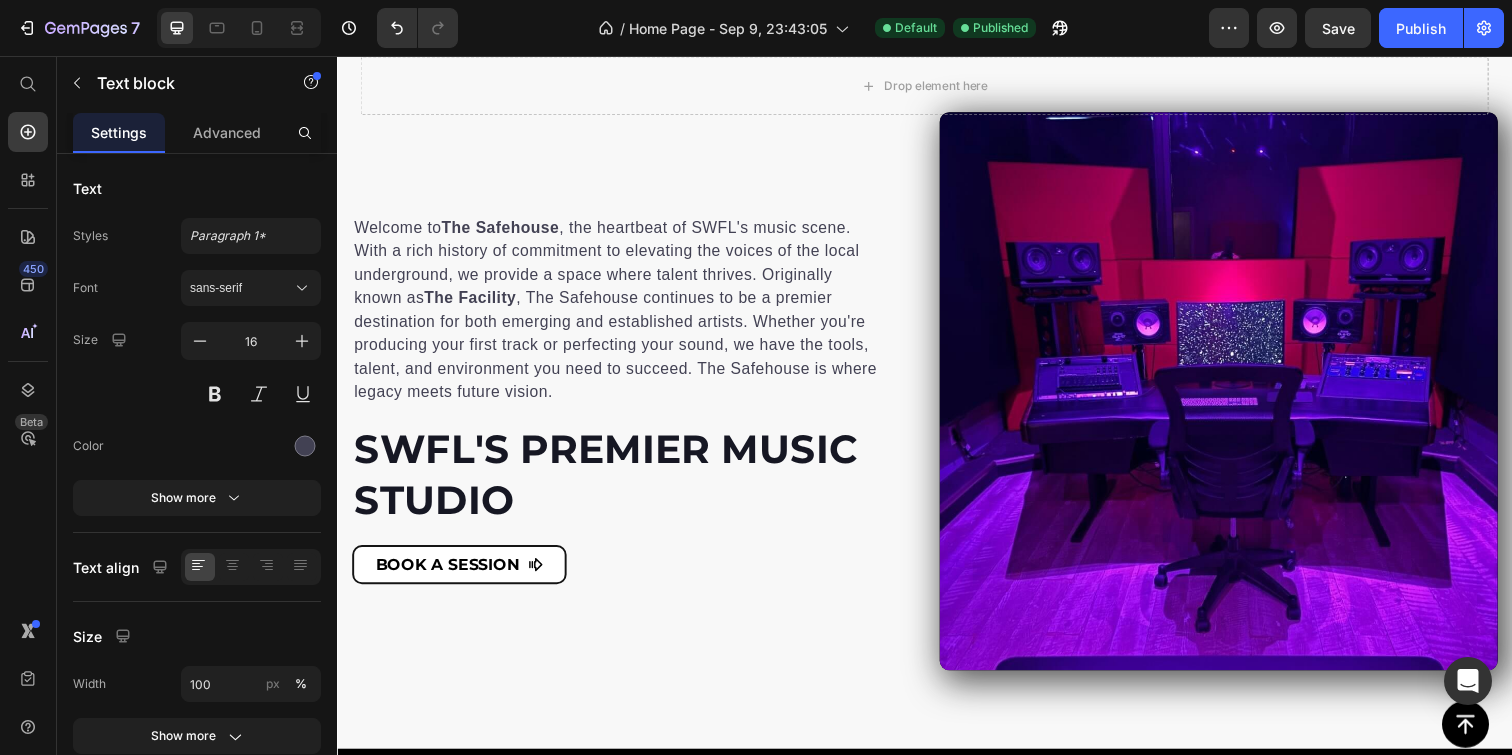 click on "SWFL'S Premier Music Studio" at bounding box center (621, 483) 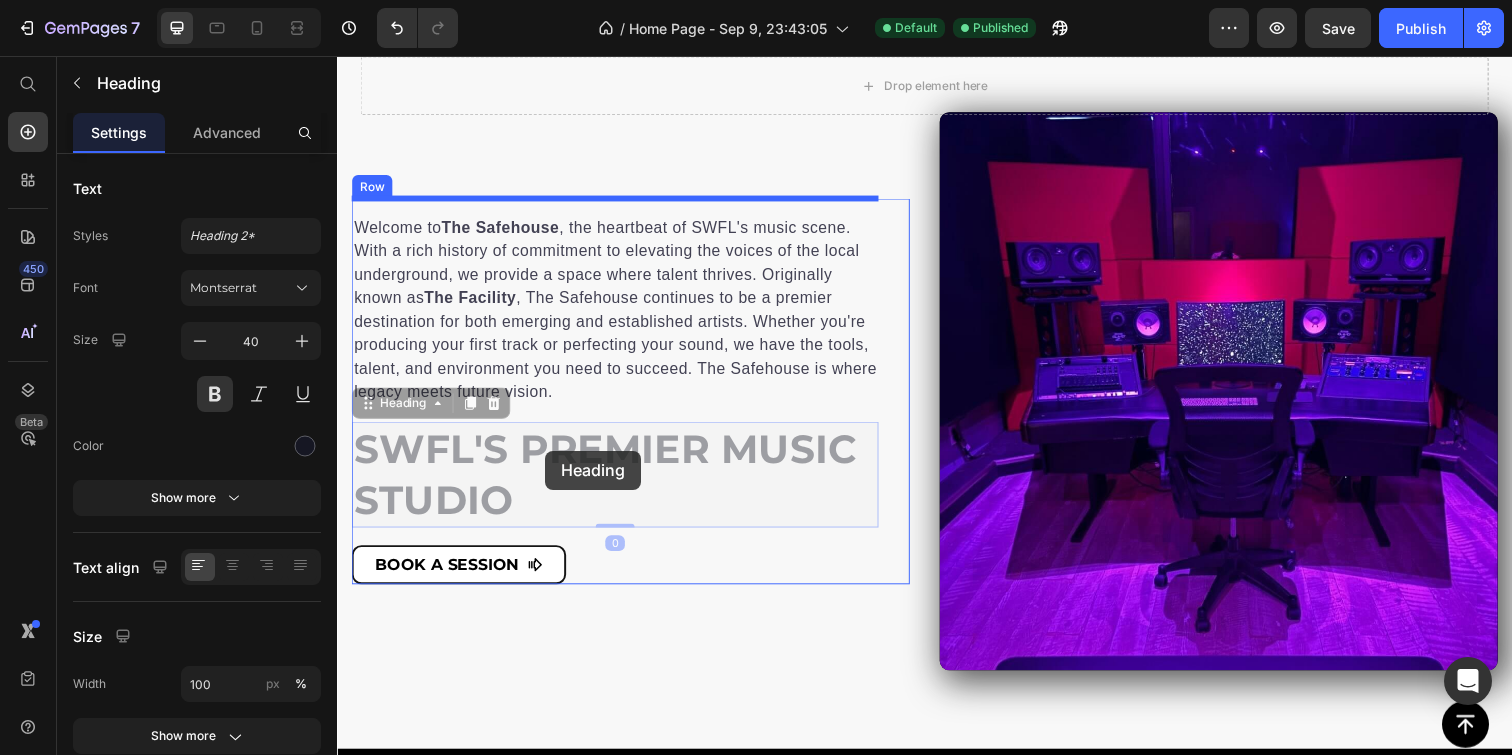 scroll, scrollTop: 977, scrollLeft: 0, axis: vertical 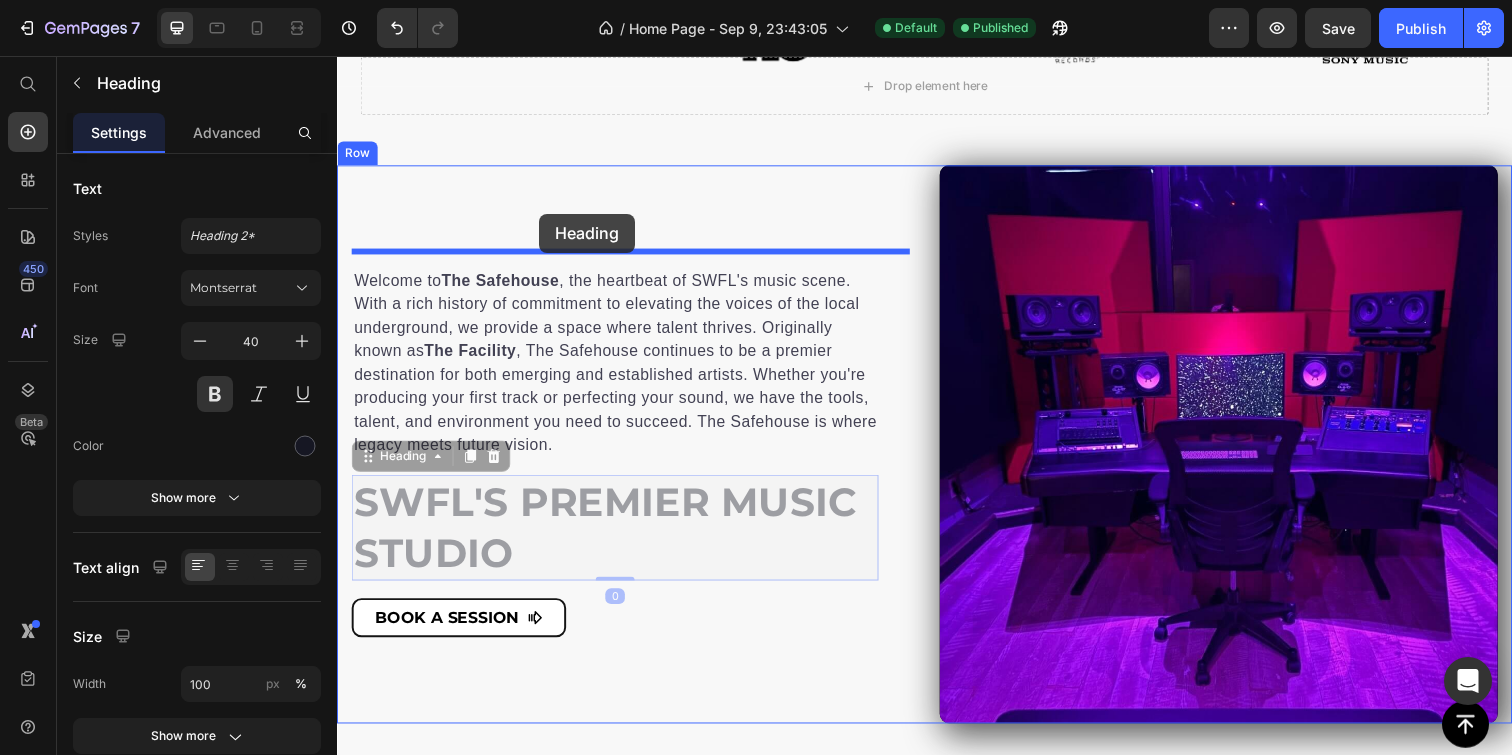 drag, startPoint x: 553, startPoint y: 500, endPoint x: 543, endPoint y: 217, distance: 283.17664 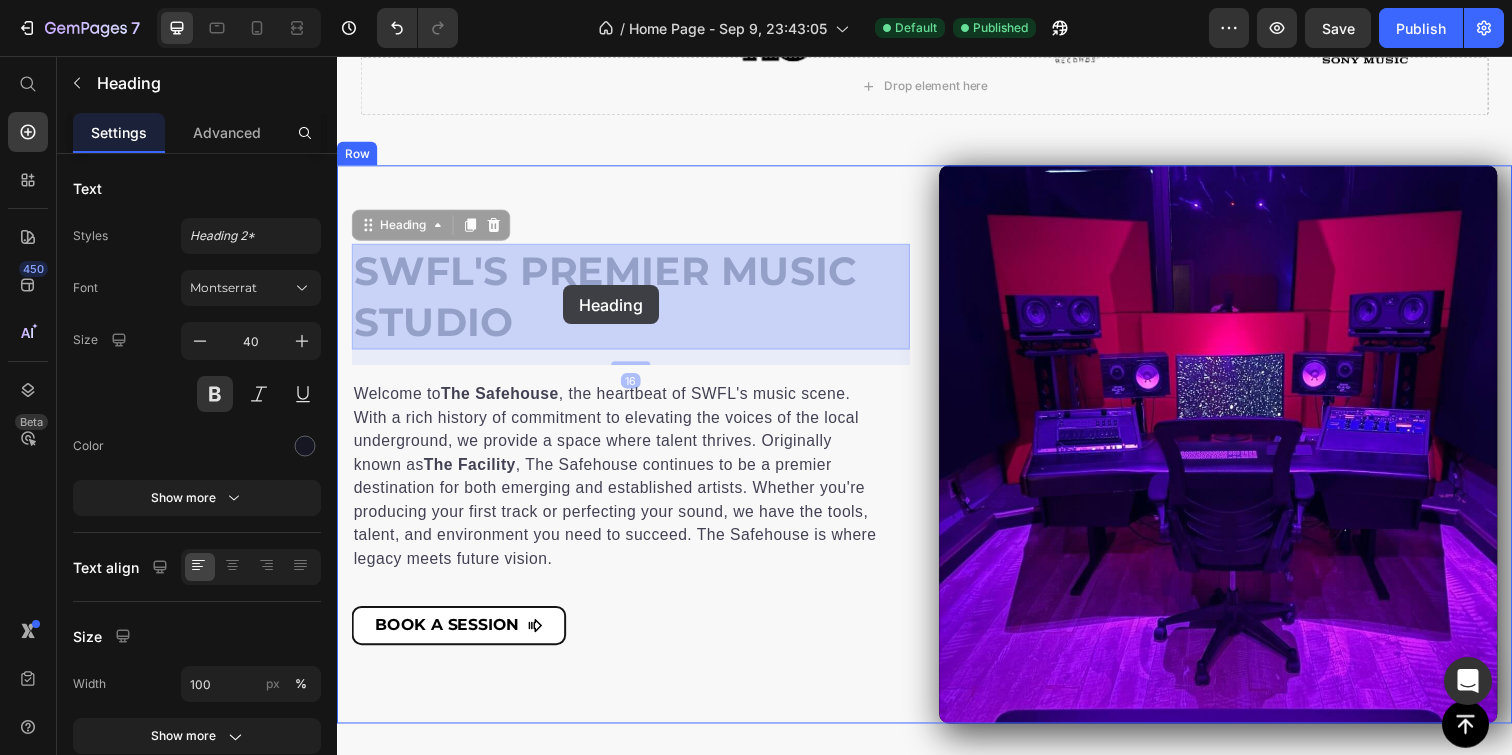 scroll, scrollTop: 915, scrollLeft: 0, axis: vertical 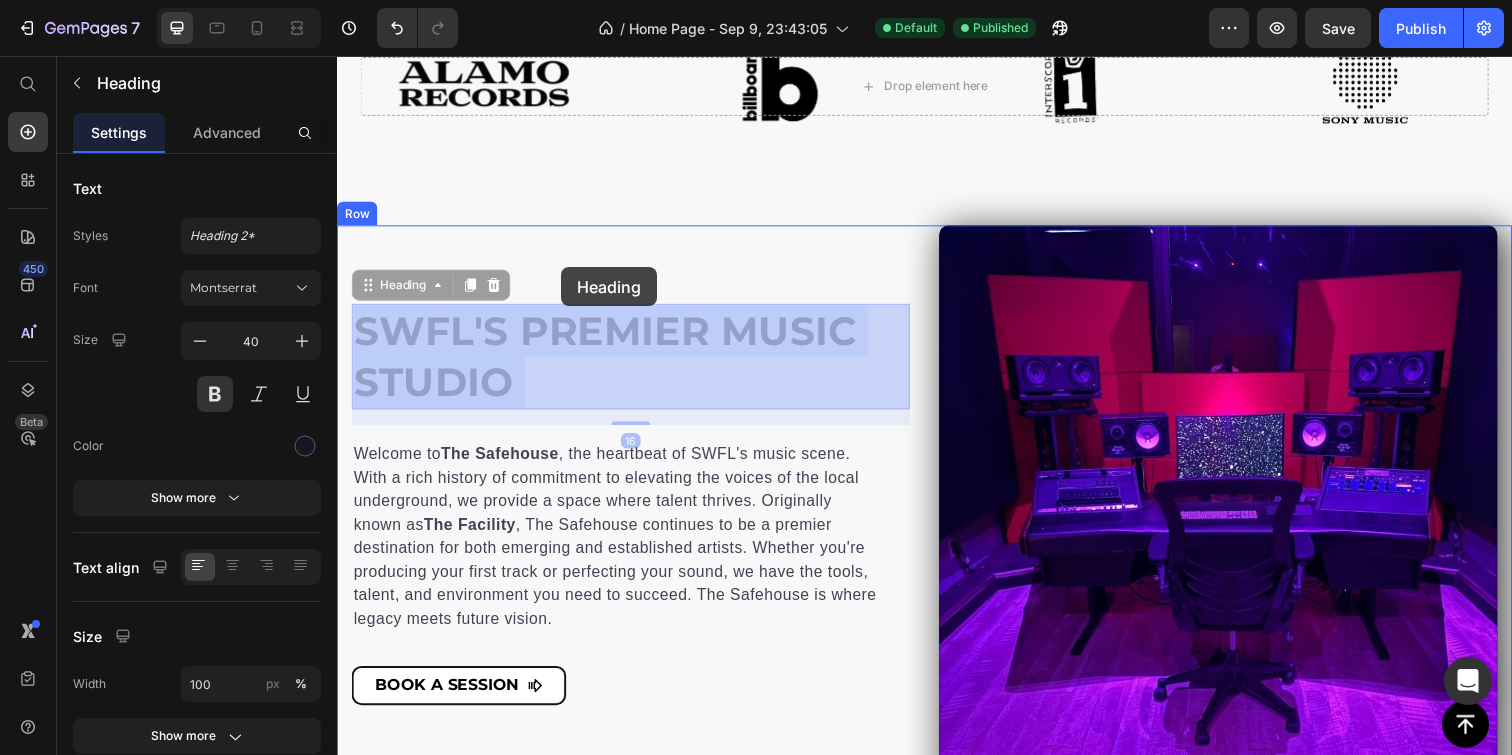 drag, startPoint x: 569, startPoint y: 334, endPoint x: 566, endPoint y: 271, distance: 63.07139 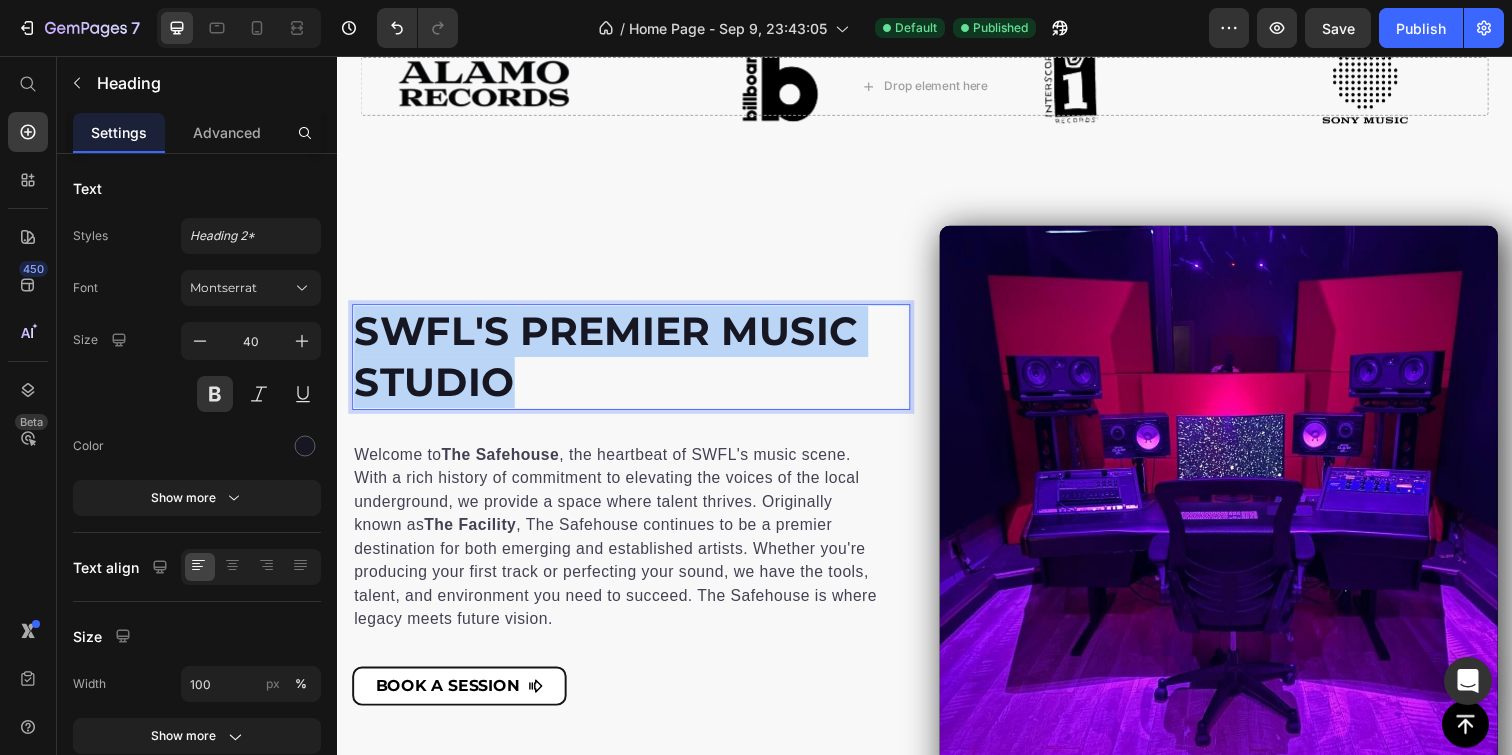 drag, startPoint x: 601, startPoint y: 403, endPoint x: 595, endPoint y: 310, distance: 93.193344 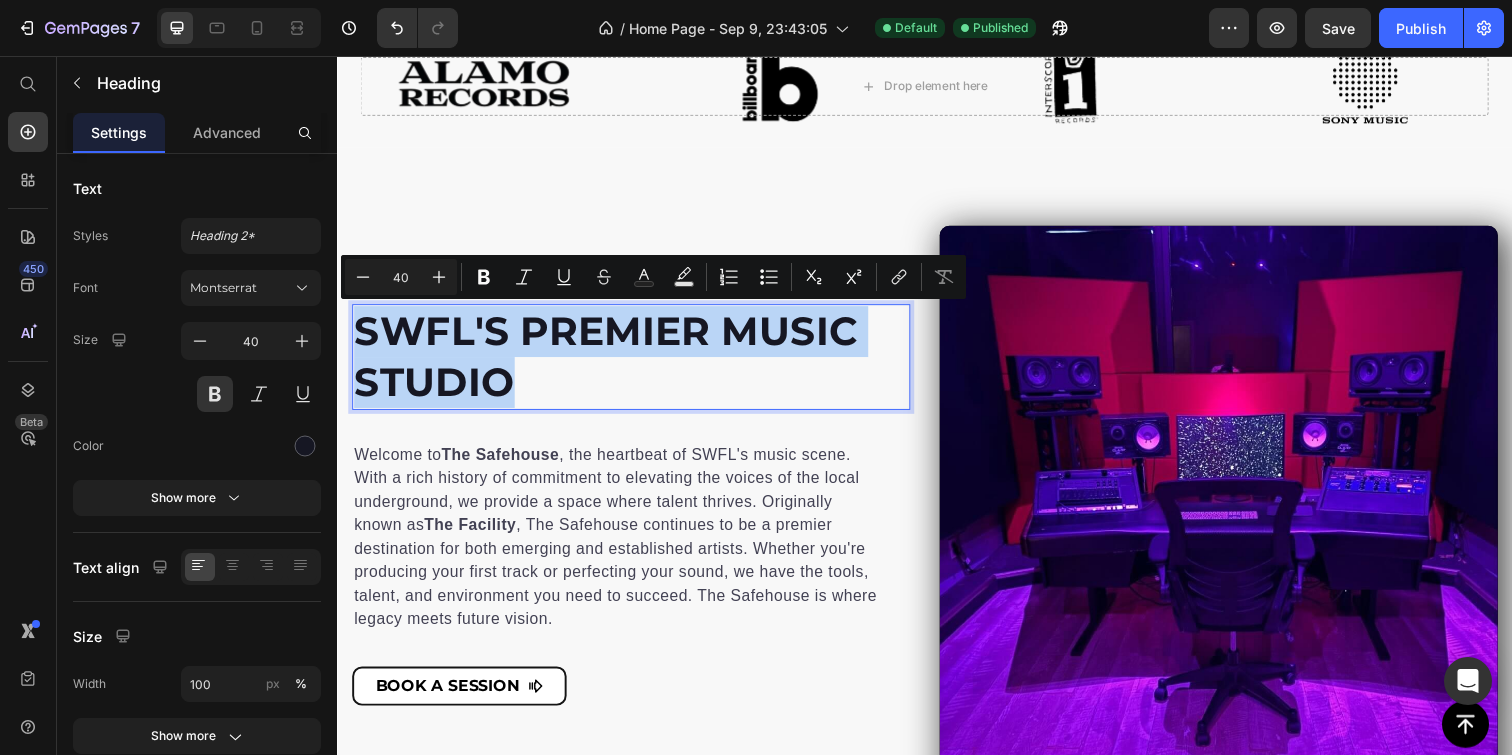 click on "SWFL'S Premier Music Studio" at bounding box center [637, 363] 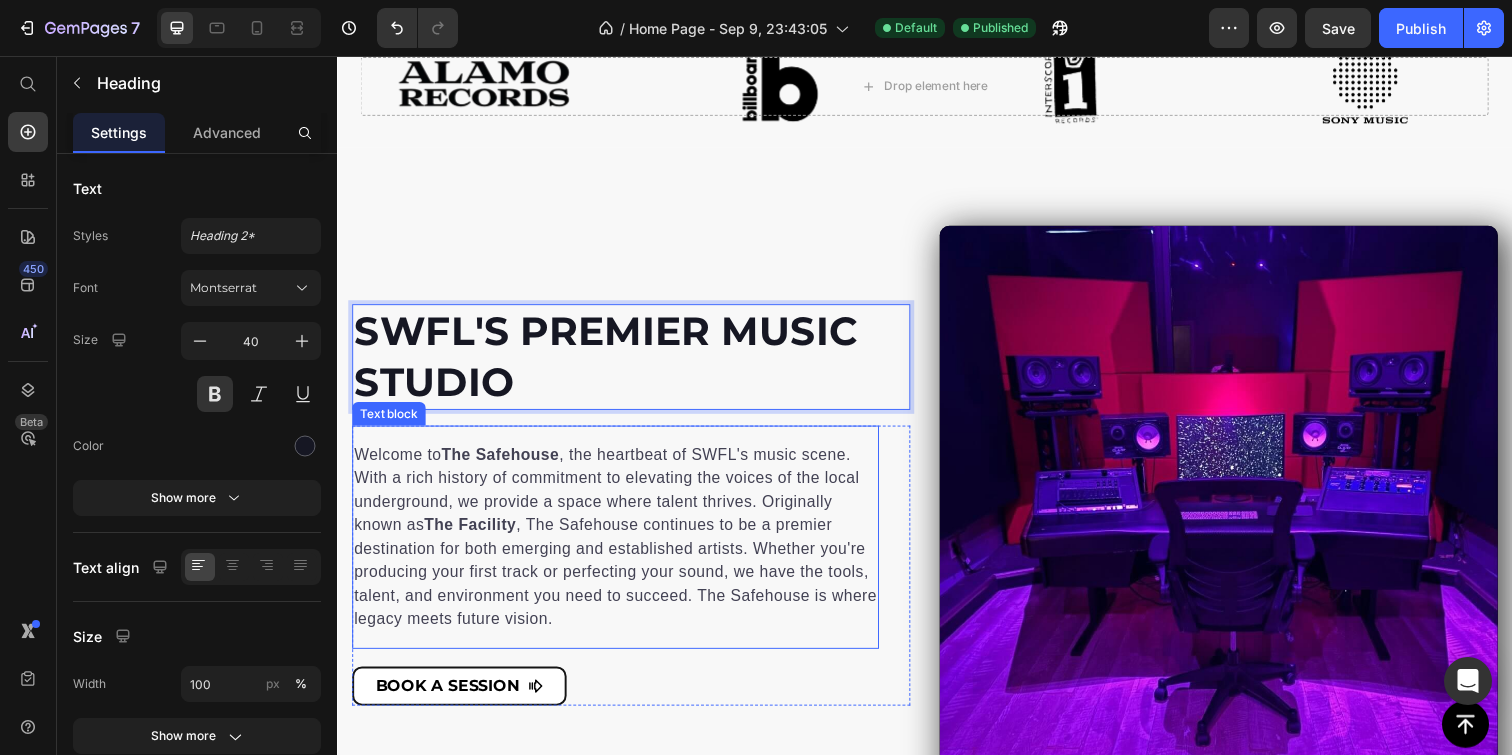 click on "Welcome to  The Safehouse , the heartbeat of SWFL's music scene. With a rich history of commitment to elevating the voices of the local underground, we provide a space where talent thrives. Originally known as  The Facility , The Safehouse continues to be a premier destination for both emerging and established artists. Whether you're producing your first track or perfecting your sound, we have the tools, talent, and environment you need to succeed. The Safehouse is where legacy meets future vision." at bounding box center (621, 547) 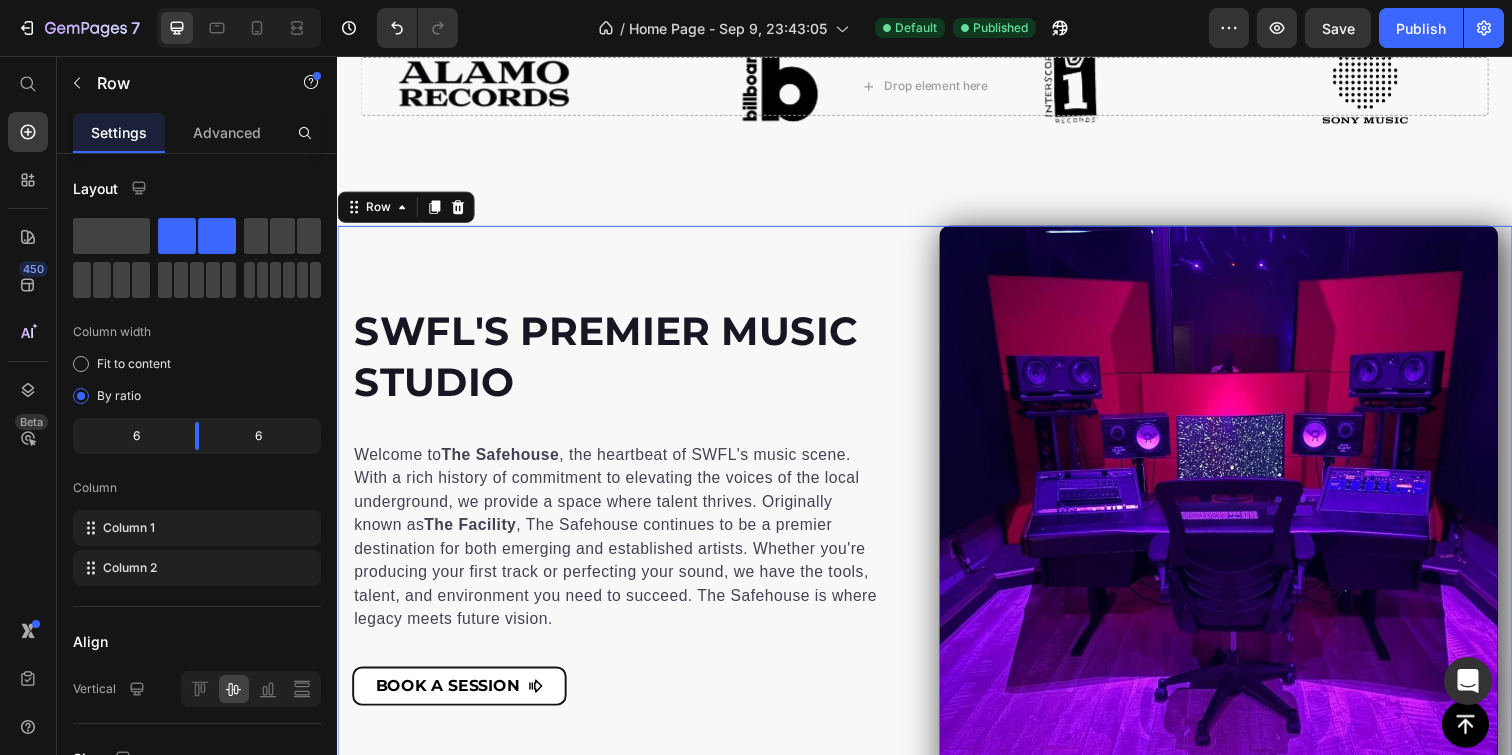 click on "SWFL'S Premier Music Studio Heading Welcome to  The Safehouse , the heartbeat of SWFL's music scene. With a rich history of commitment to elevating the voices of the local underground, we provide a space where talent thrives. Originally known as  The Facility , The Safehouse continues to be a premier destination for both emerging and established artists. Whether you're producing your first track or perfecting your sound, we have the tools, talent, and environment you need to succeed. The Safehouse is where legacy meets future vision.  Text block
BOOK A SESSION Button Row" at bounding box center [637, 514] 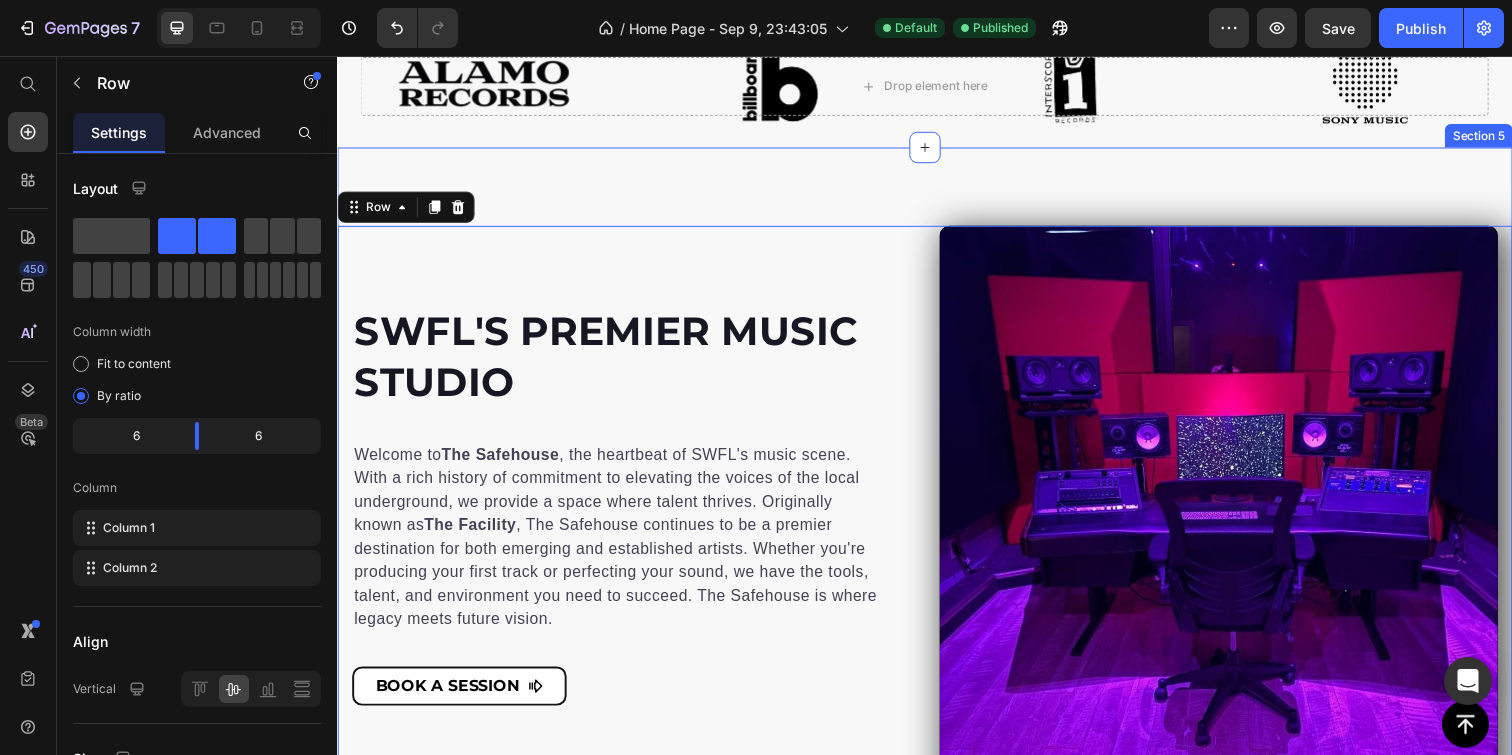 click on "SWFL'S Premier Music Studio Heading Welcome to  The Safehouse , the heartbeat of SWFL's music scene. With a rich history of commitment to elevating the voices of the local underground, we provide a space where talent thrives. Originally known as  The Facility , The Safehouse continues to be a premier destination for both emerging and established artists. Whether you're producing your first track or perfecting your sound, we have the tools, talent, and environment you need to succeed. The Safehouse is where legacy meets future vision.  Text block
BOOK A SESSION Button Row Video Row   0 Section 5" at bounding box center [937, 514] 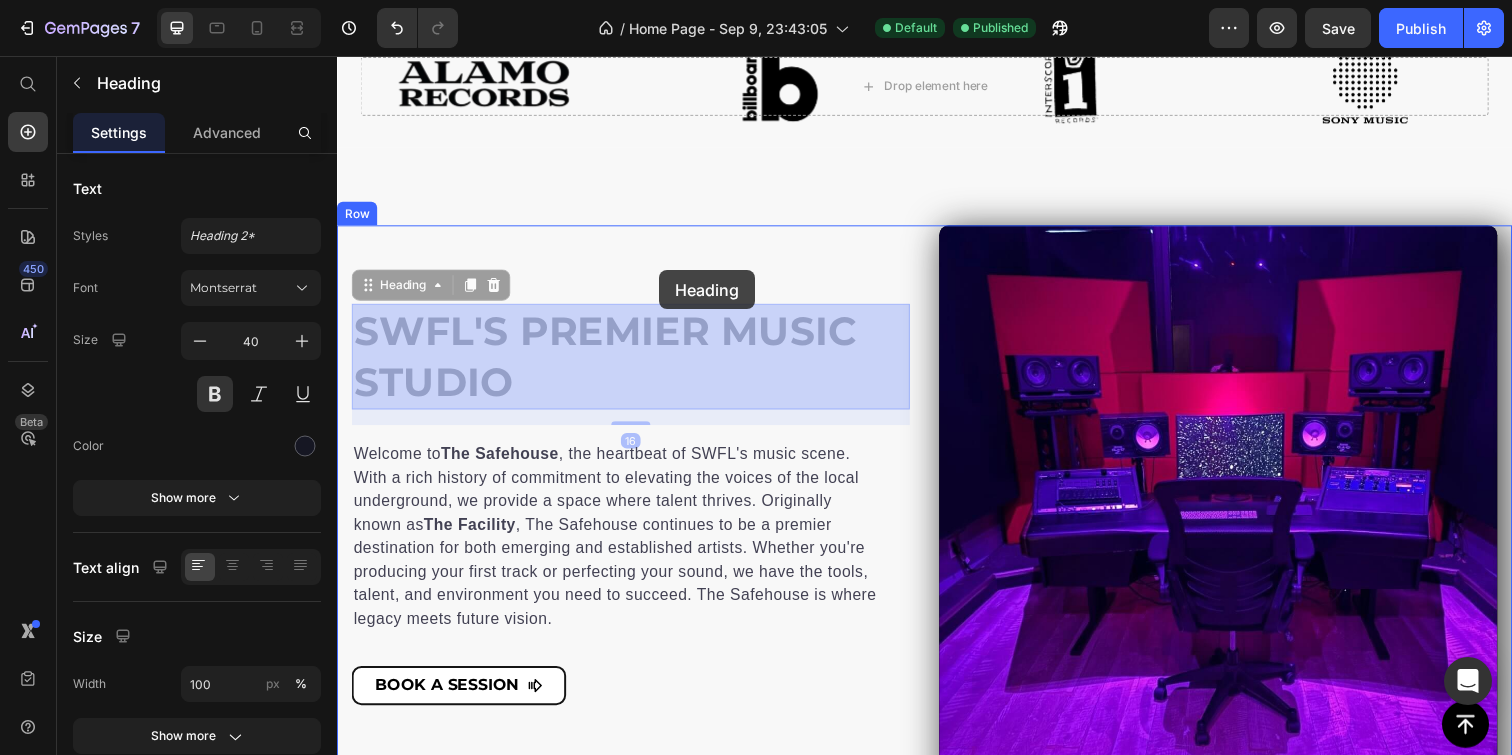 drag, startPoint x: 668, startPoint y: 359, endPoint x: 666, endPoint y: 275, distance: 84.0238 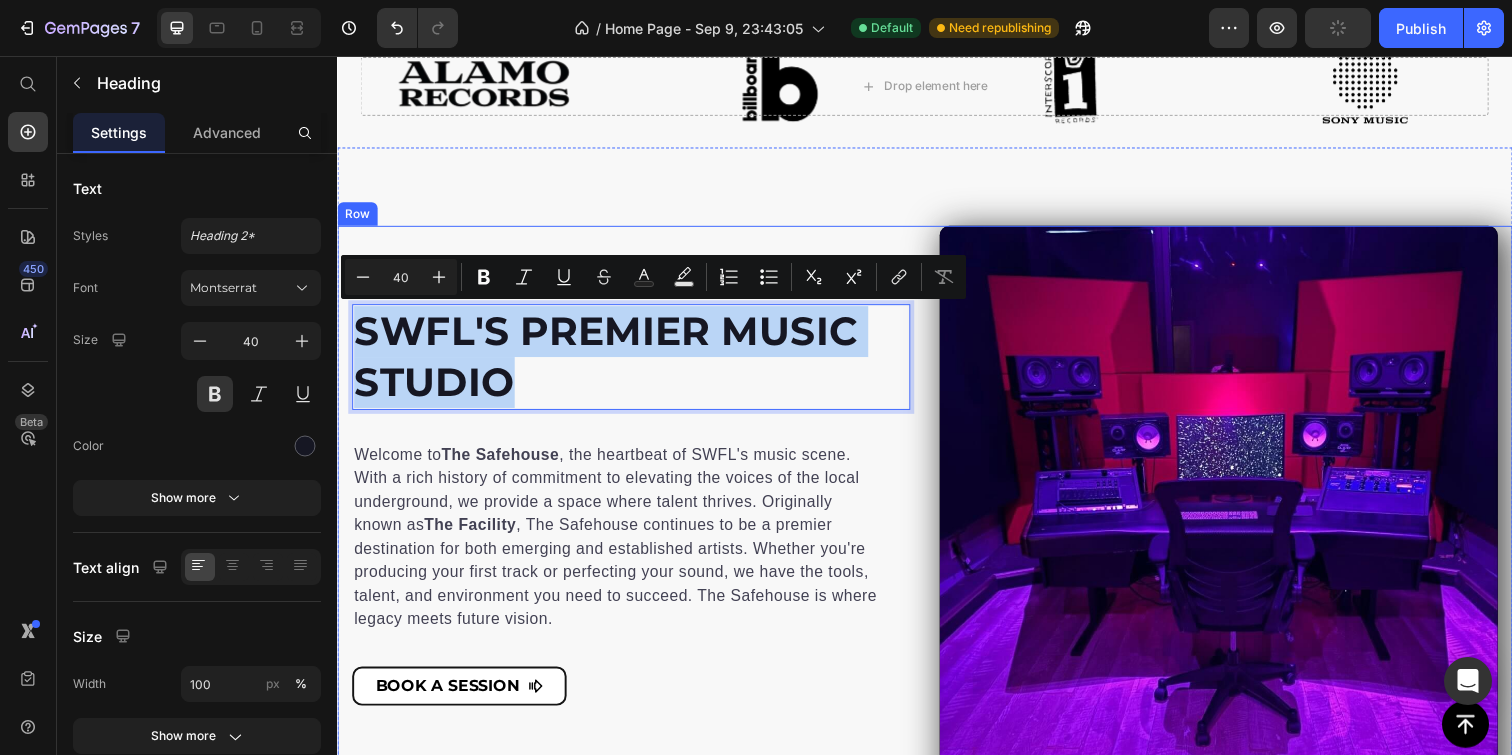 drag, startPoint x: 583, startPoint y: 388, endPoint x: 575, endPoint y: 287, distance: 101.31634 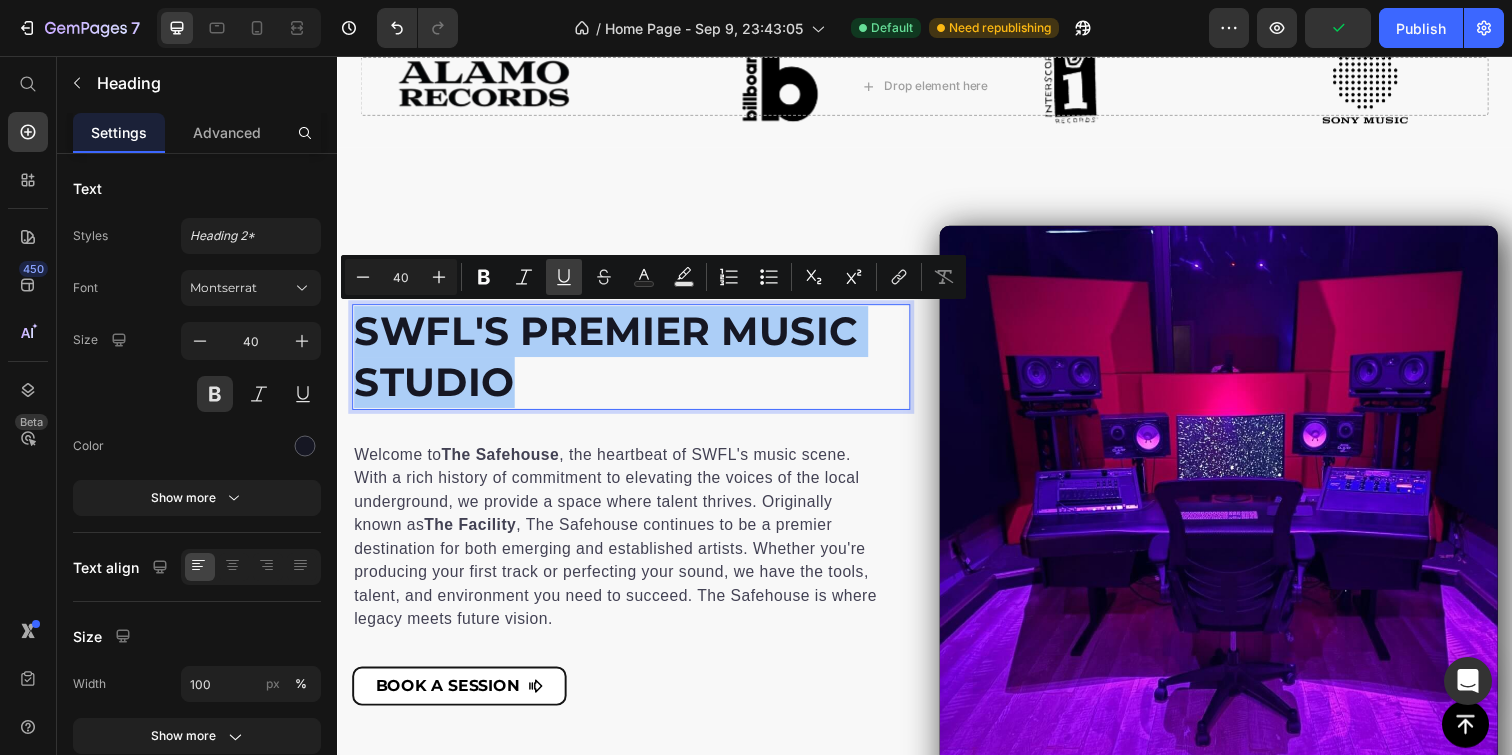 click 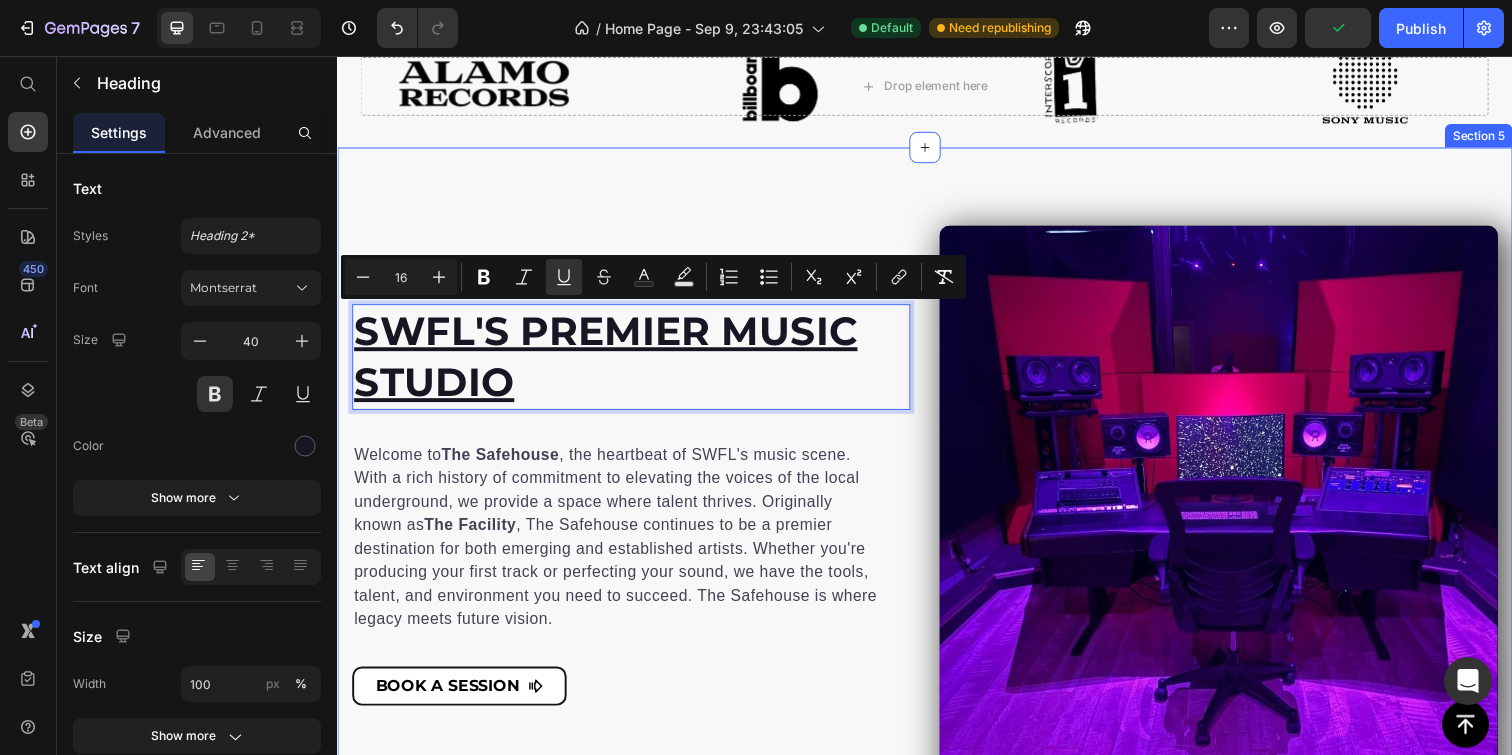 click on "SWFL'S Premier Music Studio Heading   16 Welcome to  The Safehouse , the heartbeat of SWFL's music scene. With a rich history of commitment to elevating the voices of the local underground, we provide a space where talent thrives. Originally known as  The Facility , The Safehouse continues to be a premier destination for both emerging and established artists. Whether you're producing your first track or perfecting your sound, we have the tools, talent, and environment you need to succeed. The Safehouse is where legacy meets future vision.  Text block
BOOK A SESSION Button Row Video Row Section 5" at bounding box center (937, 514) 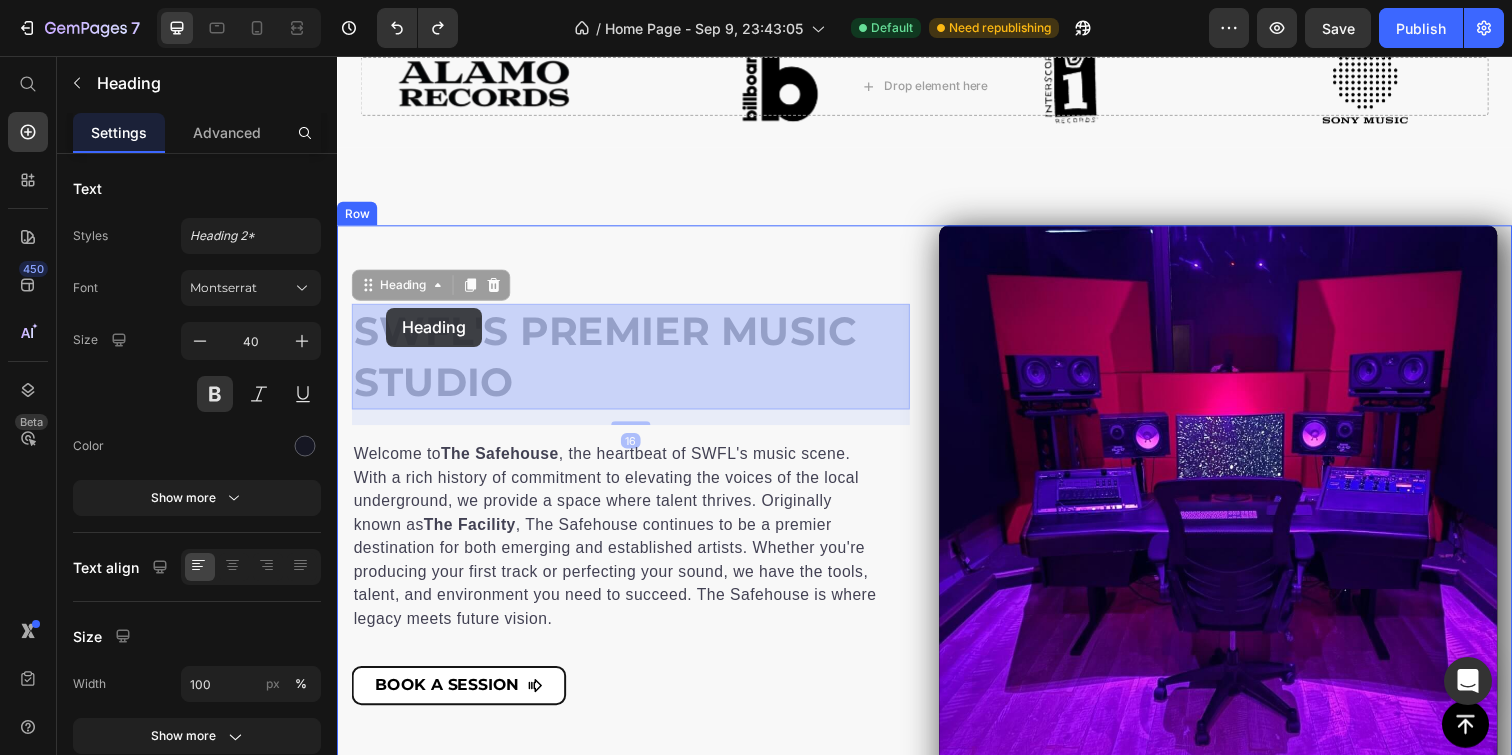 drag, startPoint x: 431, startPoint y: 400, endPoint x: 387, endPoint y: 313, distance: 97.49359 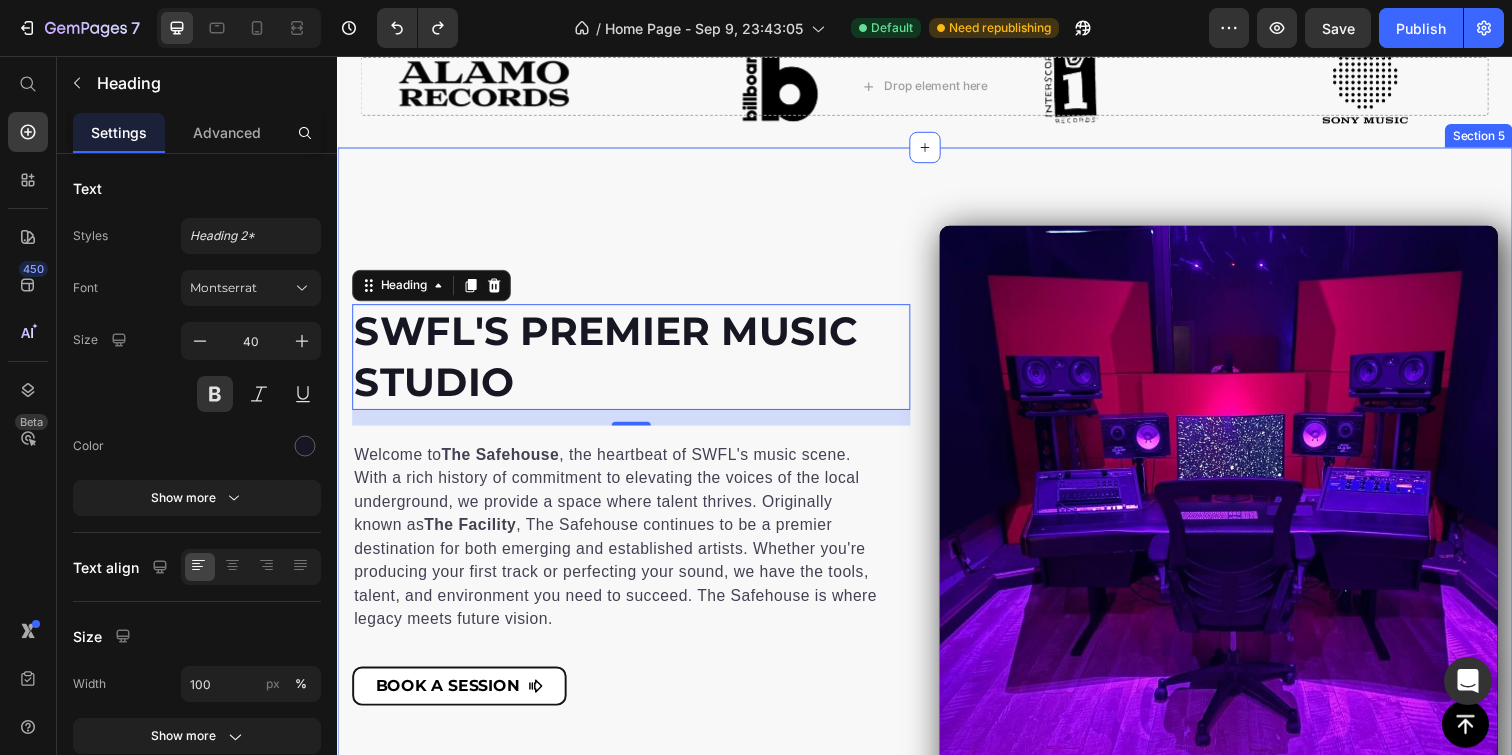 click on "SWFL'S Premier Music Studio Heading   16 Welcome to  The Safehouse , the heartbeat of SWFL's music scene. With a rich history of commitment to elevating the voices of the local underground, we provide a space where talent thrives. Originally known as  The Facility , The Safehouse continues to be a premier destination for both emerging and established artists. Whether you're producing your first track or perfecting your sound, we have the tools, talent, and environment you need to succeed. The Safehouse is where legacy meets future vision.  Text block
BOOK A SESSION Button Row Video Row Section 5" at bounding box center [937, 514] 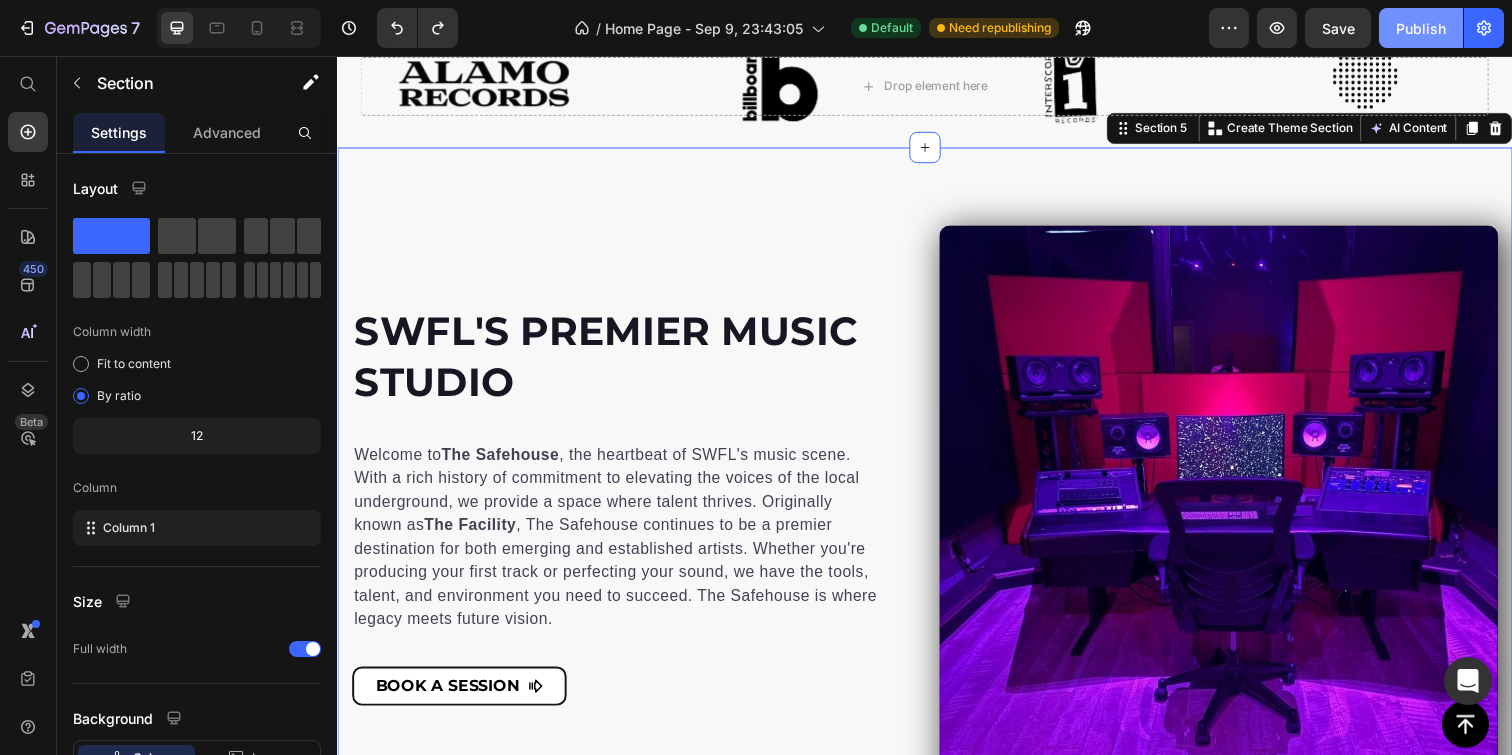 click on "Publish" at bounding box center [1421, 28] 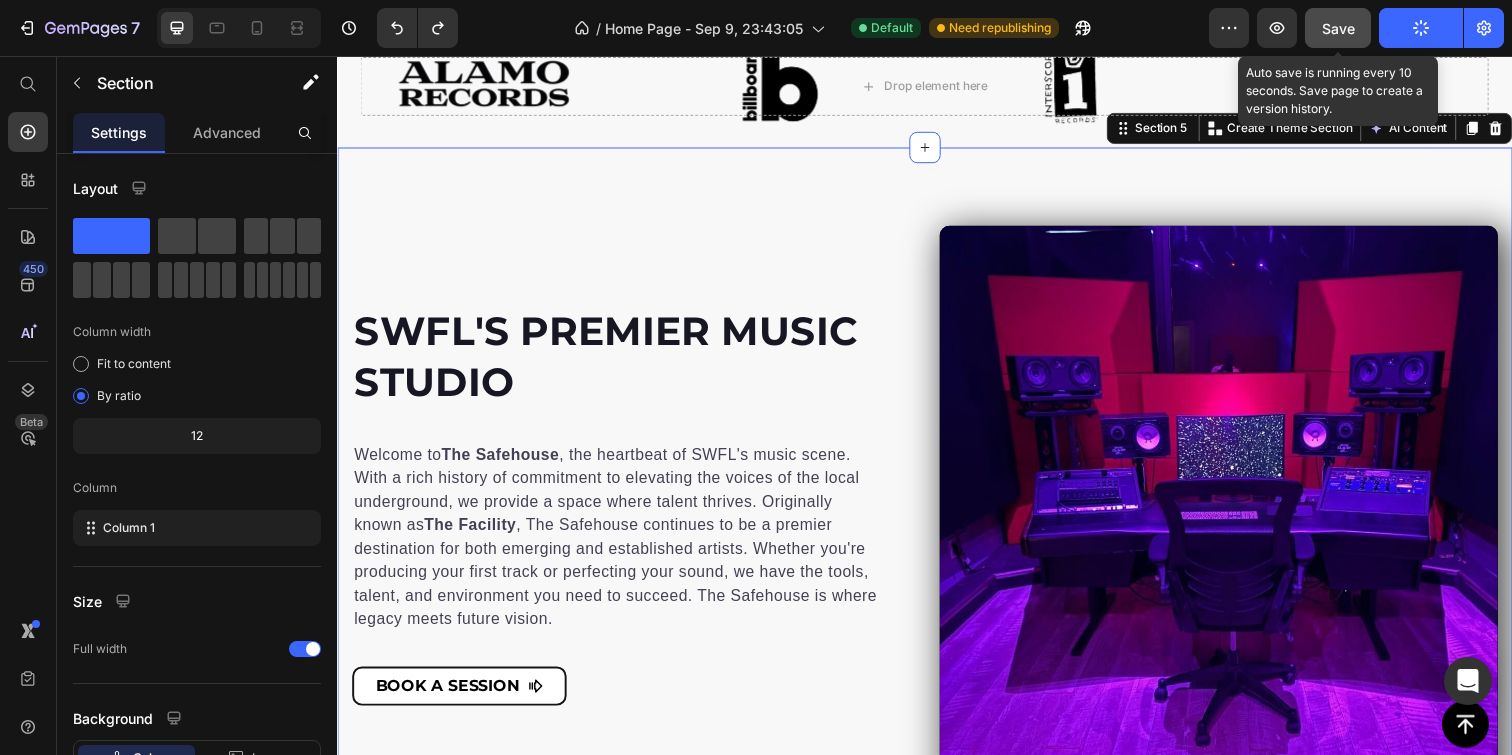 click on "Save" 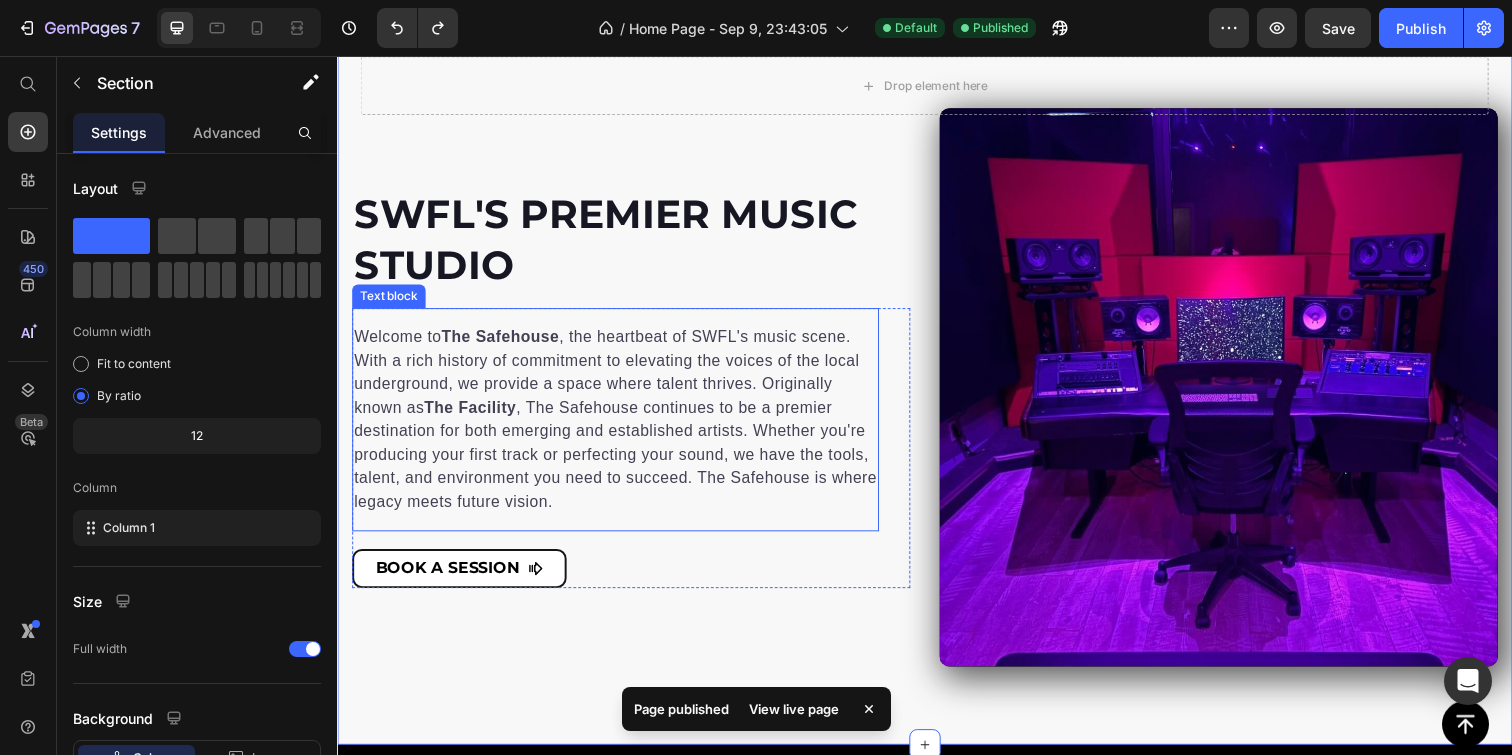 scroll, scrollTop: 1039, scrollLeft: 0, axis: vertical 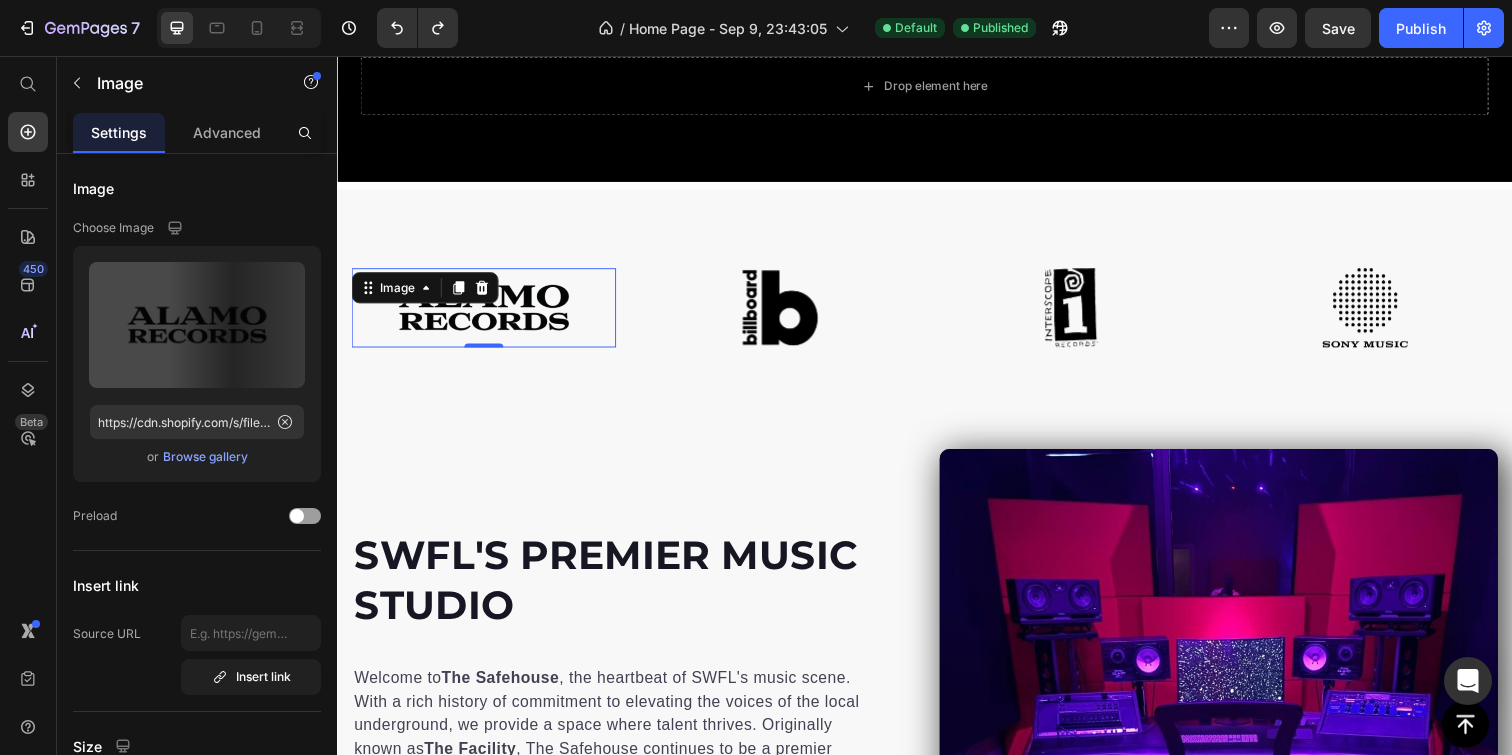 click at bounding box center (487, 312) 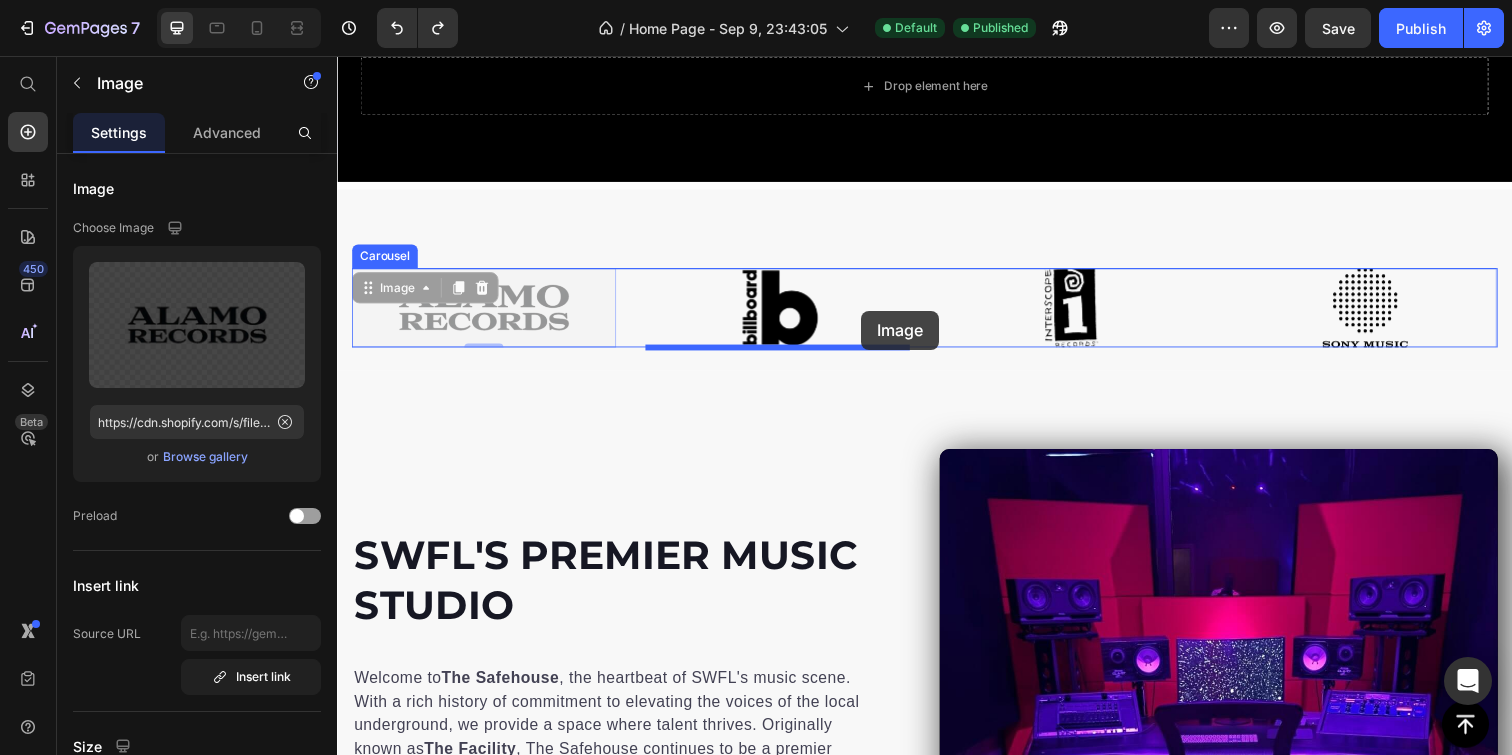 drag, startPoint x: 471, startPoint y: 330, endPoint x: 872, endPoint y: 316, distance: 401.24432 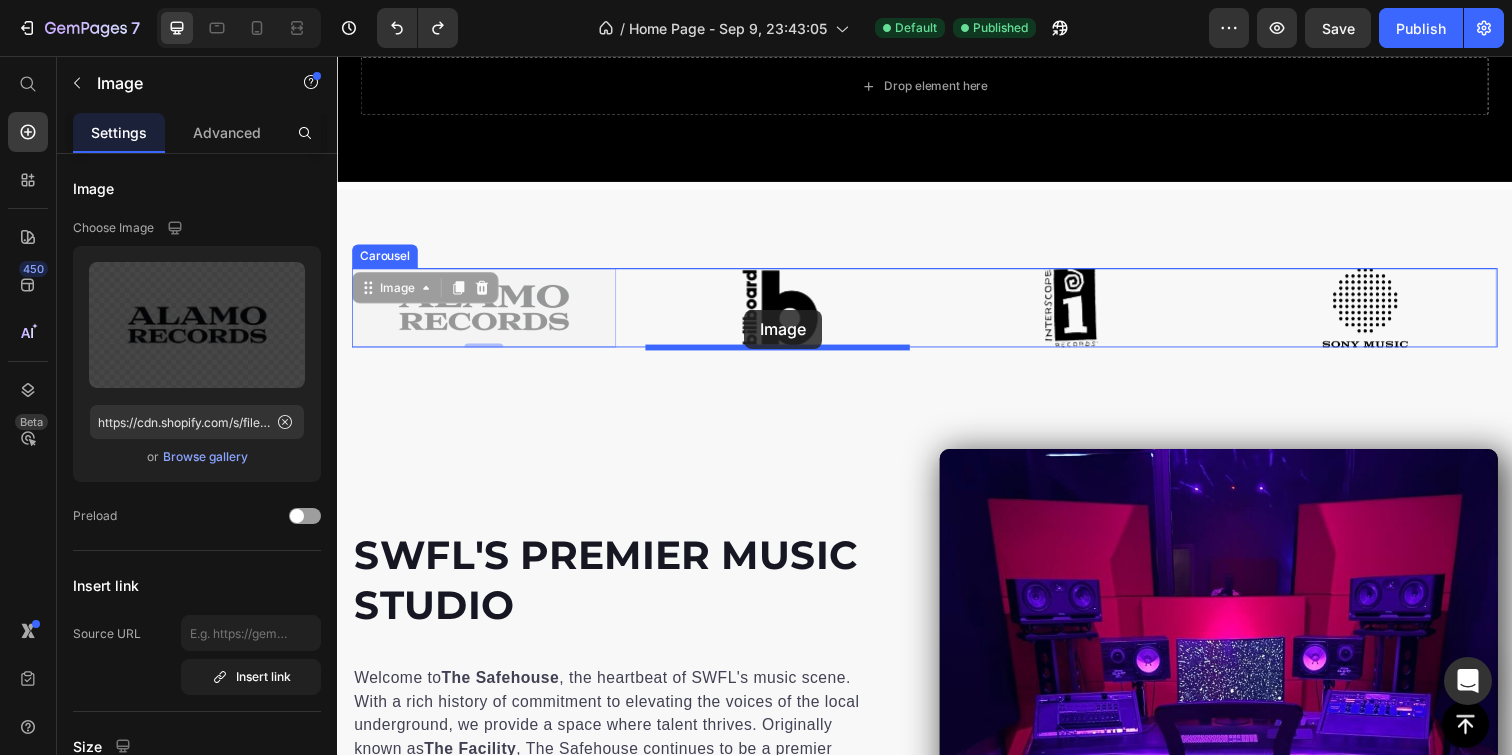drag, startPoint x: 456, startPoint y: 333, endPoint x: 753, endPoint y: 315, distance: 297.54495 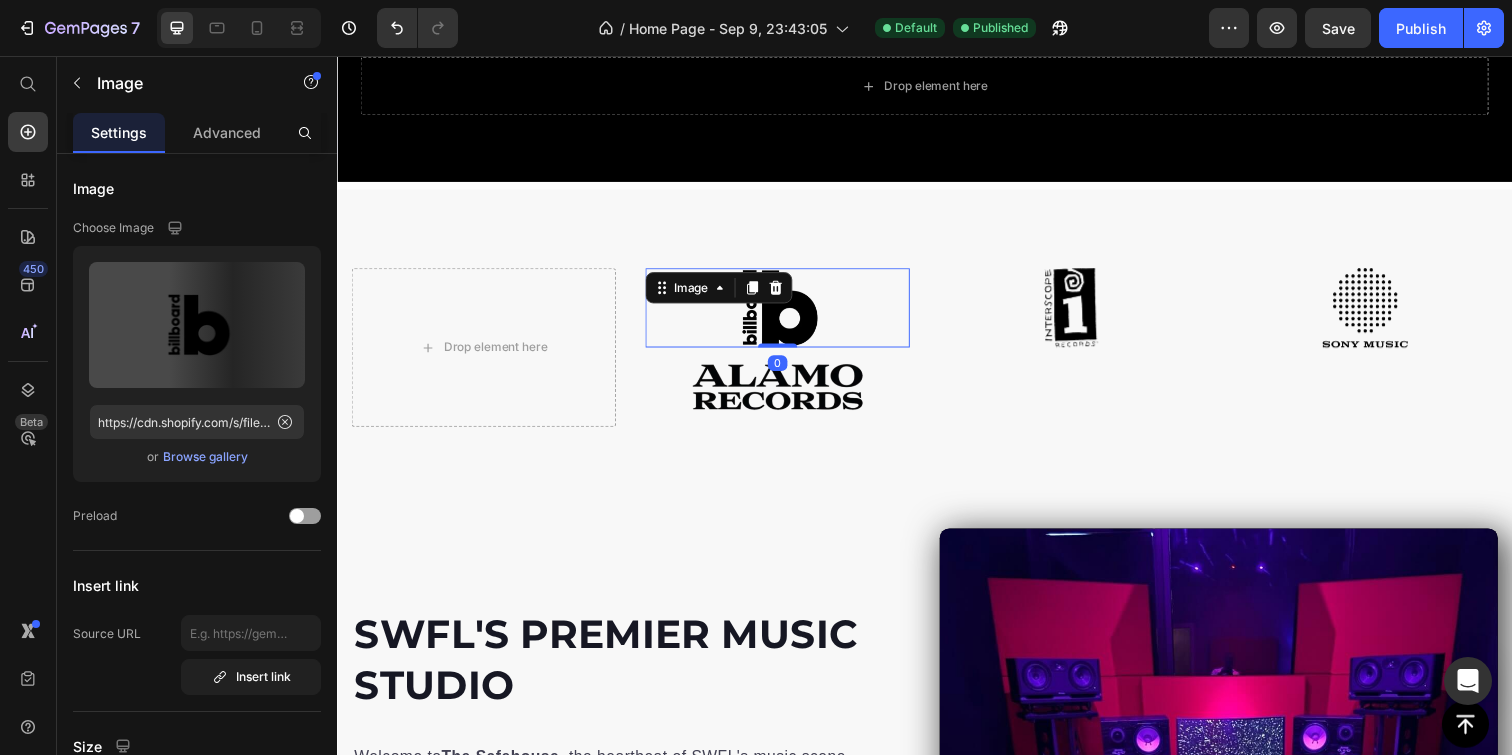 click at bounding box center (787, 312) 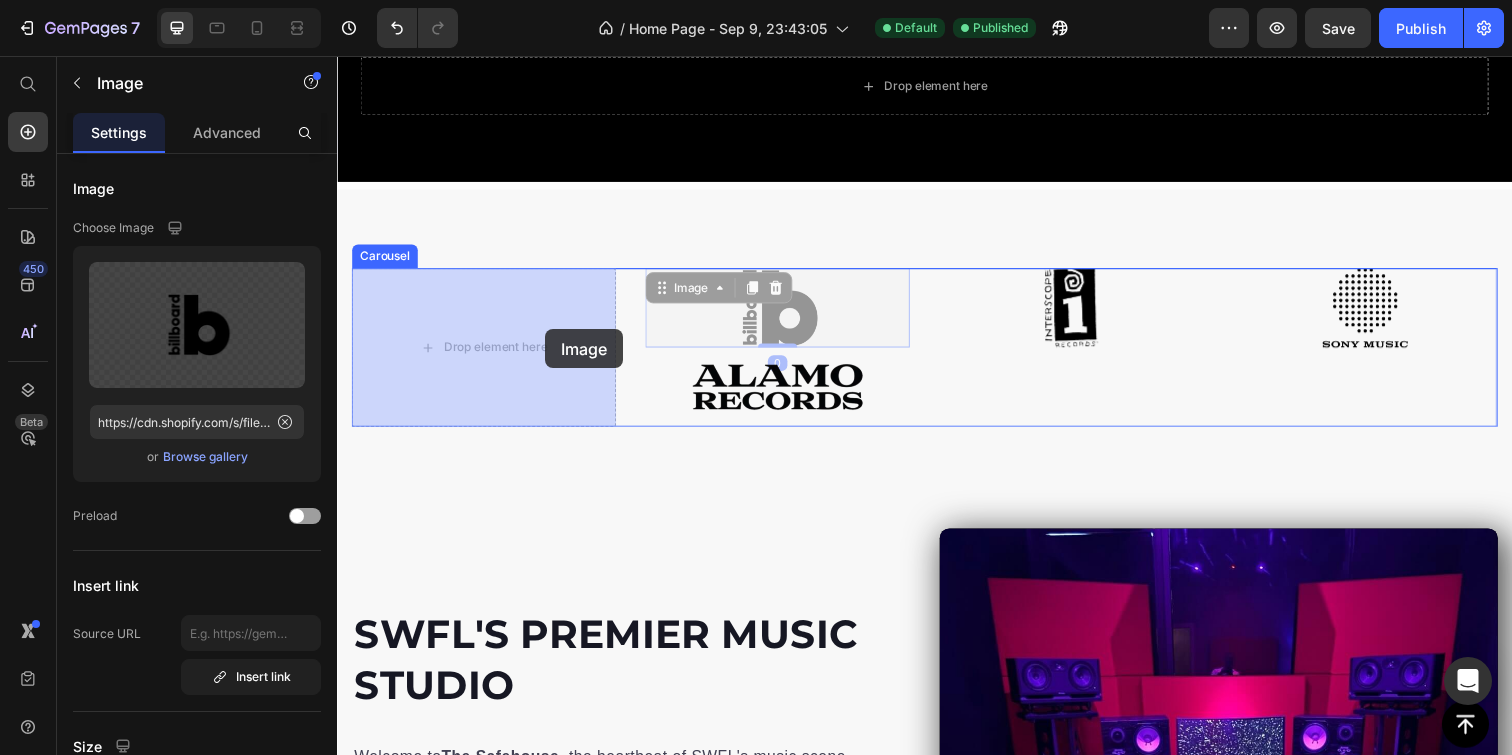 drag, startPoint x: 818, startPoint y: 324, endPoint x: 548, endPoint y: 335, distance: 270.22397 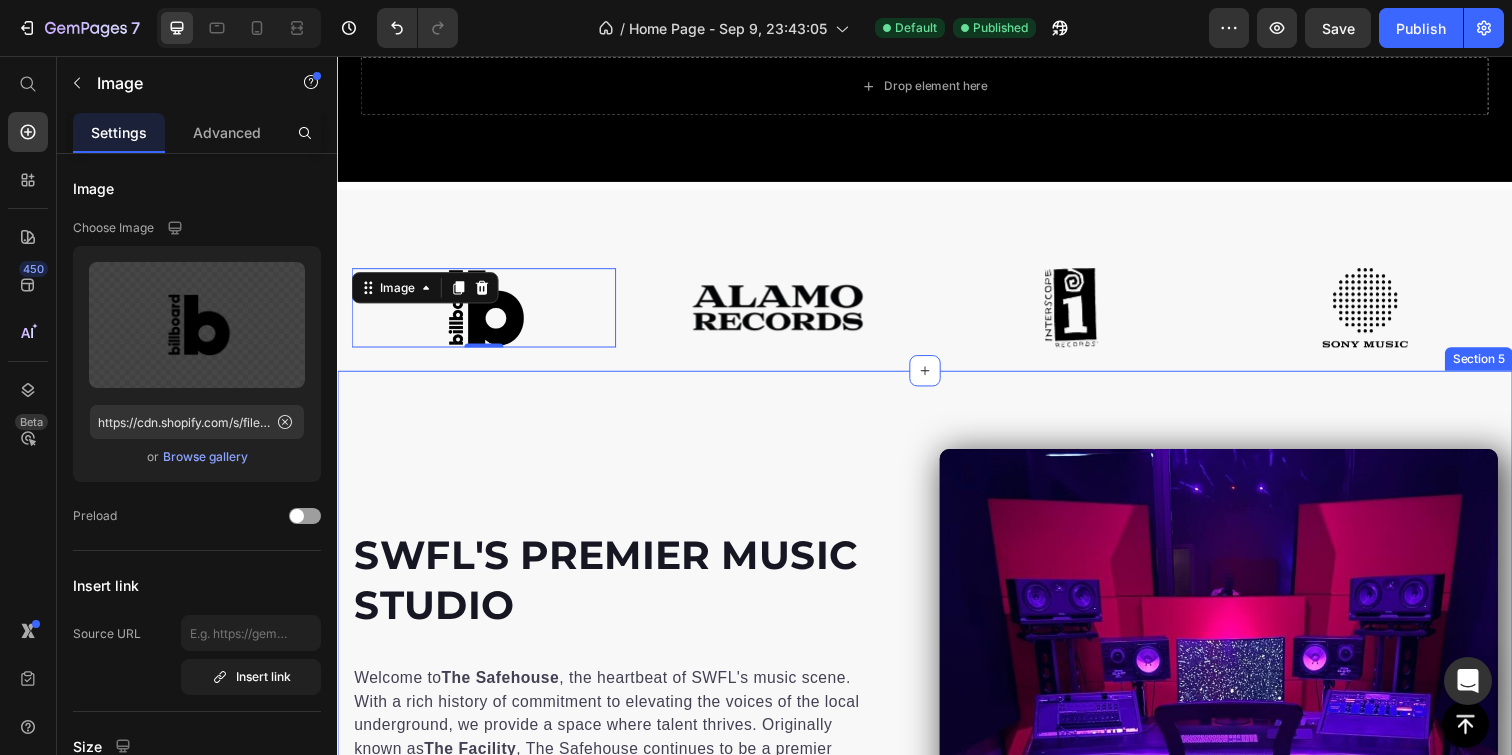 click on "SWFL'S Premier Music Studio Heading Welcome to  The Safehouse , the heartbeat of SWFL's music scene. With a rich history of commitment to elevating the voices of the local underground, we provide a space where talent thrives. Originally known as  The Facility , The Safehouse continues to be a premier destination for both emerging and established artists. Whether you're producing your first track or perfecting your sound, we have the tools, talent, and environment you need to succeed. The Safehouse is where legacy meets future vision.  Text block
BOOK A SESSION Button Row Video Row Section 5" at bounding box center (937, 742) 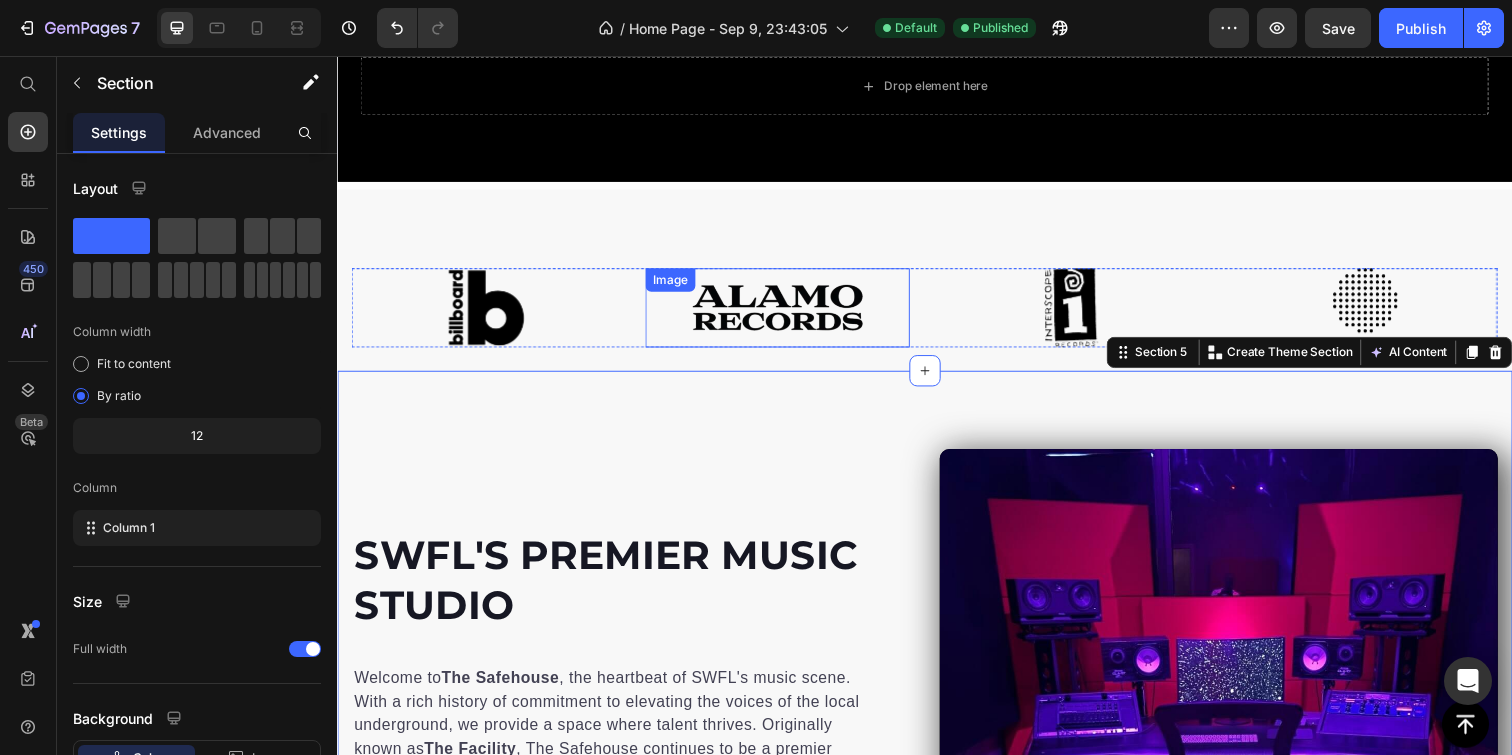 click at bounding box center (787, 312) 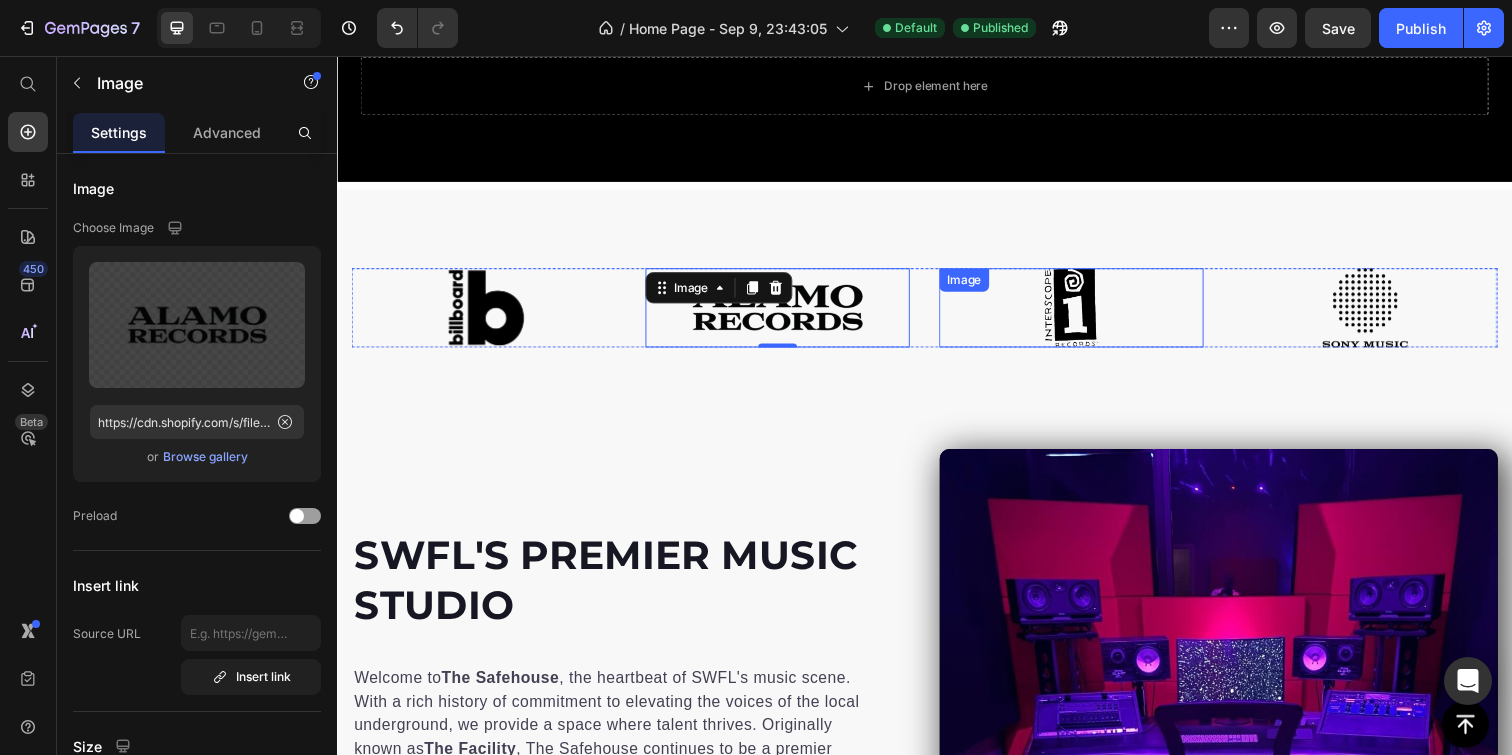click at bounding box center (1087, 312) 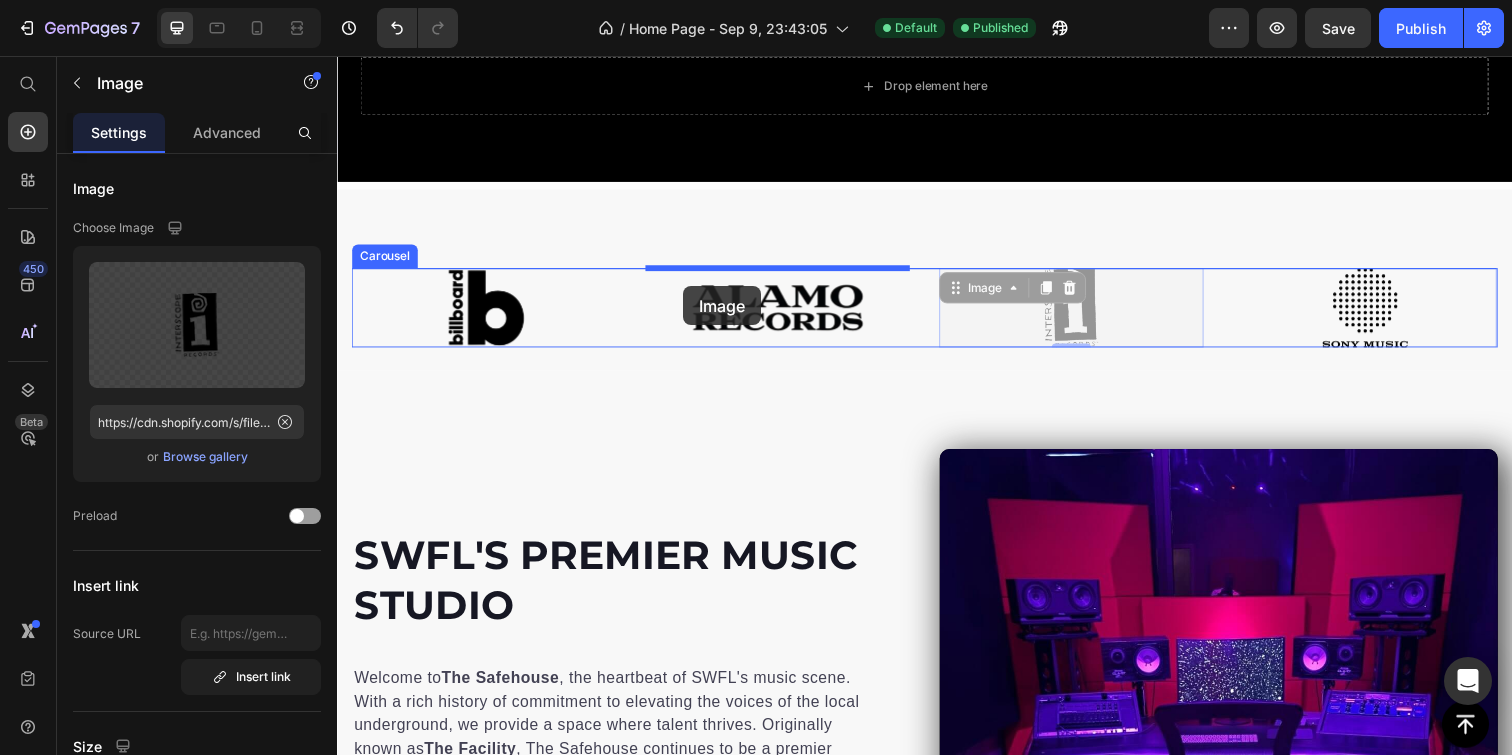 drag, startPoint x: 1095, startPoint y: 324, endPoint x: 690, endPoint y: 291, distance: 406.34222 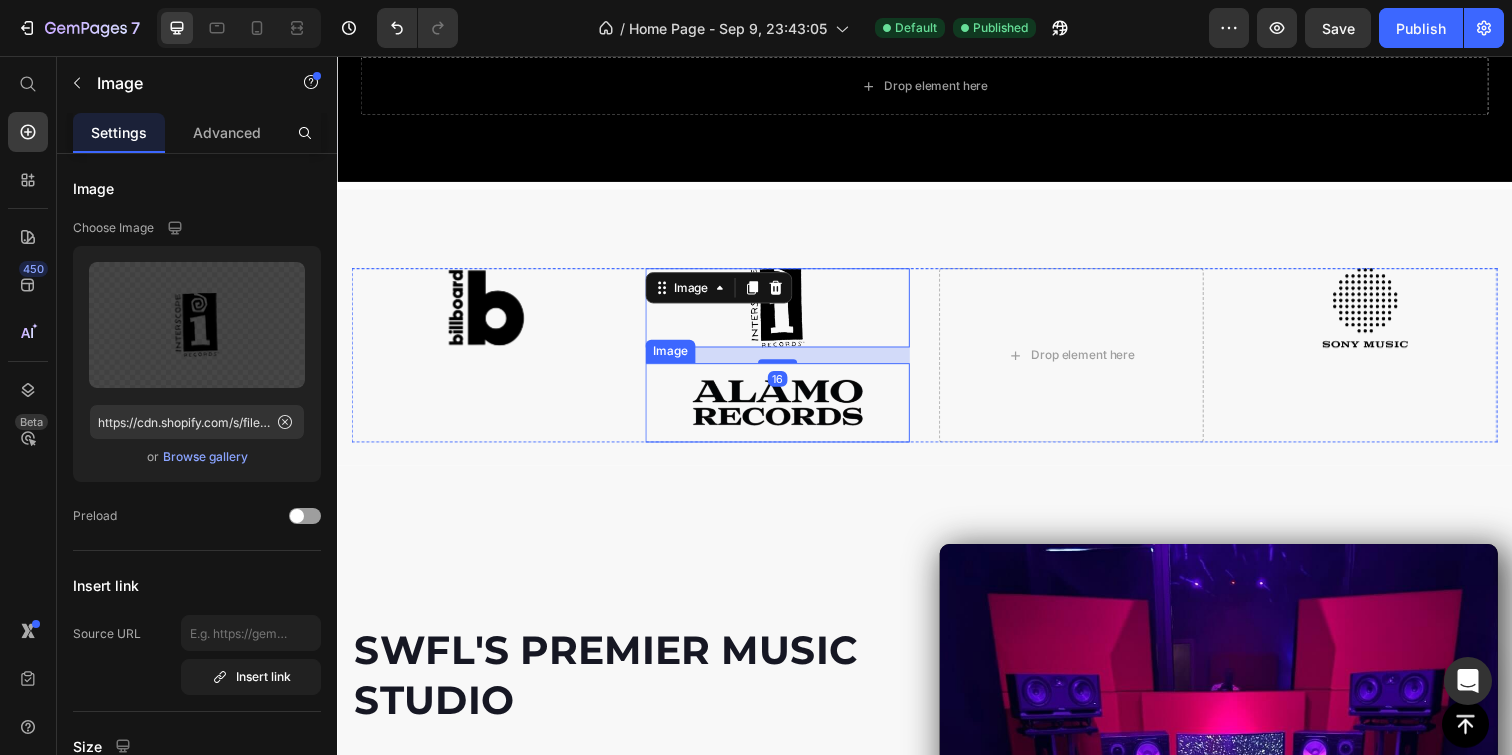 click at bounding box center [787, 409] 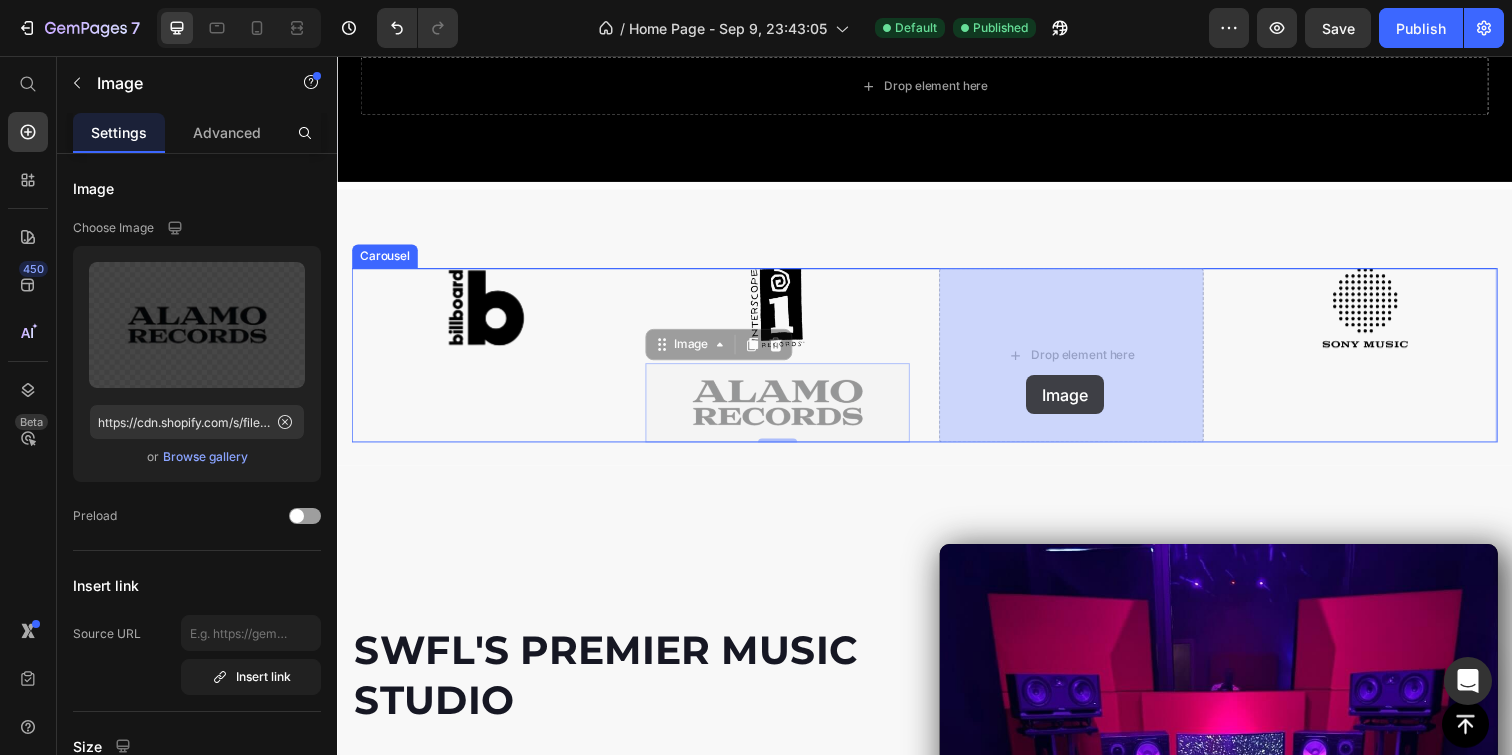 drag, startPoint x: 778, startPoint y: 415, endPoint x: 1039, endPoint y: 383, distance: 262.95438 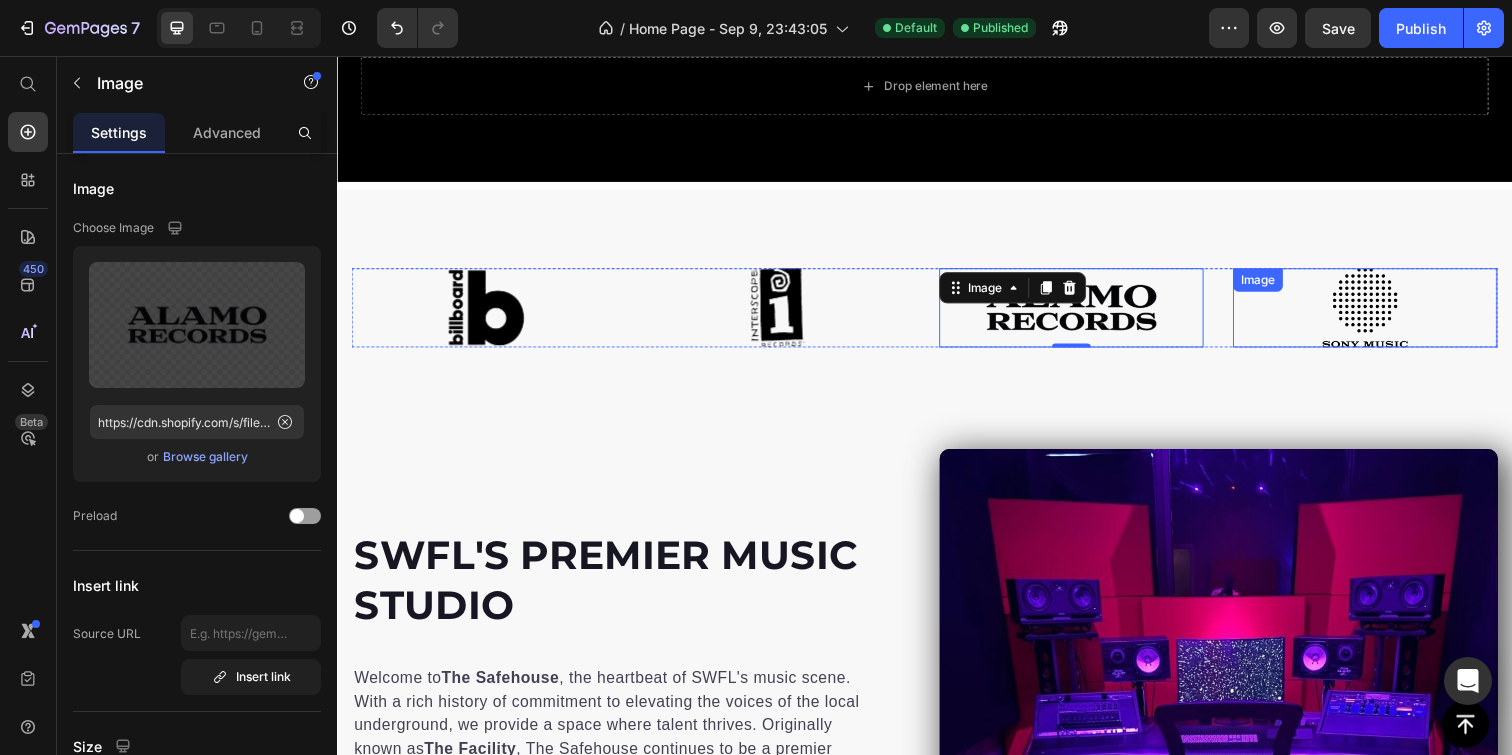 click at bounding box center [1387, 312] 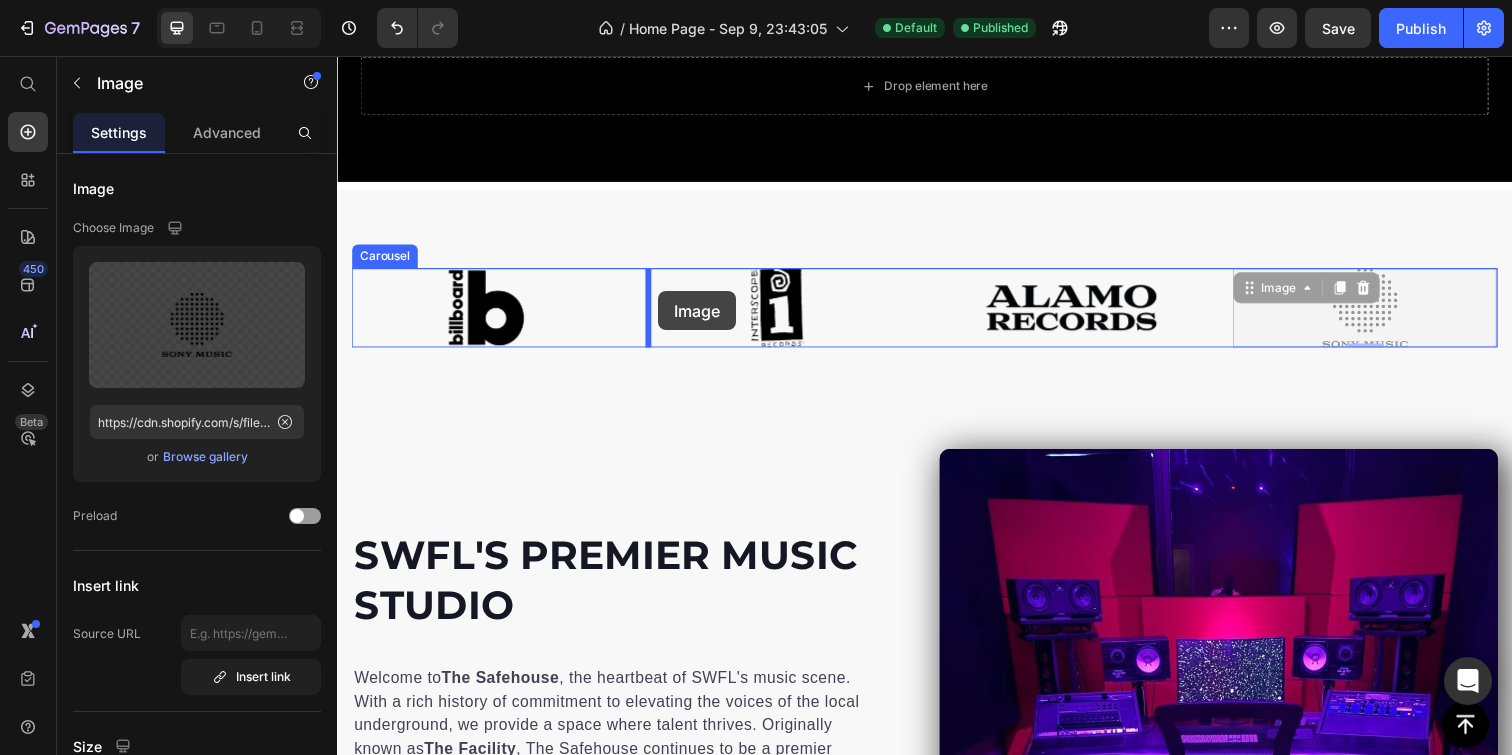 drag, startPoint x: 1378, startPoint y: 333, endPoint x: 665, endPoint y: 296, distance: 713.9594 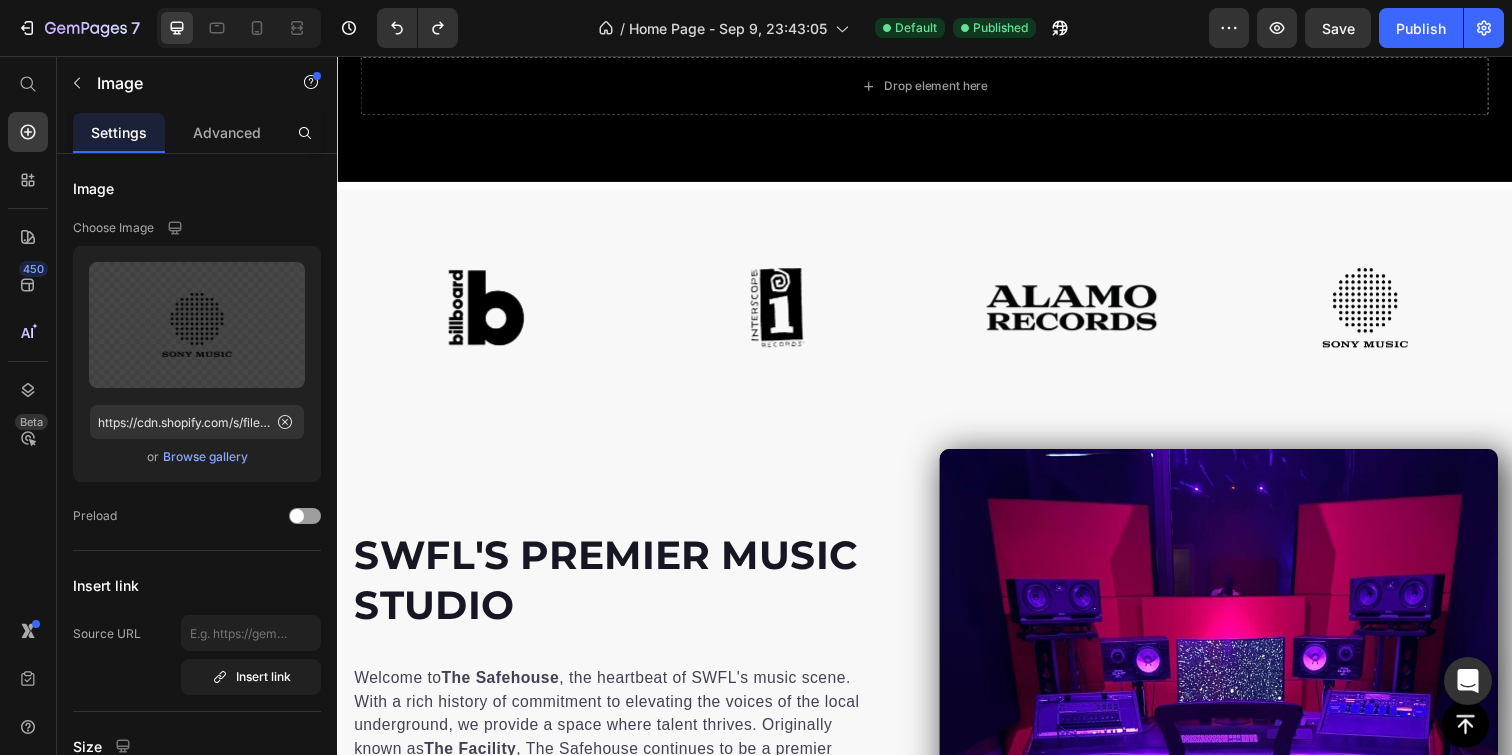 click at bounding box center [1387, 312] 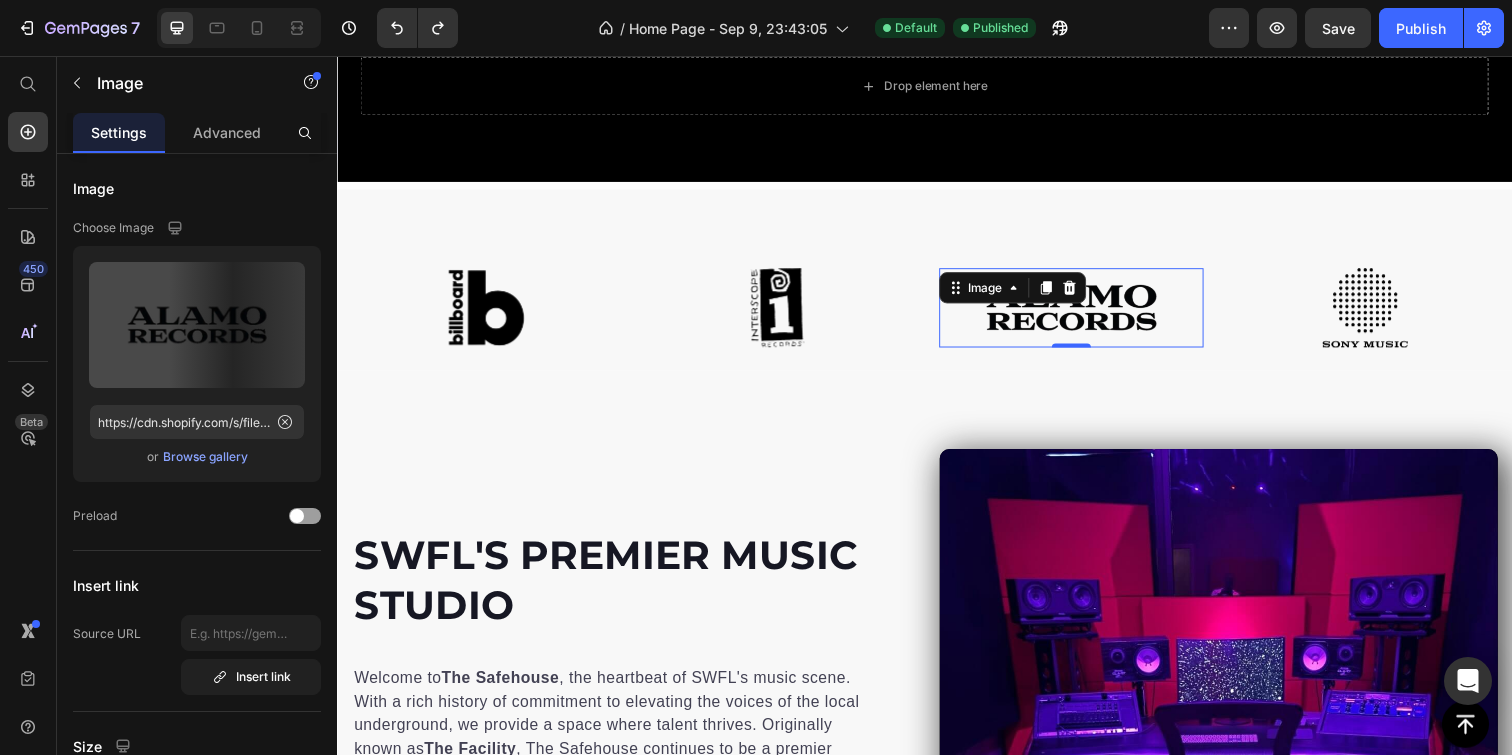 click on "Image   0" at bounding box center (1087, 312) 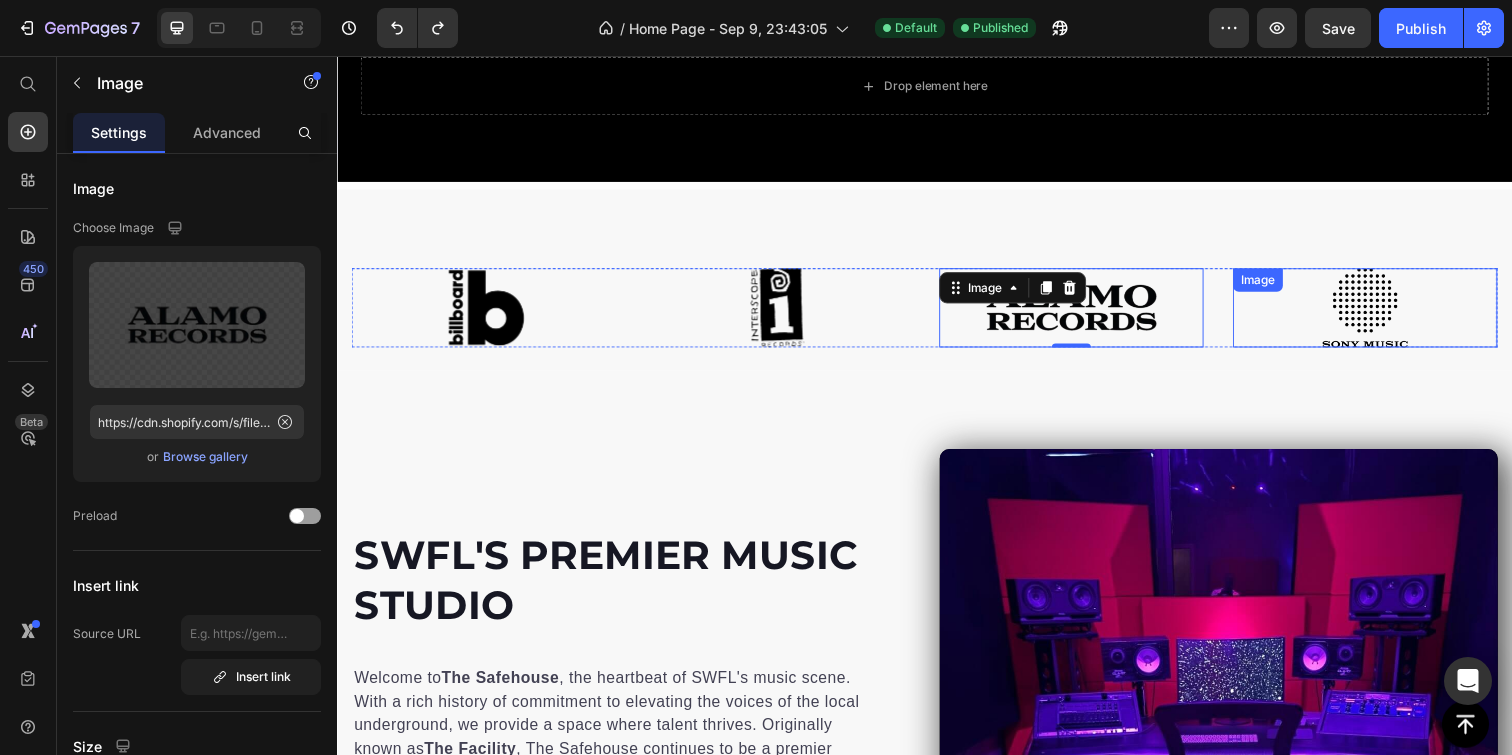 click at bounding box center [1387, 312] 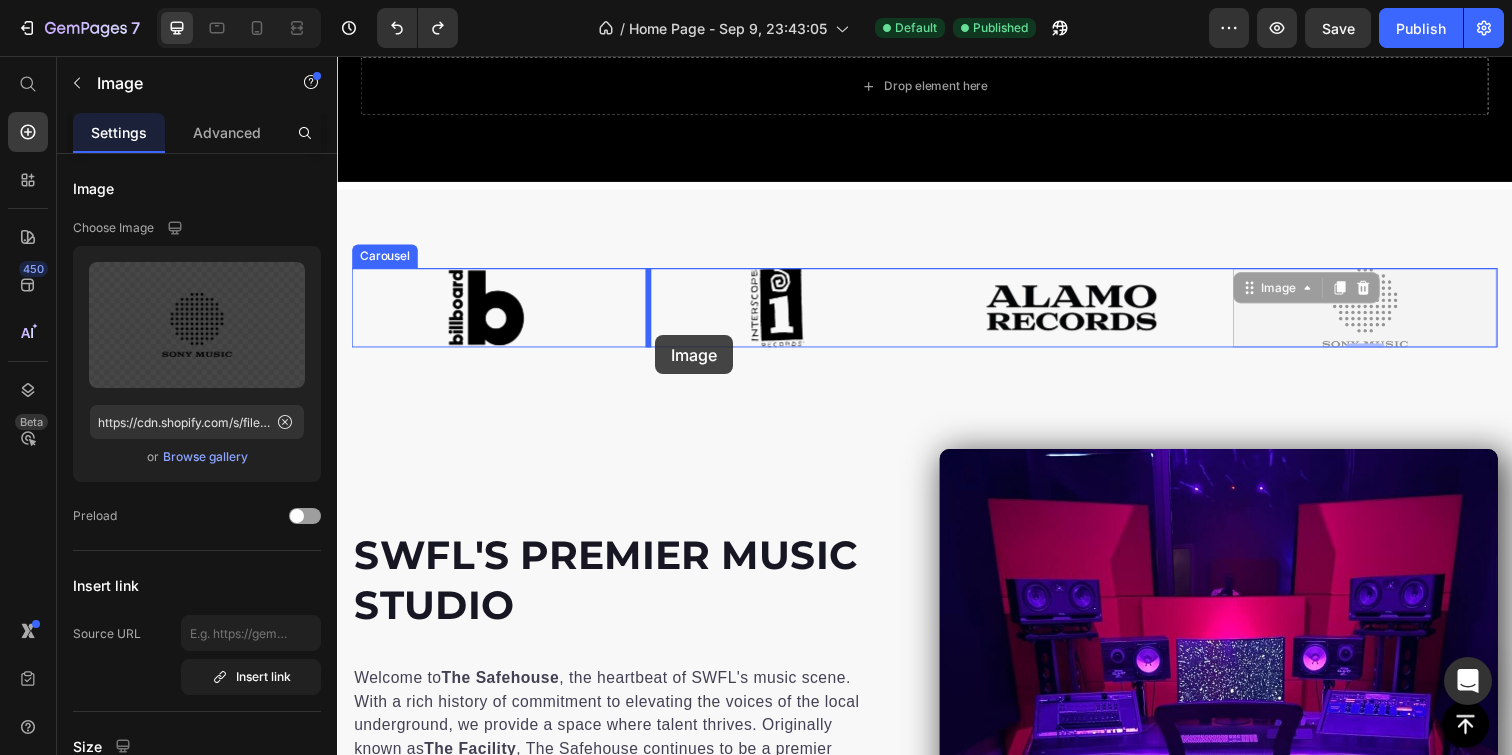 drag, startPoint x: 1396, startPoint y: 332, endPoint x: 662, endPoint y: 341, distance: 734.0552 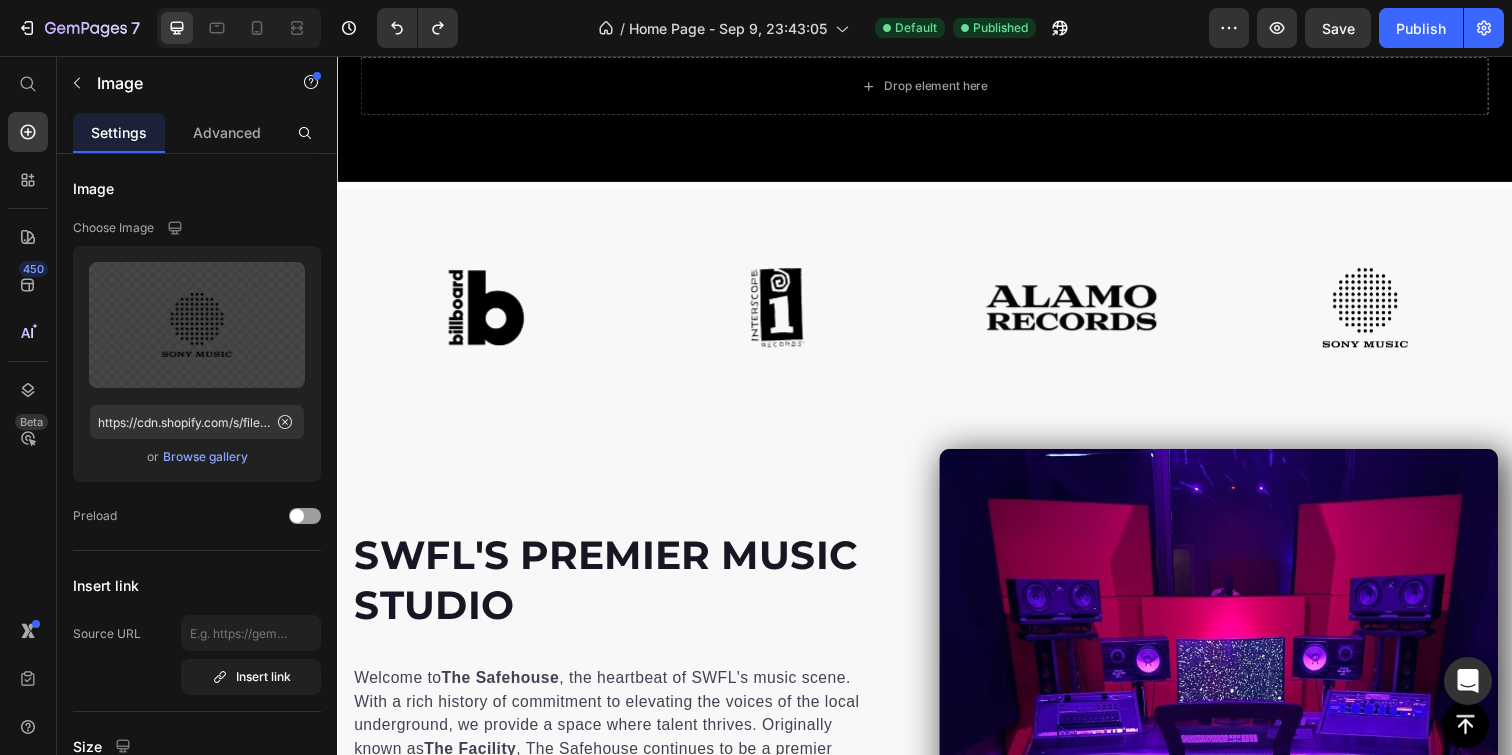 click at bounding box center (1387, 312) 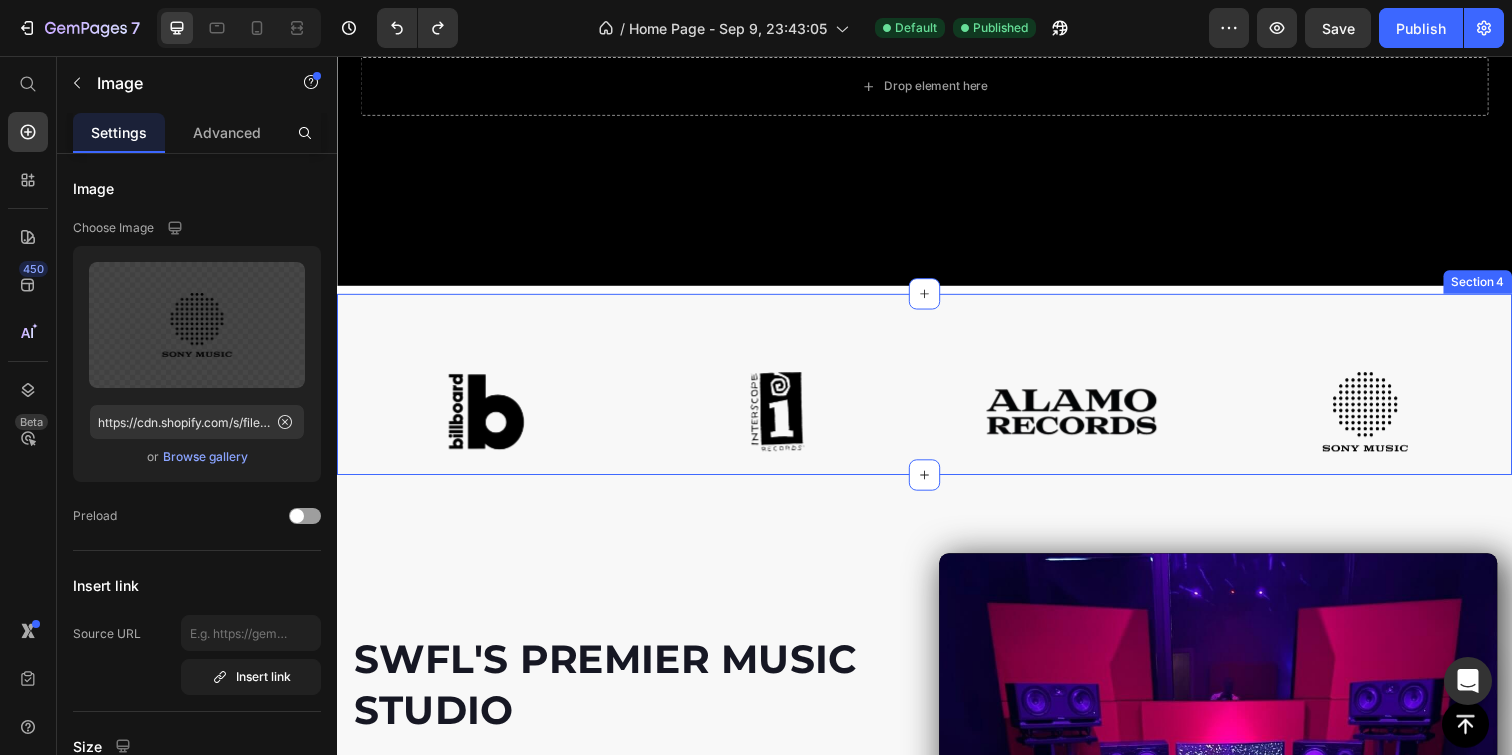 scroll, scrollTop: 564, scrollLeft: 0, axis: vertical 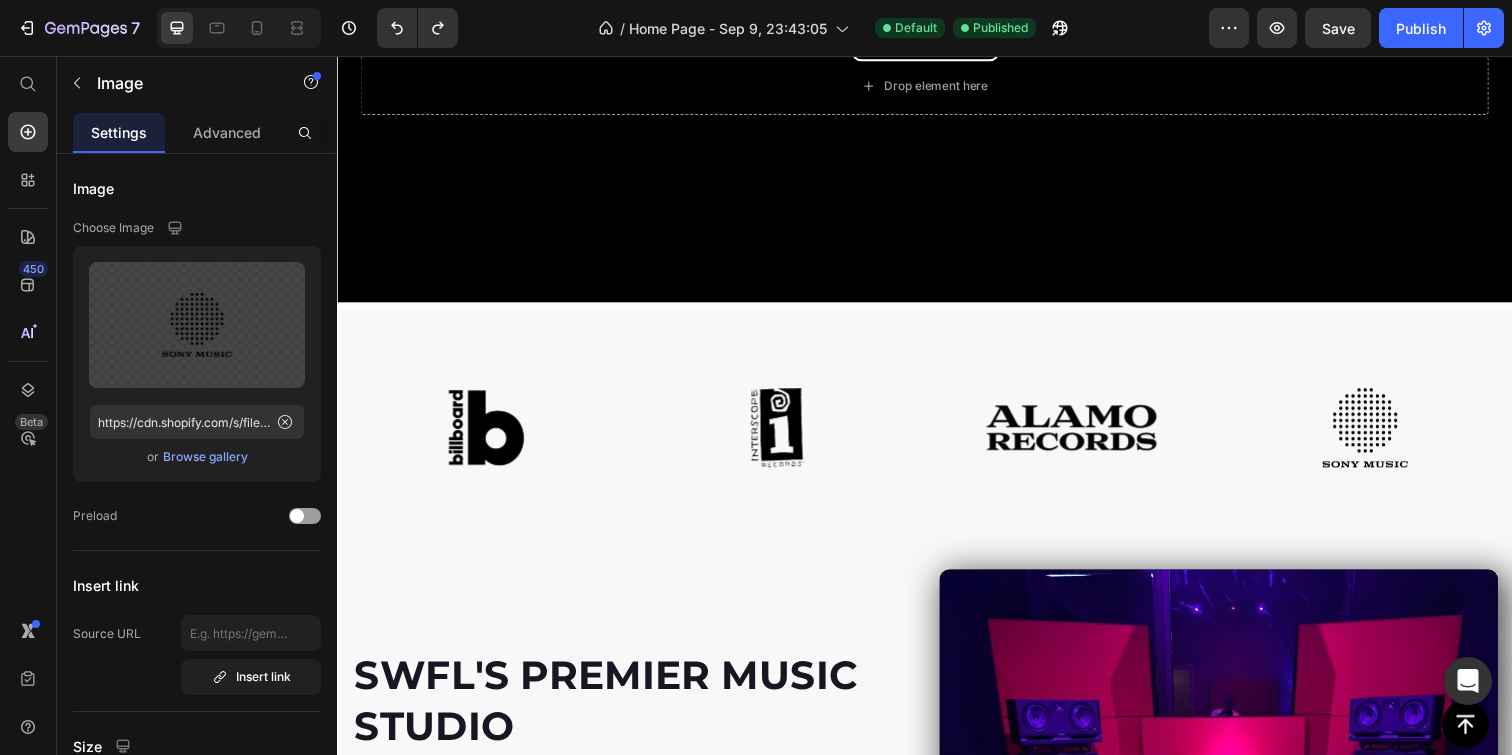 click at bounding box center (1387, 435) 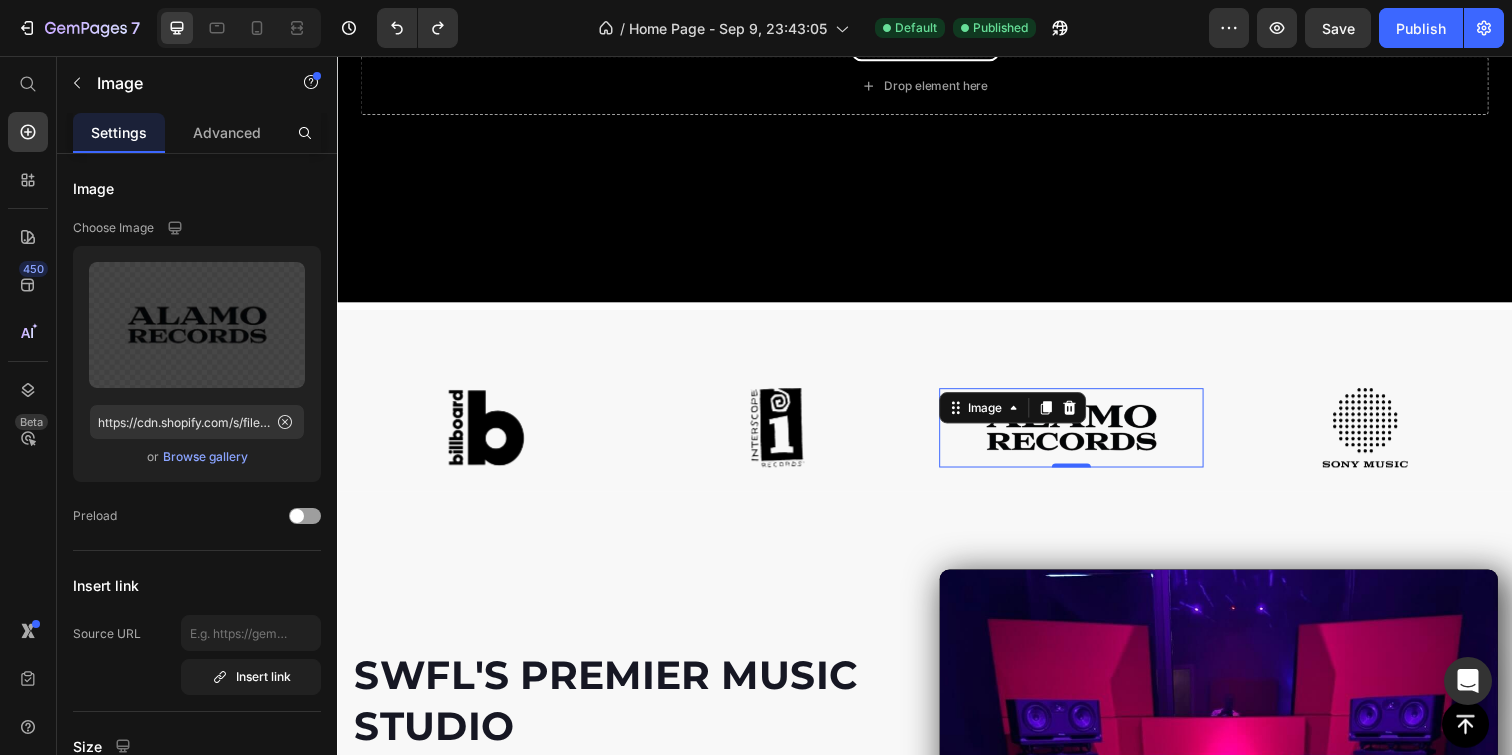 click at bounding box center [1087, 435] 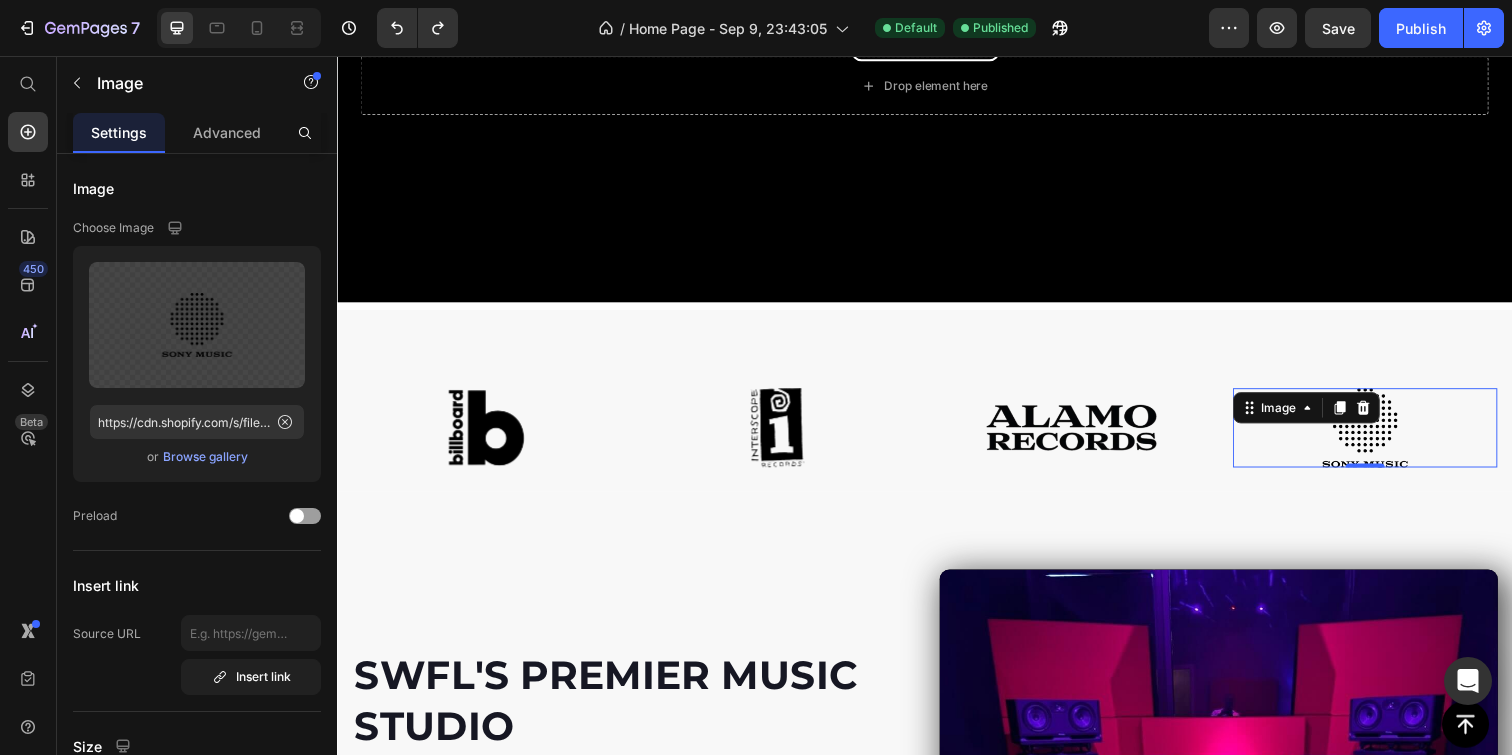 click at bounding box center (1387, 435) 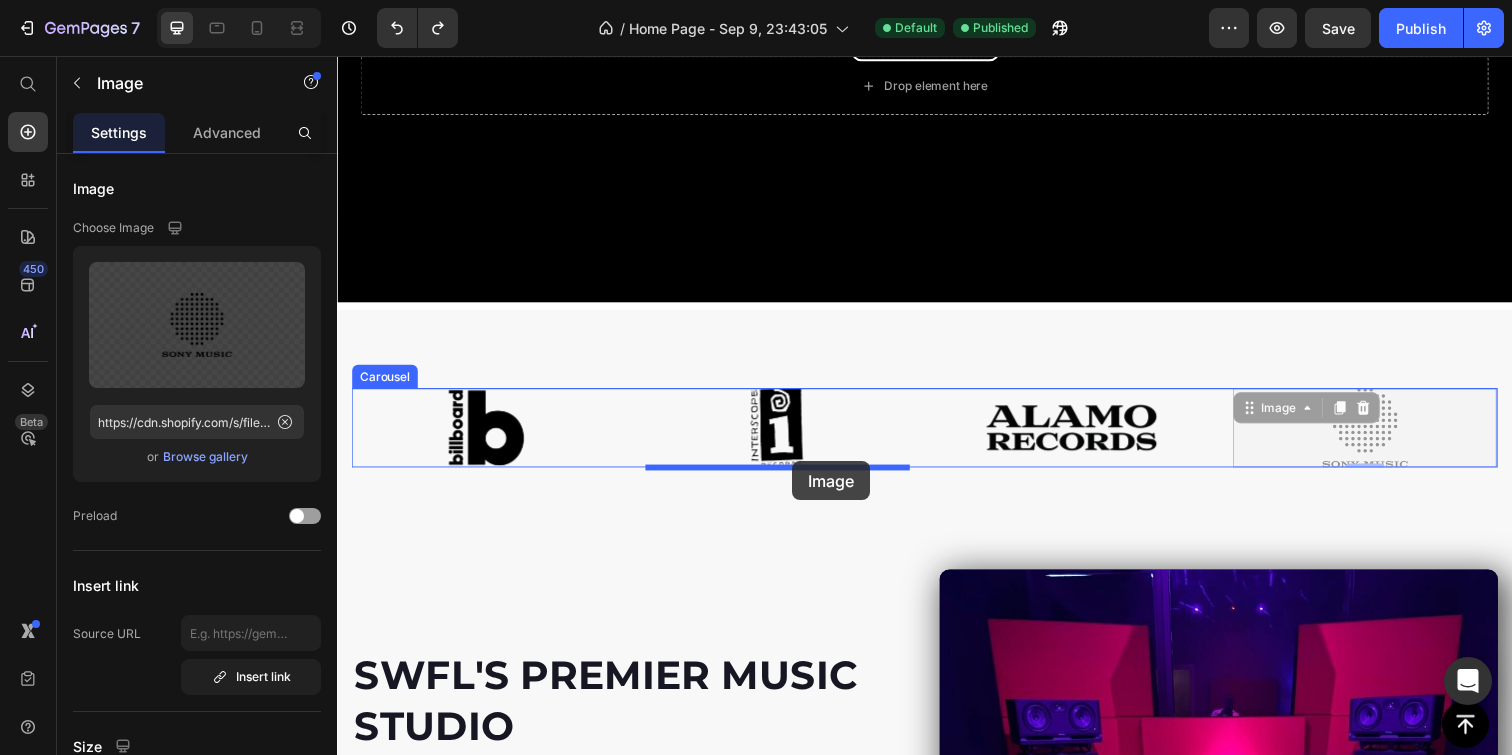 drag, startPoint x: 1386, startPoint y: 446, endPoint x: 802, endPoint y: 470, distance: 584.4929 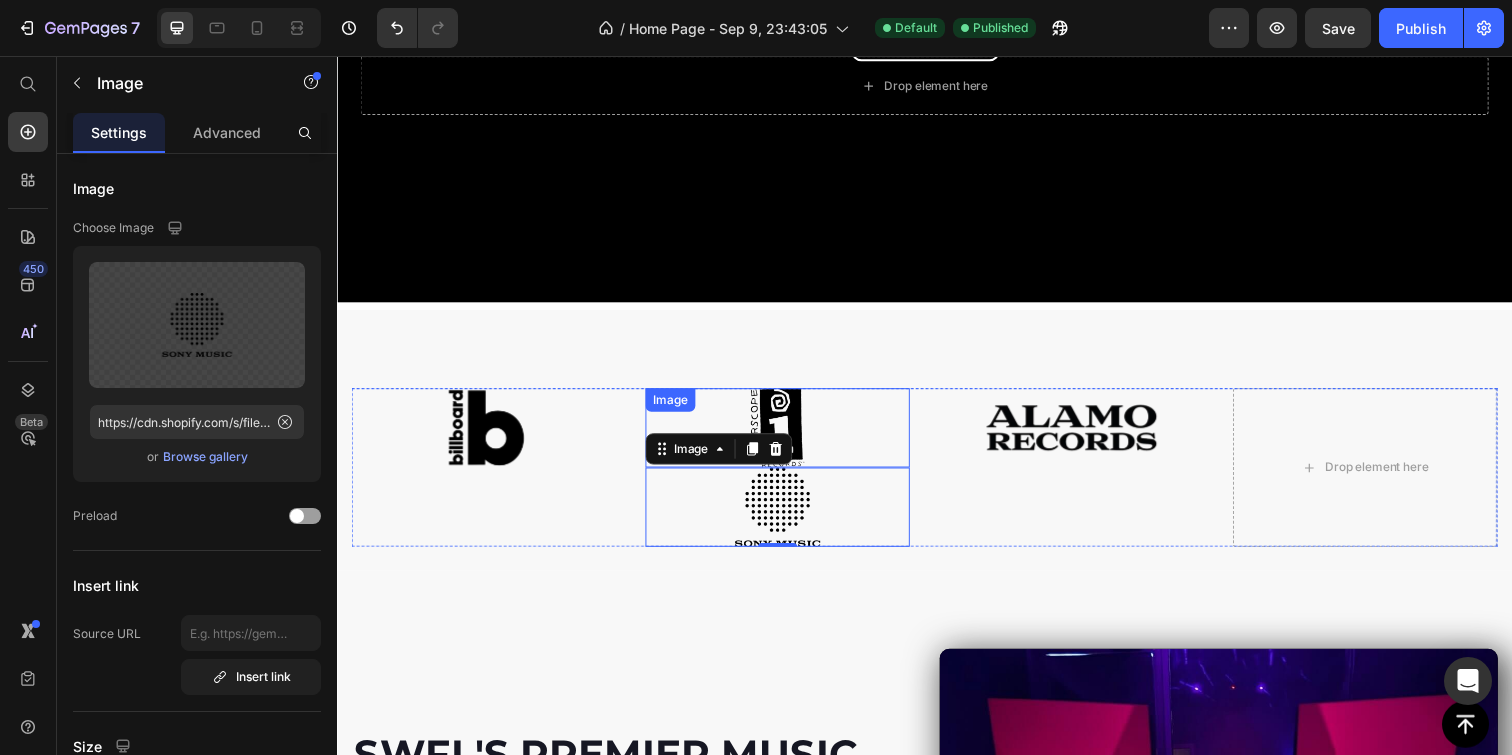 click at bounding box center (787, 435) 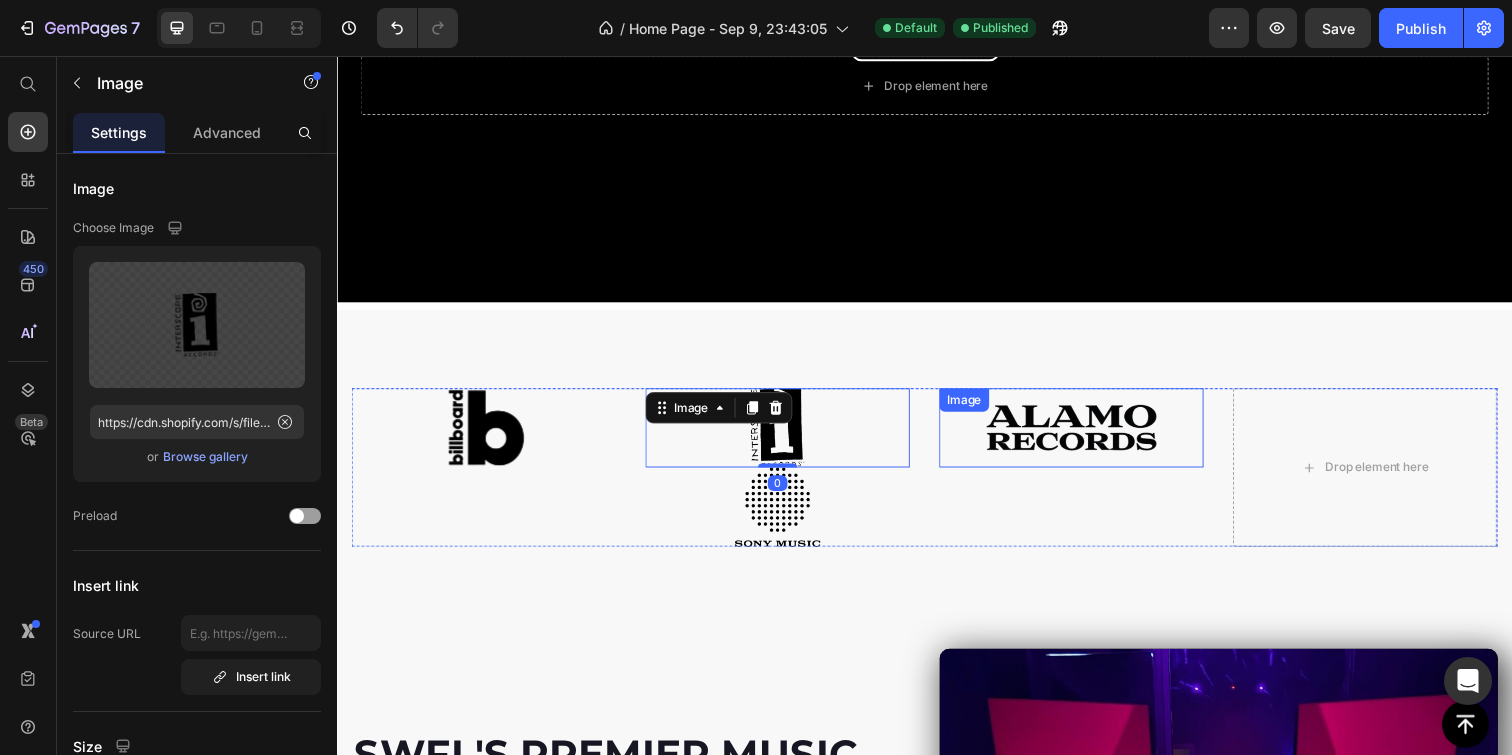 click at bounding box center (1087, 435) 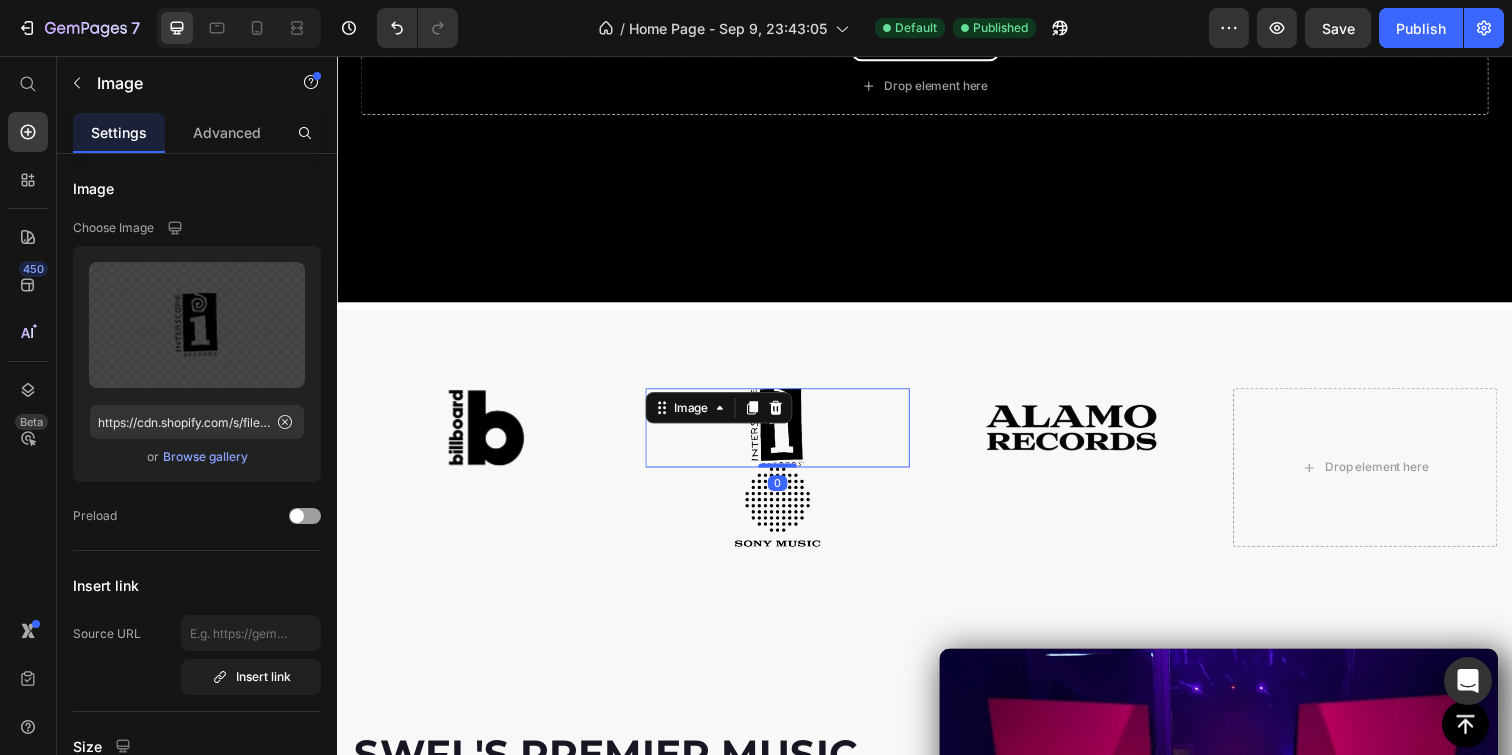 click at bounding box center [787, 435] 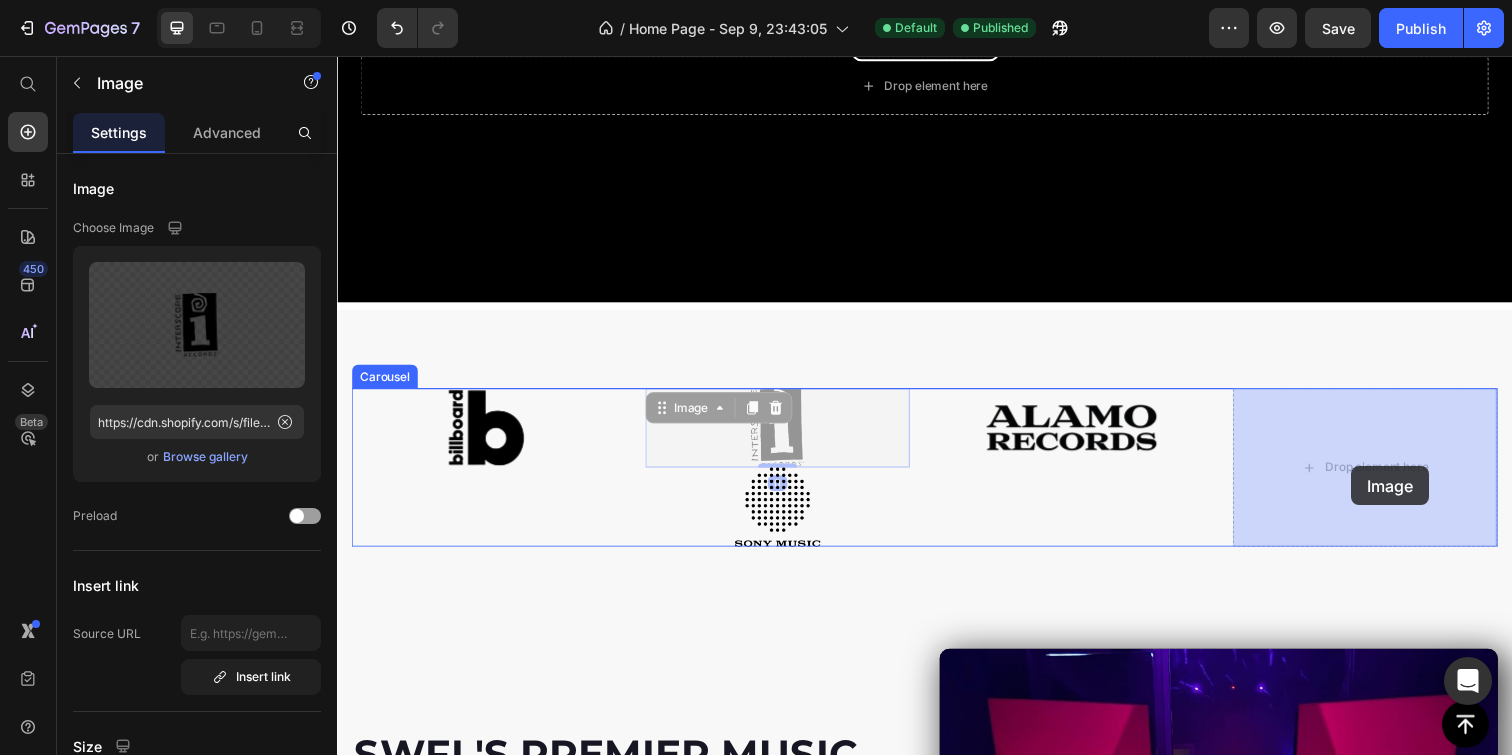 drag, startPoint x: 783, startPoint y: 445, endPoint x: 1373, endPoint y: 475, distance: 590.7622 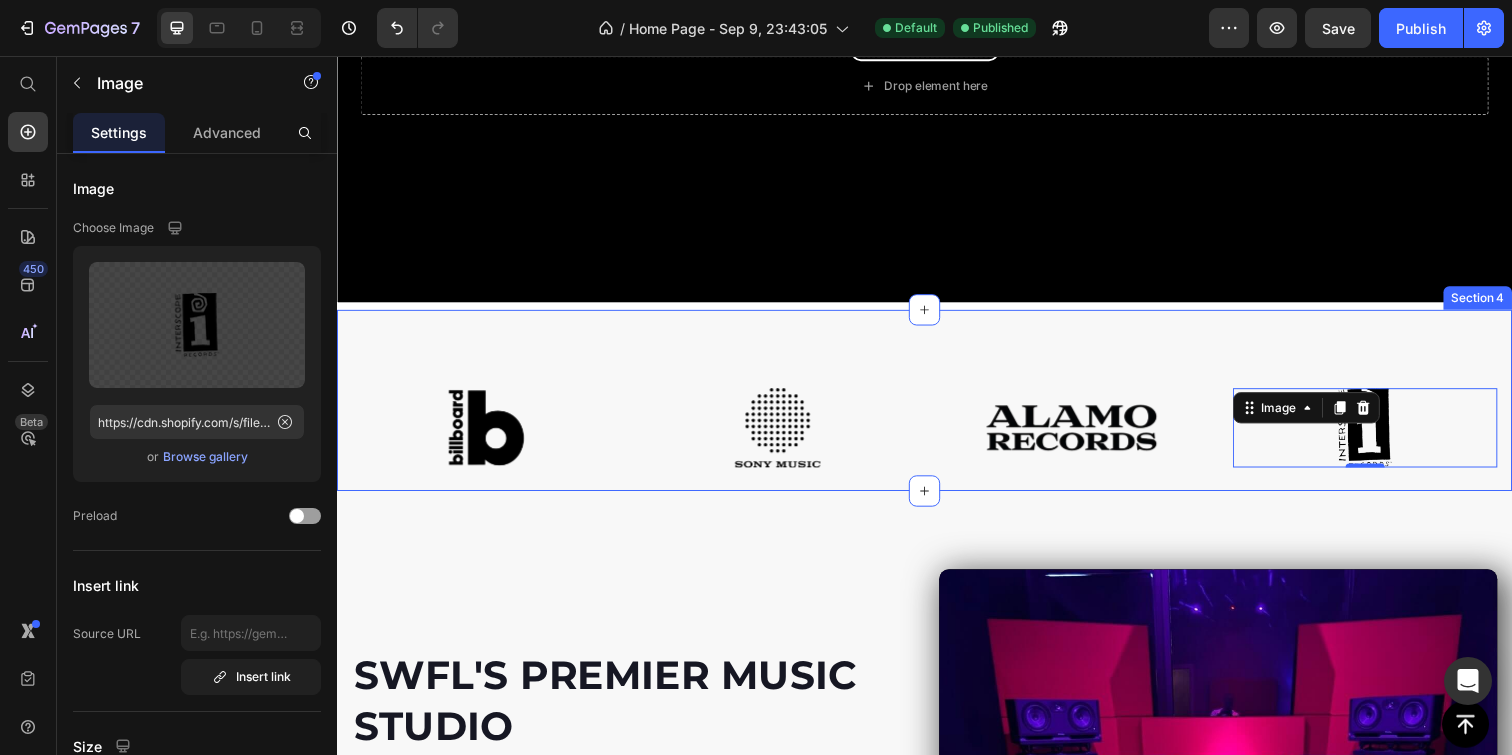 click on "Image Image Image Image   0 Carousel Row" at bounding box center (937, 407) 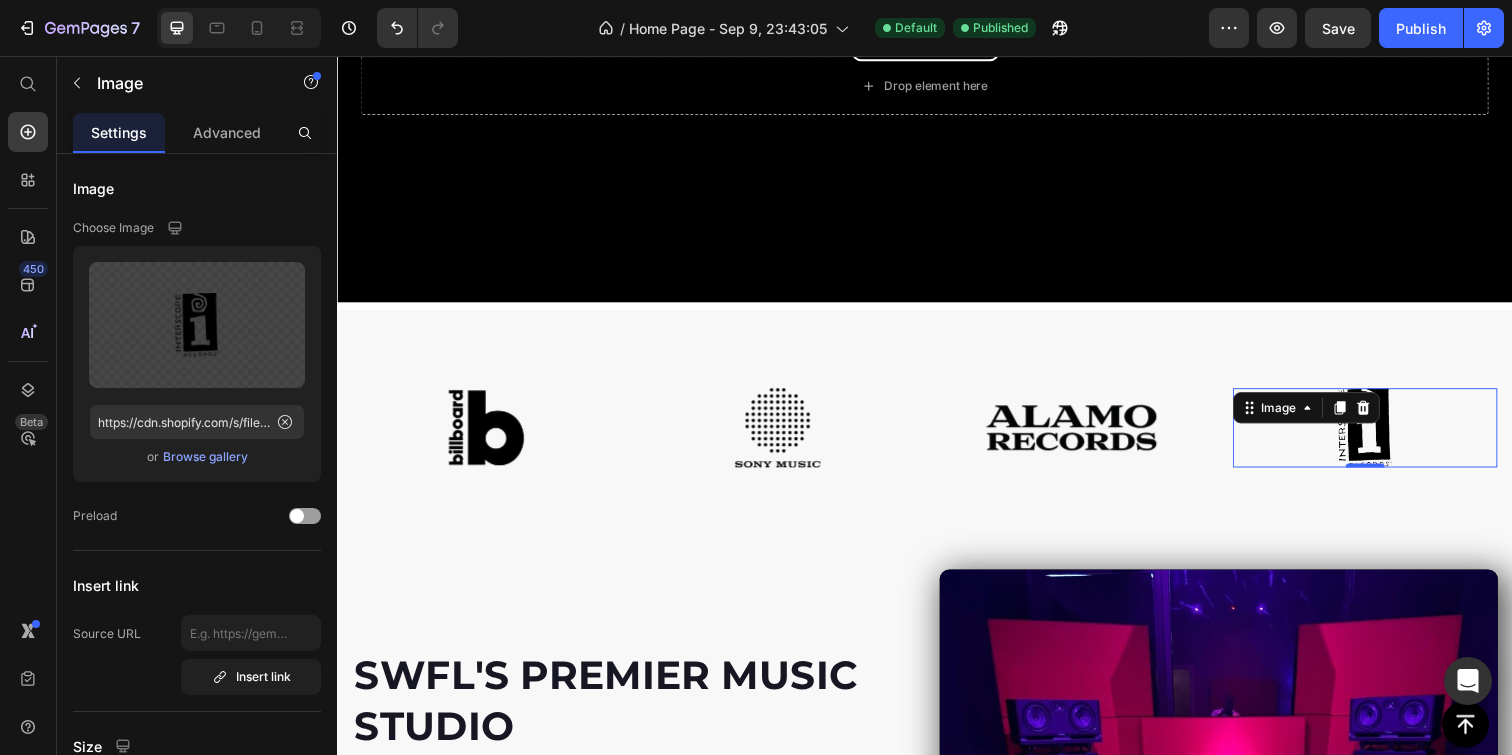 click at bounding box center [1387, 435] 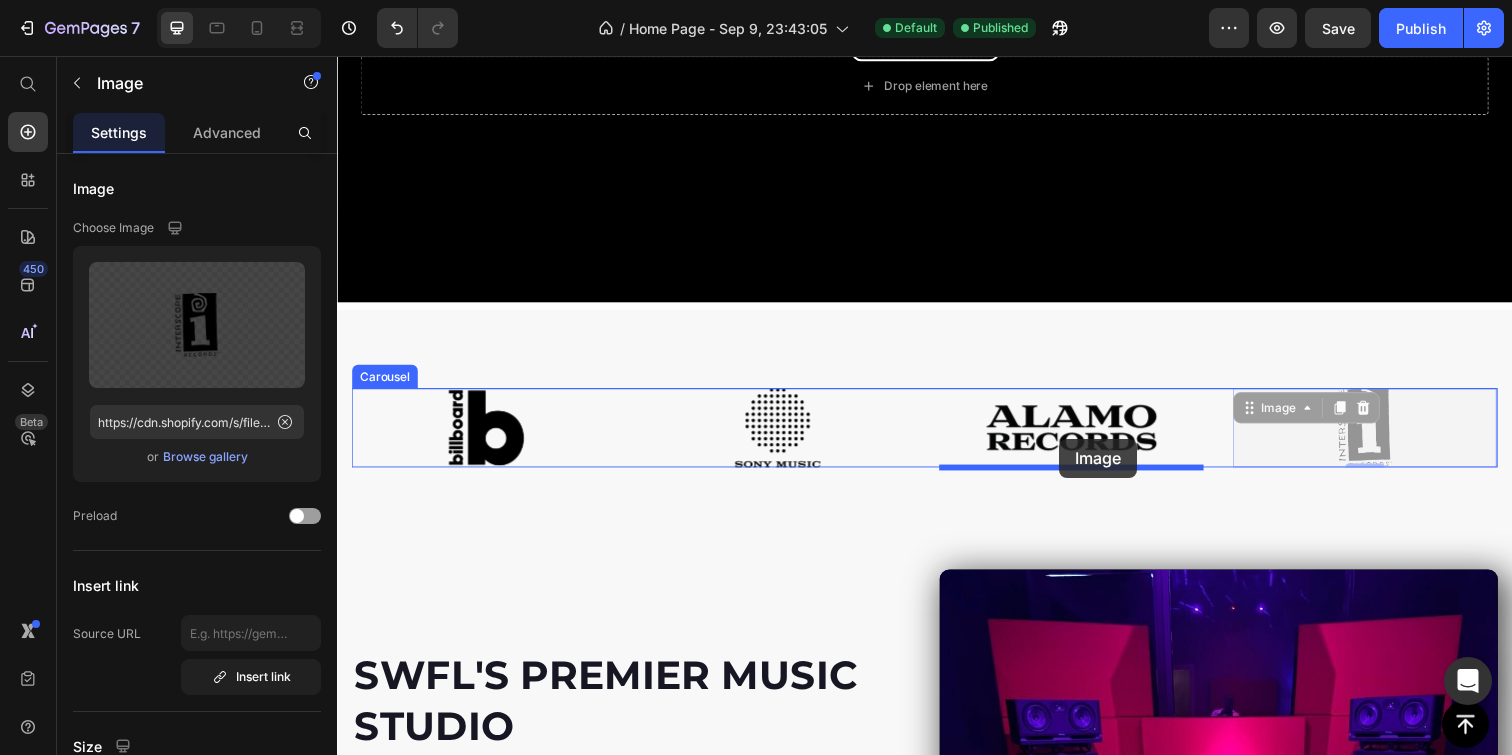 drag, startPoint x: 1405, startPoint y: 441, endPoint x: 1076, endPoint y: 446, distance: 329.038 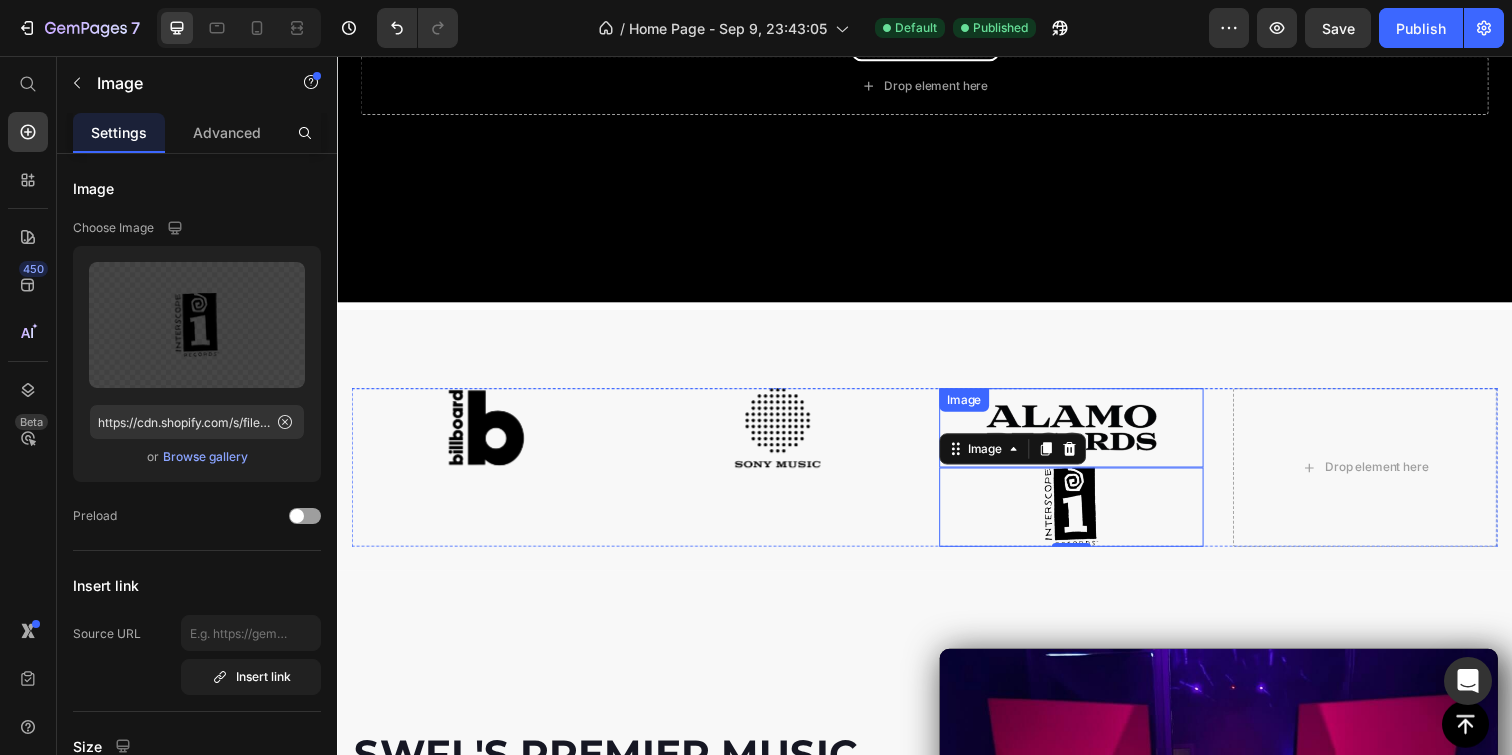 click at bounding box center (1087, 435) 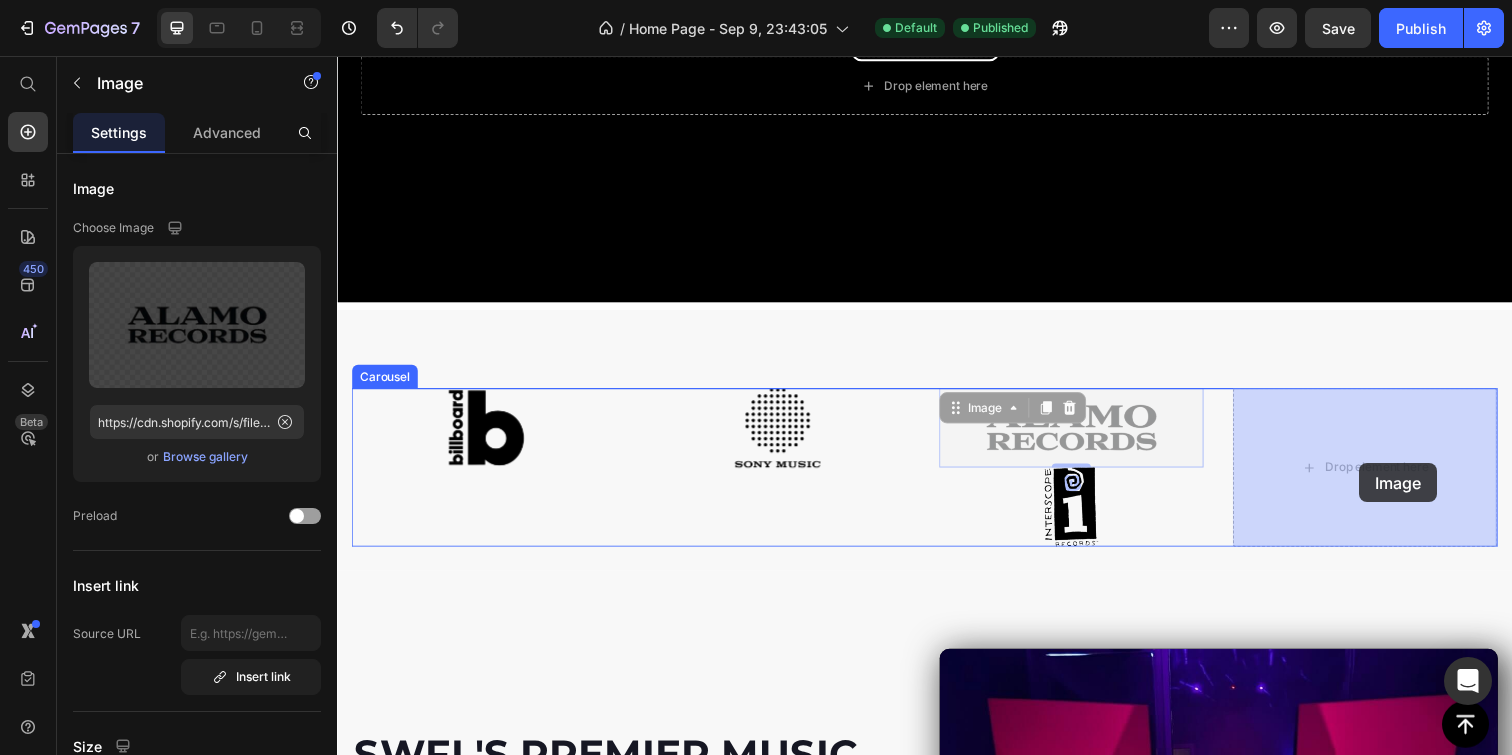 drag, startPoint x: 1091, startPoint y: 445, endPoint x: 1381, endPoint y: 472, distance: 291.25418 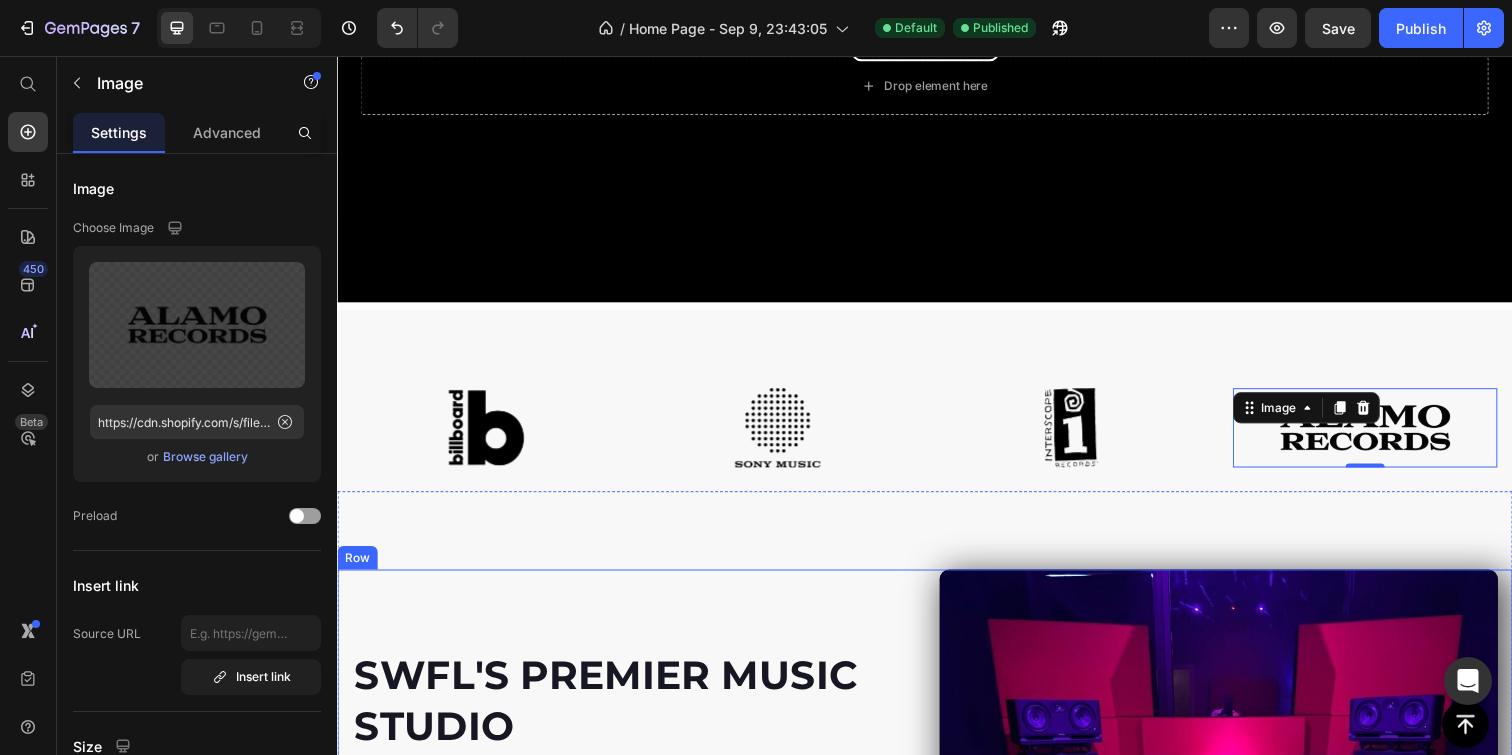 click on "SWFL'S Premier Music Studio Heading Welcome to  The Safehouse , the heartbeat of SWFL's music scene. With a rich history of commitment to elevating the voices of the local underground, we provide a space where talent thrives. Originally known as  The Facility , The Safehouse continues to be a premier destination for both emerging and established artists. Whether you're producing your first track or perfecting your sound, we have the tools, talent, and environment you need to succeed. The Safehouse is where legacy meets future vision.  Text block
BOOK A SESSION Button Row" at bounding box center [637, 865] 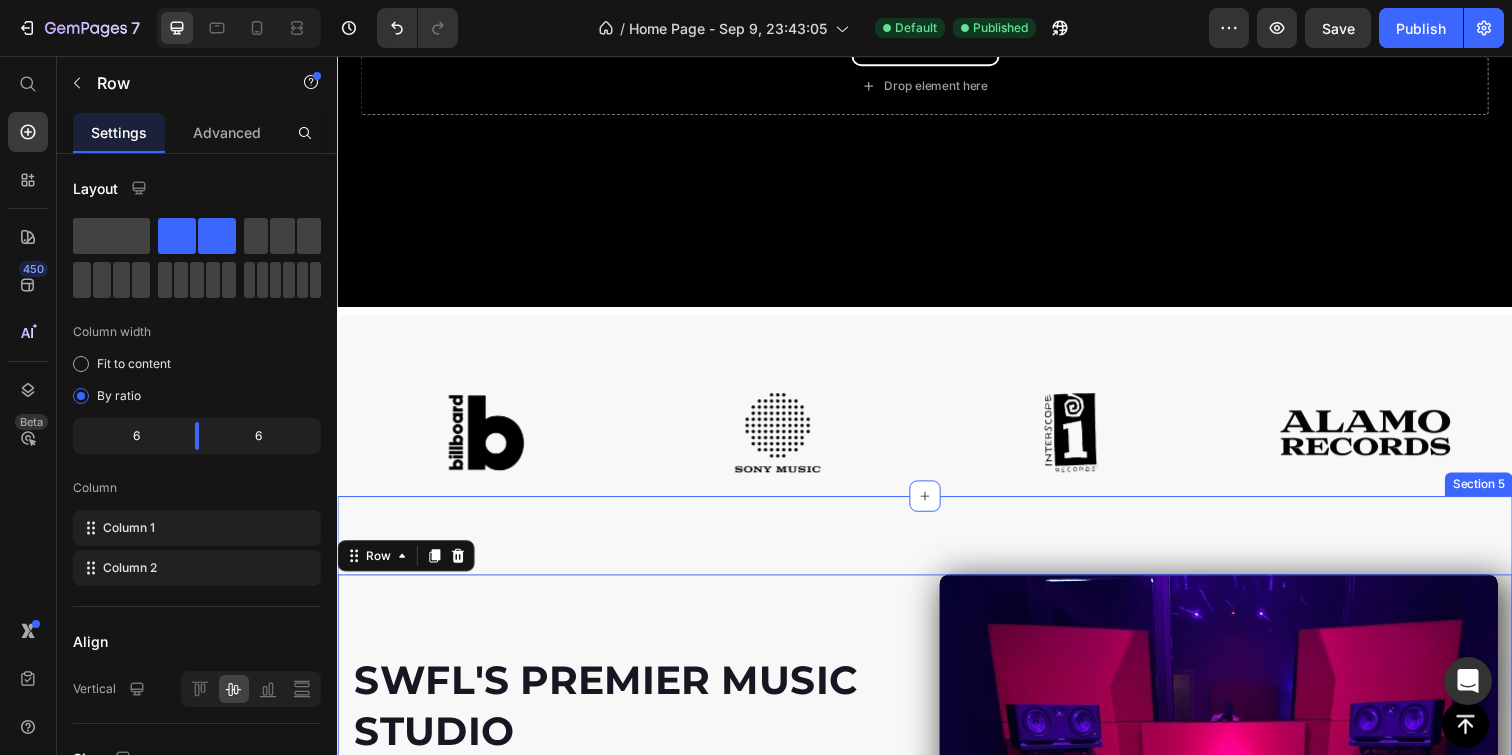 scroll, scrollTop: 566, scrollLeft: 0, axis: vertical 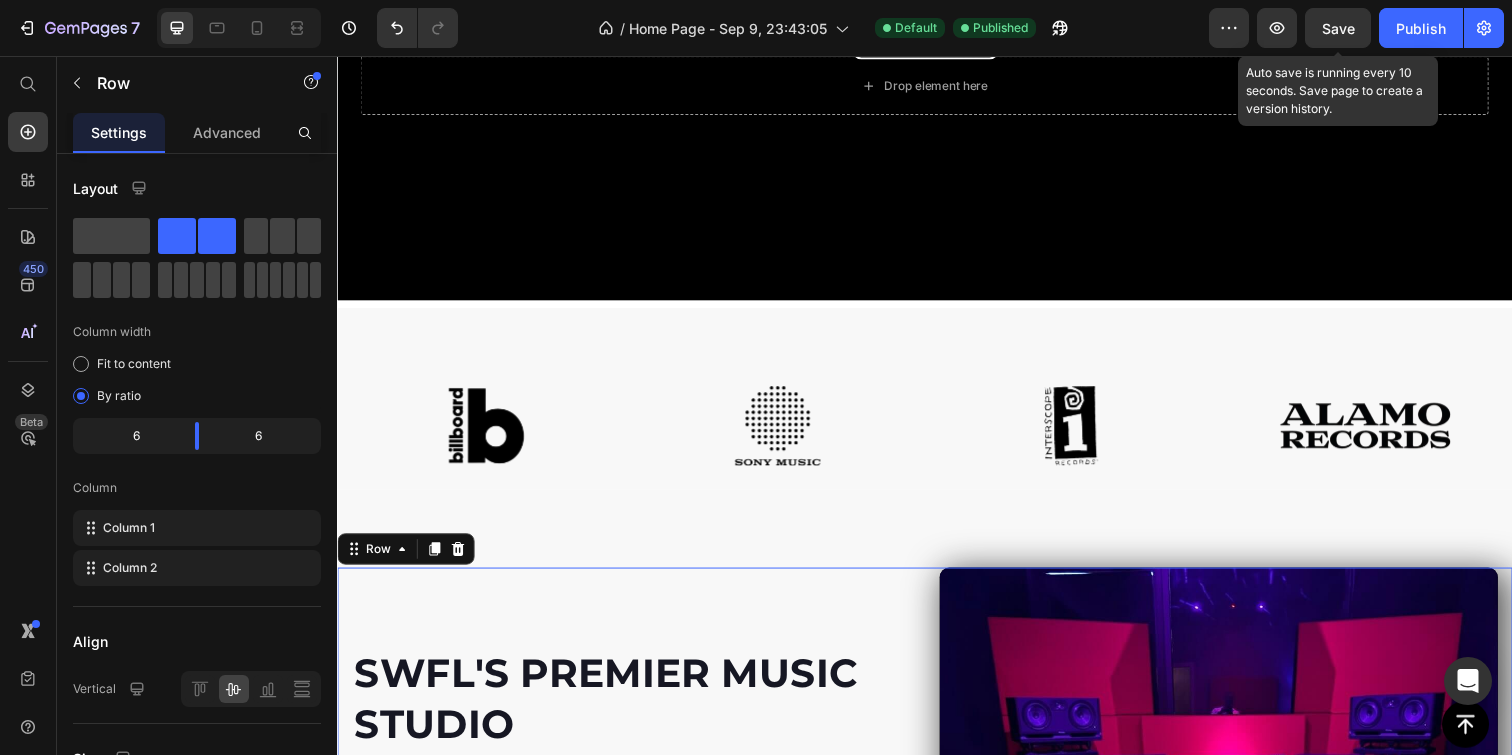 click on "Save" at bounding box center (1338, 28) 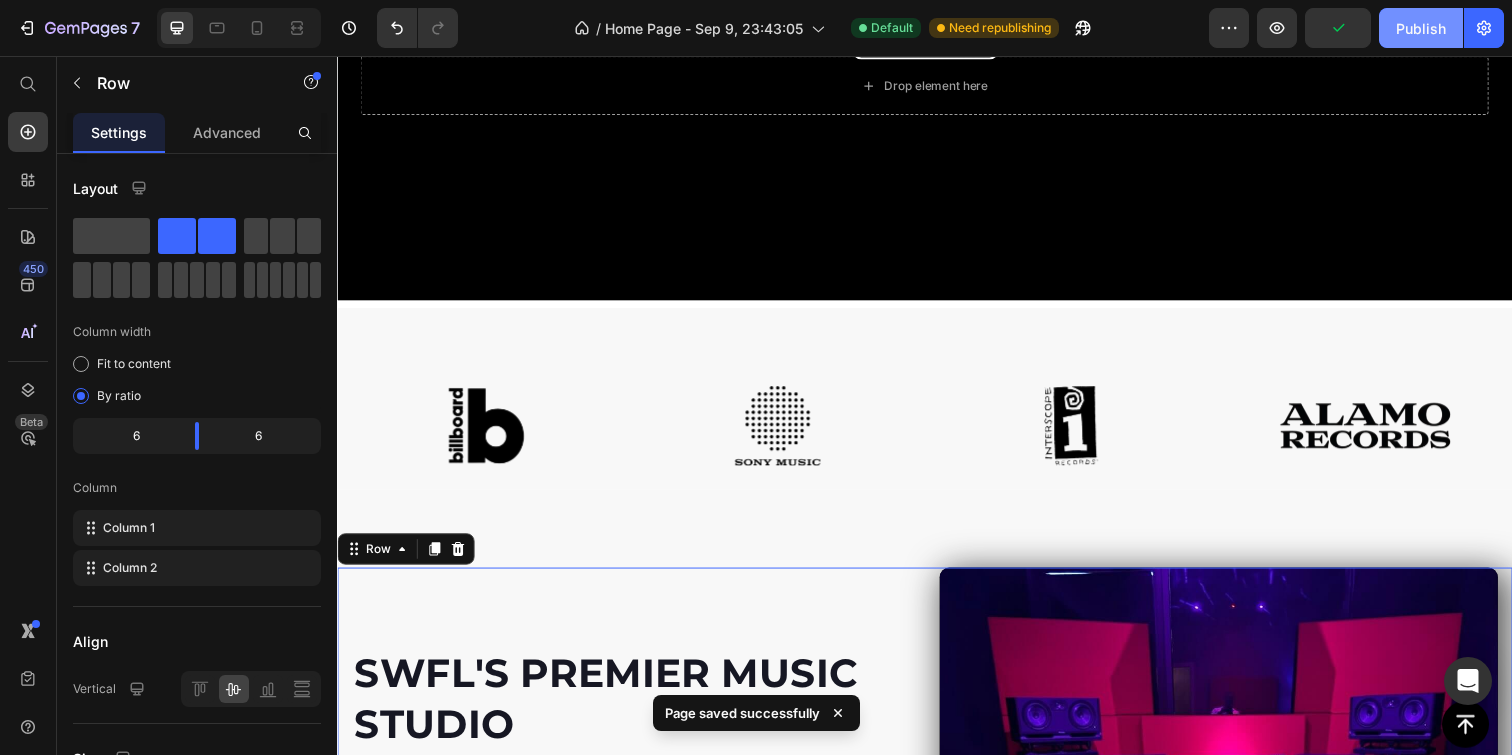 click on "Publish" at bounding box center (1421, 28) 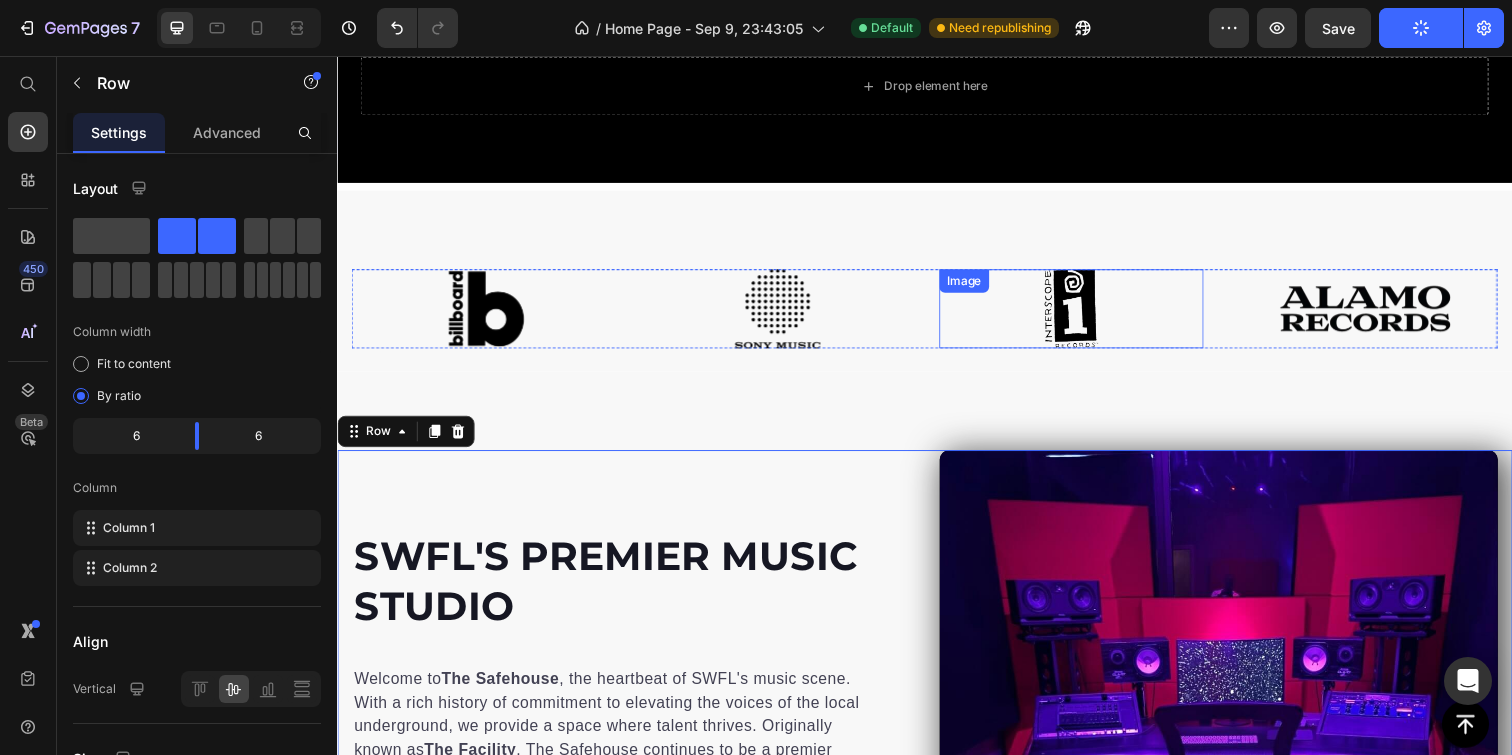 scroll, scrollTop: 697, scrollLeft: 0, axis: vertical 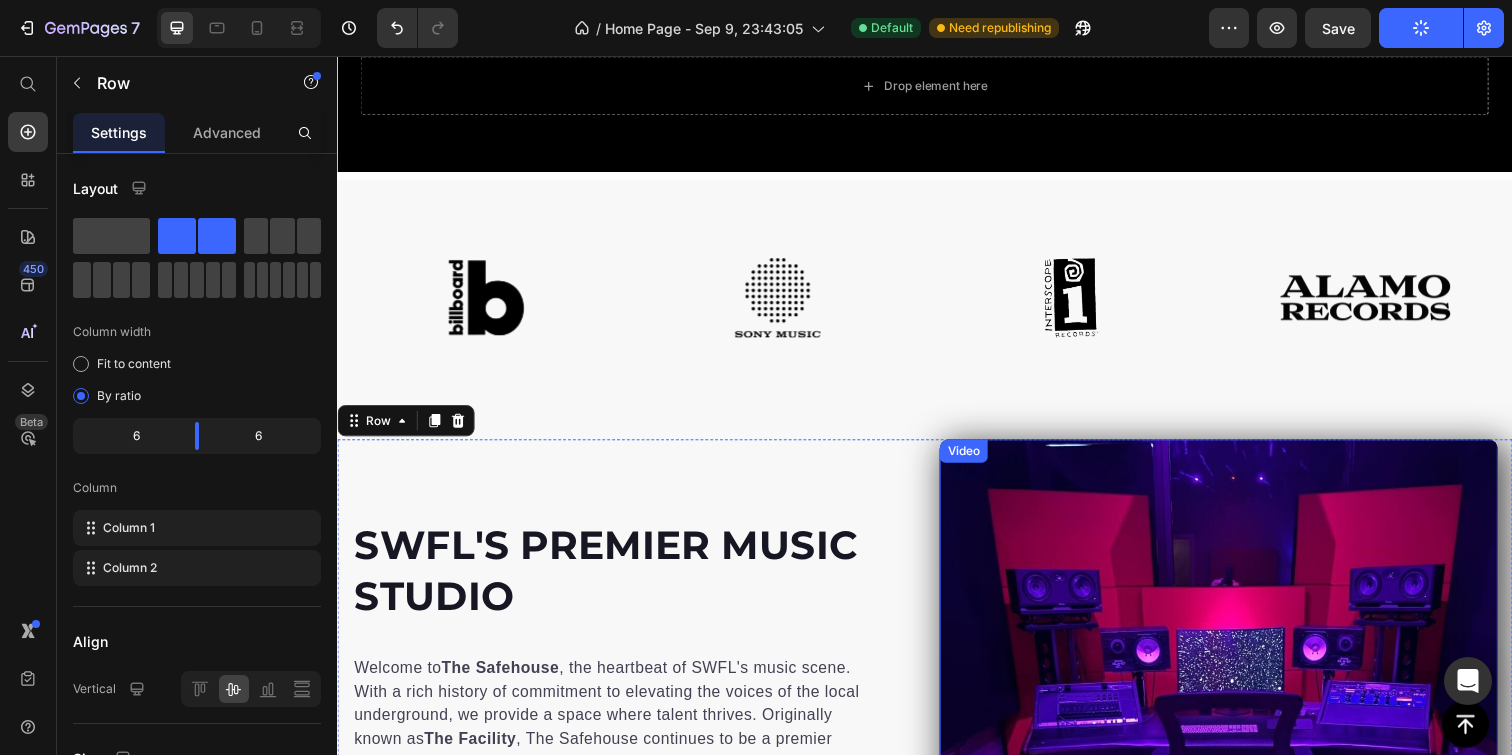 drag, startPoint x: 1012, startPoint y: 542, endPoint x: 1013, endPoint y: 569, distance: 27.018513 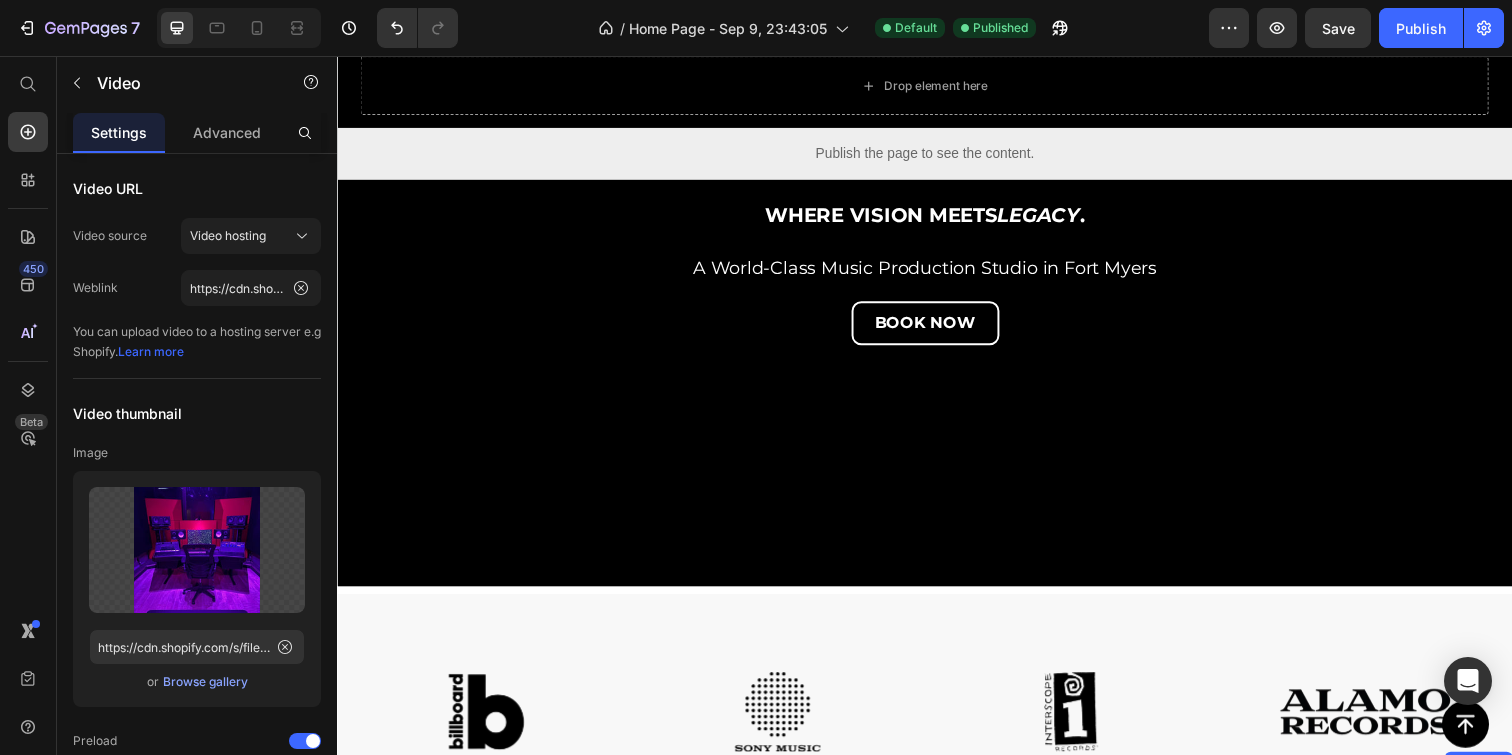 scroll, scrollTop: 239, scrollLeft: 0, axis: vertical 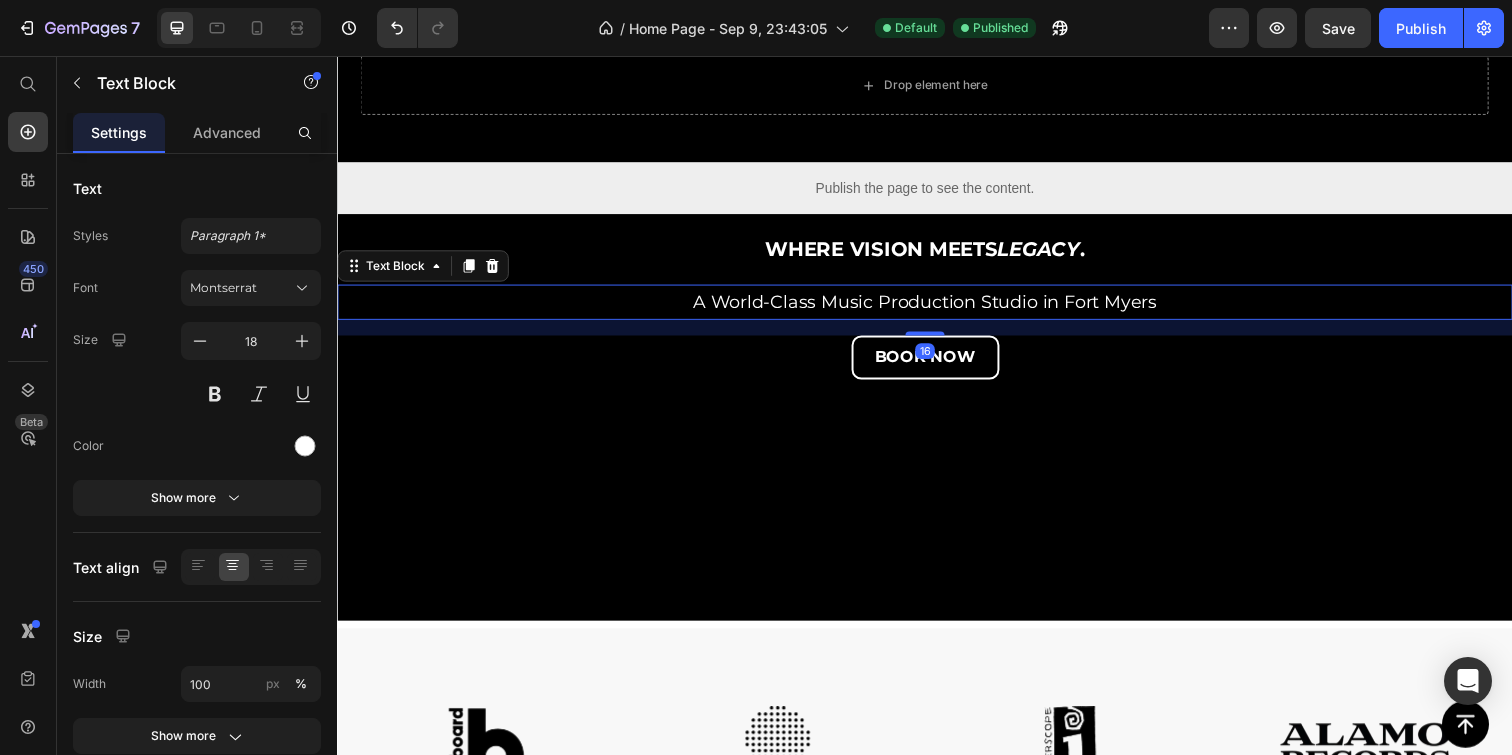click on "A World-Class Music Production Studio in Fort Myers" at bounding box center (937, 307) 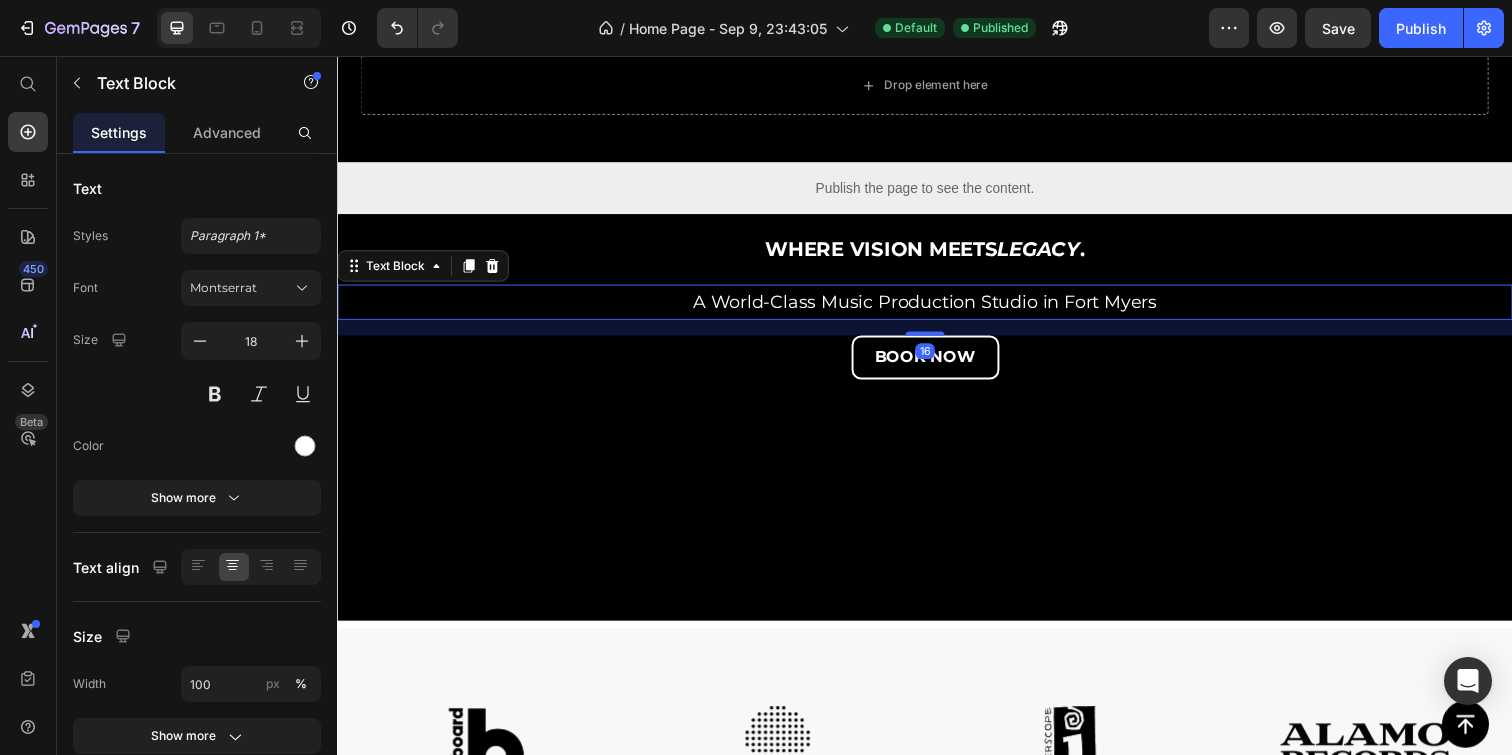 click on "A World-Class Music Production Studio in Fort Myers" at bounding box center (937, 307) 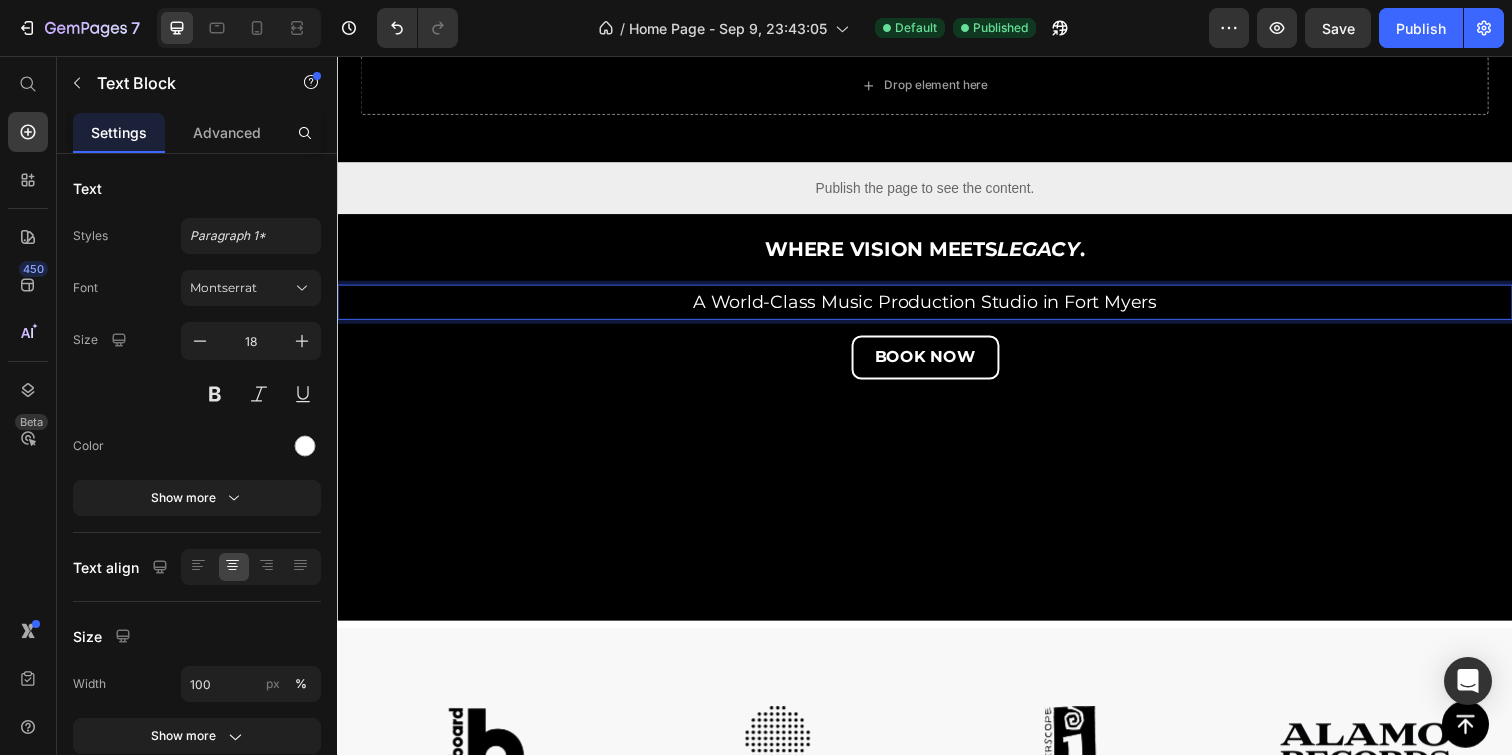 click on "A World-Class Music Production Studio in Fort Myers" at bounding box center [937, 307] 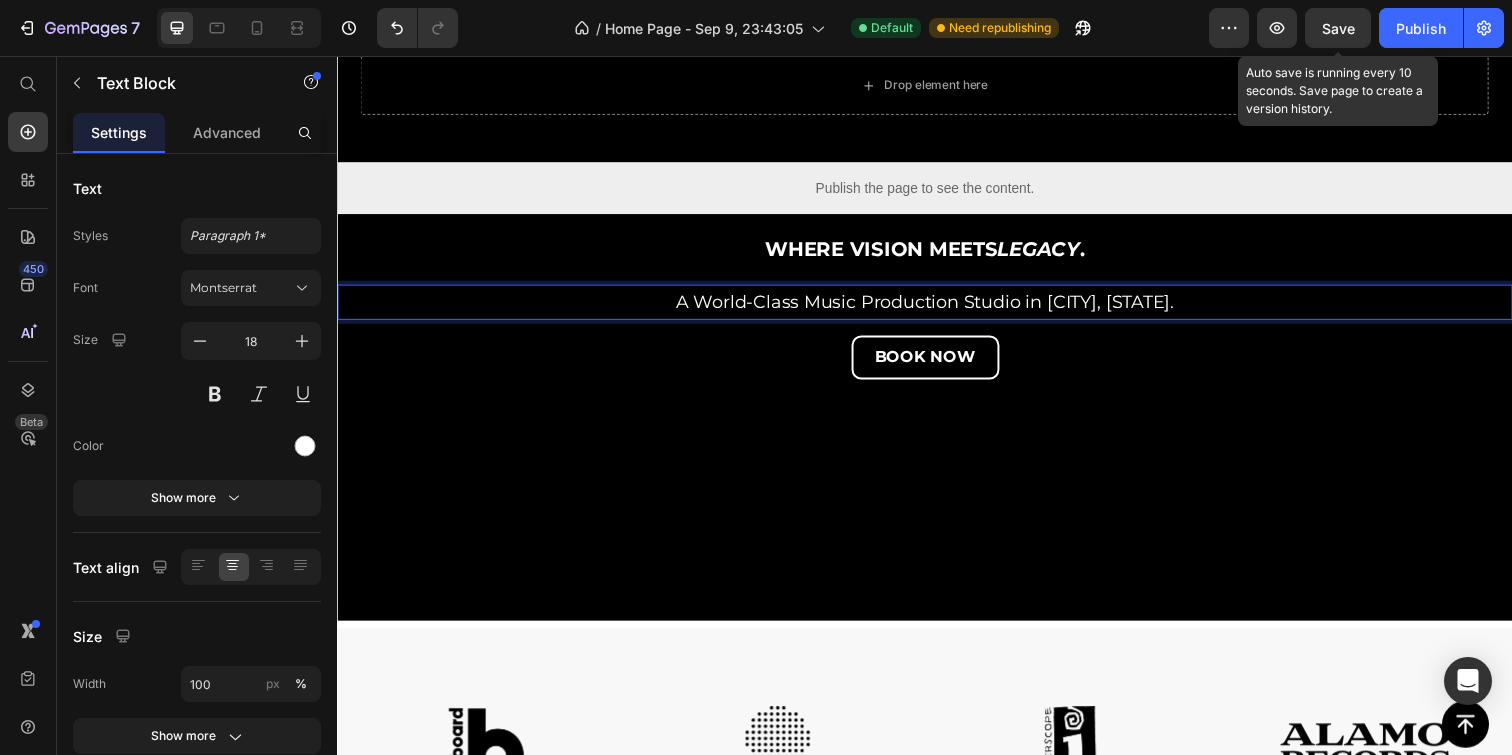 click on "Save" at bounding box center [1338, 28] 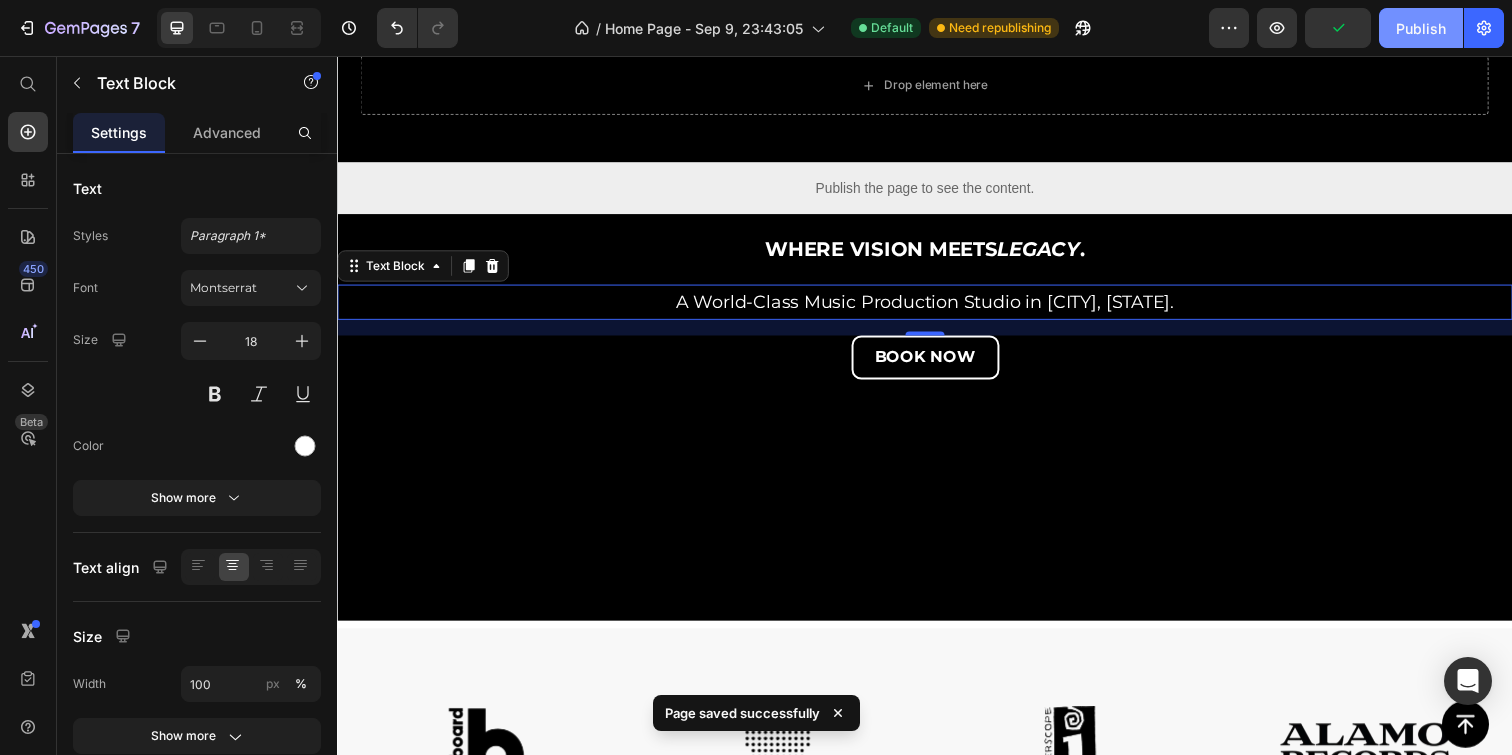 click on "Publish" at bounding box center [1421, 28] 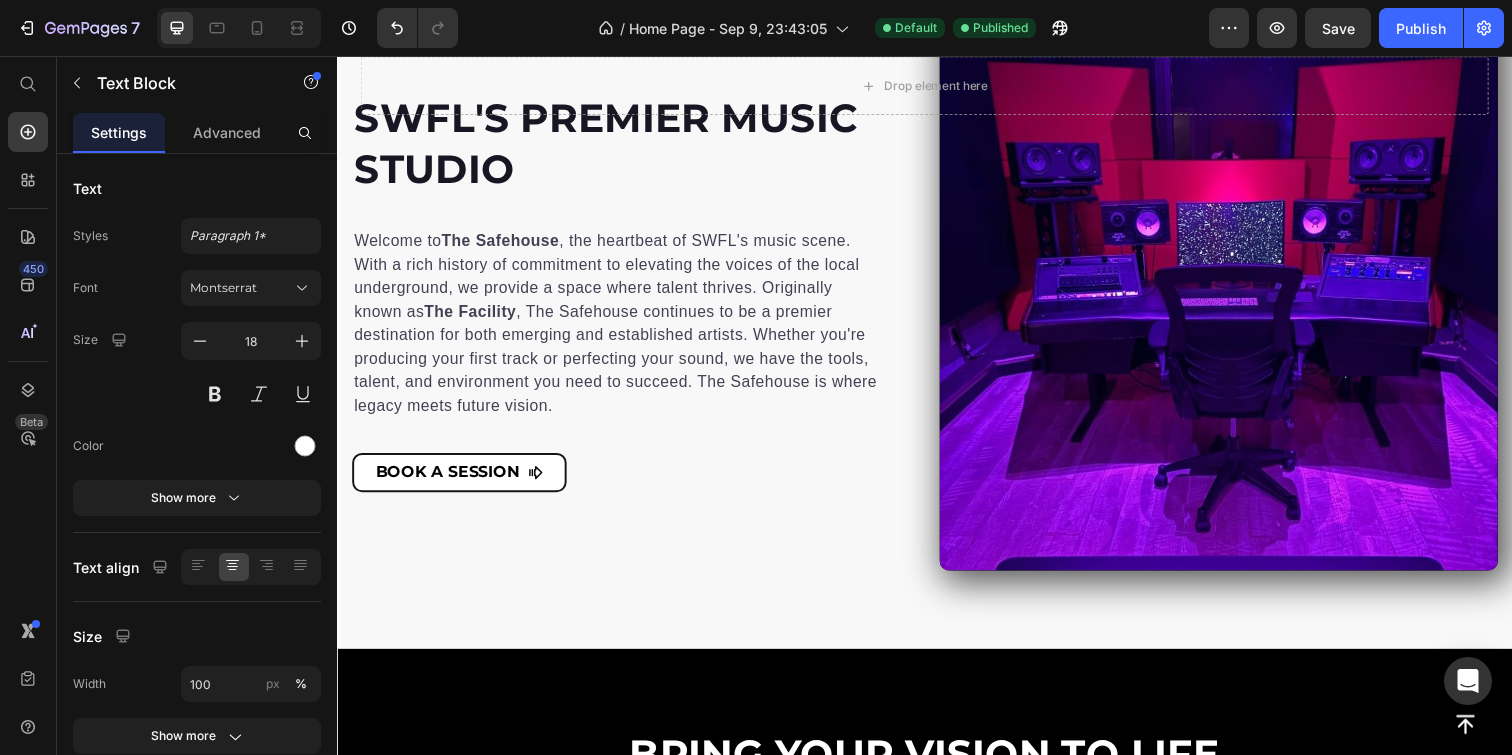 scroll, scrollTop: 1132, scrollLeft: 0, axis: vertical 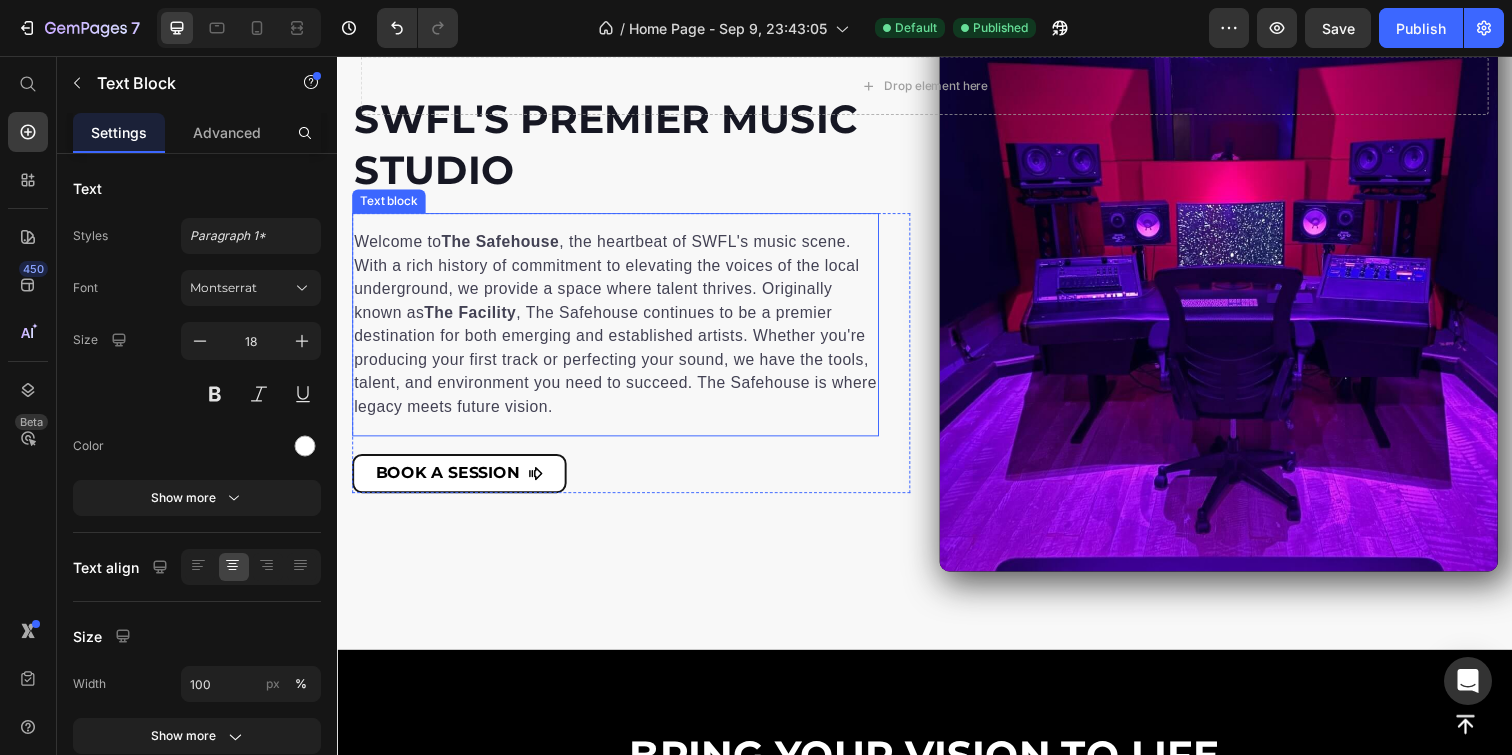 click on "Welcome to  The Safehouse , the heartbeat of SWFL's music scene. With a rich history of commitment to elevating the voices of the local underground, we provide a space where talent thrives. Originally known as  The Facility , The Safehouse continues to be a premier destination for both emerging and established artists. Whether you're producing your first track or perfecting your sound, we have the tools, talent, and environment you need to succeed. The Safehouse is where legacy meets future vision." at bounding box center [621, 330] 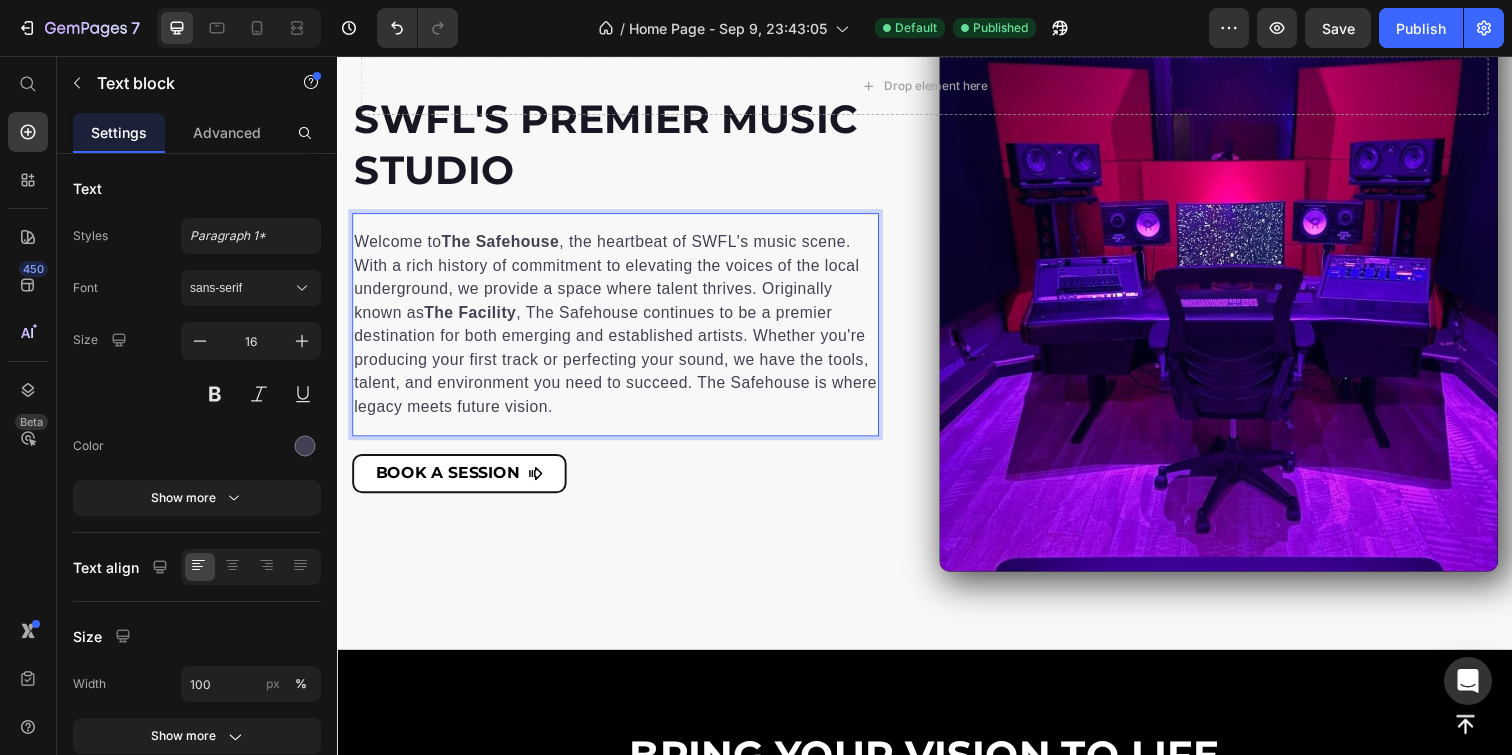 click on "Welcome to  The Safehouse , the heartbeat of SWFL's music scene. With a rich history of commitment to elevating the voices of the local underground, we provide a space where talent thrives. Originally known as  The Facility , The Safehouse continues to be a premier destination for both emerging and established artists. Whether you're producing your first track or perfecting your sound, we have the tools, talent, and environment you need to succeed. The Safehouse is where legacy meets future vision." at bounding box center (621, 330) 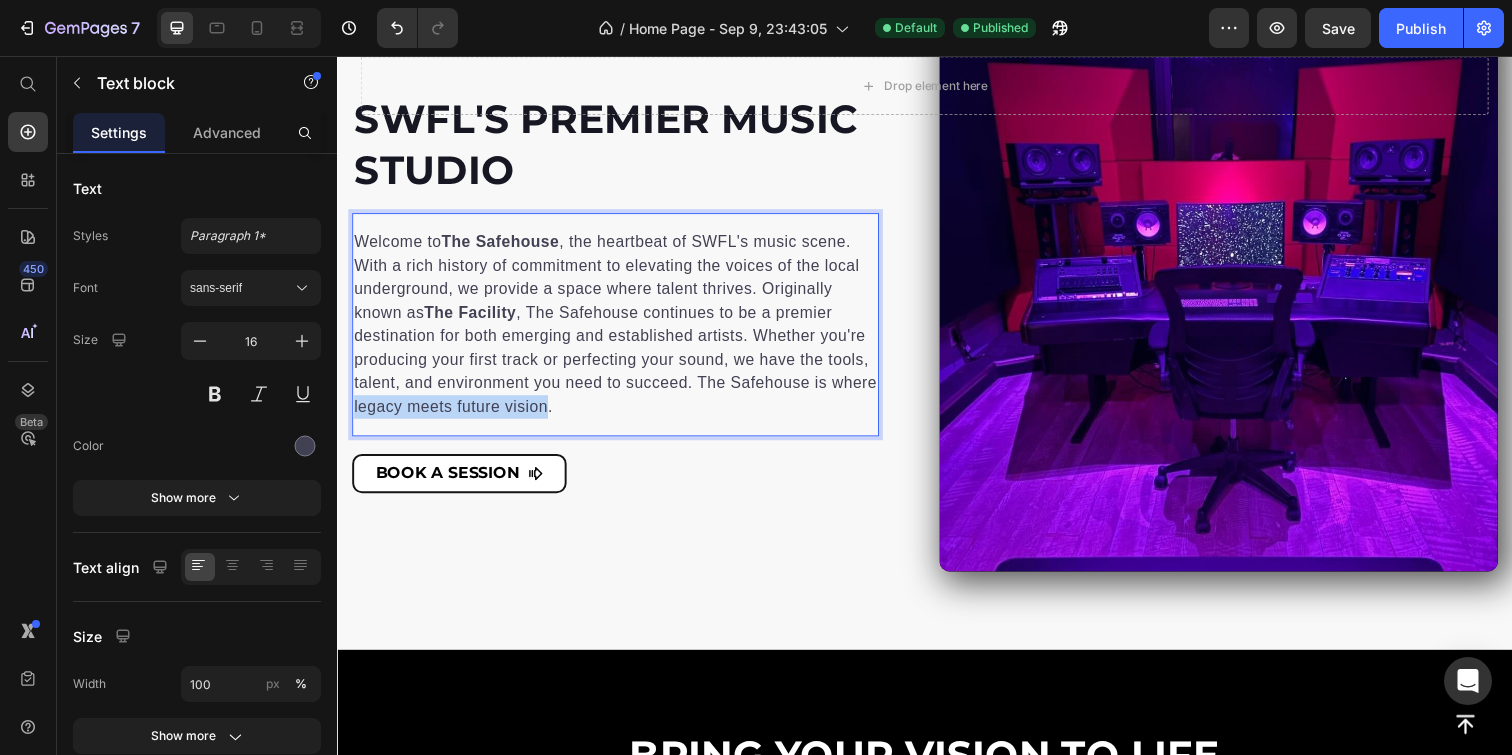 drag, startPoint x: 355, startPoint y: 415, endPoint x: 549, endPoint y: 417, distance: 194.01031 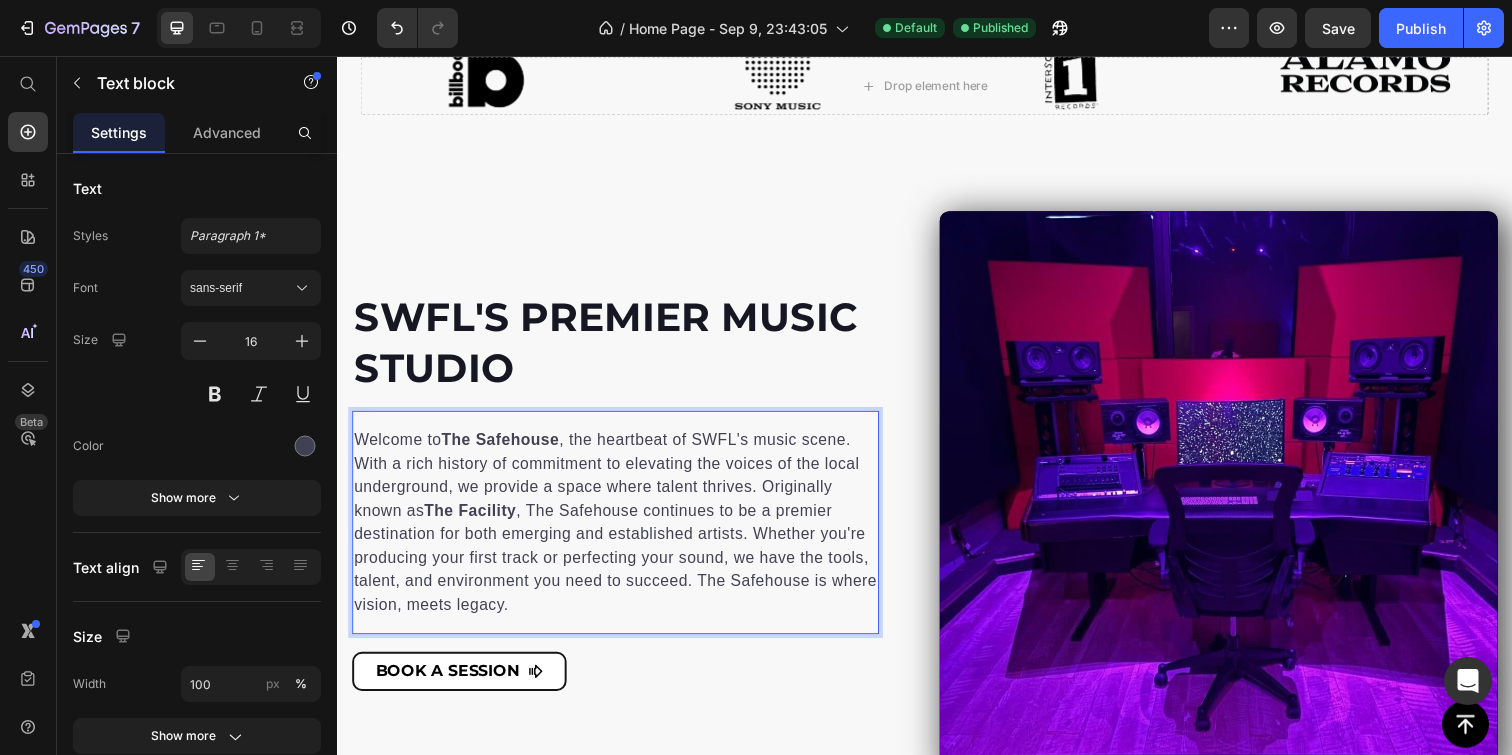 scroll, scrollTop: 903, scrollLeft: 0, axis: vertical 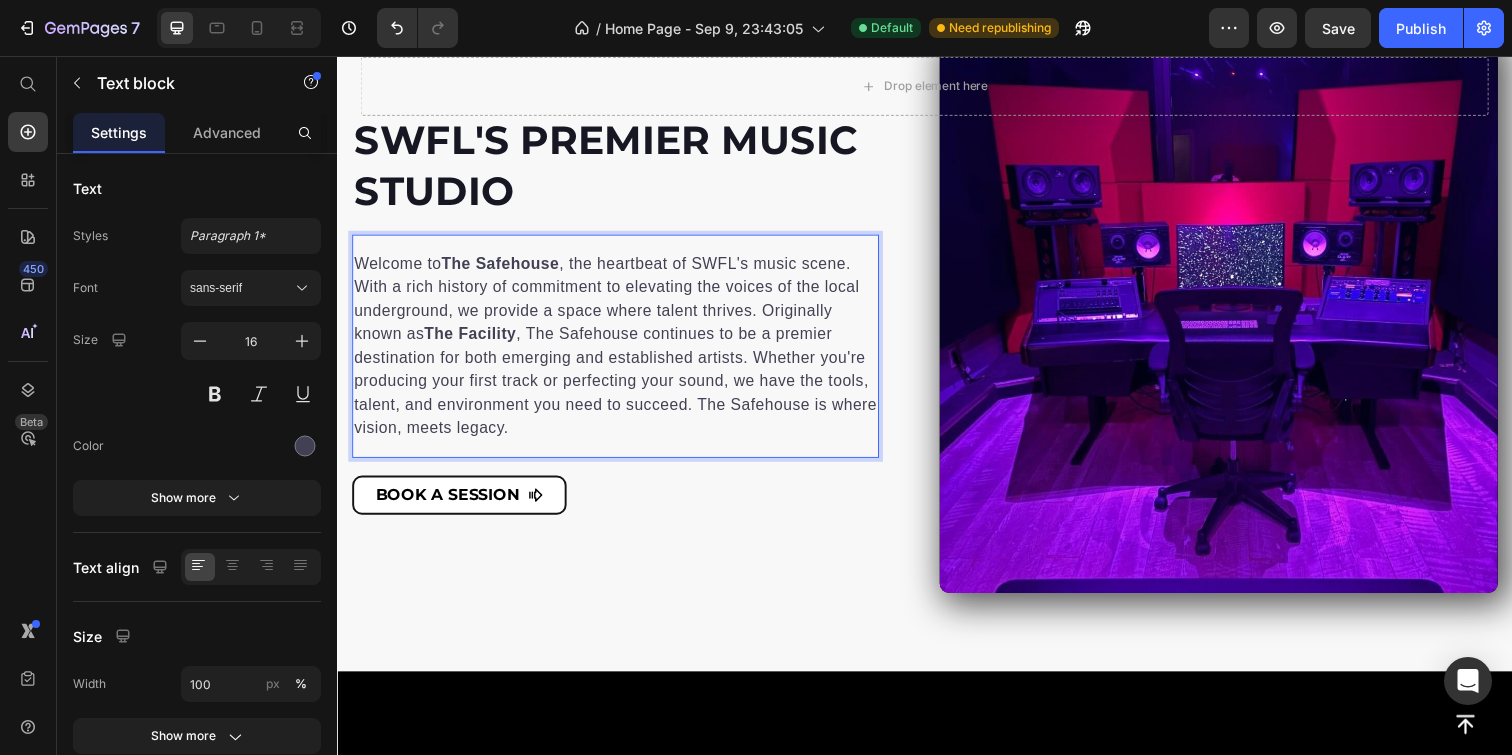 click on "Welcome to  The Safehouse , the heartbeat of SWFL's music scene. With a rich history of commitment to elevating the voices of the local underground, we provide a space where talent thrives. Originally known as  The Facility , The Safehouse continues to be a premier destination for both emerging and established artists. Whether you're producing your first track or perfecting your sound, we have the tools, talent, and environment you need to succeed. The Safehouse is where vision, meets legacy." at bounding box center (621, 352) 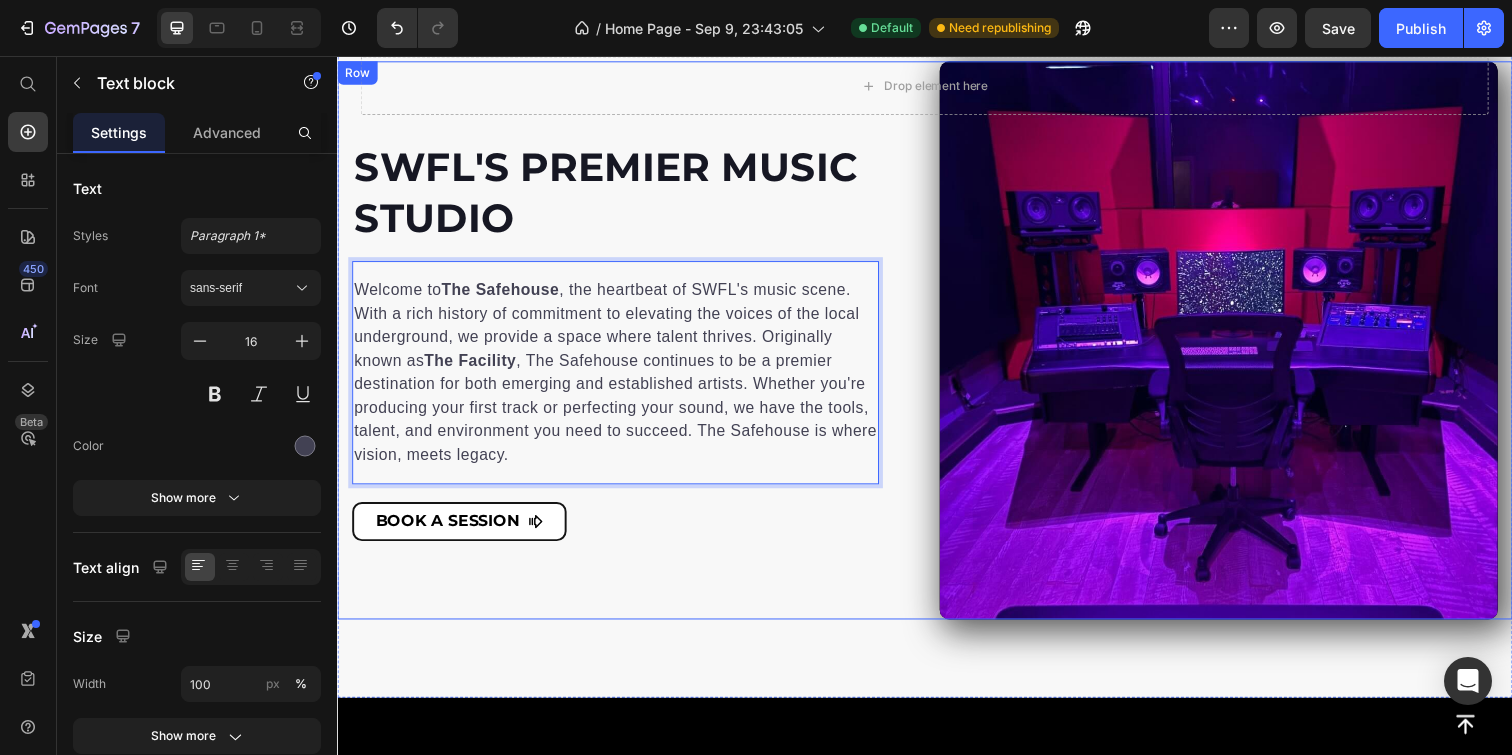 scroll, scrollTop: 1085, scrollLeft: 0, axis: vertical 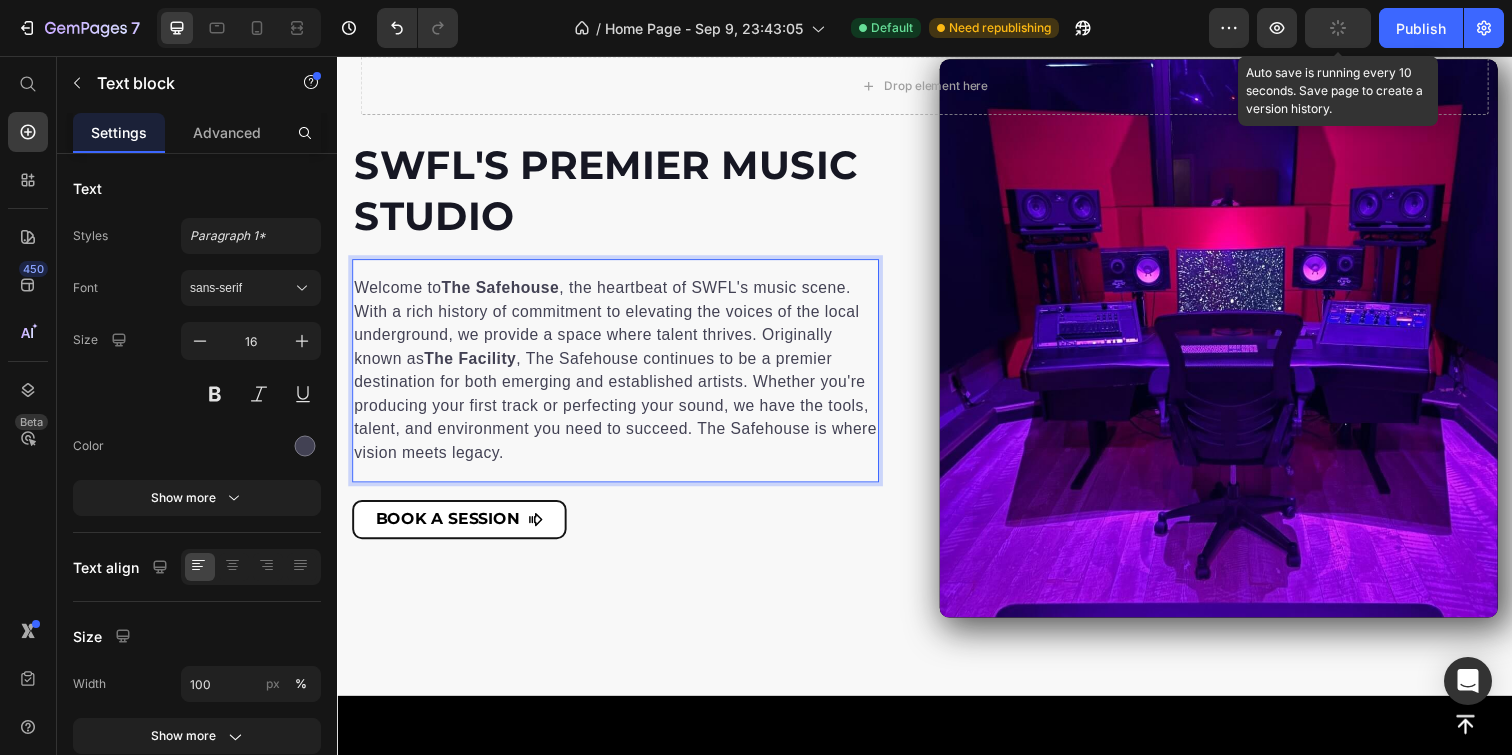 click 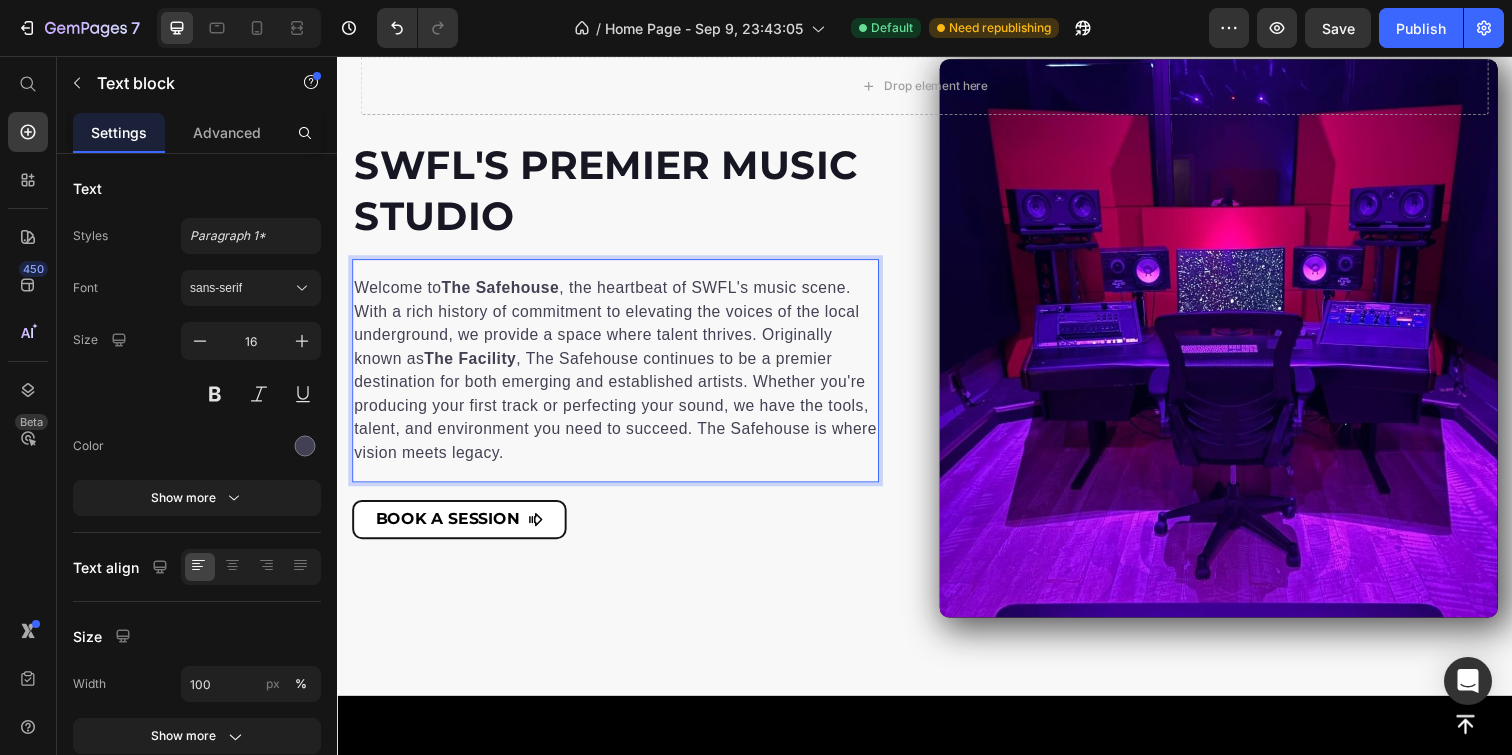 click on "Welcome to  The Safehouse , the heartbeat of SWFL's music scene. With a rich history of commitment to elevating the voices of the local underground, we provide a space where talent thrives. Originally known as  The Facility , The Safehouse continues to be a premier destination for both emerging and established artists. Whether you're producing your first track or perfecting your sound, we have the tools, talent, and environment you need to succeed. The Safehouse is where vision meets legacy." at bounding box center (621, 377) 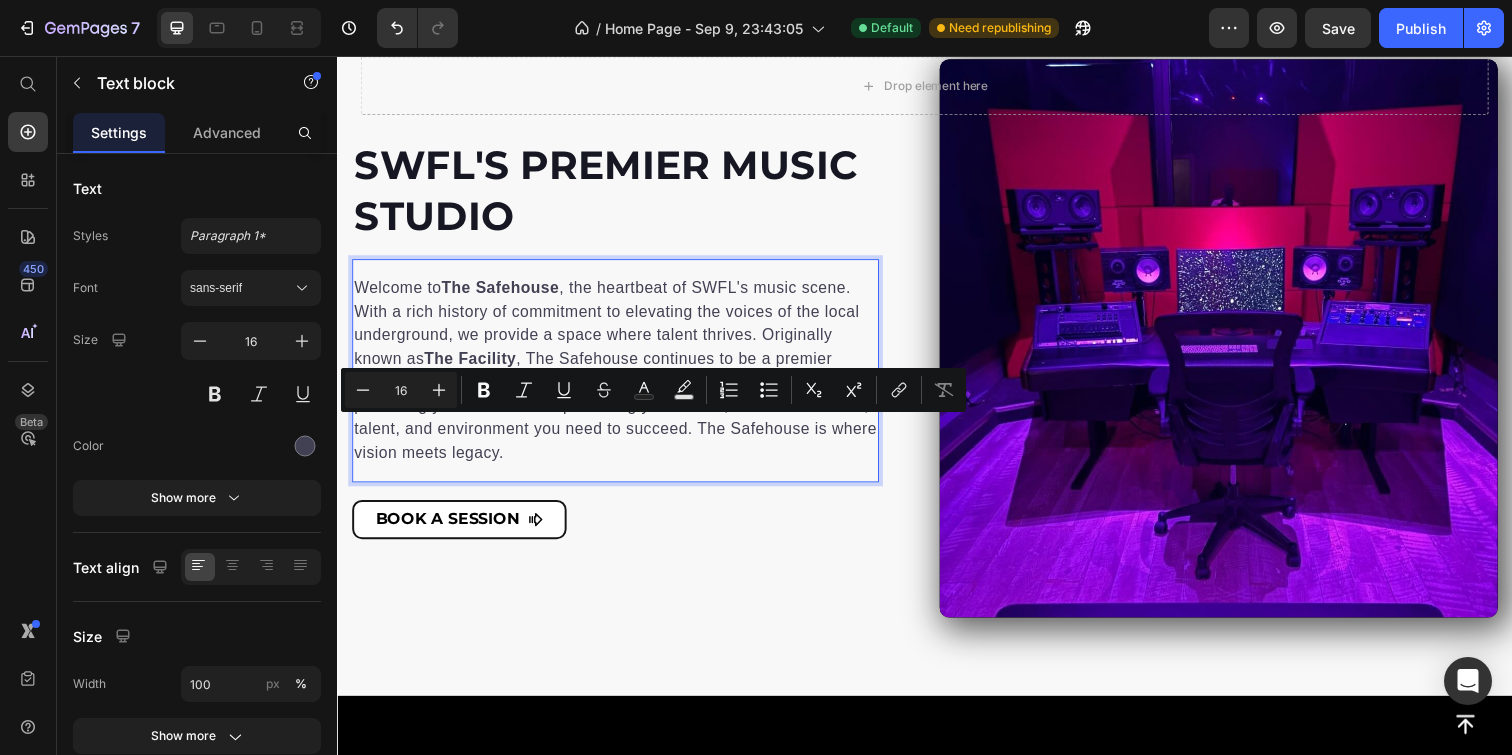 drag, startPoint x: 703, startPoint y: 434, endPoint x: 855, endPoint y: 474, distance: 157.17506 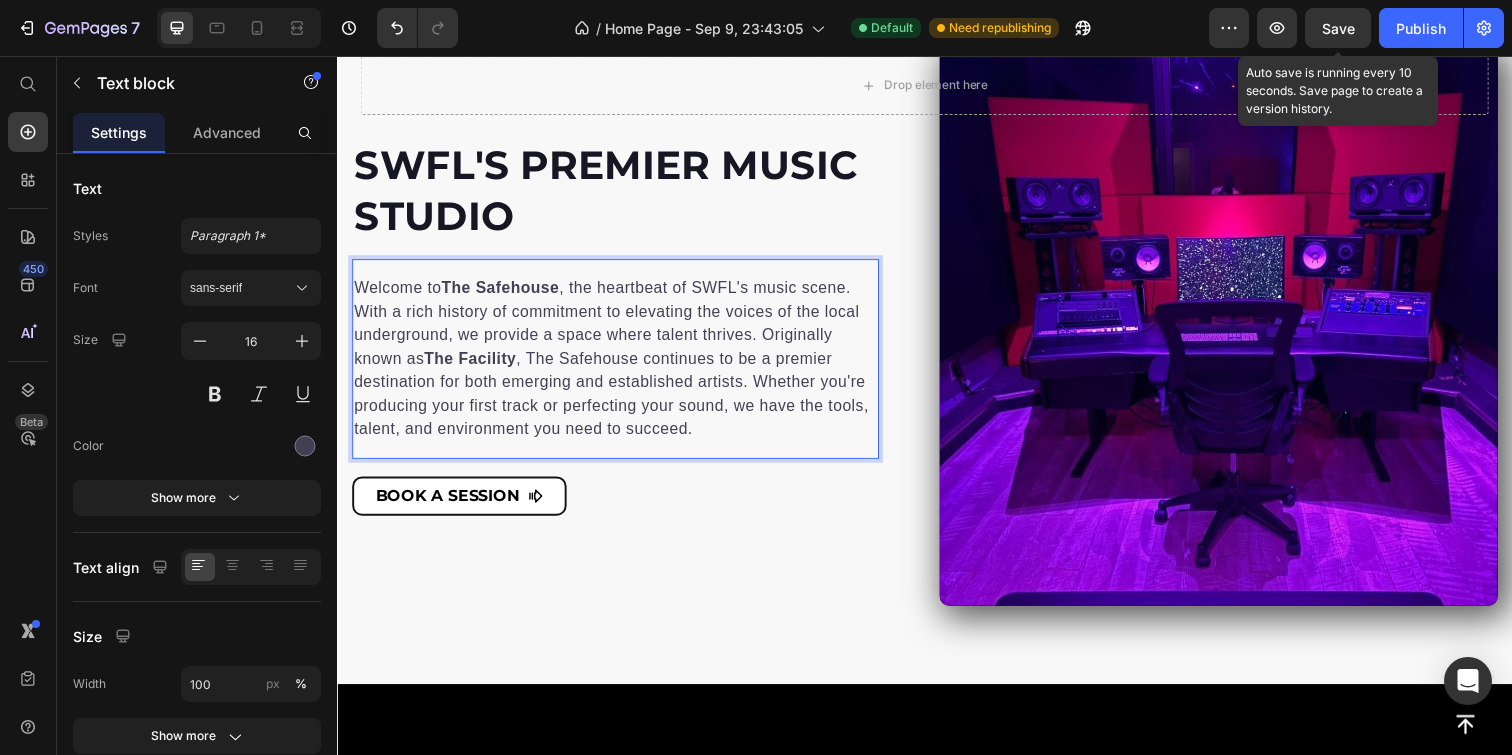 click on "Save" at bounding box center [1338, 28] 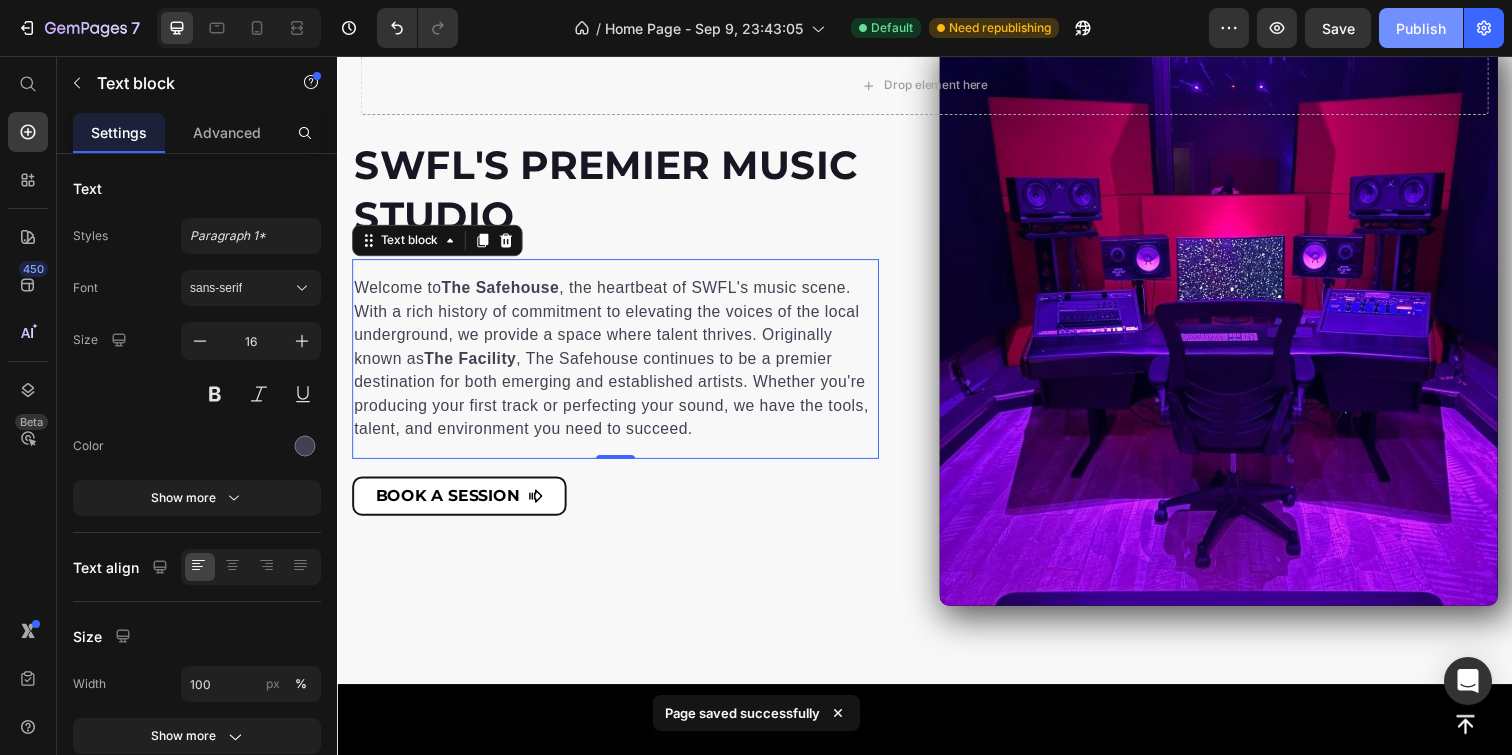 click on "Publish" at bounding box center (1421, 28) 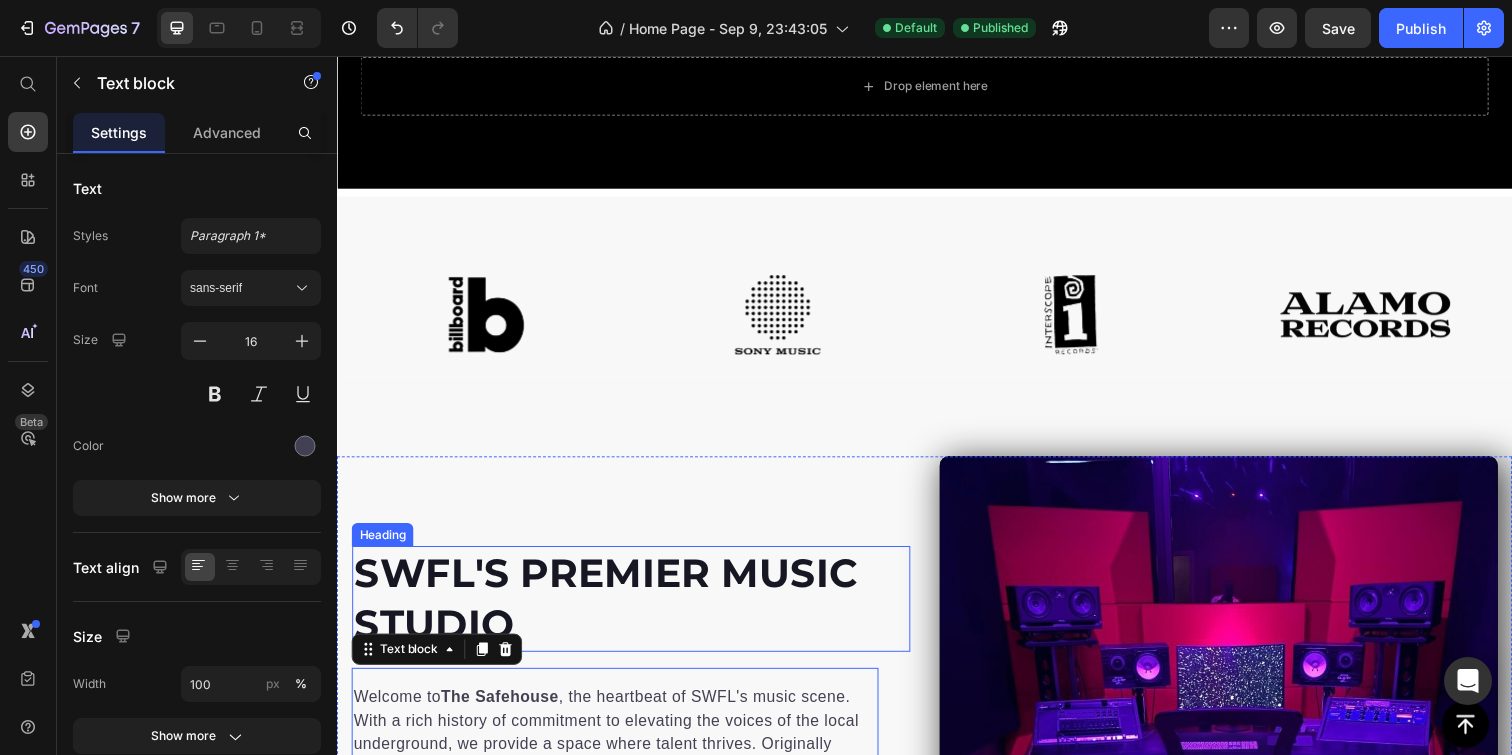 scroll, scrollTop: 665, scrollLeft: 0, axis: vertical 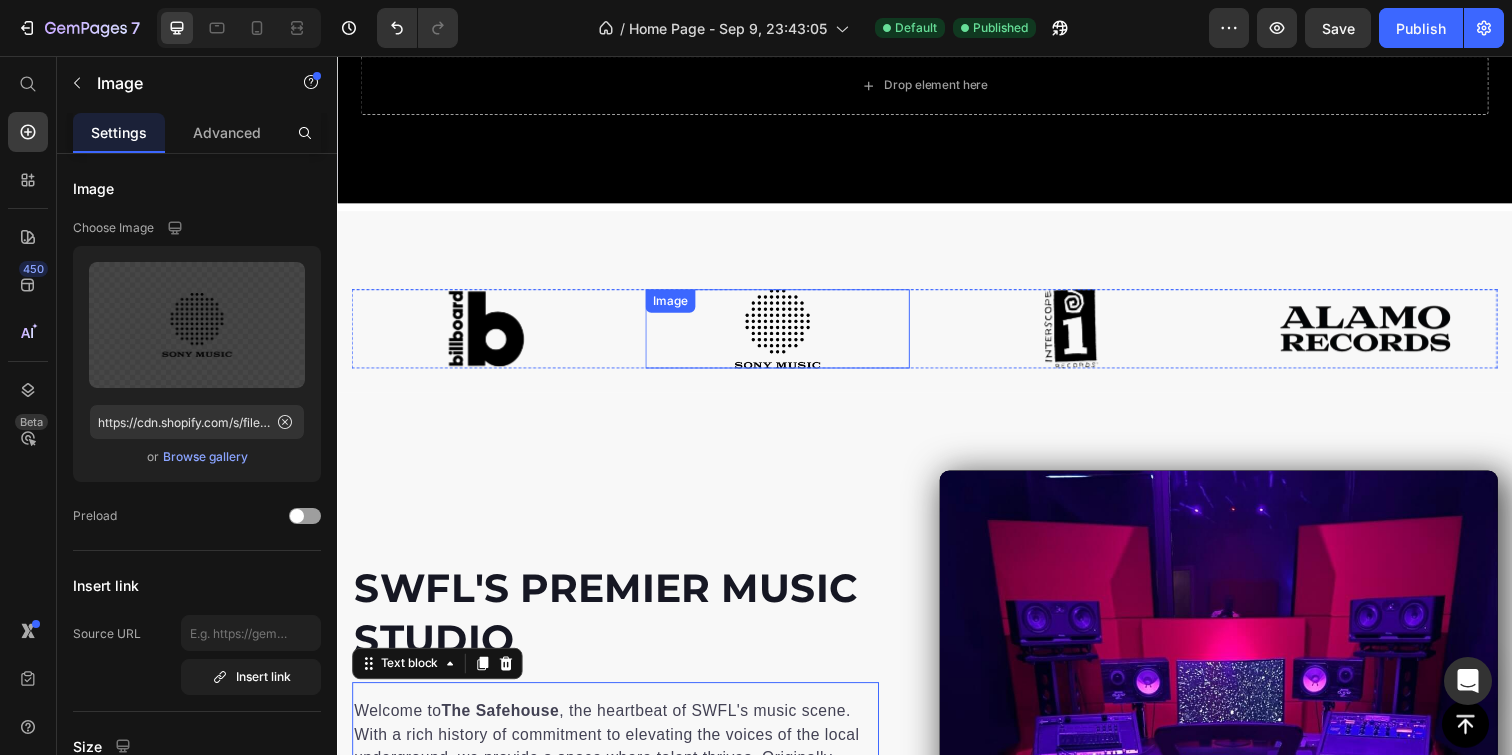 click at bounding box center (787, 334) 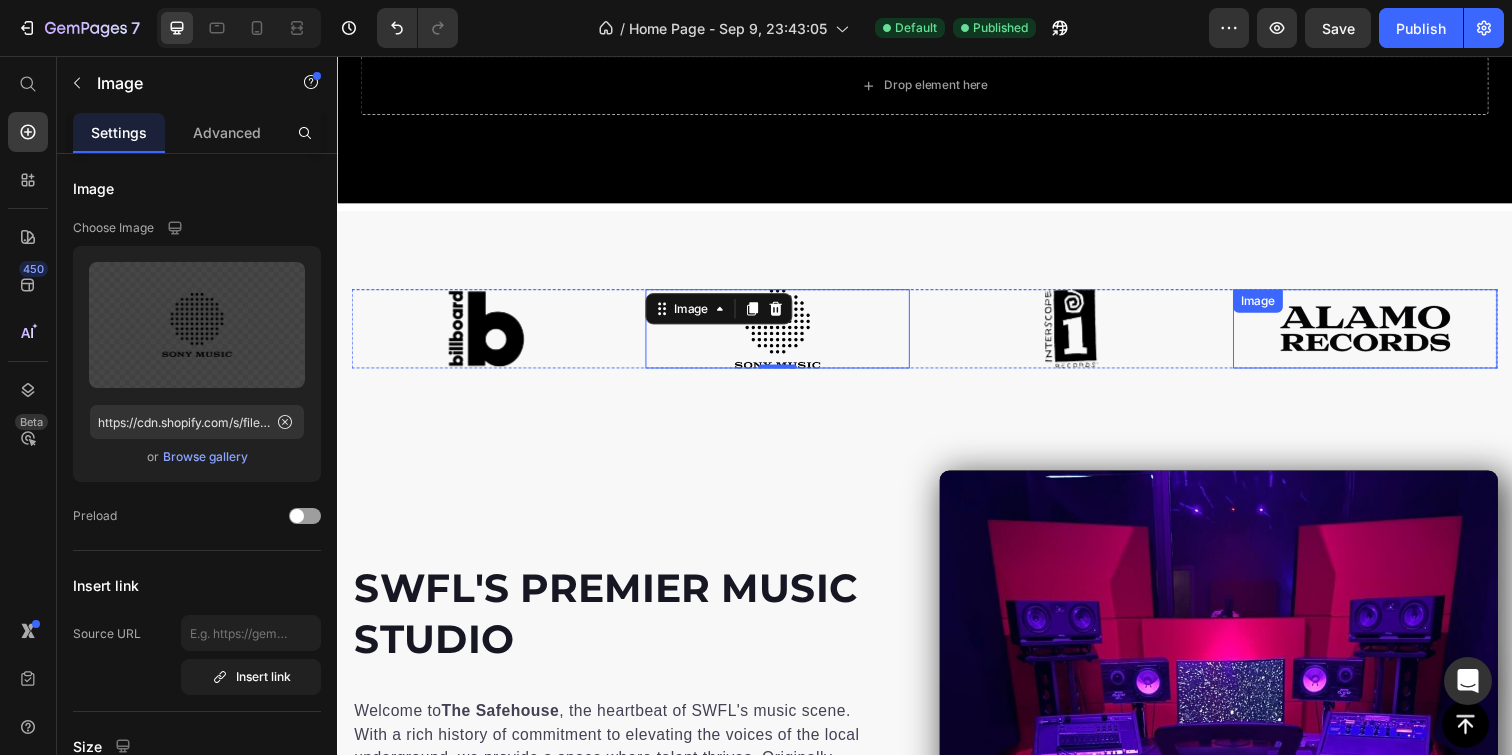 click at bounding box center (1387, 334) 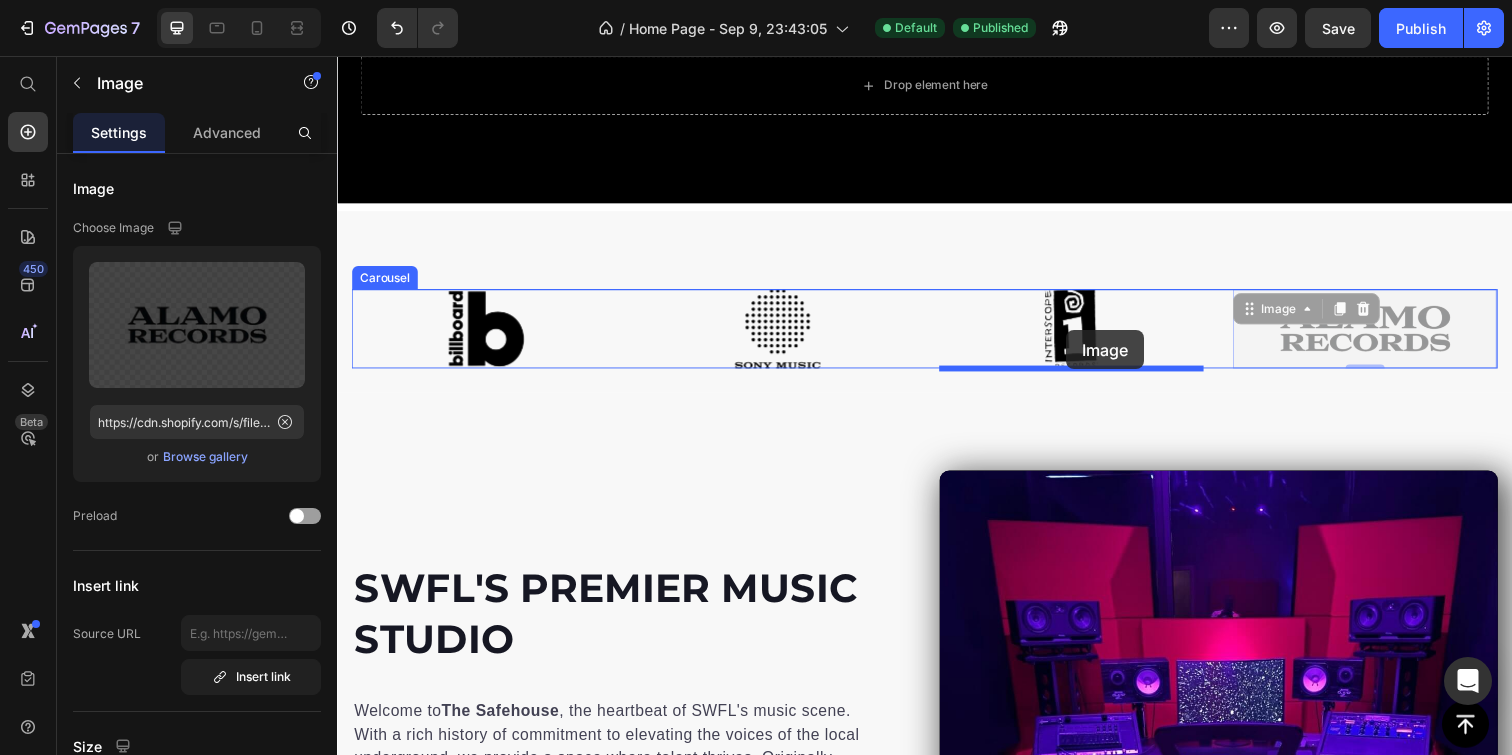drag, startPoint x: 1371, startPoint y: 351, endPoint x: 1082, endPoint y: 336, distance: 289.389 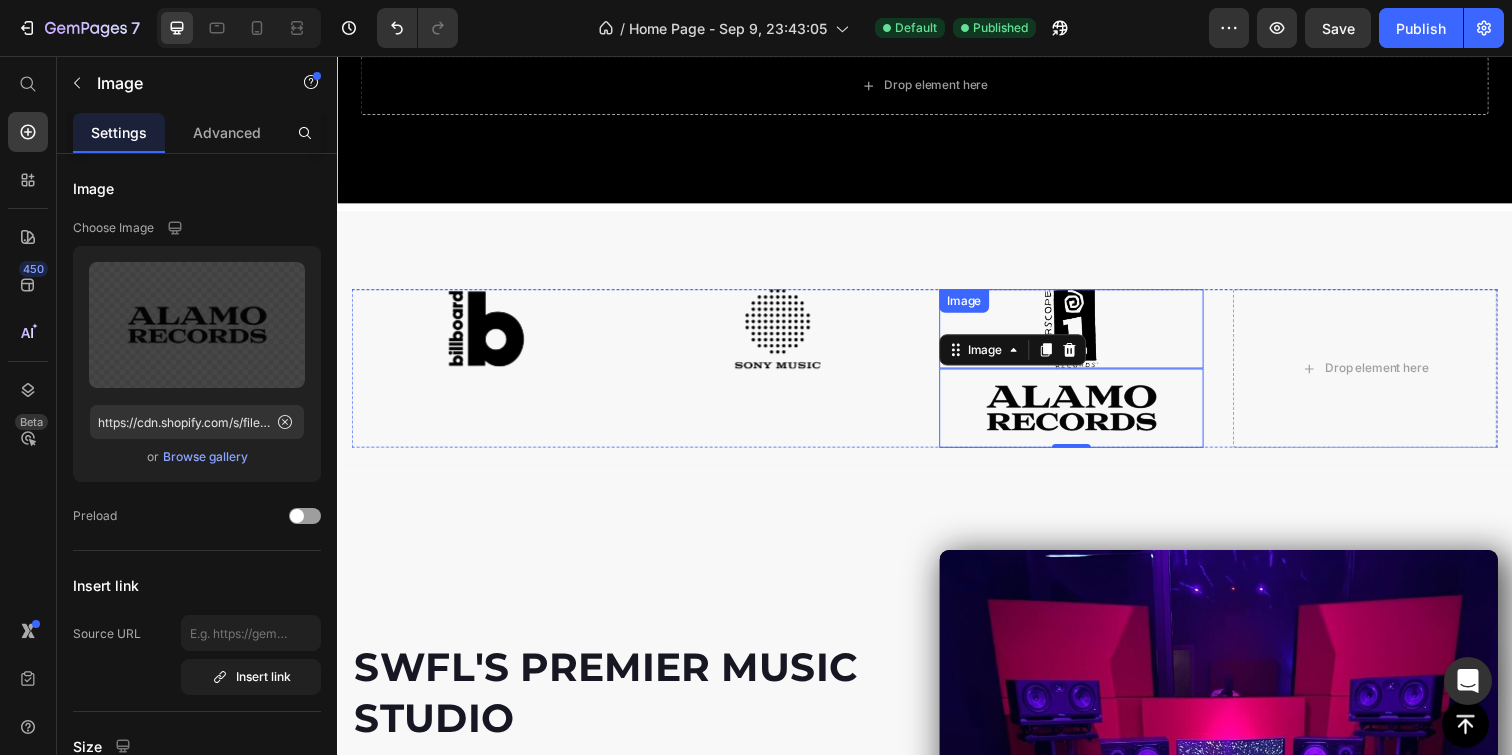 click at bounding box center [1087, 334] 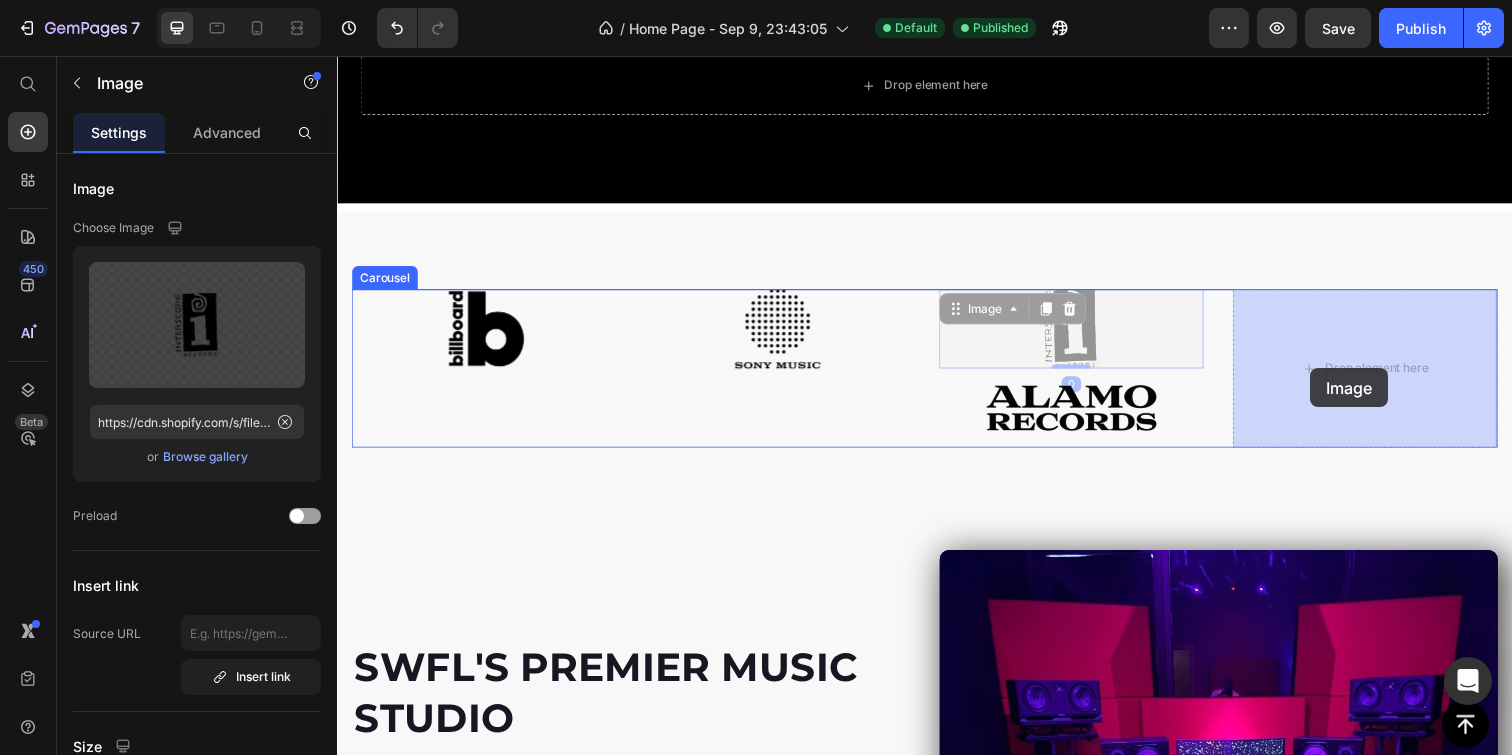 drag, startPoint x: 1076, startPoint y: 338, endPoint x: 1331, endPoint y: 375, distance: 257.67032 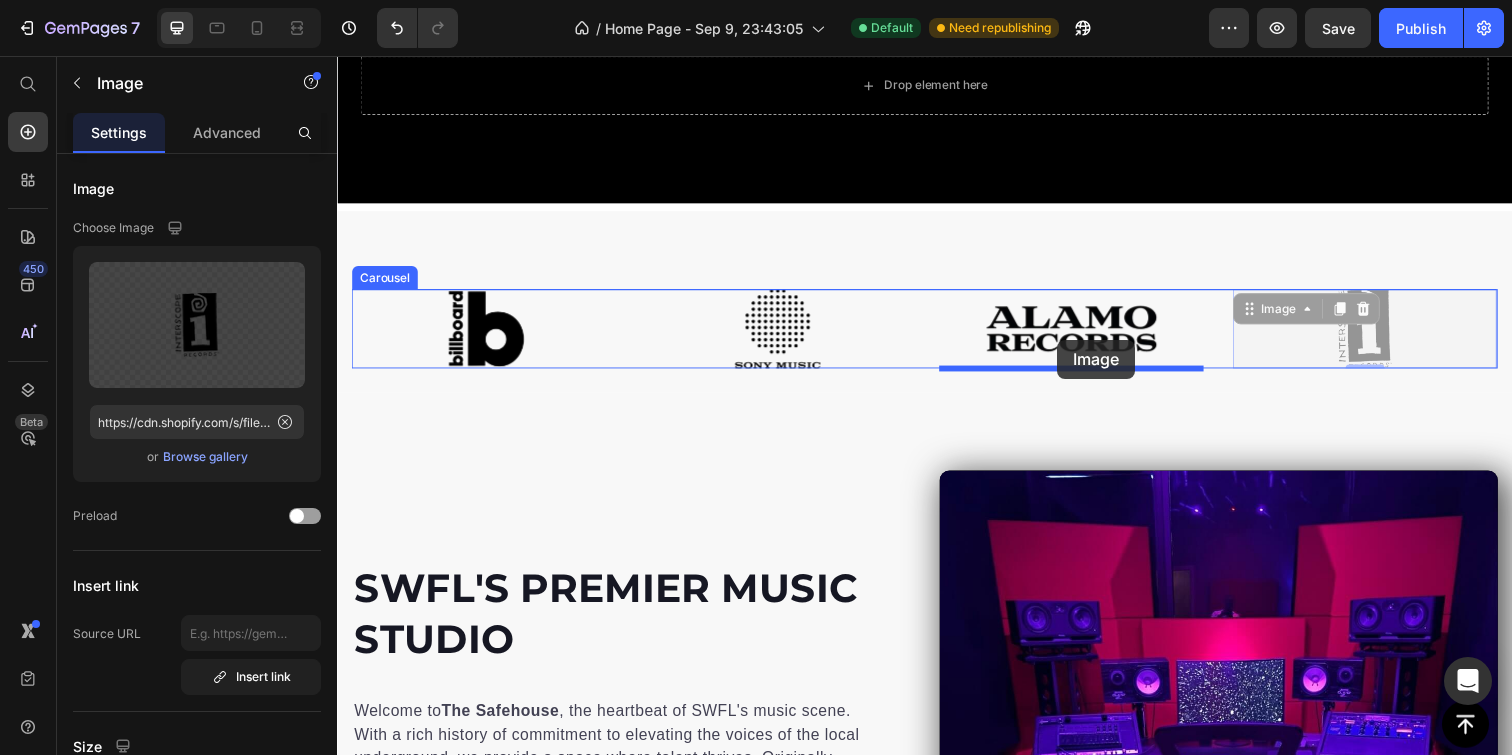 drag, startPoint x: 1330, startPoint y: 361, endPoint x: 1072, endPoint y: 346, distance: 258.43567 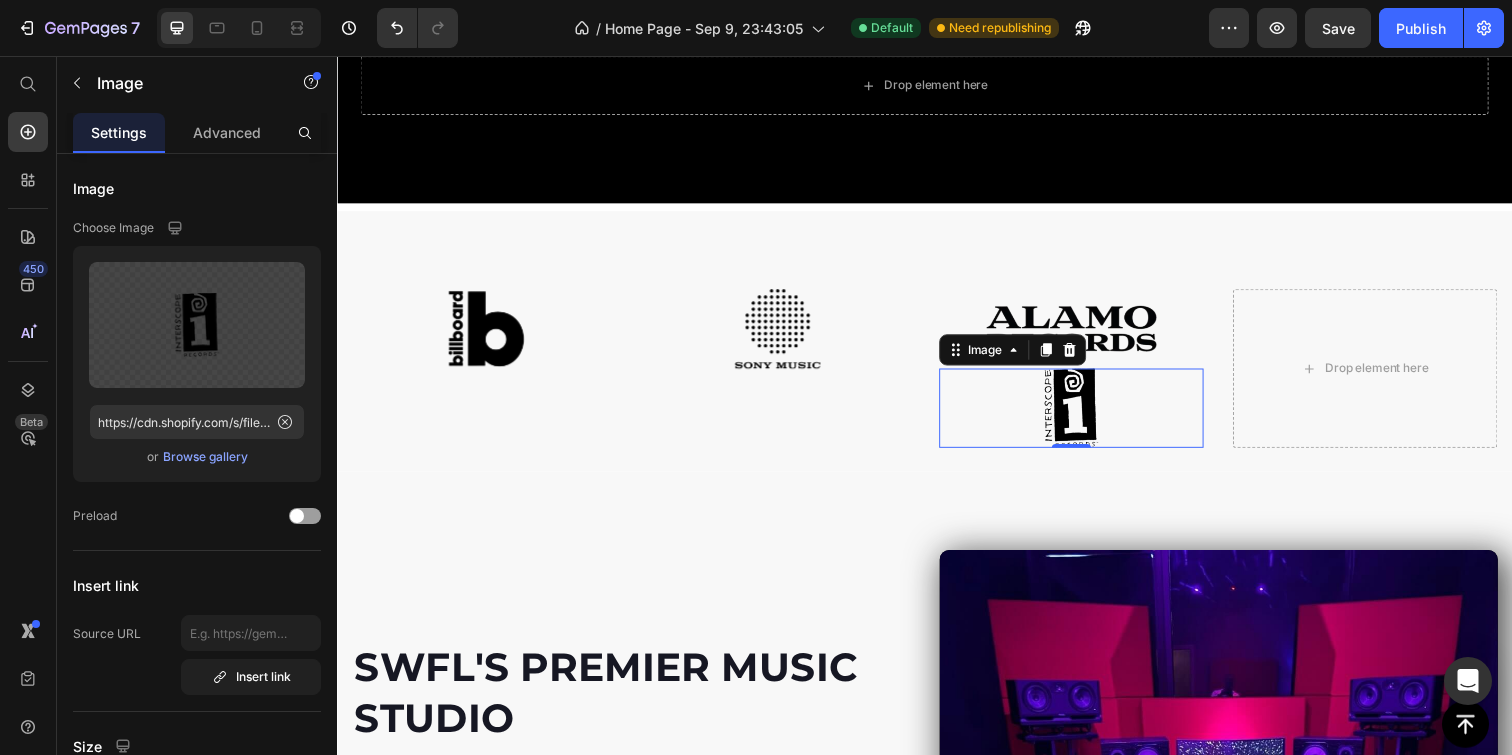 click at bounding box center (1087, 334) 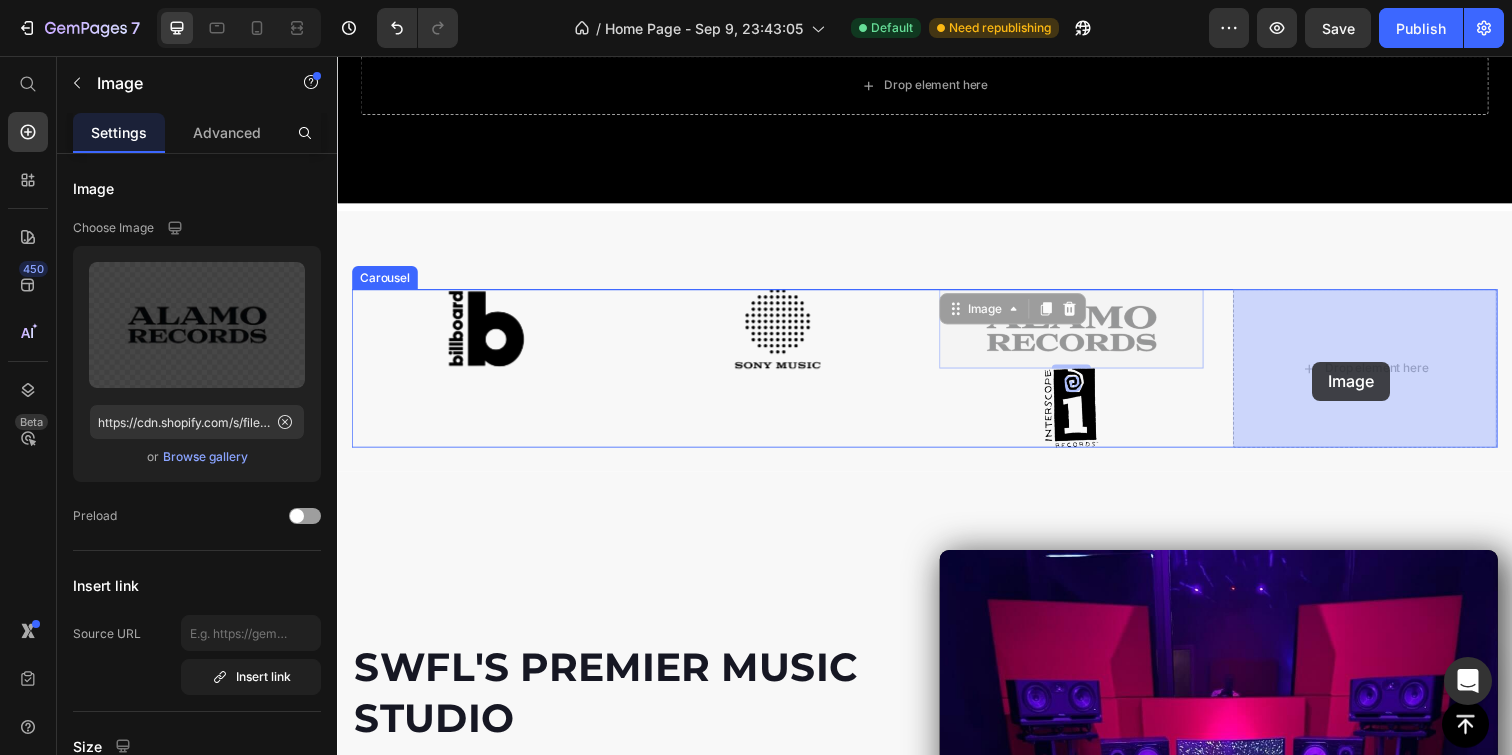 drag, startPoint x: 1084, startPoint y: 345, endPoint x: 1333, endPoint y: 368, distance: 250.06 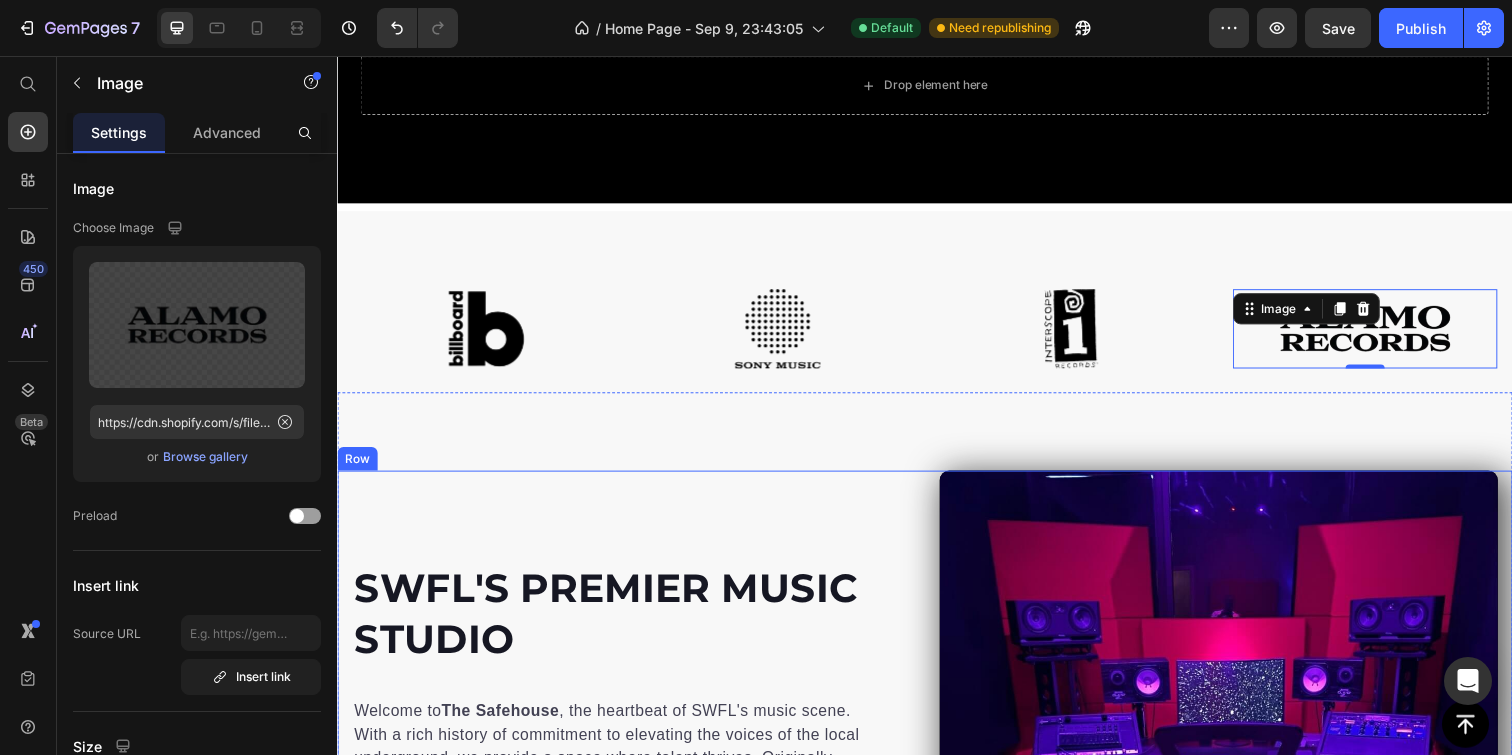 click on "SWFL'S Premier Music Studio Heading Welcome to  The Safehouse , the heartbeat of SWFL's music scene. With a rich history of commitment to elevating the voices of the local underground, we provide a space where talent thrives. Originally known as  The Facility , The Safehouse continues to be a premier destination for both emerging and established artists. Whether you're producing your first track or perfecting your sound, we have the tools, talent, and environment you need to succeed. Text block
BOOK A SESSION Button Row" at bounding box center (637, 764) 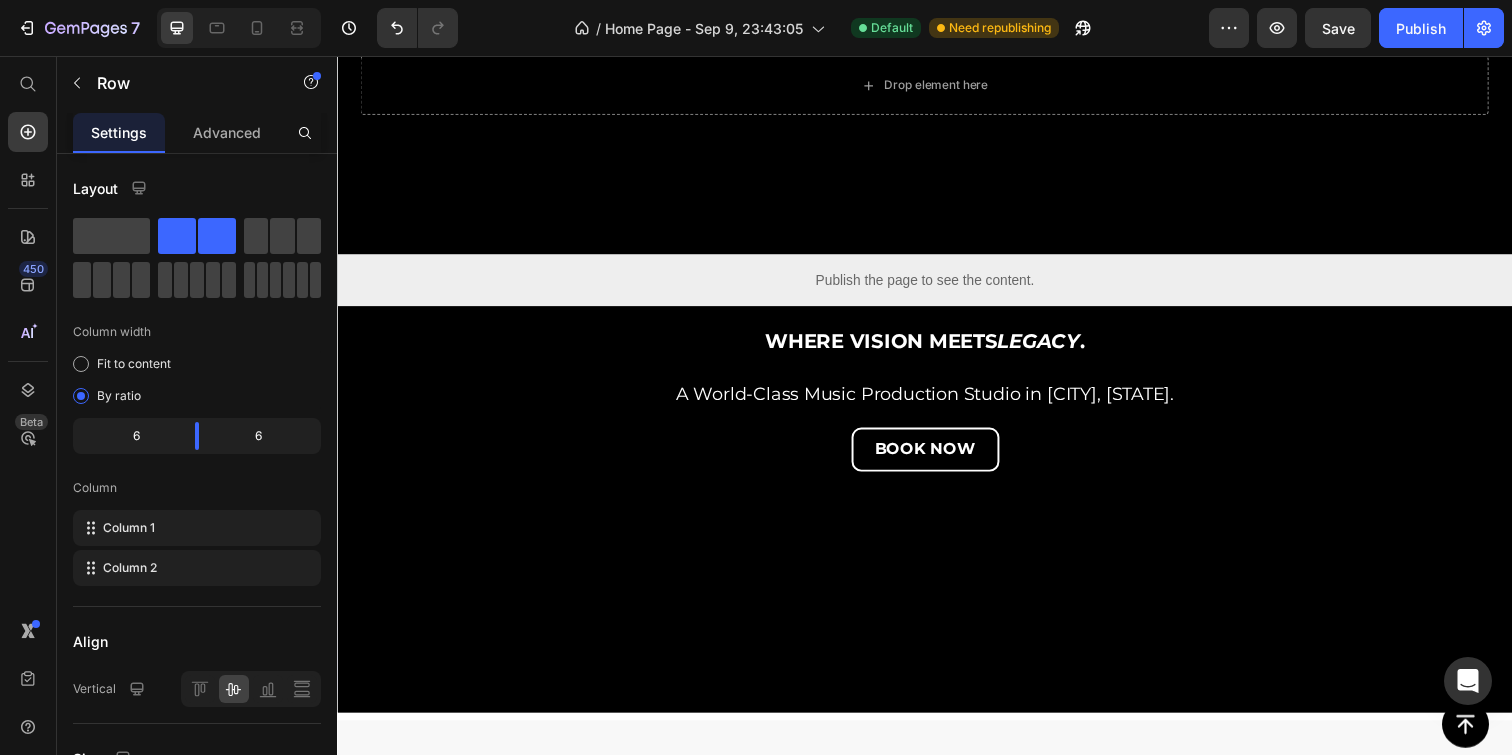 scroll, scrollTop: 107, scrollLeft: 0, axis: vertical 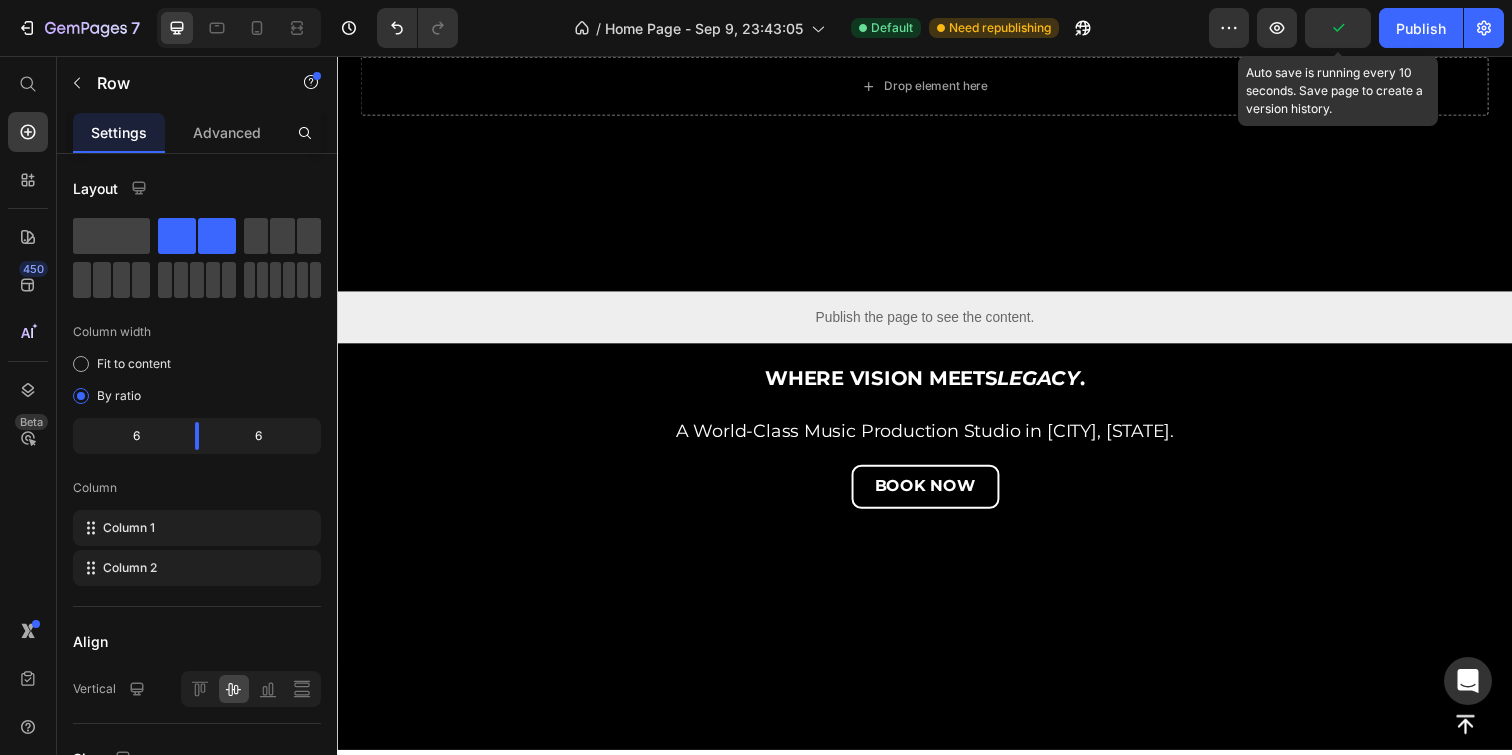 click 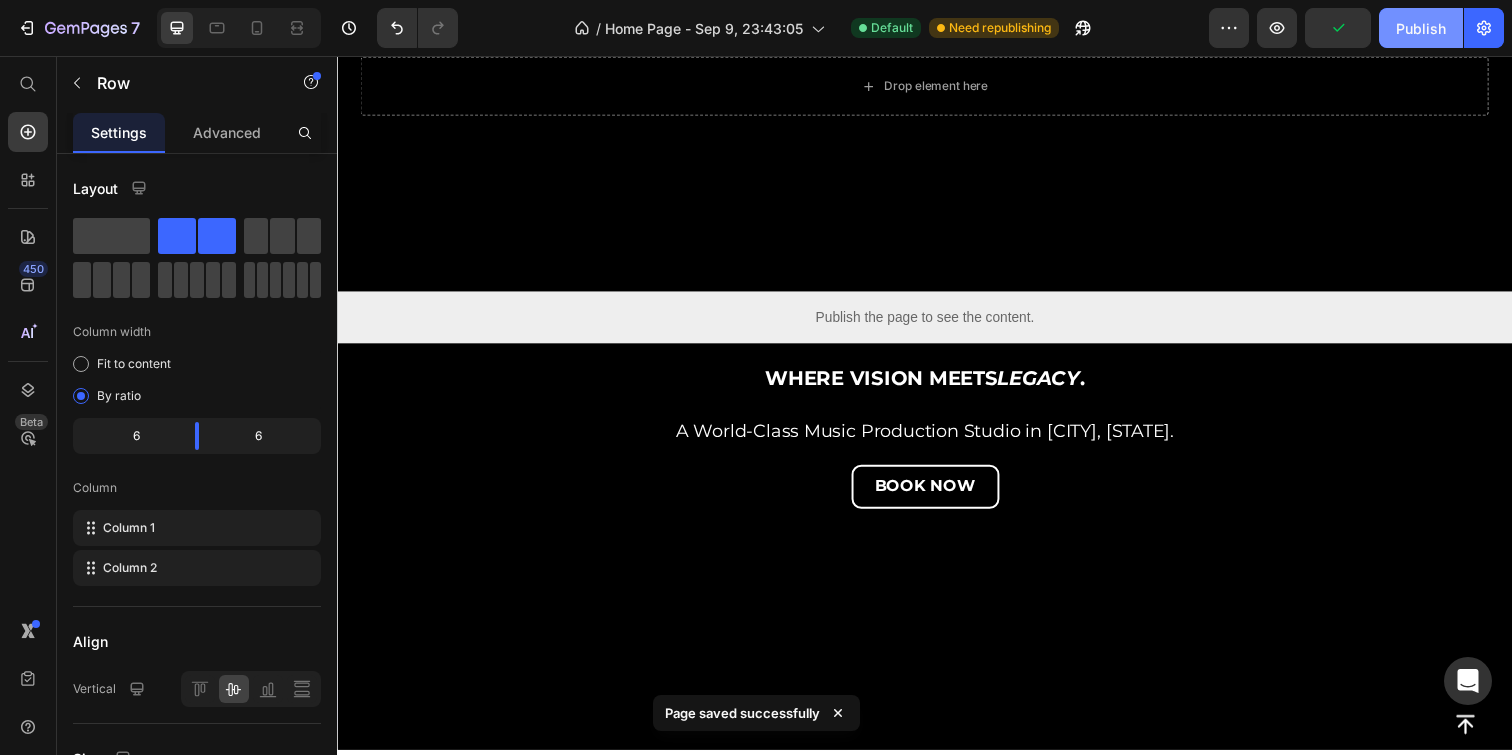 click on "Publish" at bounding box center [1421, 28] 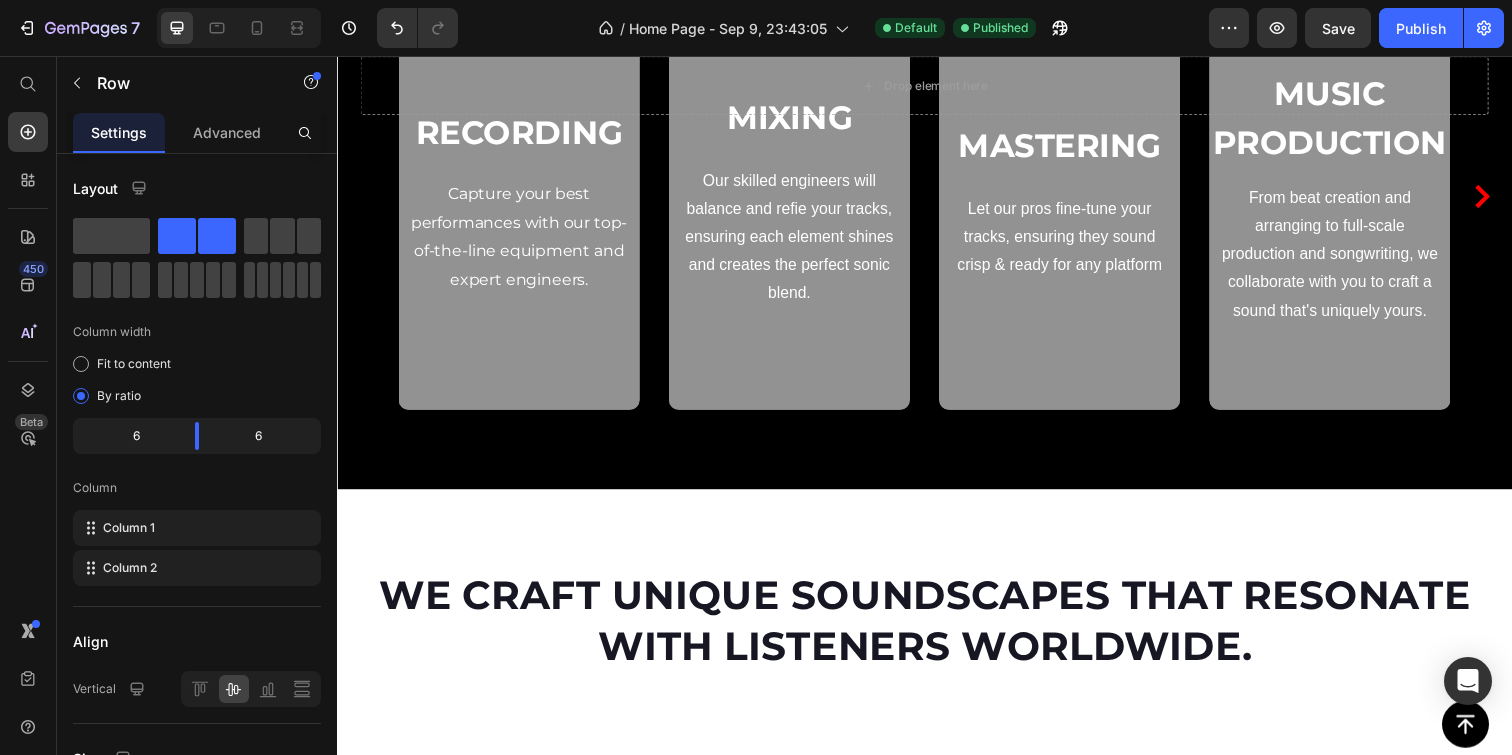 scroll, scrollTop: 1996, scrollLeft: 0, axis: vertical 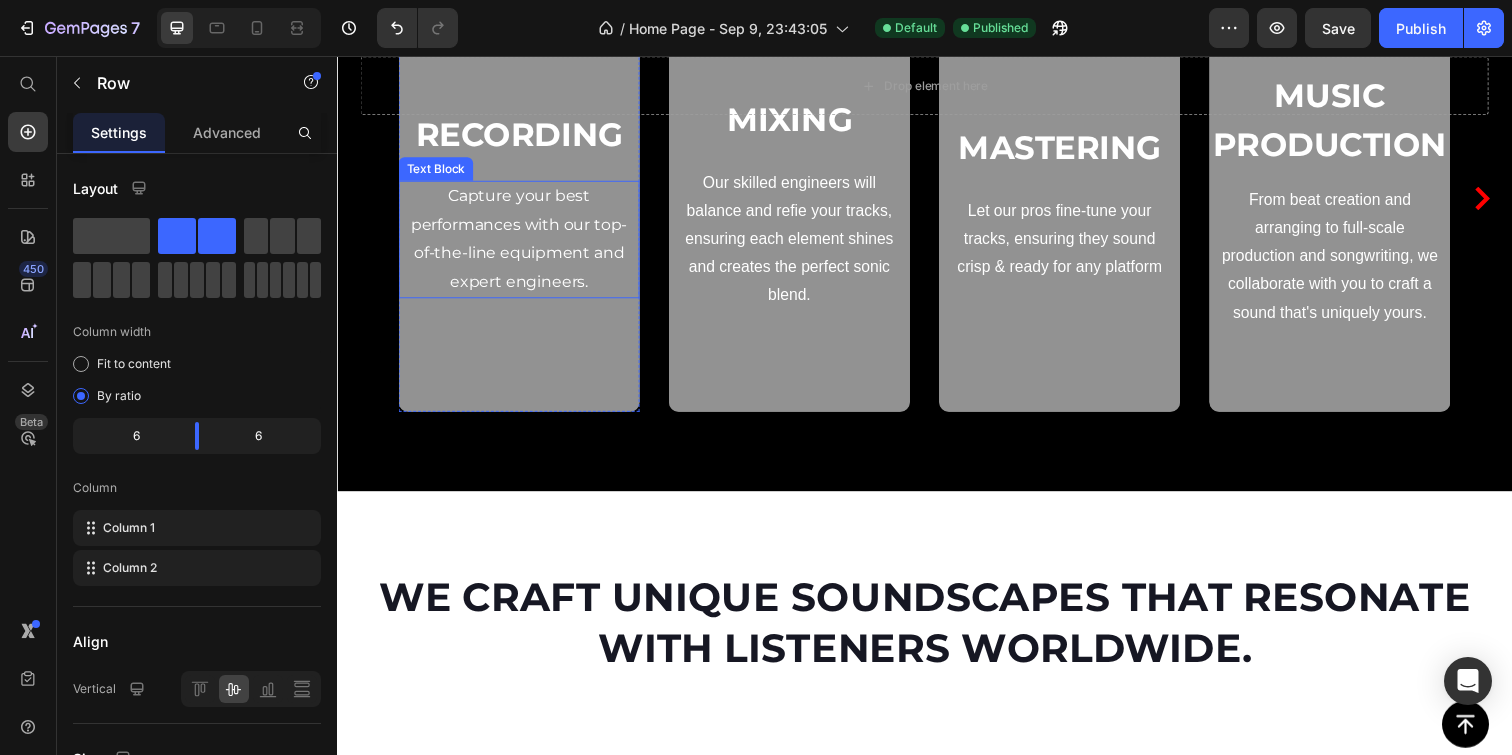 click on "Capture your best performances with our top-of-the-line equipment and expert engineers." at bounding box center (523, 242) 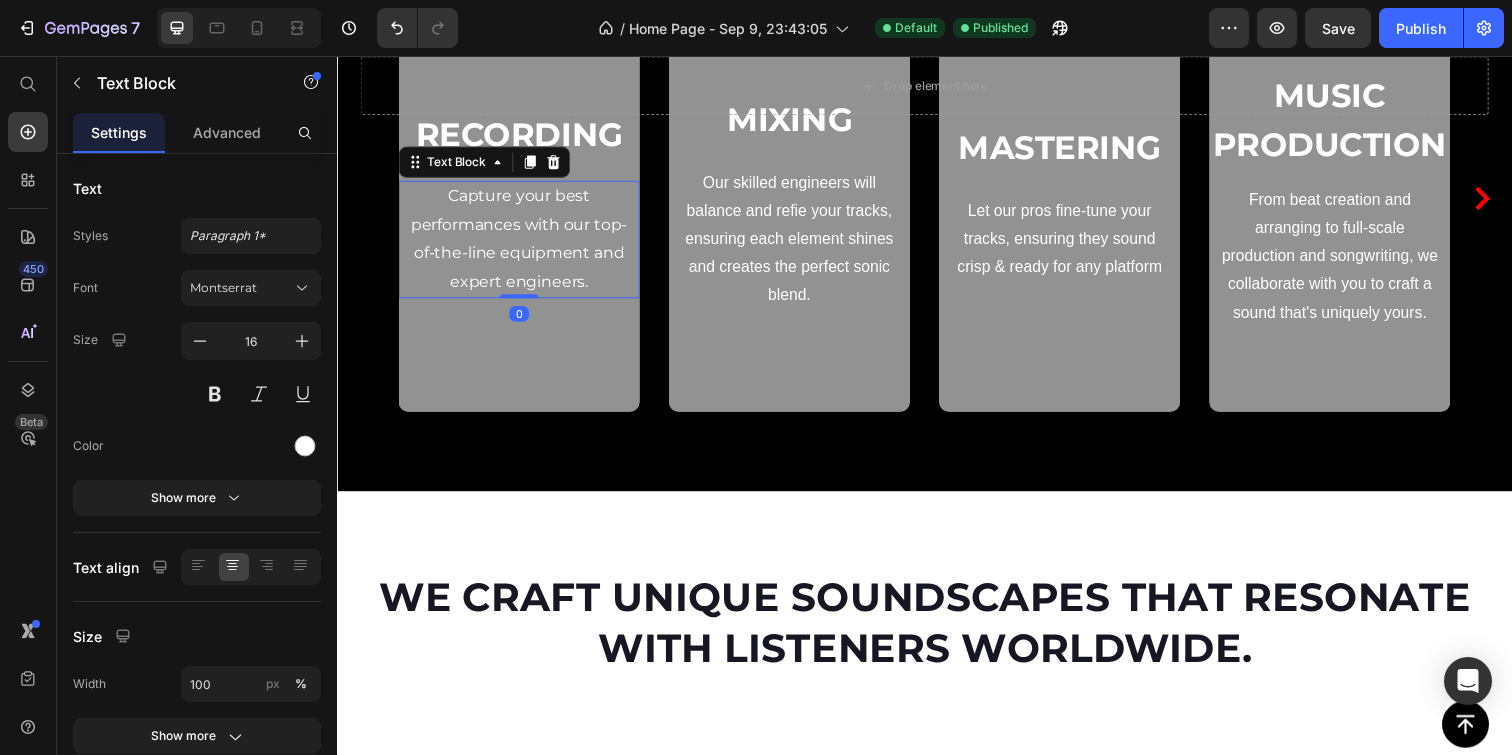 click on "Capture your best performances with our top-of-the-line equipment and expert engineers." at bounding box center [523, 242] 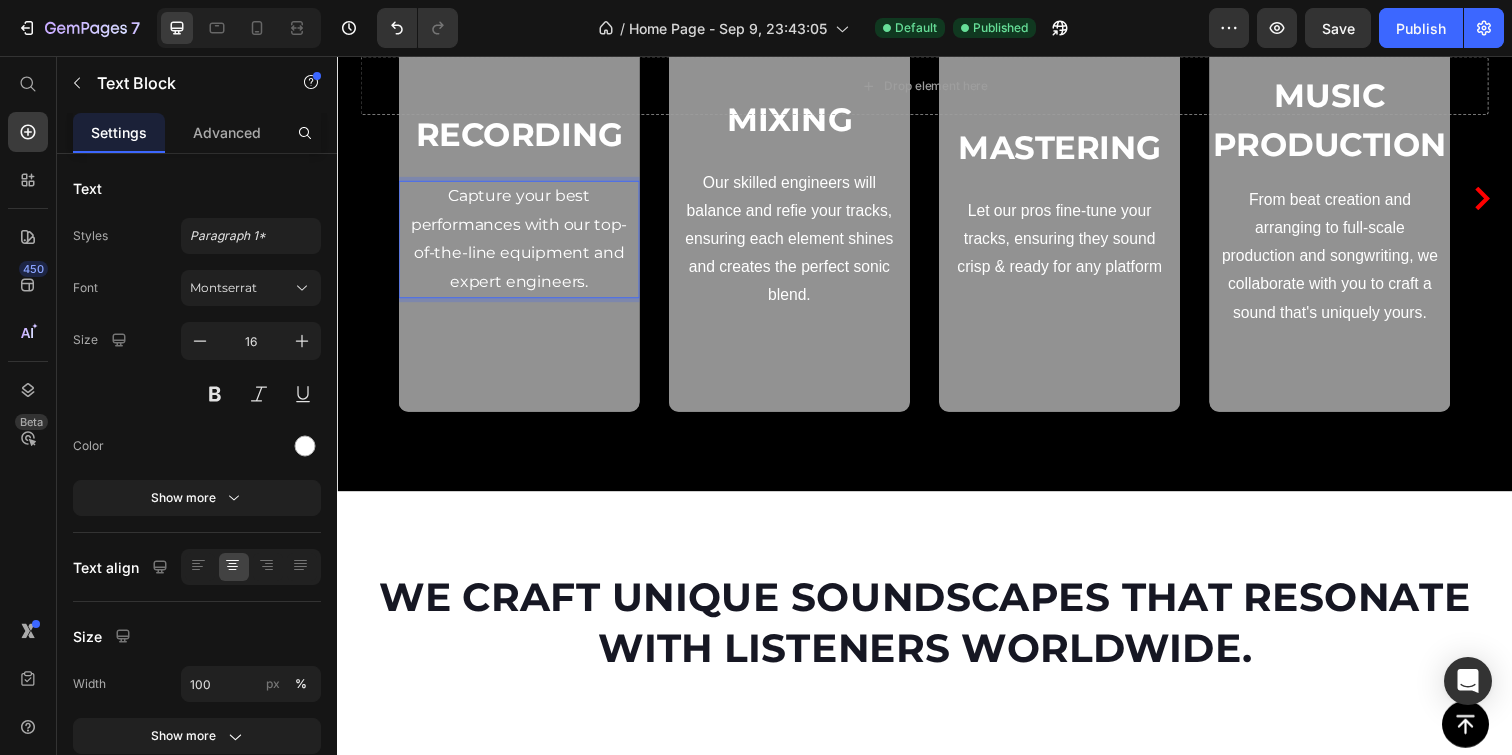 click on "Capture your best performances with our top-of-the-line equipment and expert engineers." at bounding box center (523, 242) 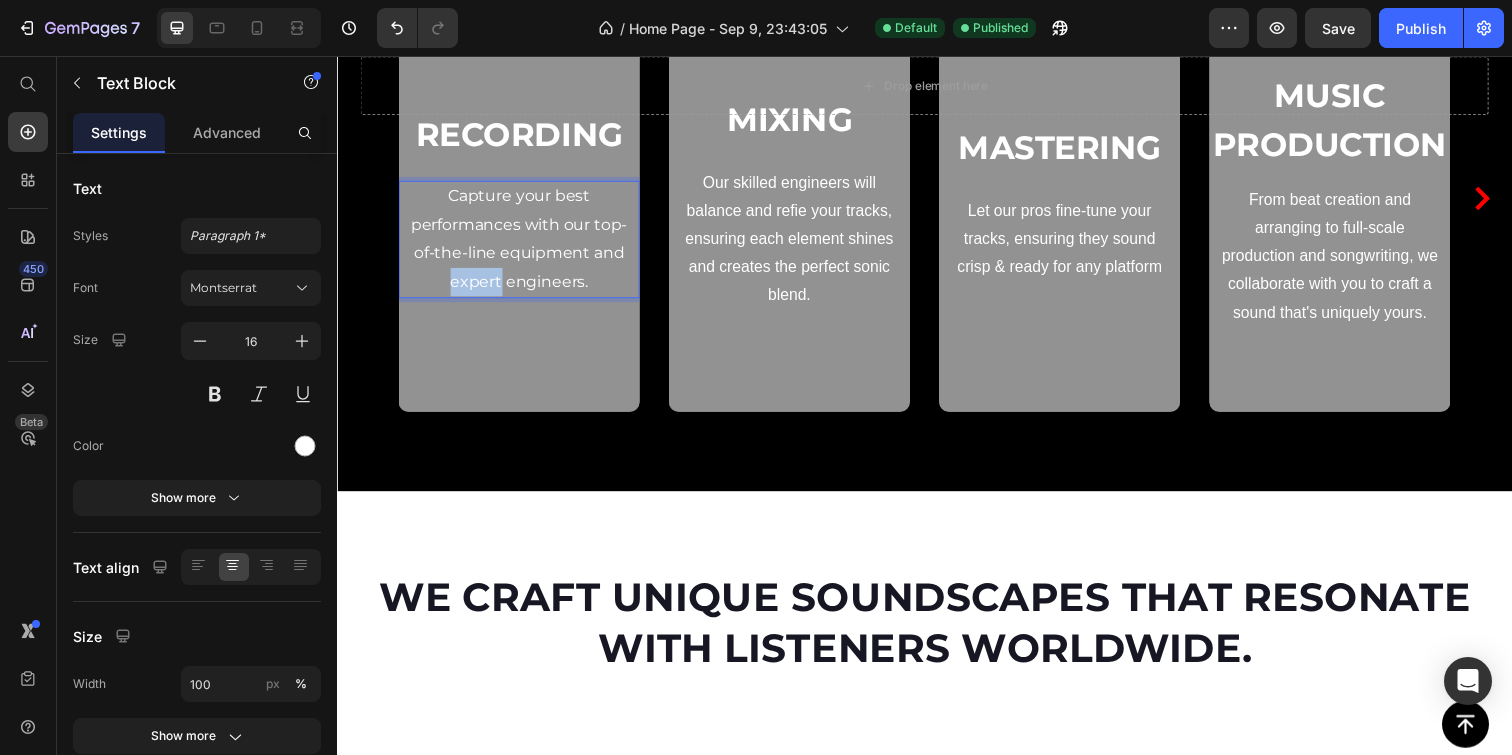 click on "Capture your best performances with our top-of-the-line equipment and expert engineers." at bounding box center (523, 242) 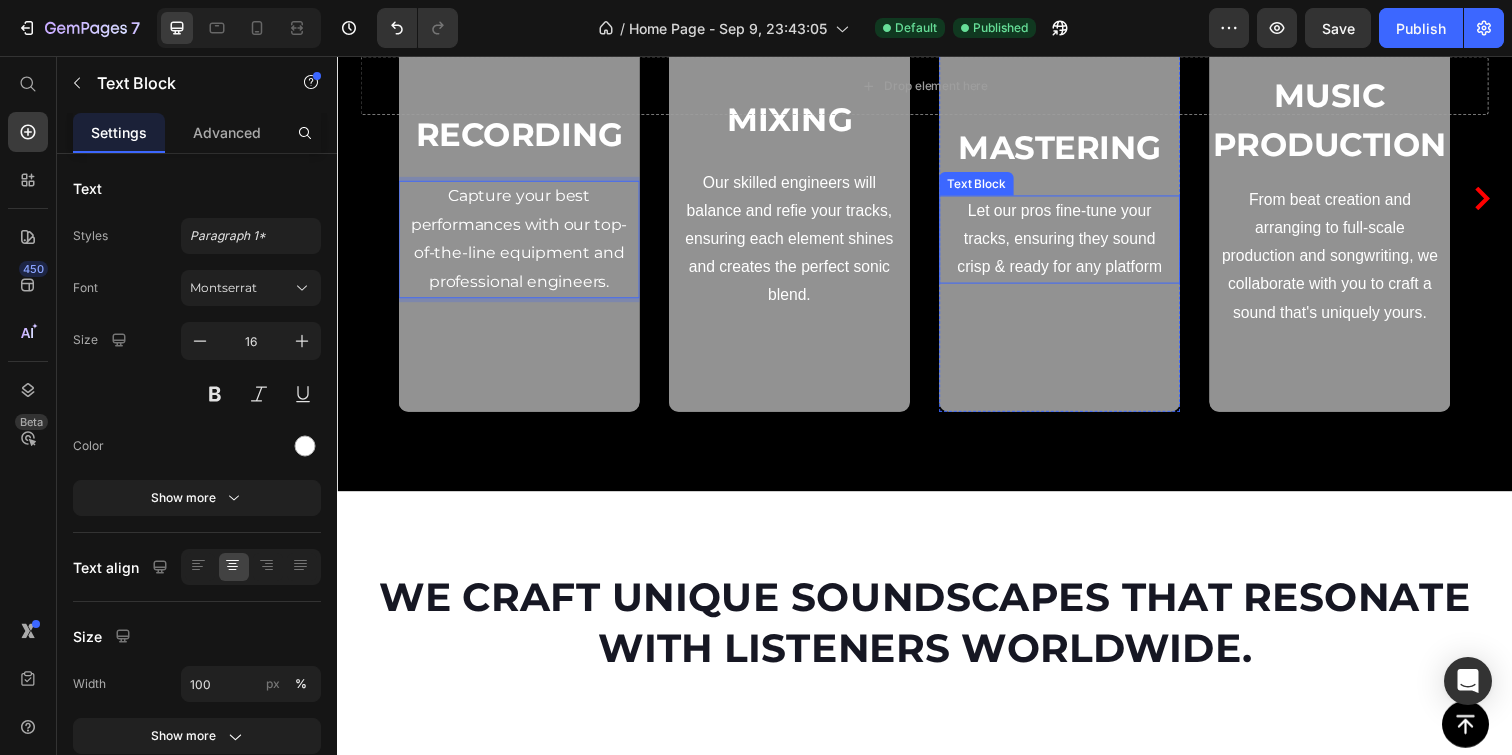 click on "Let our pros fine-tune your tracks, ensuring they sound crisp & ready for any platform" at bounding box center (1075, 243) 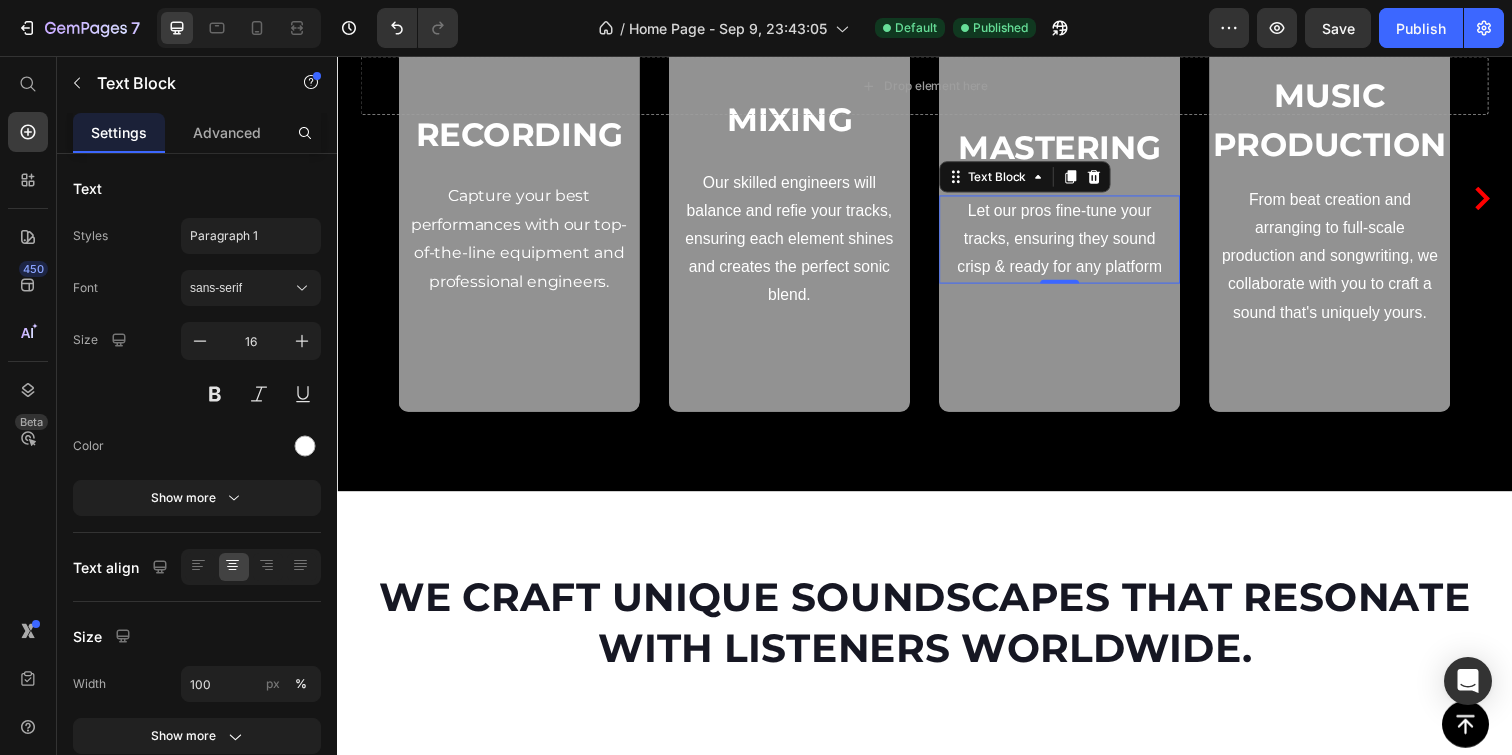 click on "Let our pros fine-tune your tracks, ensuring they sound crisp & ready for any platform" at bounding box center (1075, 243) 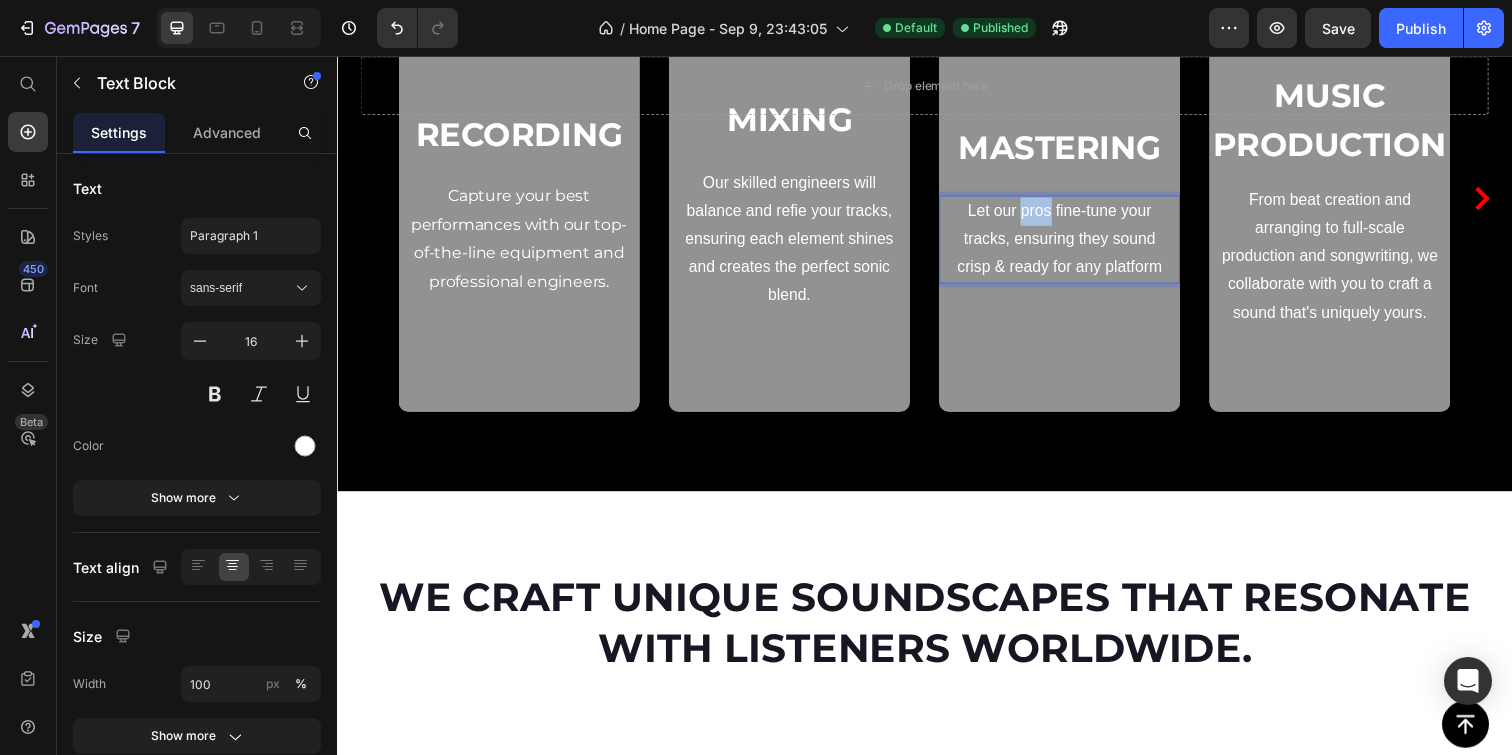 click on "Let our pros fine-tune your tracks, ensuring they sound crisp & ready for any platform" at bounding box center [1075, 243] 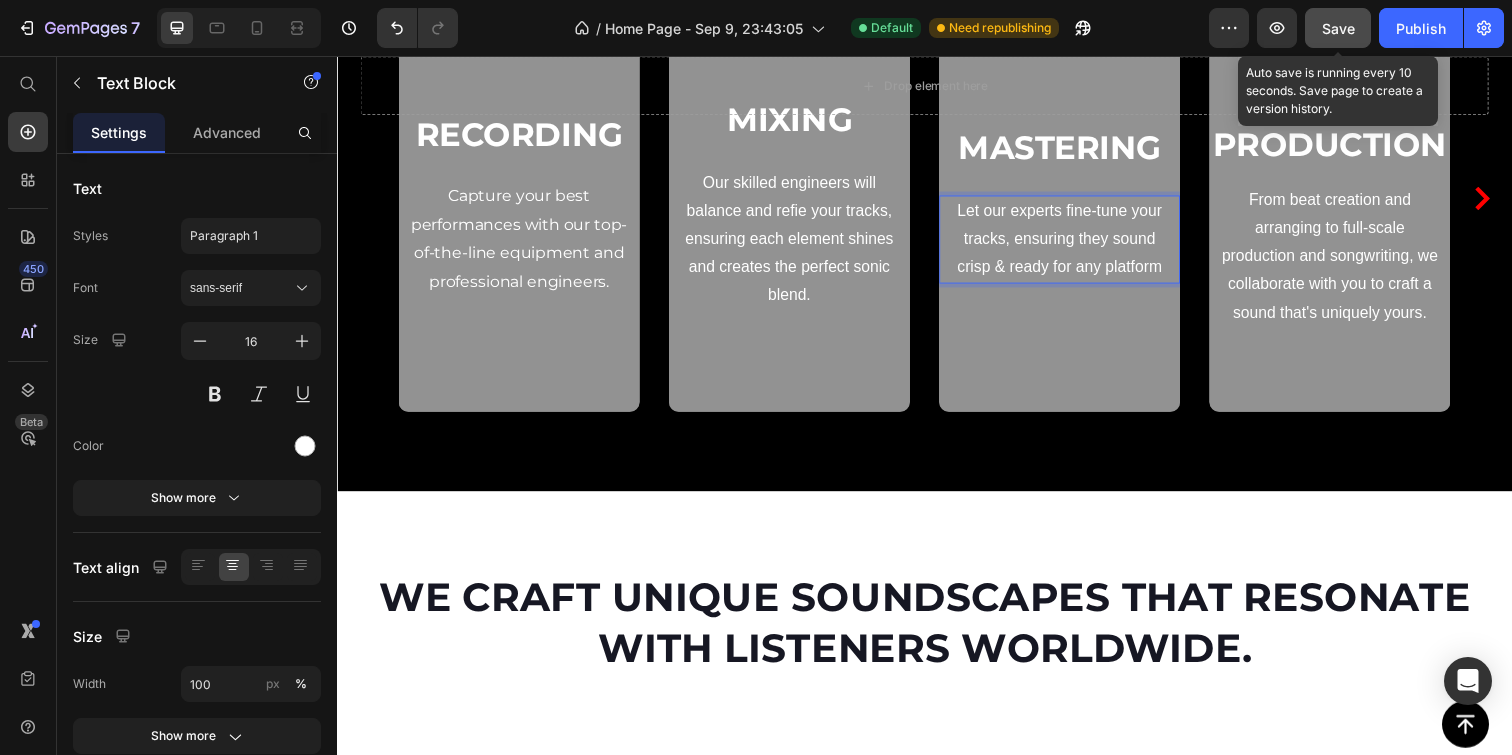 click on "Save" at bounding box center (1338, 28) 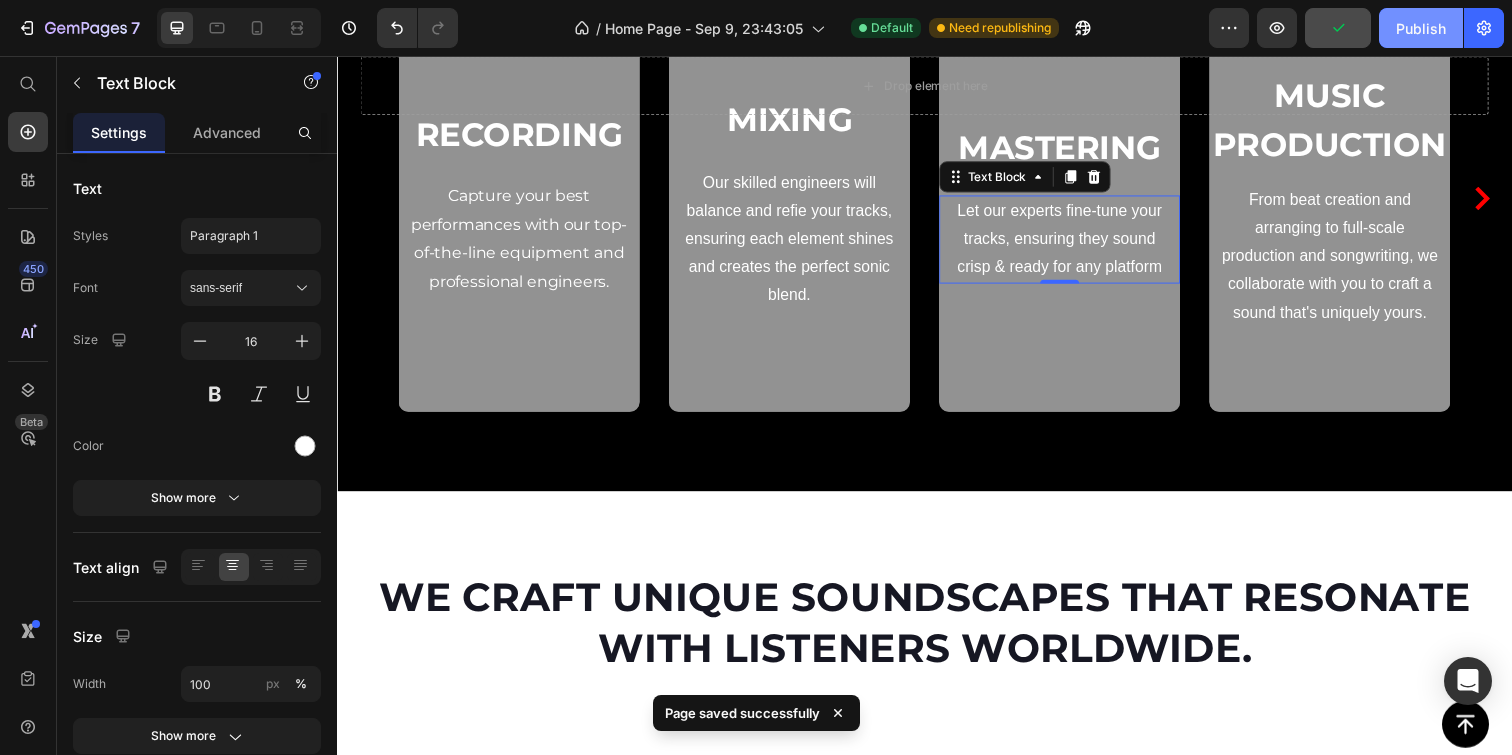 click on "Publish" at bounding box center (1421, 28) 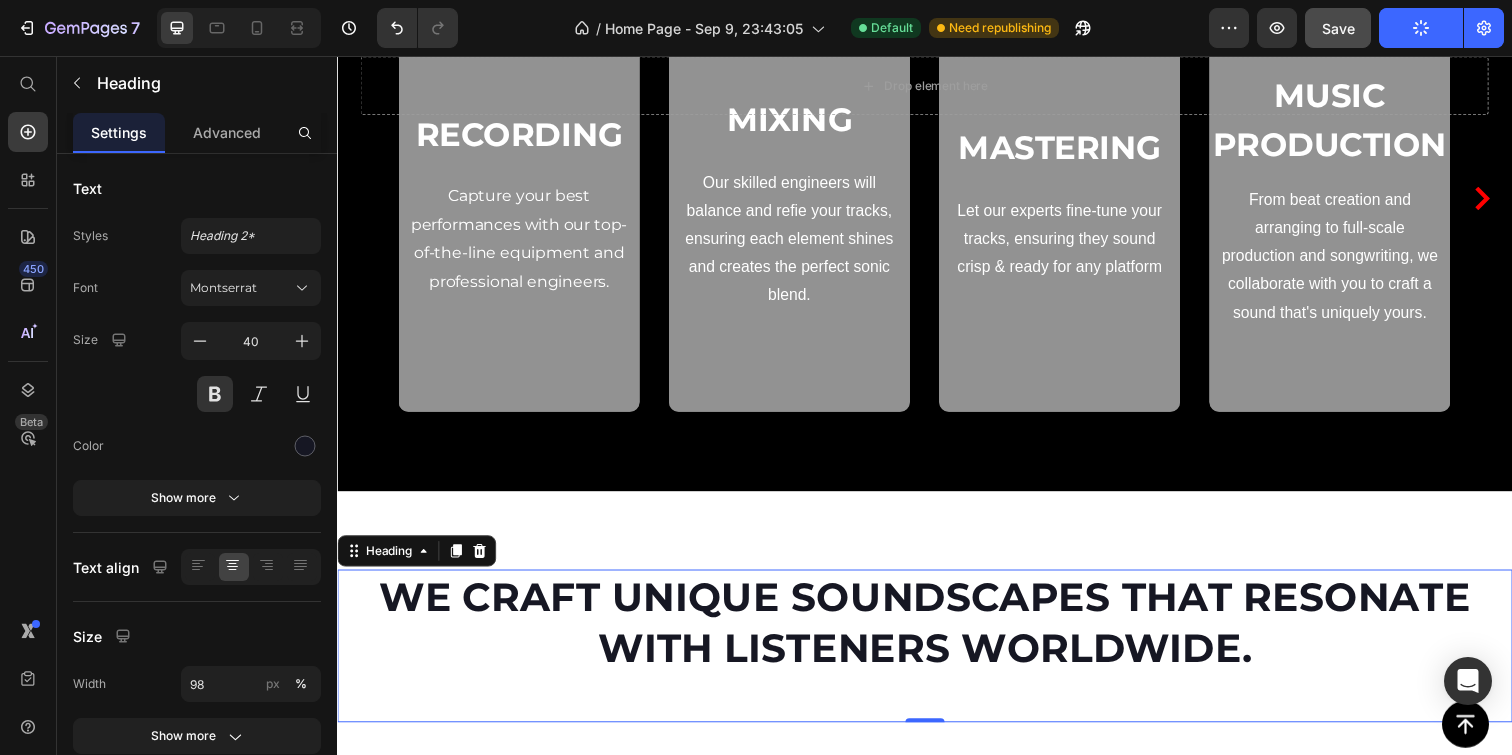 click on "We craft unique soundscapes that resonate with listeners worldwide." at bounding box center (937, 634) 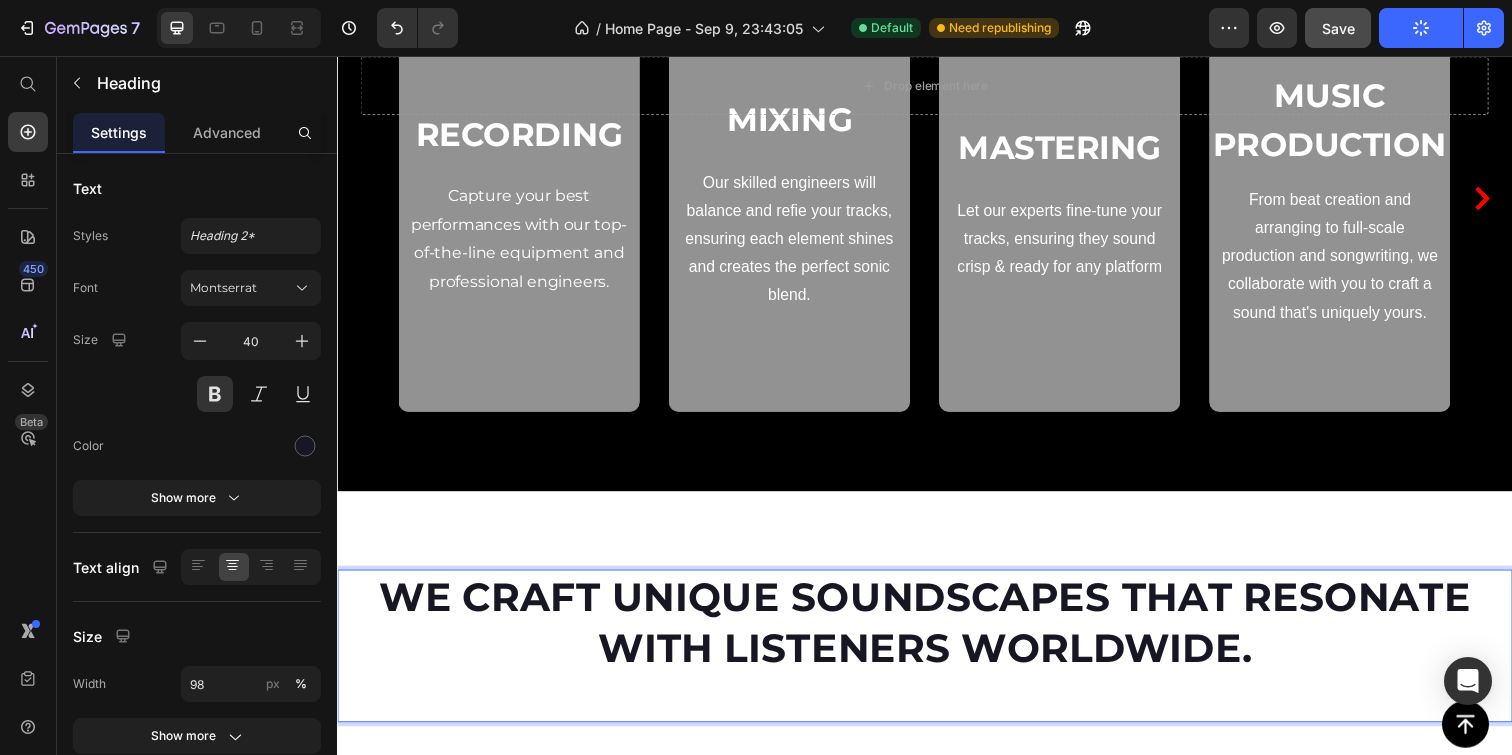 click on "We craft unique soundscapes that resonate with listeners worldwide." at bounding box center [937, 634] 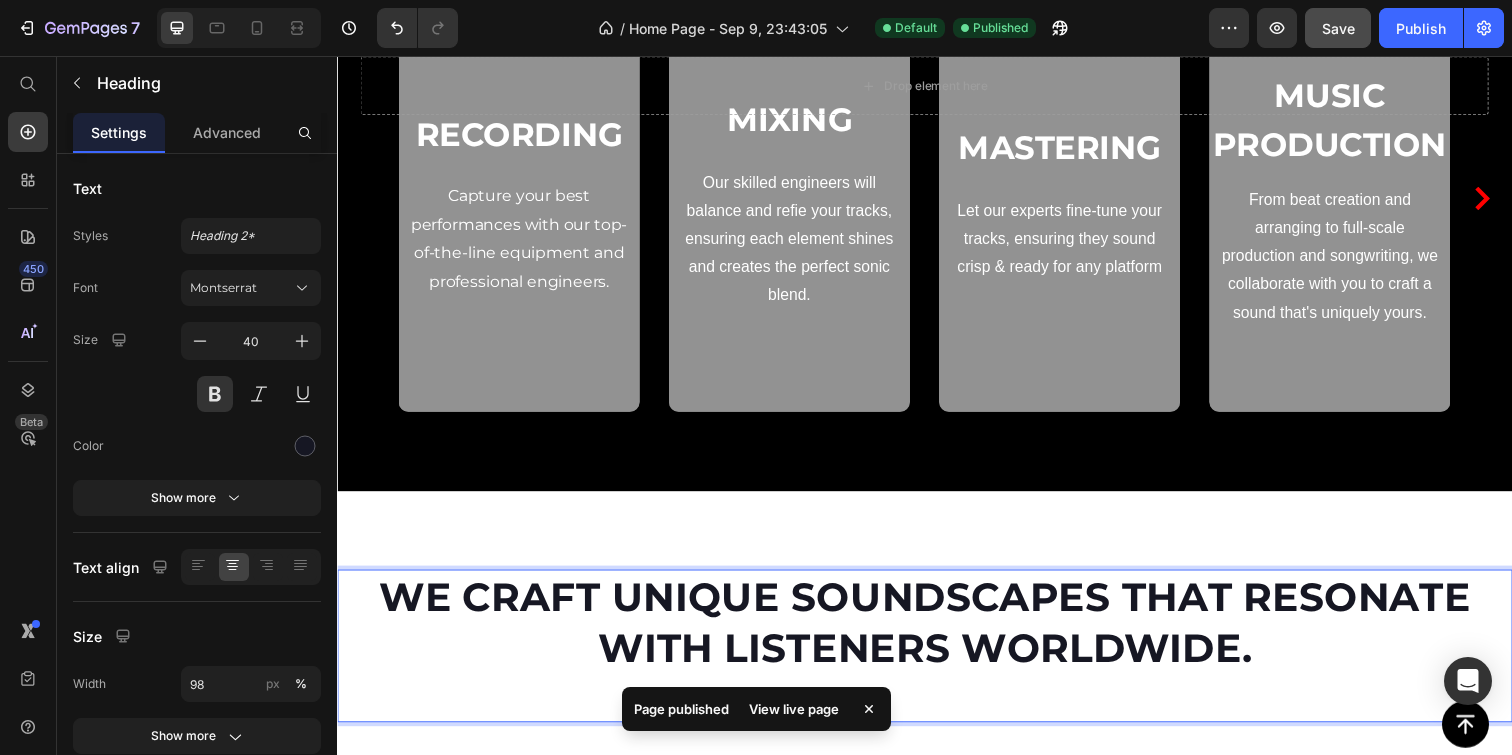 click on "We craft unique soundscapes that resonate with listeners worldwide." at bounding box center (937, 634) 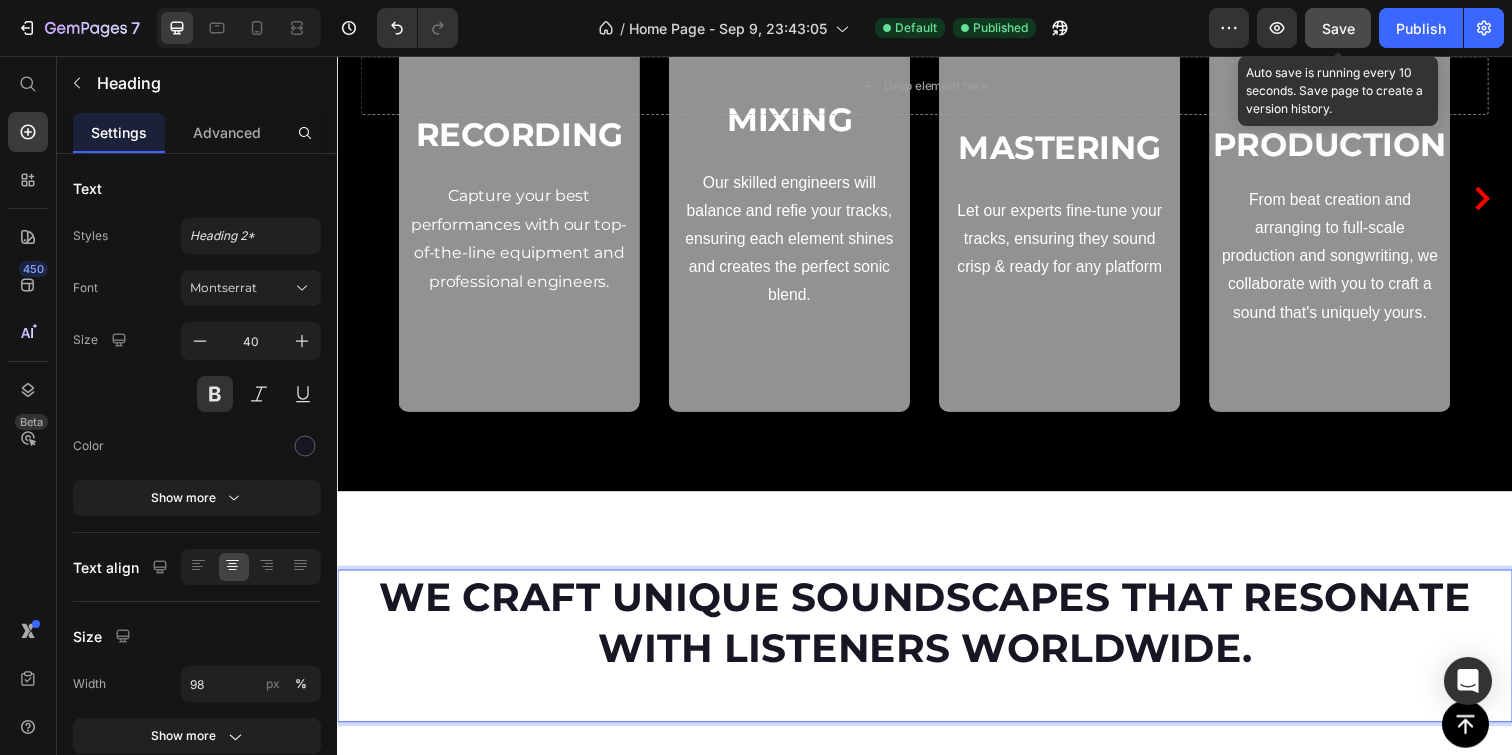 click on "Save" at bounding box center [1338, 28] 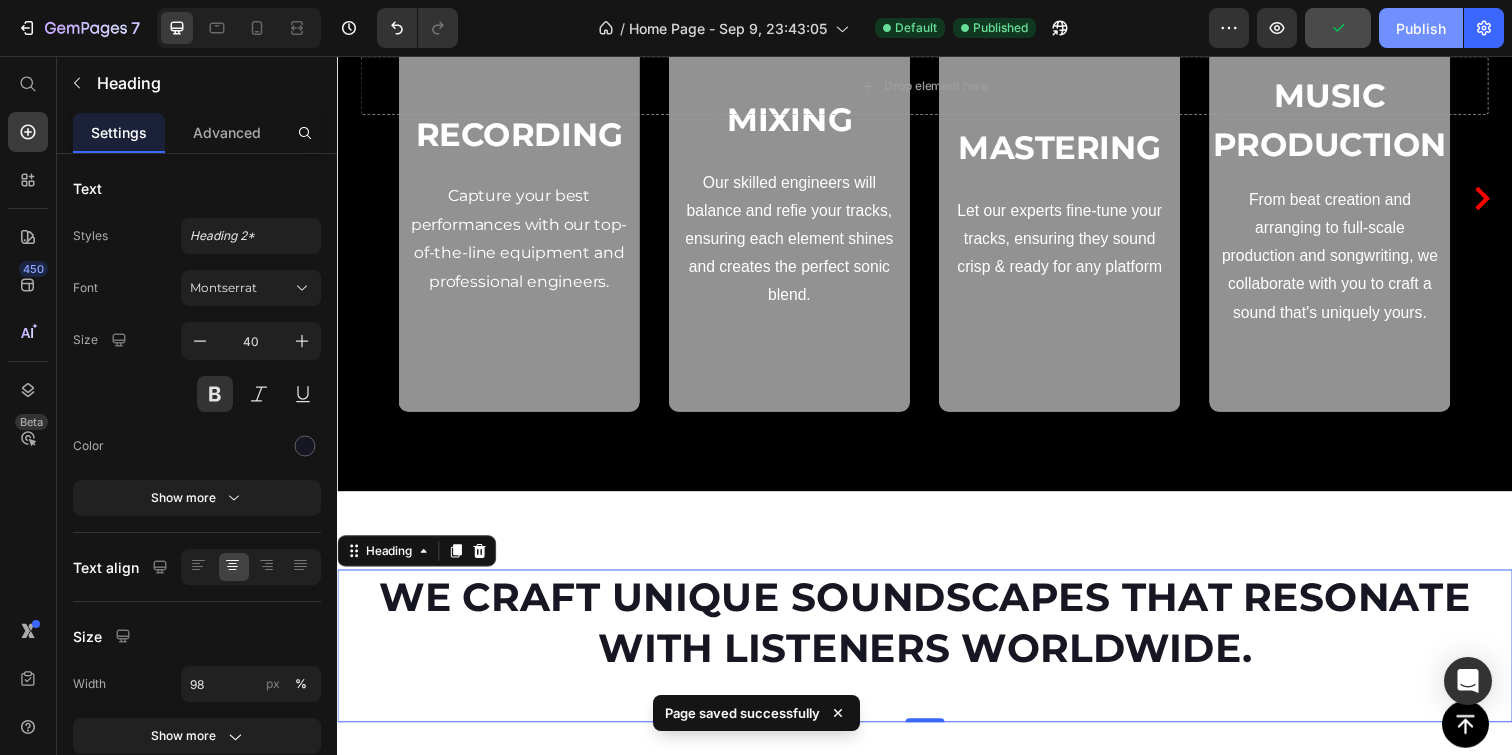 click on "Publish" 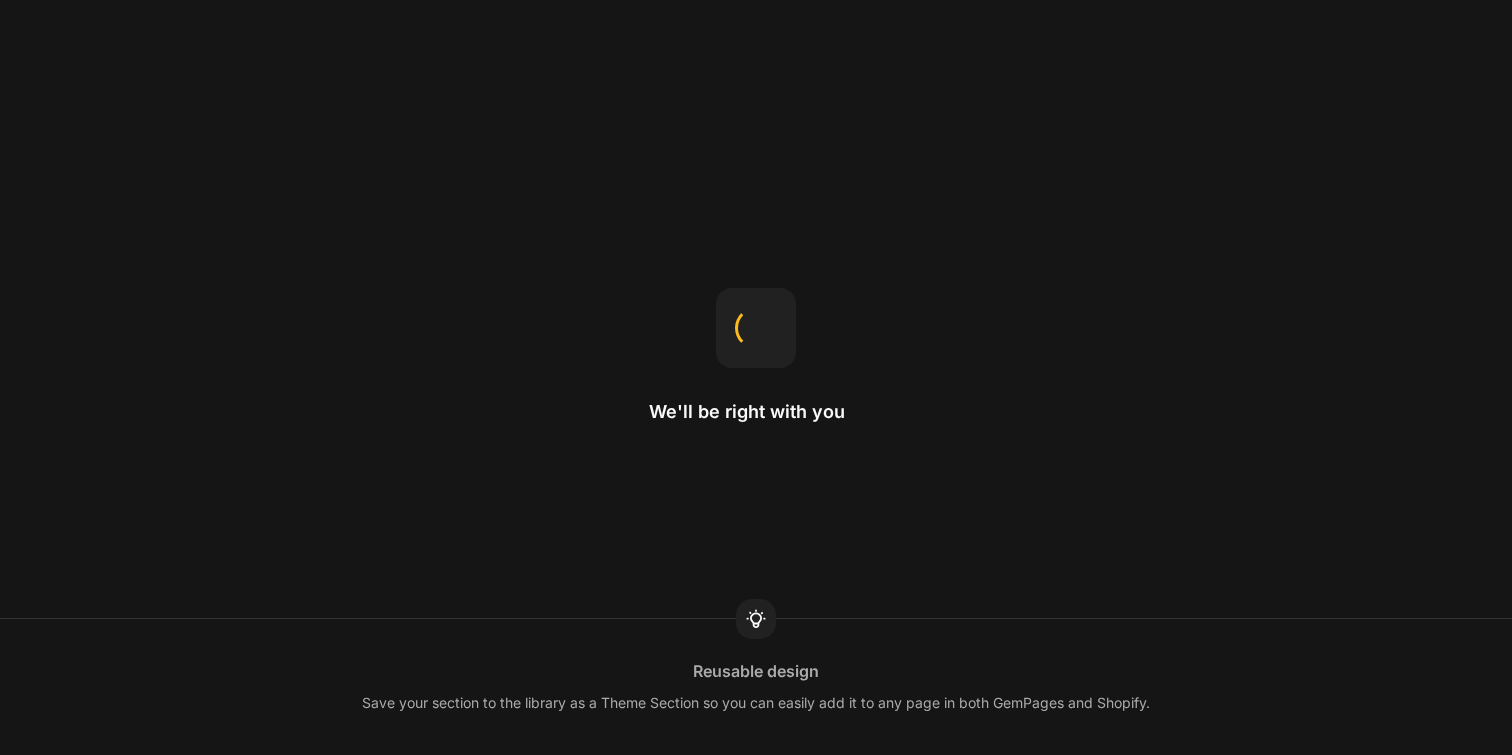 scroll, scrollTop: 0, scrollLeft: 0, axis: both 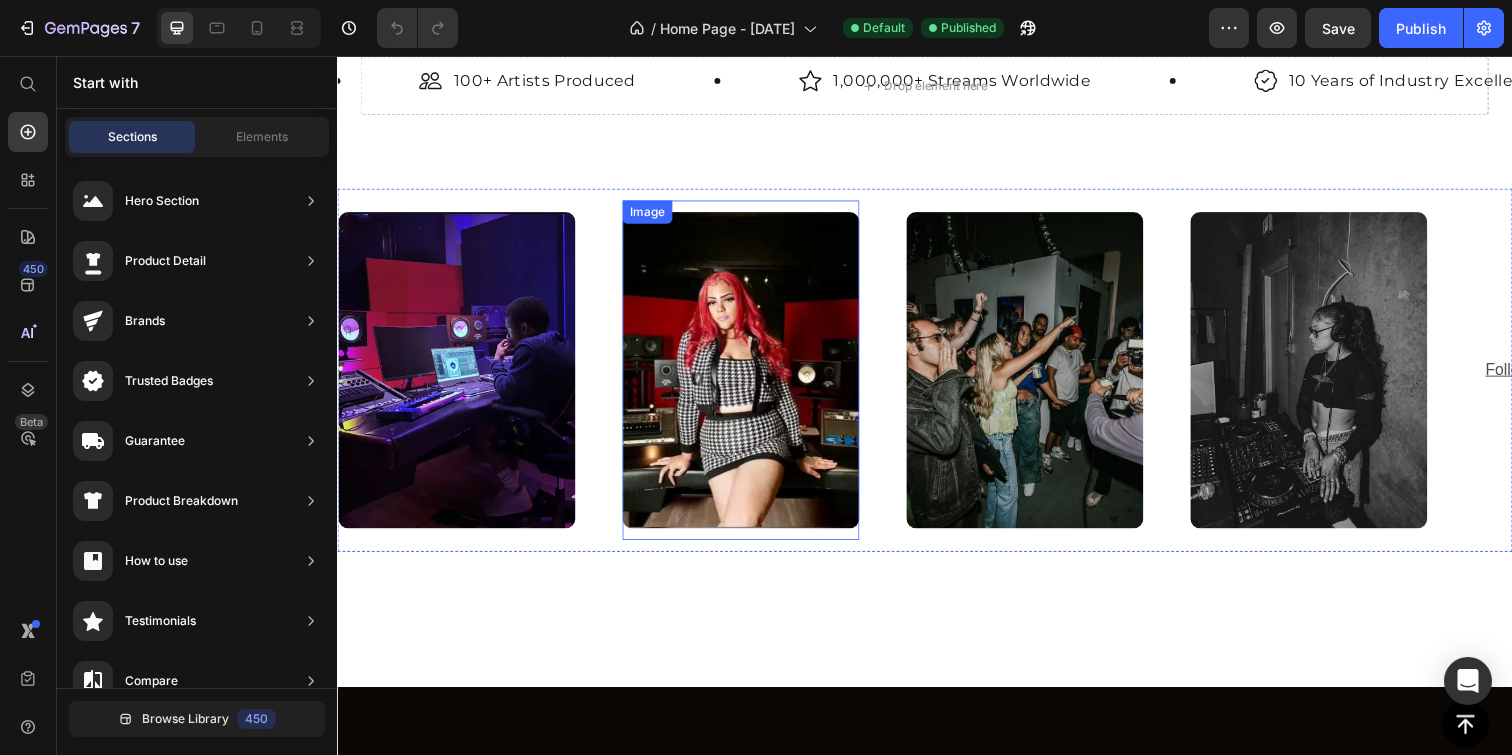 click at bounding box center [749, 376] 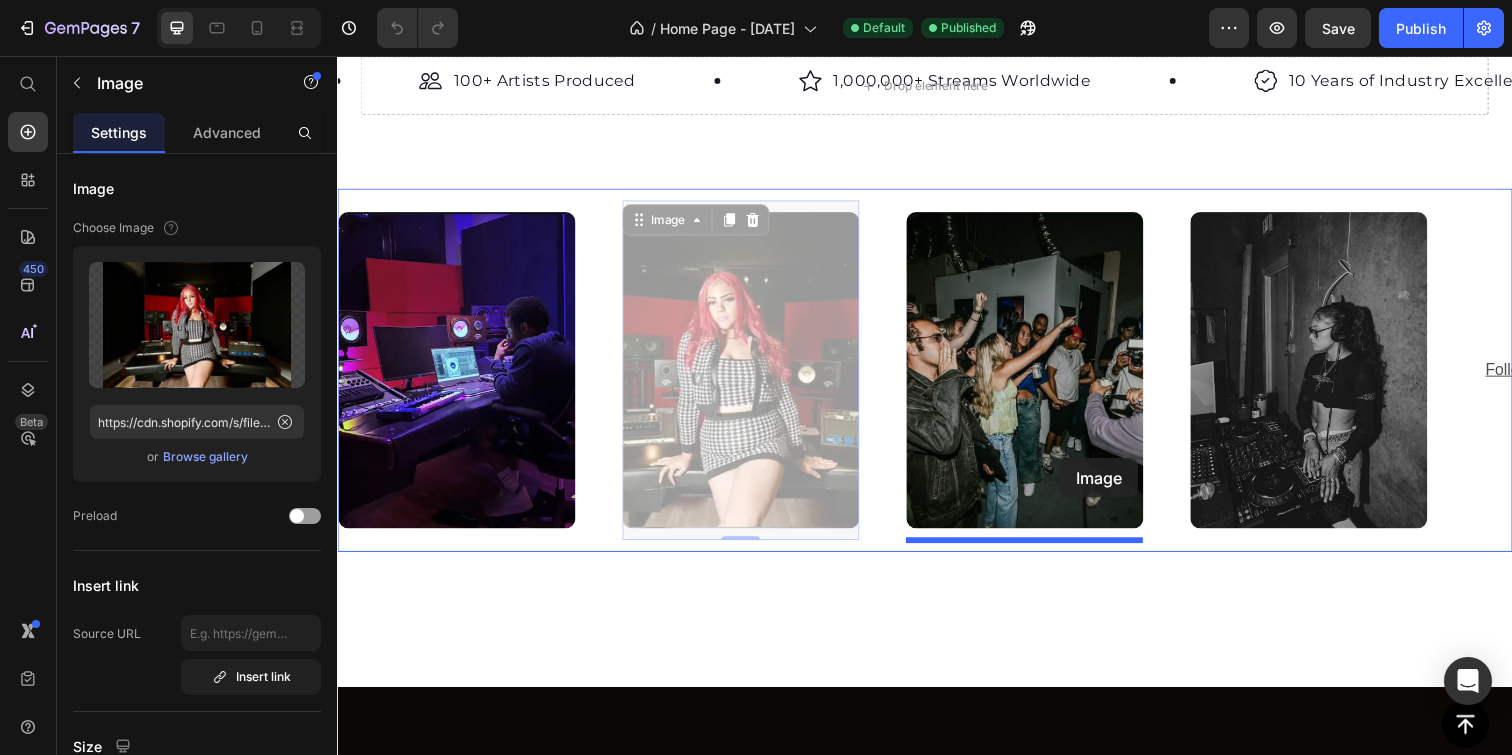 drag, startPoint x: 722, startPoint y: 440, endPoint x: 1074, endPoint y: 467, distance: 353.034 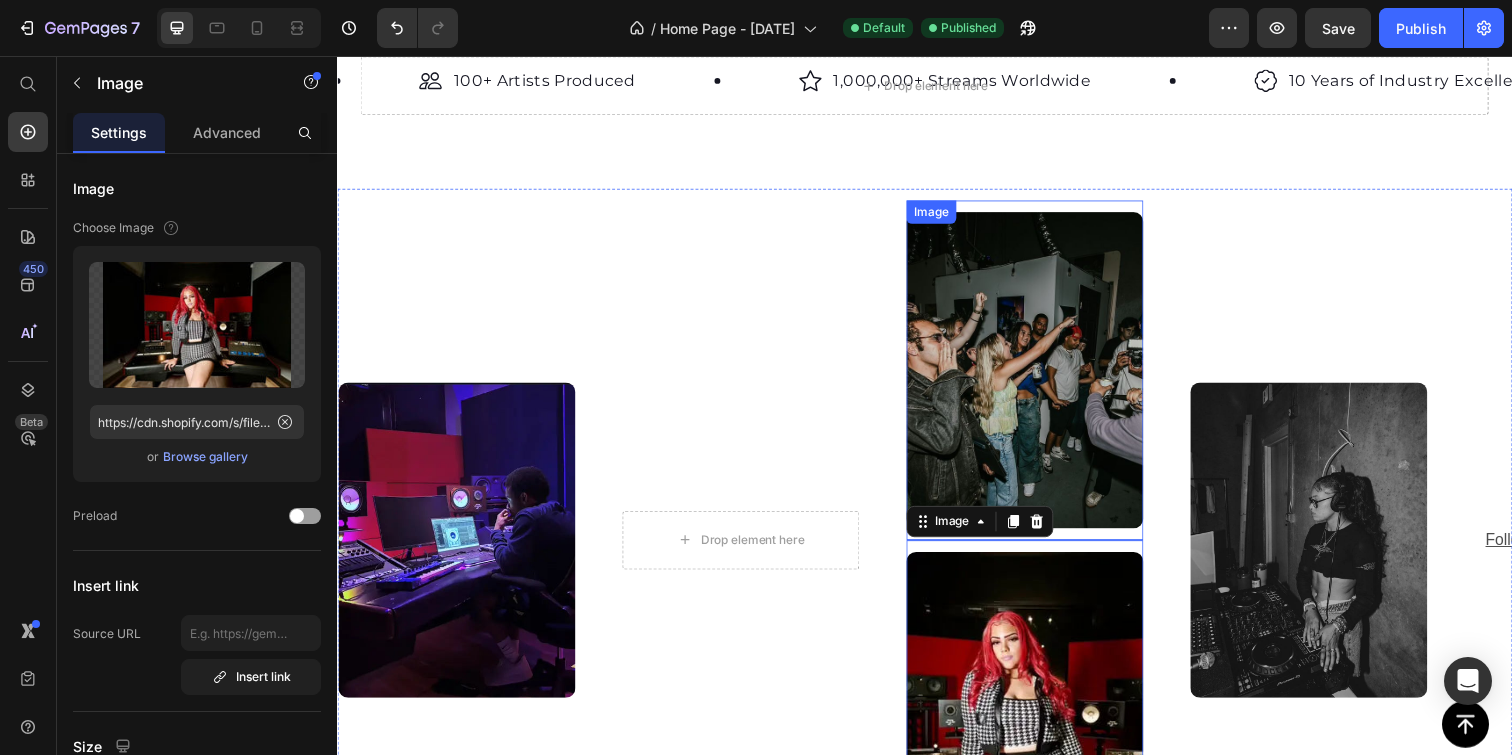click at bounding box center [1039, 376] 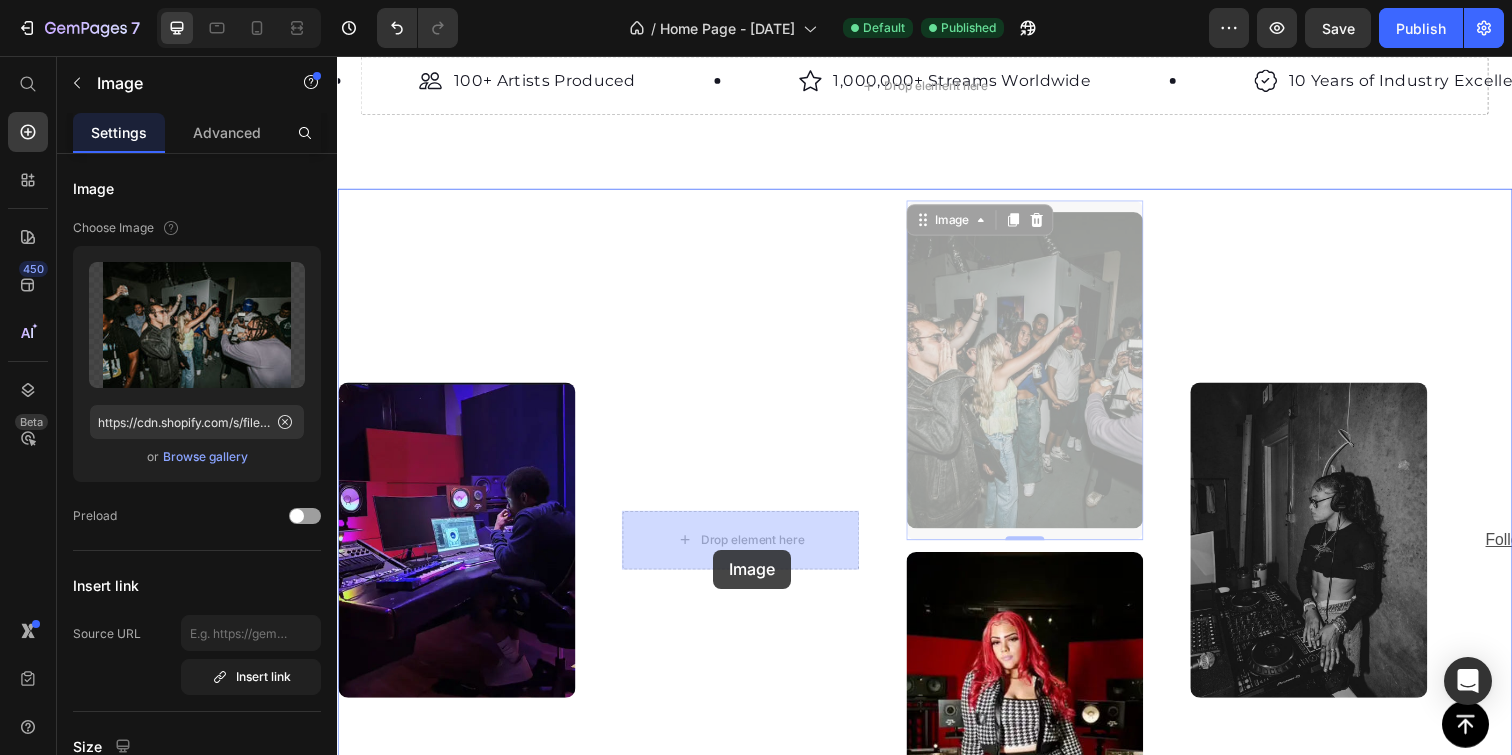 drag, startPoint x: 1047, startPoint y: 423, endPoint x: 720, endPoint y: 560, distance: 354.53912 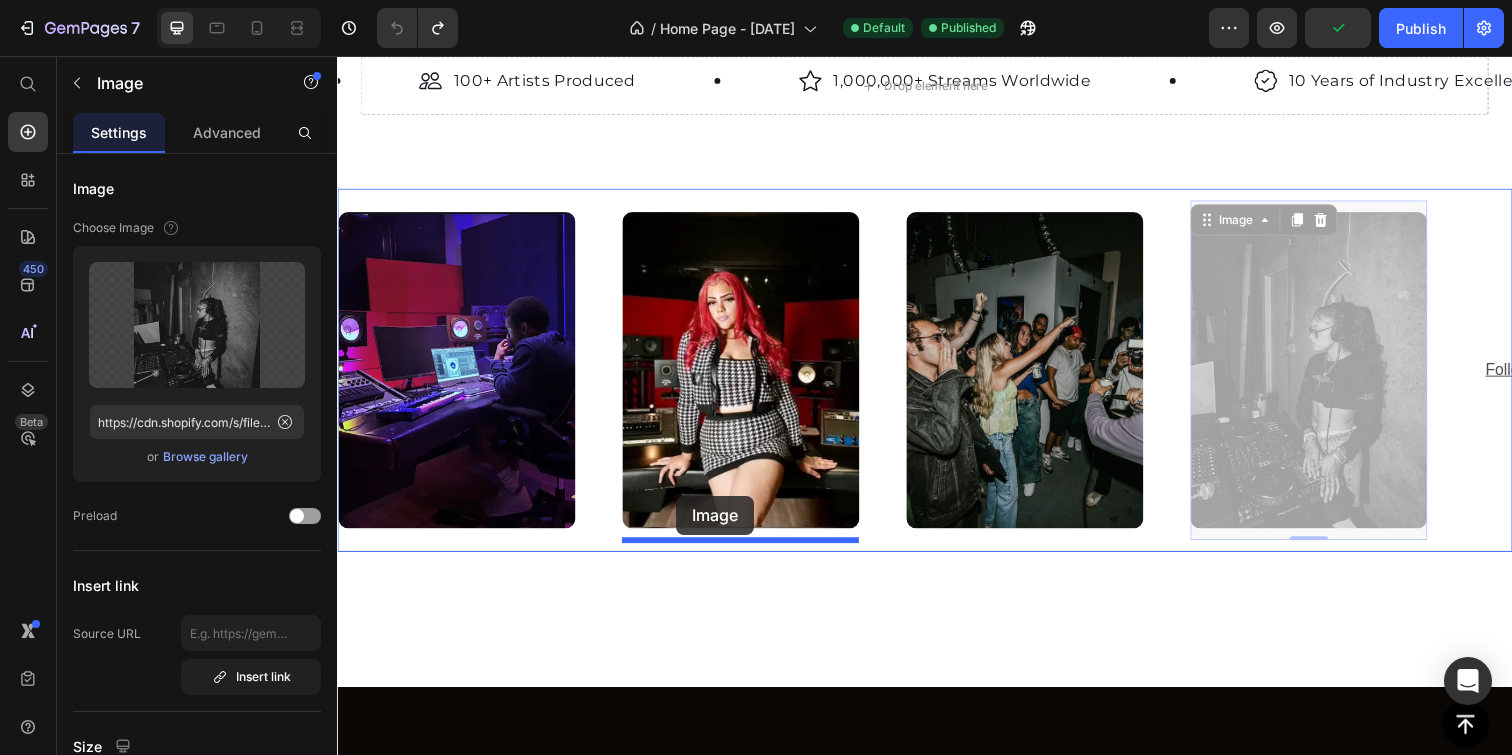 drag, startPoint x: 1270, startPoint y: 456, endPoint x: 685, endPoint y: 505, distance: 587.0485 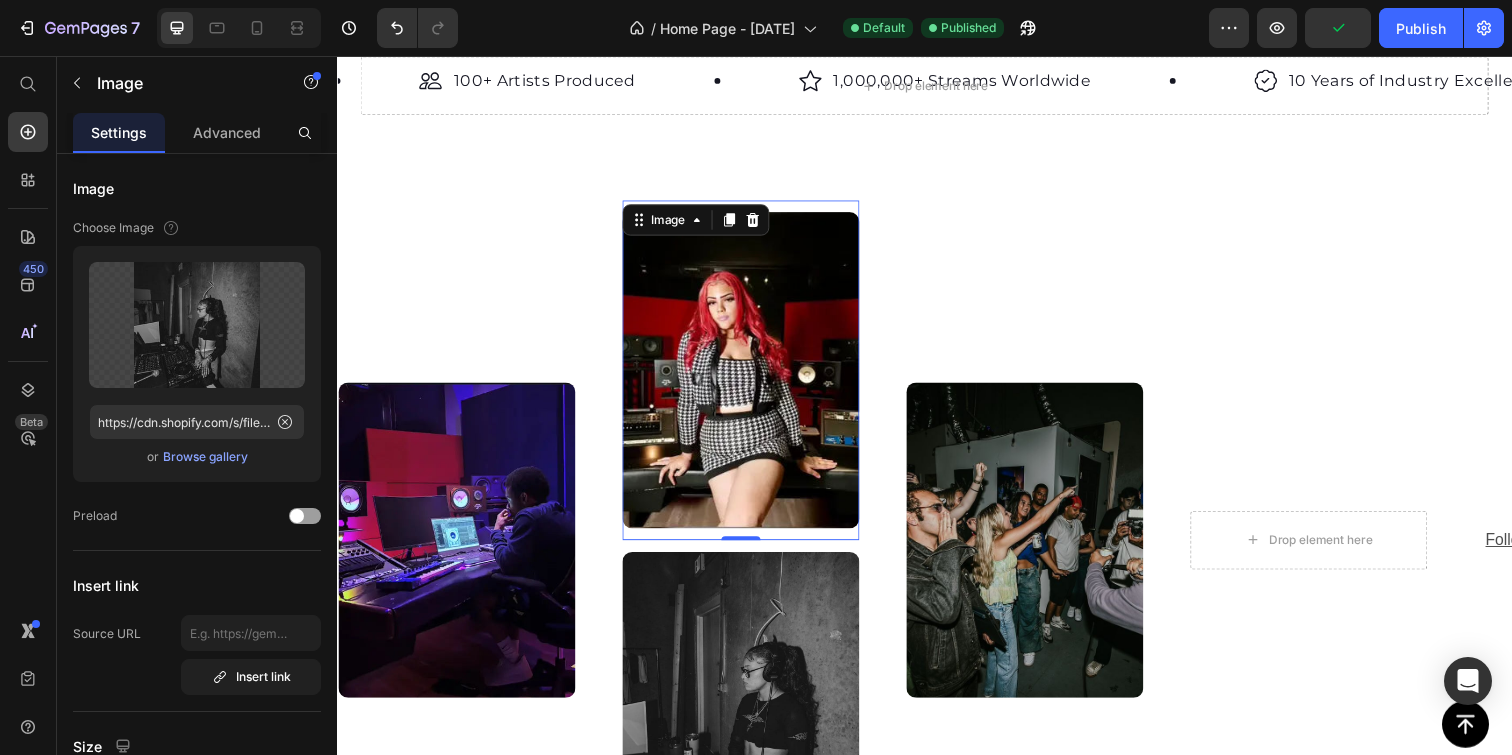 click at bounding box center [749, 376] 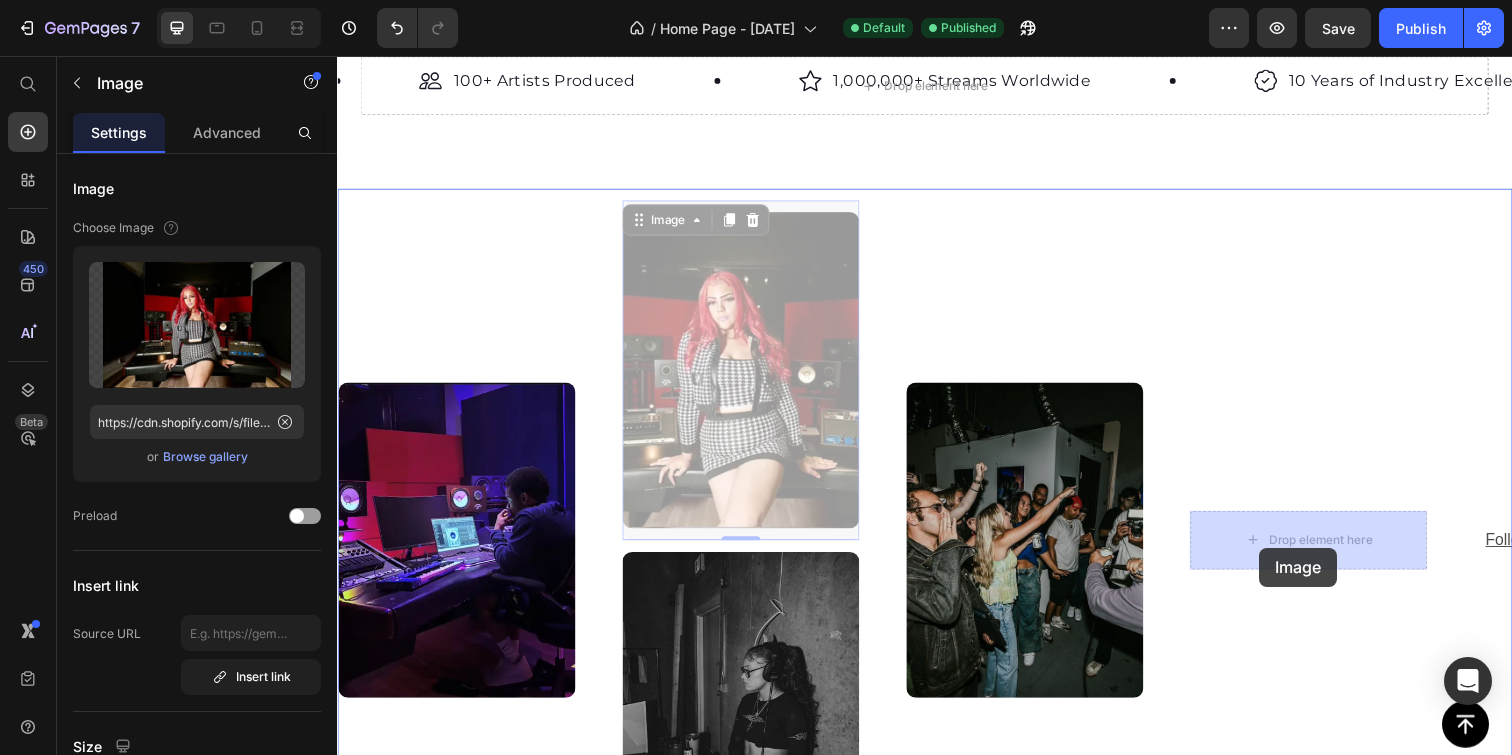 drag, startPoint x: 747, startPoint y: 477, endPoint x: 1279, endPoint y: 558, distance: 538.13104 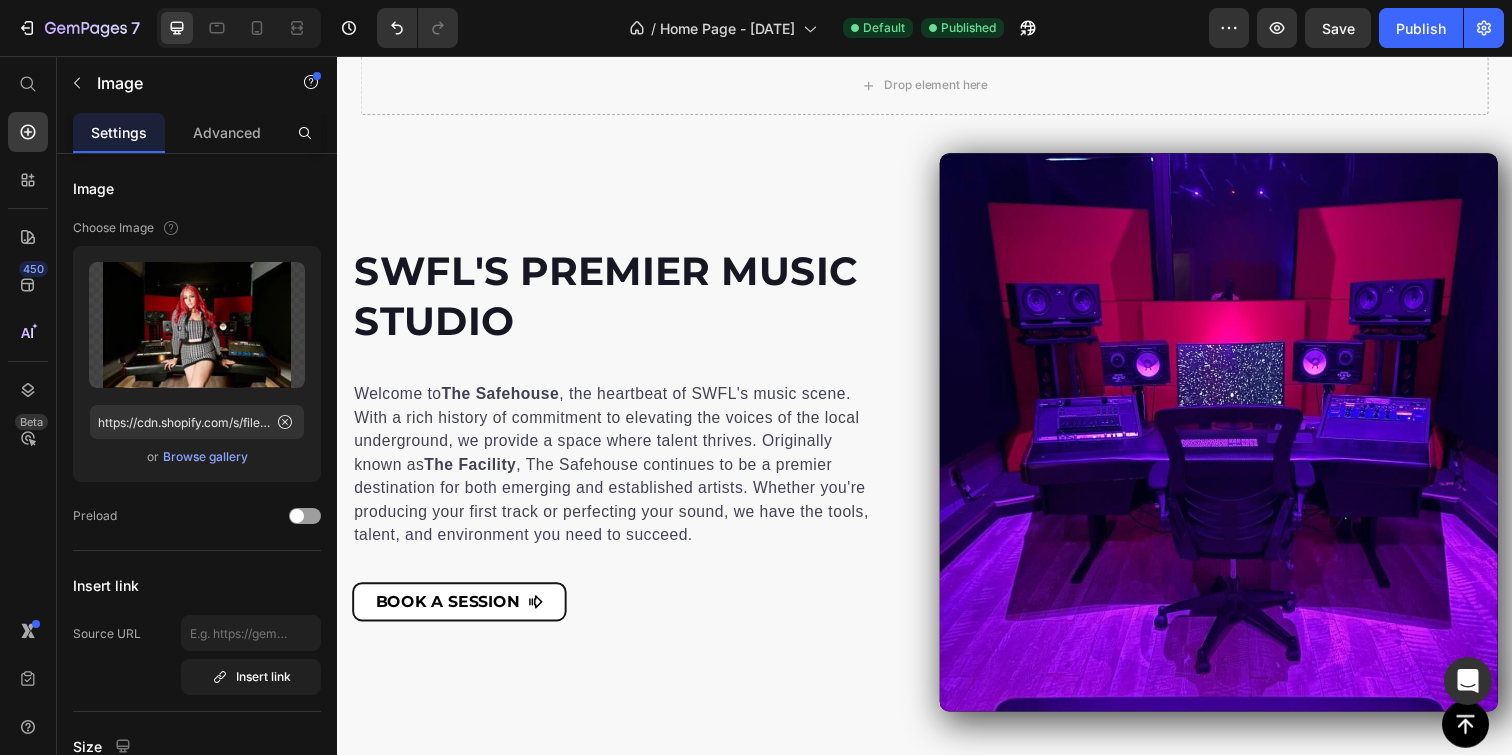 scroll, scrollTop: 1105, scrollLeft: 0, axis: vertical 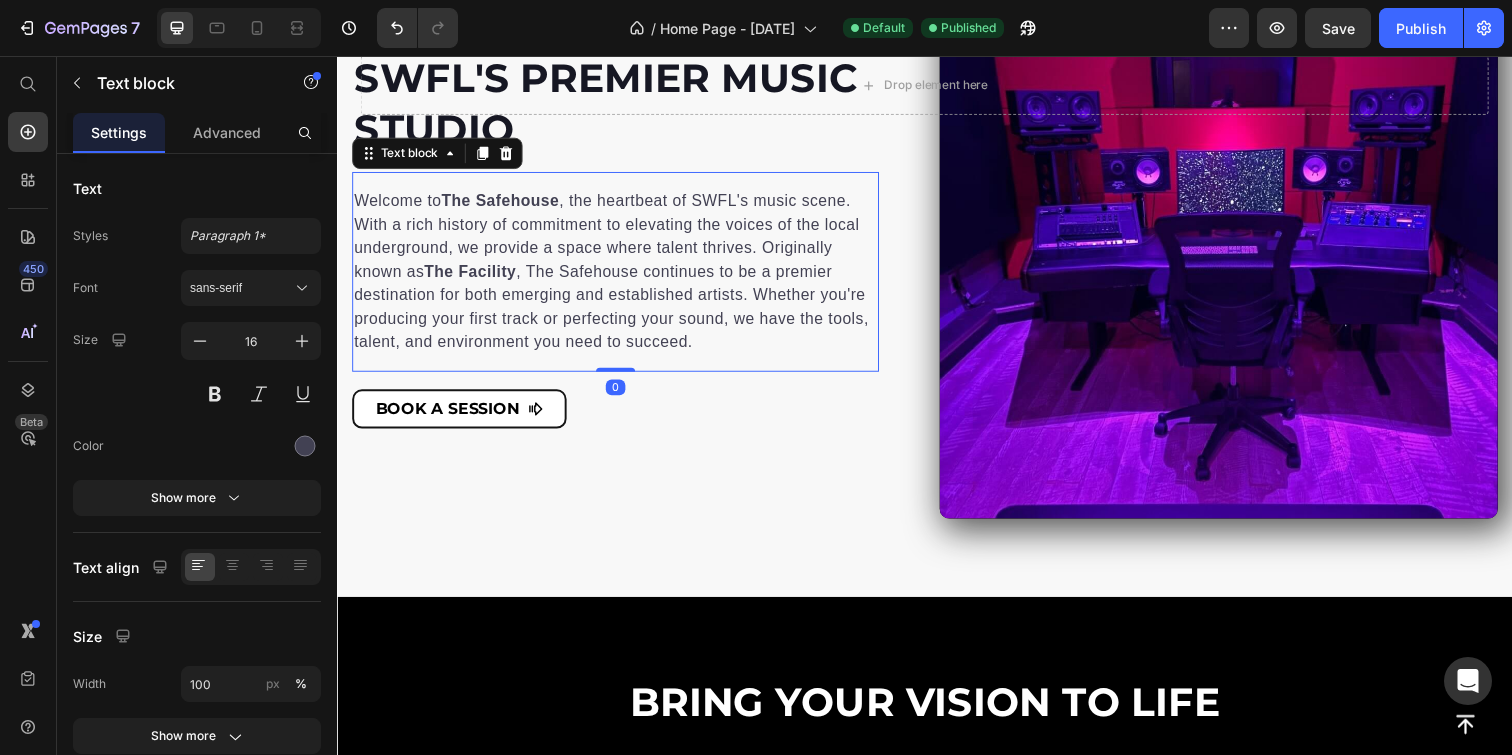 click on "Welcome to  The Safehouse , the heartbeat of SWFL's music scene. With a rich history of commitment to elevating the voices of the local underground, we provide a space where talent thrives. Originally known as  The Facility , The Safehouse continues to be a premier destination for both emerging and established artists. Whether you're producing your first track or perfecting your sound, we have the tools, talent, and environment you need to succeed." at bounding box center (621, 276) 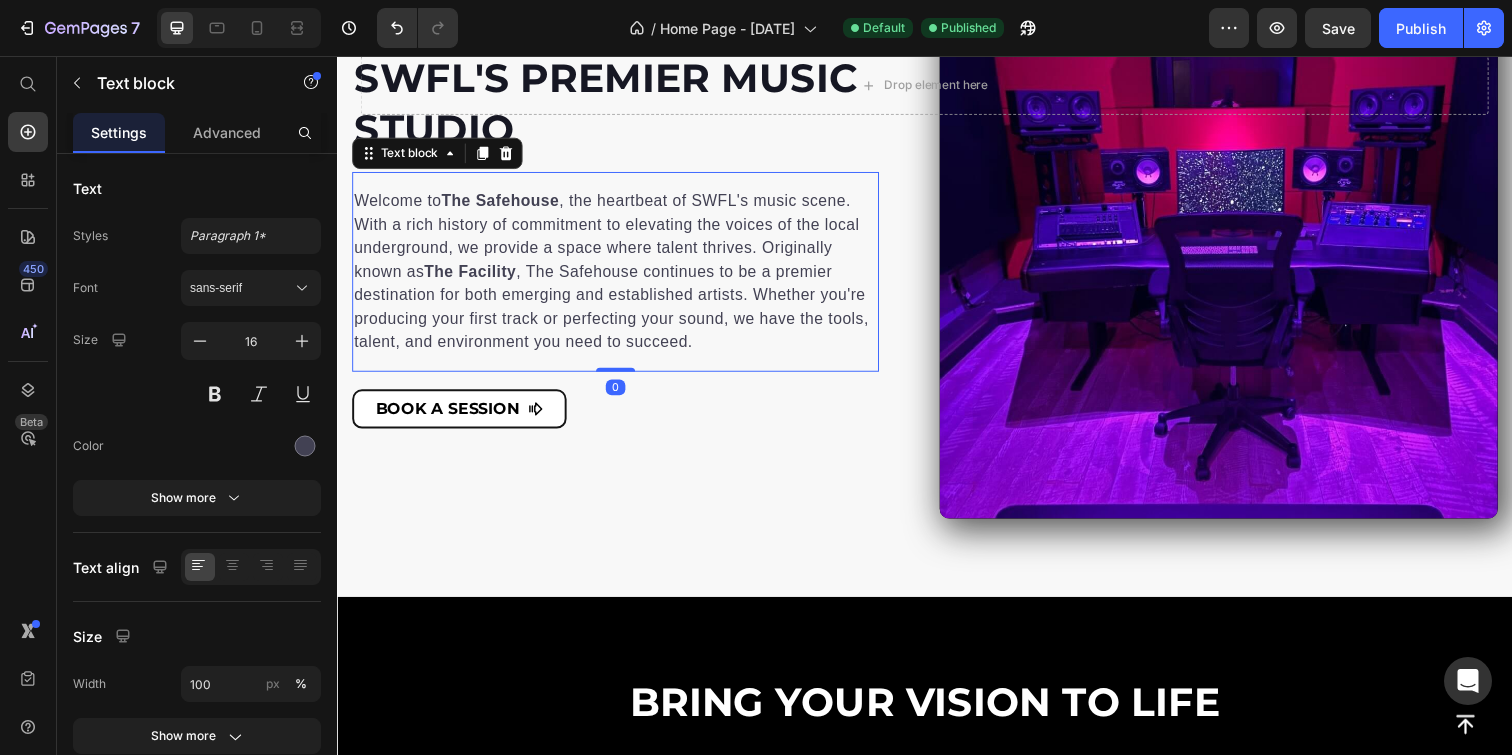 click on "Welcome to  The Safehouse , the heartbeat of SWFL's music scene. With a rich history of commitment to elevating the voices of the local underground, we provide a space where talent thrives. Originally known as  The Facility , The Safehouse continues to be a premier destination for both emerging and established artists. Whether you're producing your first track or perfecting your sound, we have the tools, talent, and environment you need to succeed." at bounding box center (621, 276) 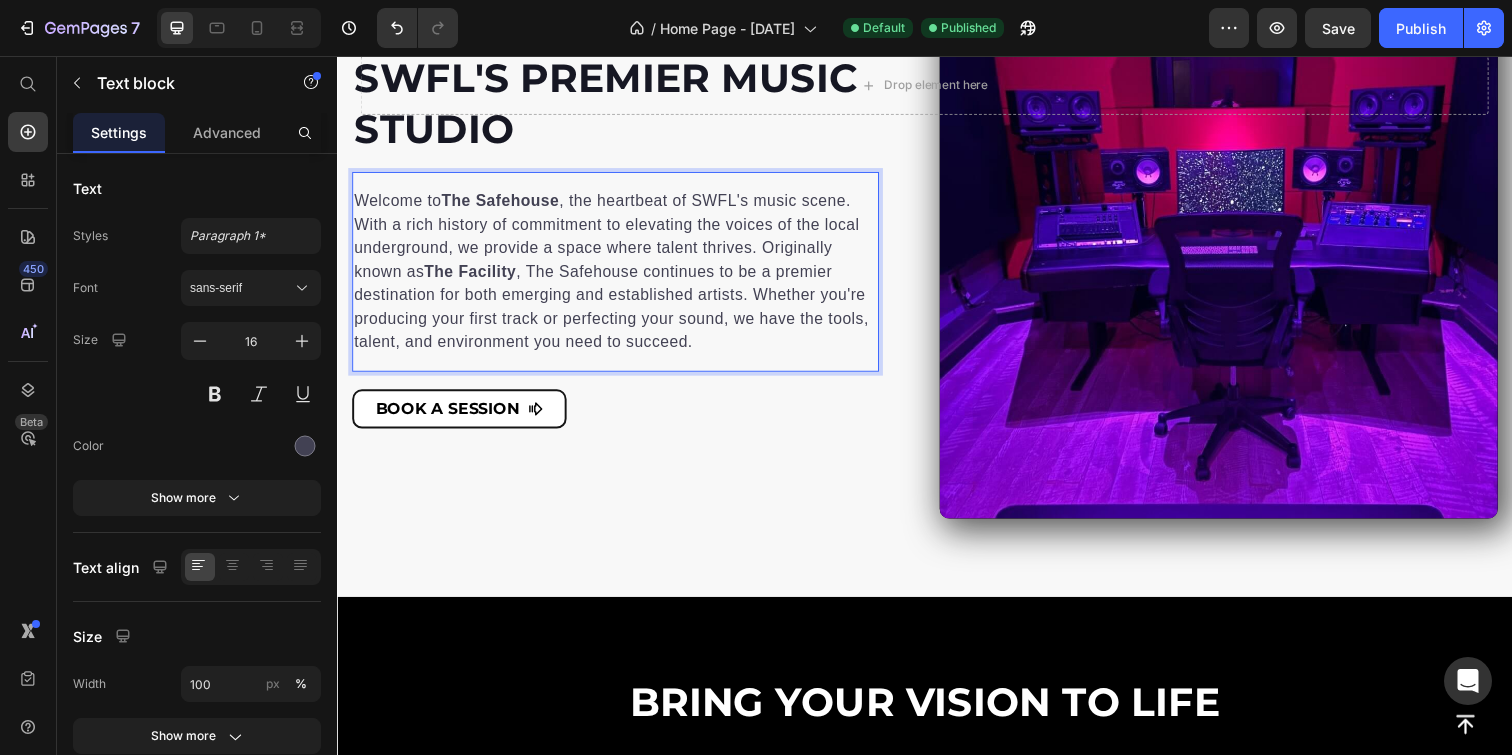 click on "Welcome to  The Safehouse , the heartbeat of SWFL's music scene. With a rich history of commitment to elevating the voices of the local underground, we provide a space where talent thrives. Originally known as  The Facility , The Safehouse continues to be a premier destination for both emerging and established artists. Whether you're producing your first track or perfecting your sound, we have the tools, talent, and environment you need to succeed." at bounding box center (621, 276) 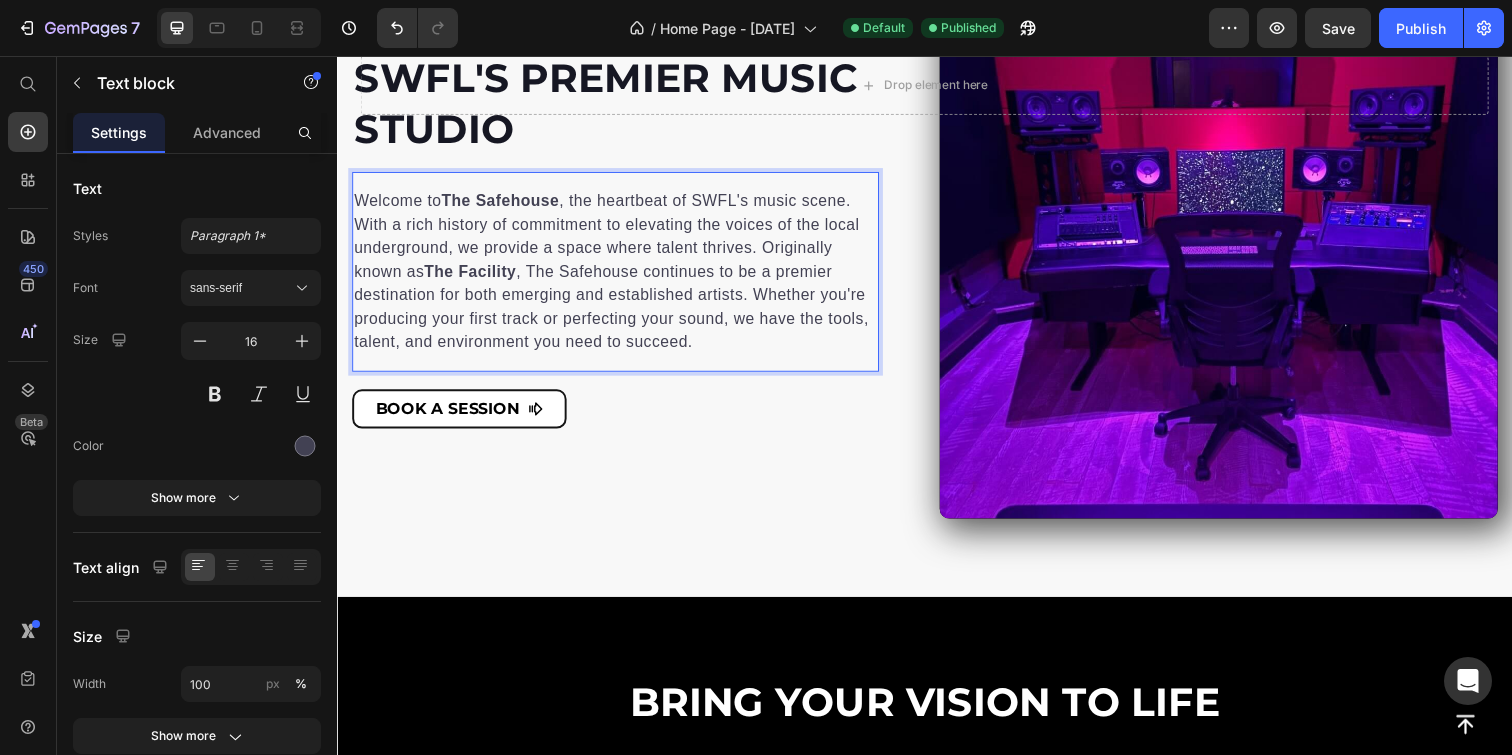 click on "Welcome to  The Safehouse , the heartbeat of SWFL's music scene. With a rich history of commitment to elevating the voices of the local underground, we provide a space where talent thrives. Originally known as  The Facility , The Safehouse continues to be a premier destination for both emerging and established artists. Whether you're producing your first track or perfecting your sound, we have the tools, talent, and environment you need to succeed." at bounding box center (621, 276) 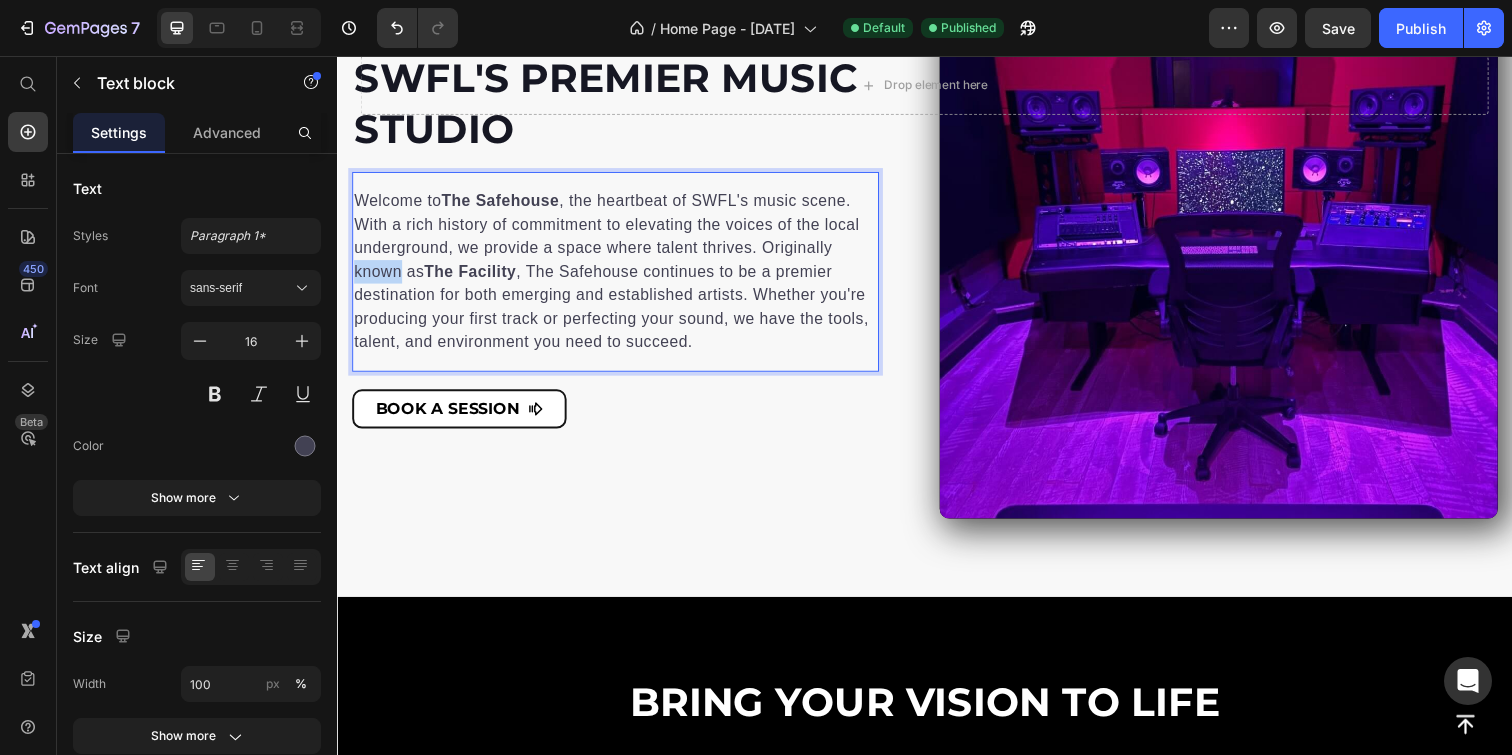 click on "Welcome to  The Safehouse , the heartbeat of SWFL's music scene. With a rich history of commitment to elevating the voices of the local underground, we provide a space where talent thrives. Originally known as  The Facility , The Safehouse continues to be a premier destination for both emerging and established artists. Whether you're producing your first track or perfecting your sound, we have the tools, talent, and environment you need to succeed." at bounding box center (621, 276) 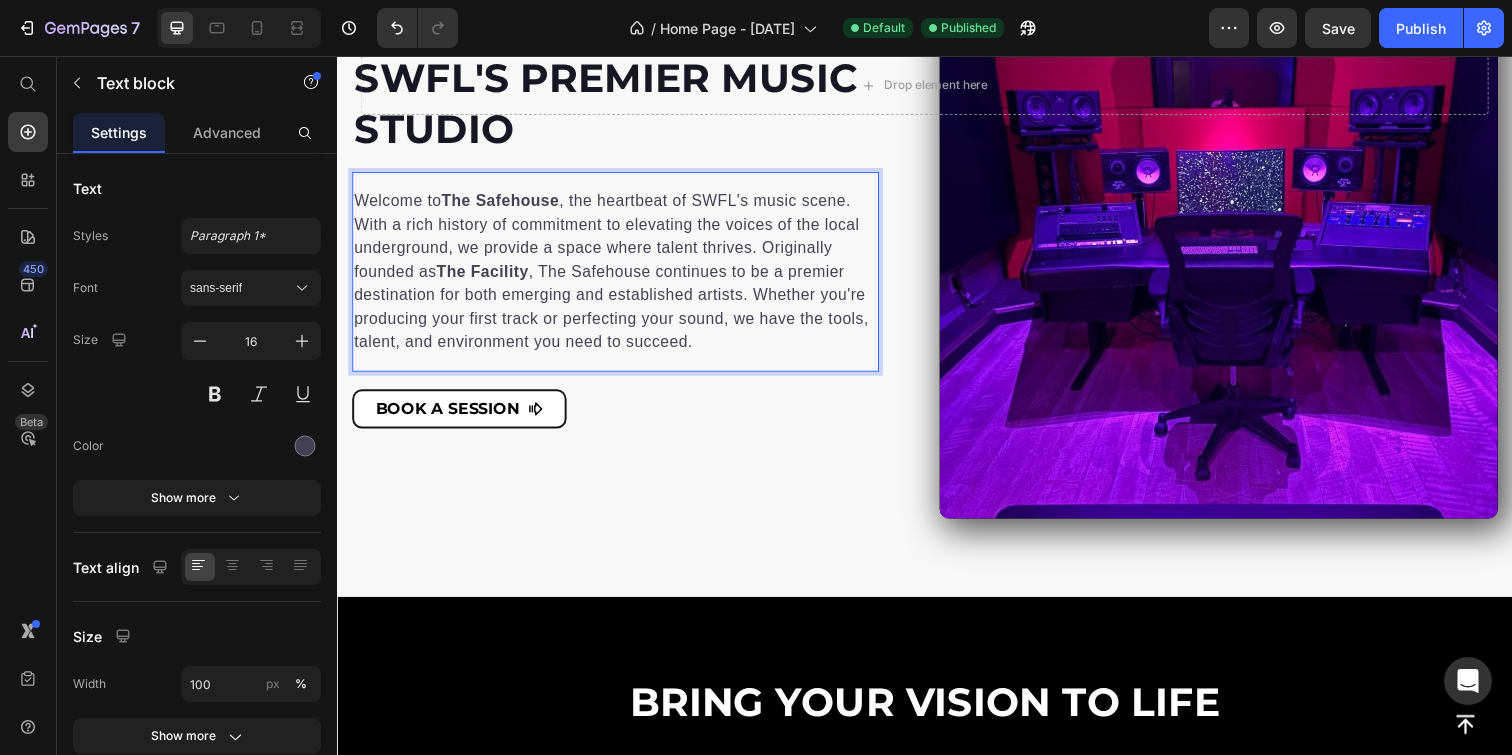 click on "Welcome to  The Safehouse , the heartbeat of SWFL's music scene. With a rich history of commitment to elevating the voices of the local underground, we provide a space where talent thrives. Originally founded as  The Facility , The Safehouse continues to be a premier destination for both emerging and established artists. Whether you're producing your first track or perfecting your sound, we have the tools, talent, and environment you need to succeed." at bounding box center [621, 276] 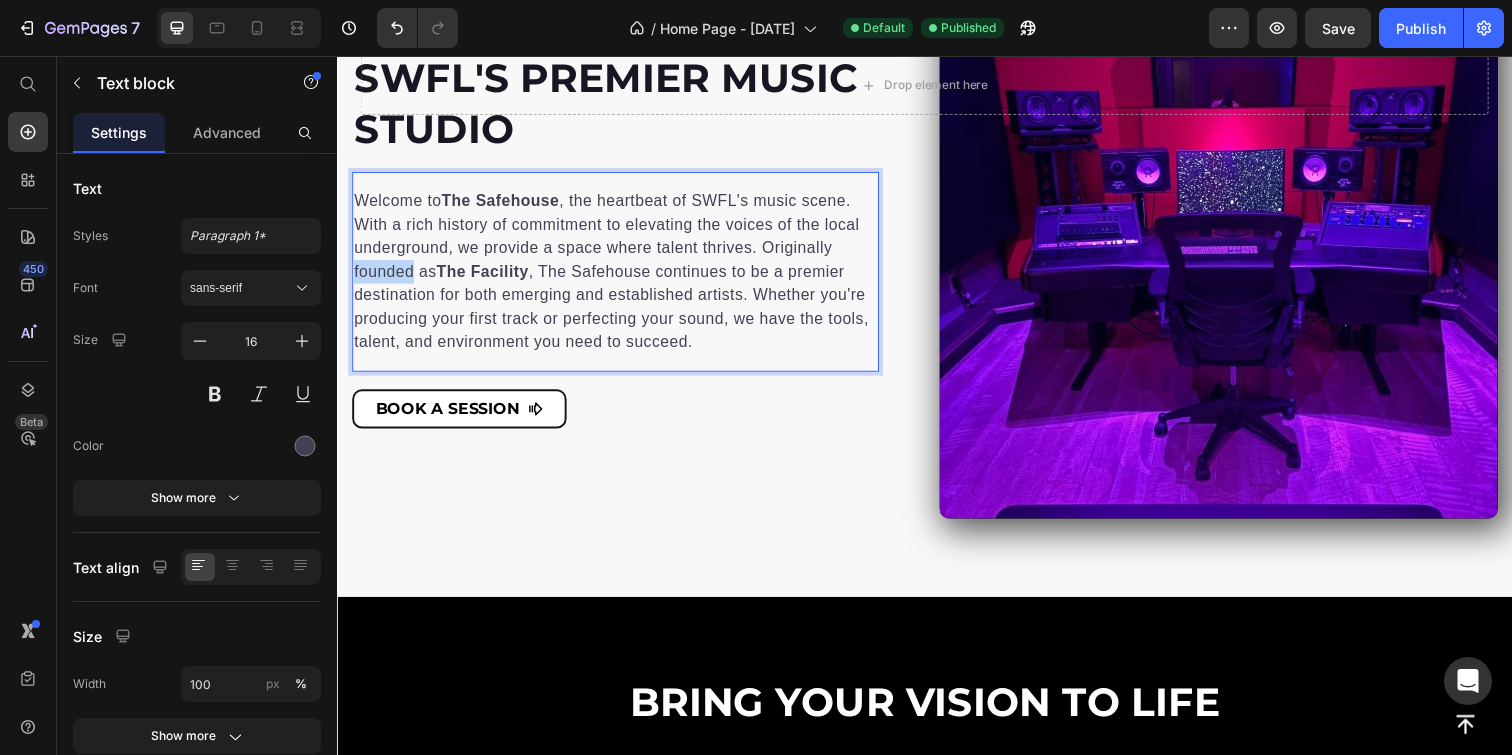 click on "Welcome to  The Safehouse , the heartbeat of SWFL's music scene. With a rich history of commitment to elevating the voices of the local underground, we provide a space where talent thrives. Originally founded as  The Facility , The Safehouse continues to be a premier destination for both emerging and established artists. Whether you're producing your first track or perfecting your sound, we have the tools, talent, and environment you need to succeed." at bounding box center (621, 276) 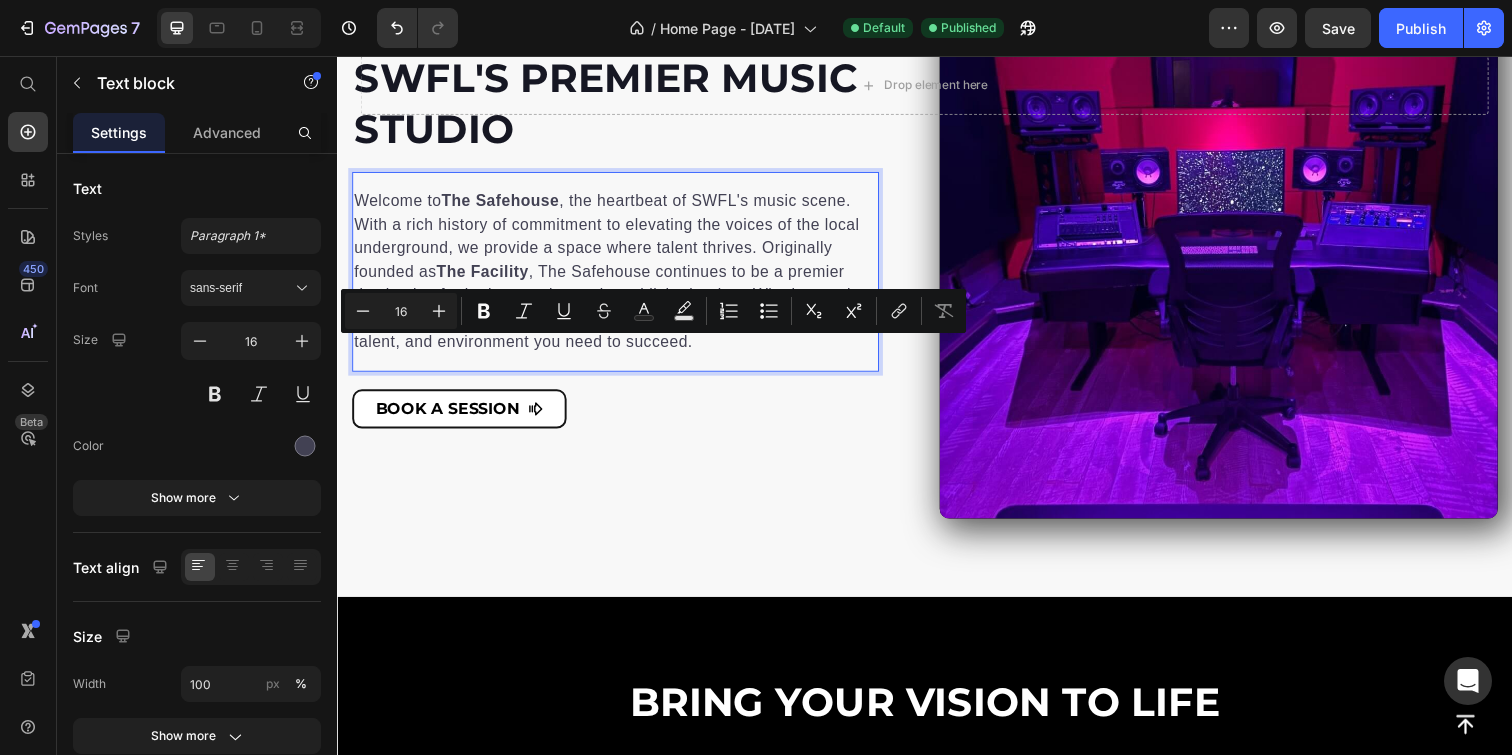 click on "Welcome to  The Safehouse , the heartbeat of SWFL's music scene. With a rich history of commitment to elevating the voices of the local underground, we provide a space where talent thrives. Originally founded as  The Facility , The Safehouse continues to be a premier destination for both emerging and established artists. Whether you're producing your first track or perfecting your sound, we have the tools, talent, and environment you need to succeed." at bounding box center (621, 276) 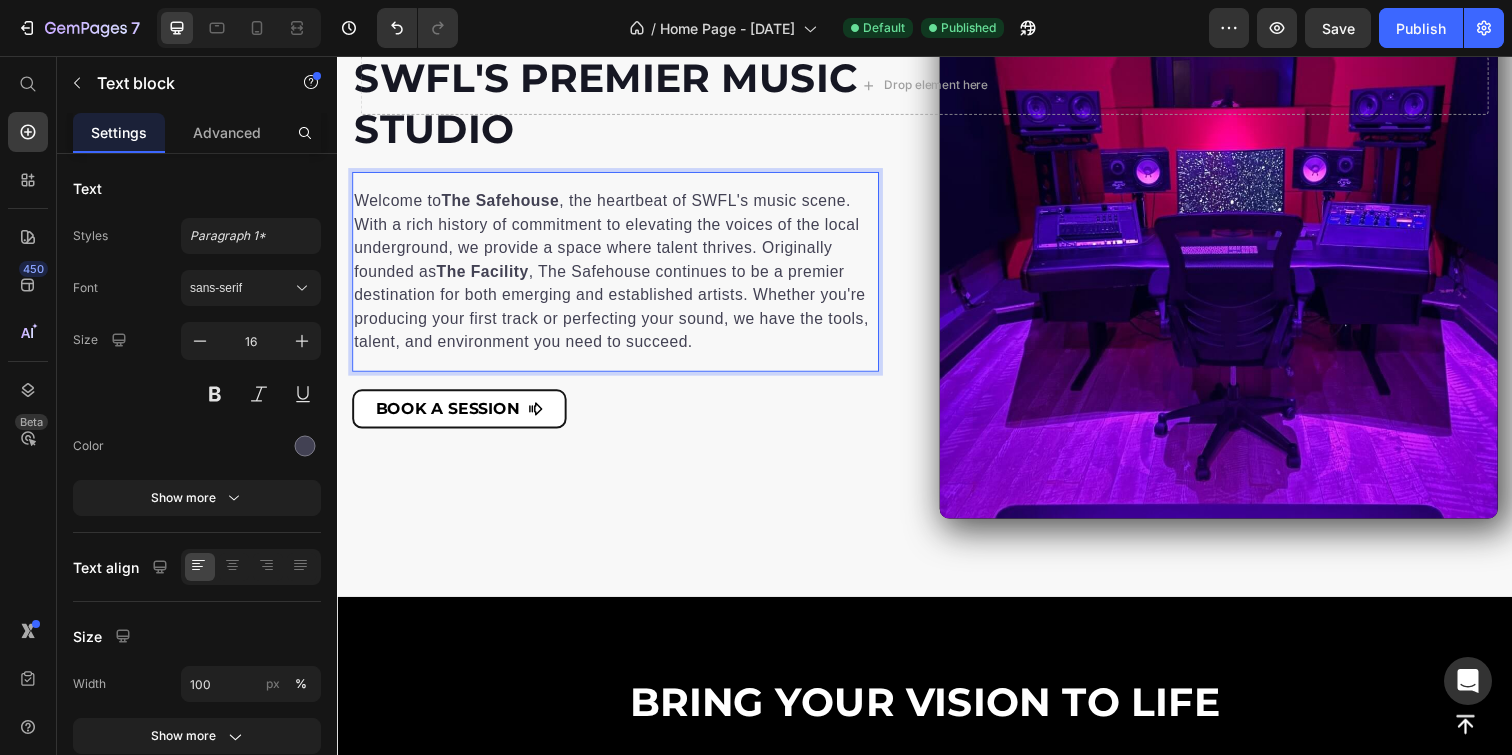 click on "Welcome to  The Safehouse , the heartbeat of SWFL's music scene. With a rich history of commitment to elevating the voices of the local underground, we provide a space where talent thrives. Originally founded as  The Facility , The Safehouse continues to be a premier destination for both emerging and established artists. Whether you're producing your first track or perfecting your sound, we have the tools, talent, and environment you need to succeed." at bounding box center (621, 276) 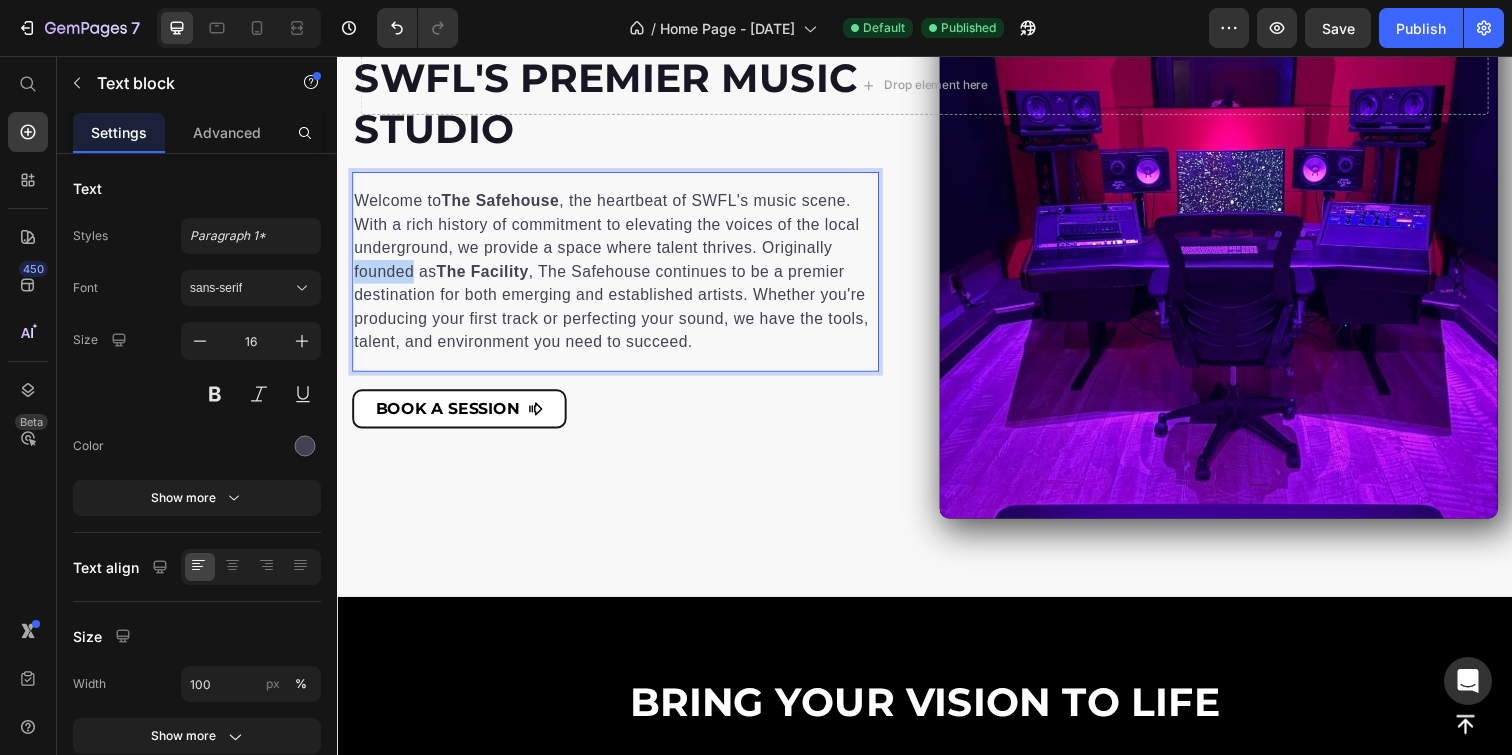 click on "Welcome to  The Safehouse , the heartbeat of SWFL's music scene. With a rich history of commitment to elevating the voices of the local underground, we provide a space where talent thrives. Originally founded as  The Facility , The Safehouse continues to be a premier destination for both emerging and established artists. Whether you're producing your first track or perfecting your sound, we have the tools, talent, and environment you need to succeed." at bounding box center (621, 276) 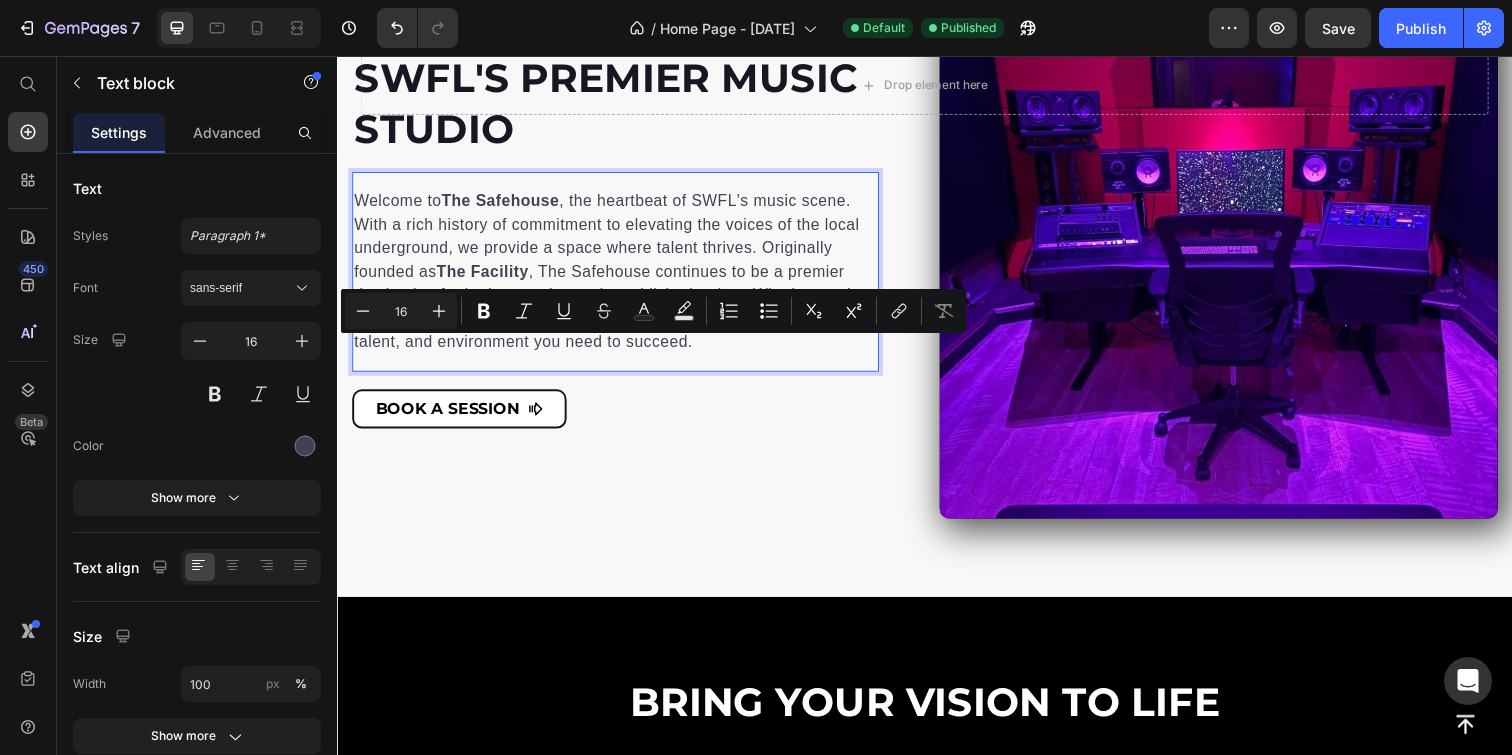 click on "Welcome to  The Safehouse , the heartbeat of SWFL's music scene. With a rich history of commitment to elevating the voices of the local underground, we provide a space where talent thrives. Originally founded as  The Facility , The Safehouse continues to be a premier destination for both emerging and established artists. Whether you're producing your first track or perfecting your sound, we have the tools, talent, and environment you need to succeed." at bounding box center [621, 276] 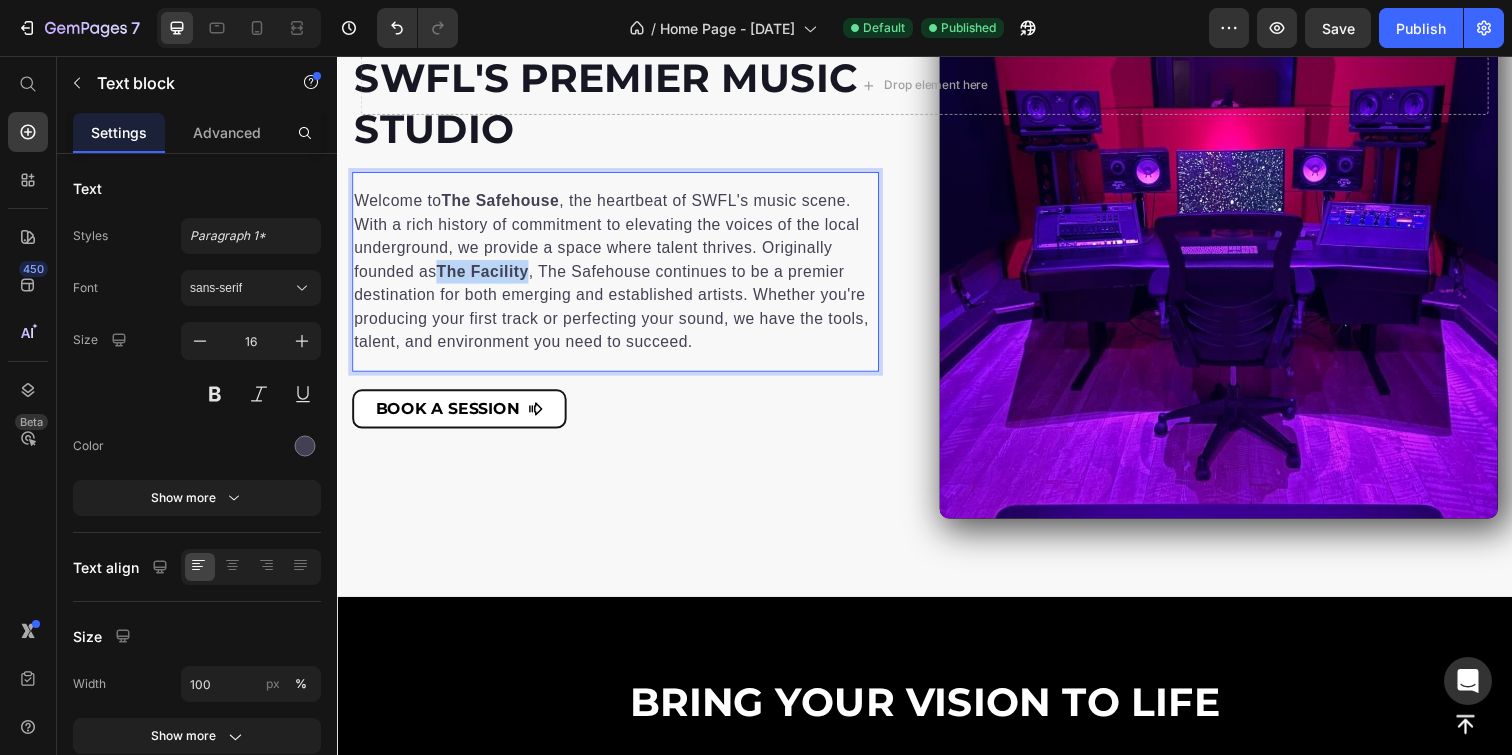 drag, startPoint x: 534, startPoint y: 360, endPoint x: 447, endPoint y: 356, distance: 87.0919 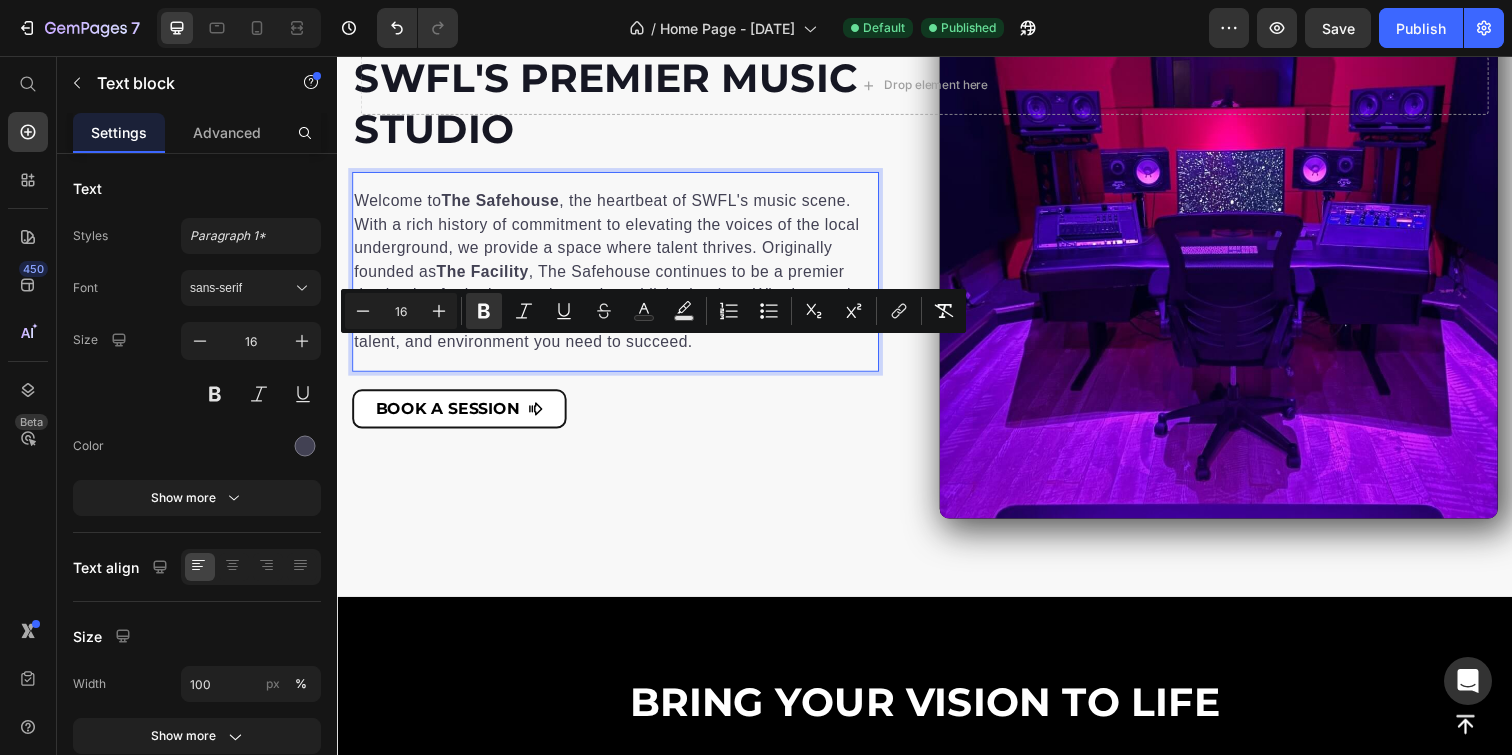 click on "Welcome to  The Safehouse , the heartbeat of SWFL's music scene. With a rich history of commitment to elevating the voices of the local underground, we provide a space where talent thrives. Originally founded as  The Facility , The Safehouse continues to be a premier destination for both emerging and established artists. Whether you're producing your first track or perfecting your sound, we have the tools, talent, and environment you need to succeed." at bounding box center [621, 276] 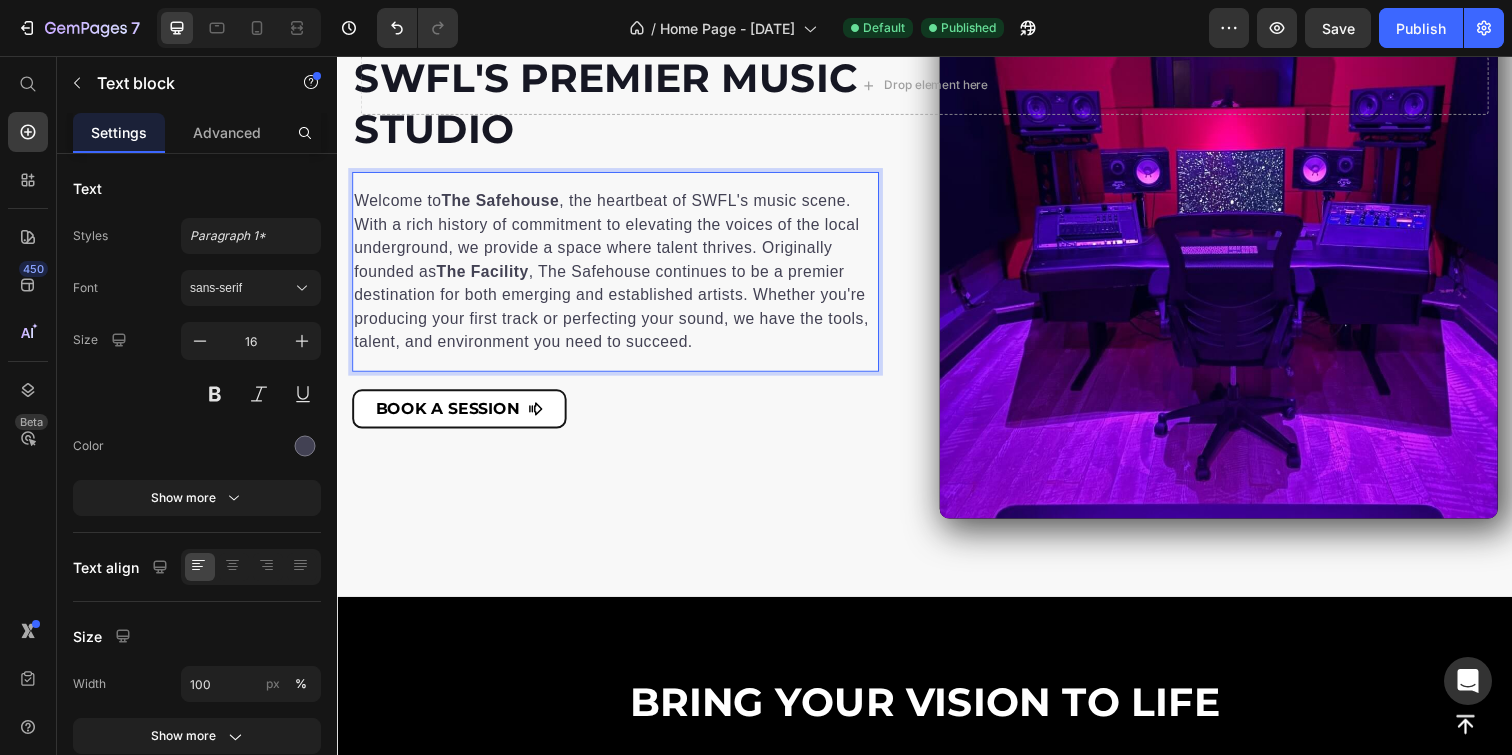 click on "Welcome to  The Safehouse , the heartbeat of SWFL's music scene. With a rich history of commitment to elevating the voices of the local underground, we provide a space where talent thrives. Originally founded as  The Facility , The Safehouse continues to be a premier destination for both emerging and established artists. Whether you're producing your first track or perfecting your sound, we have the tools, talent, and environment you need to succeed." at bounding box center (621, 276) 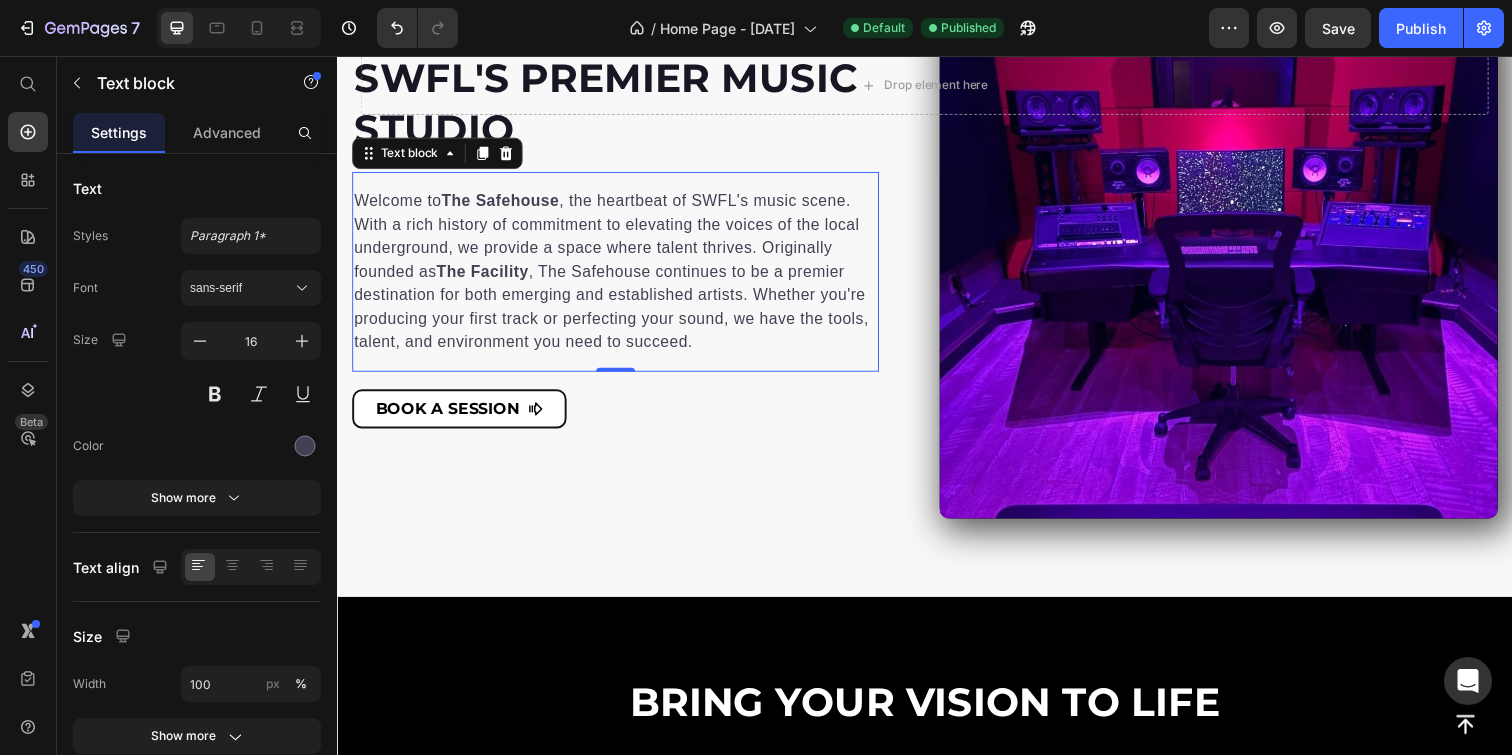 click on "Welcome to  The Safehouse , the heartbeat of SWFL's music scene. With a rich history of commitment to elevating the voices of the local underground, we provide a space where talent thrives. Originally founded as  The Facility , The Safehouse continues to be a premier destination for both emerging and established artists. Whether you're producing your first track or perfecting your sound, we have the tools, talent, and environment you need to succeed." at bounding box center [621, 276] 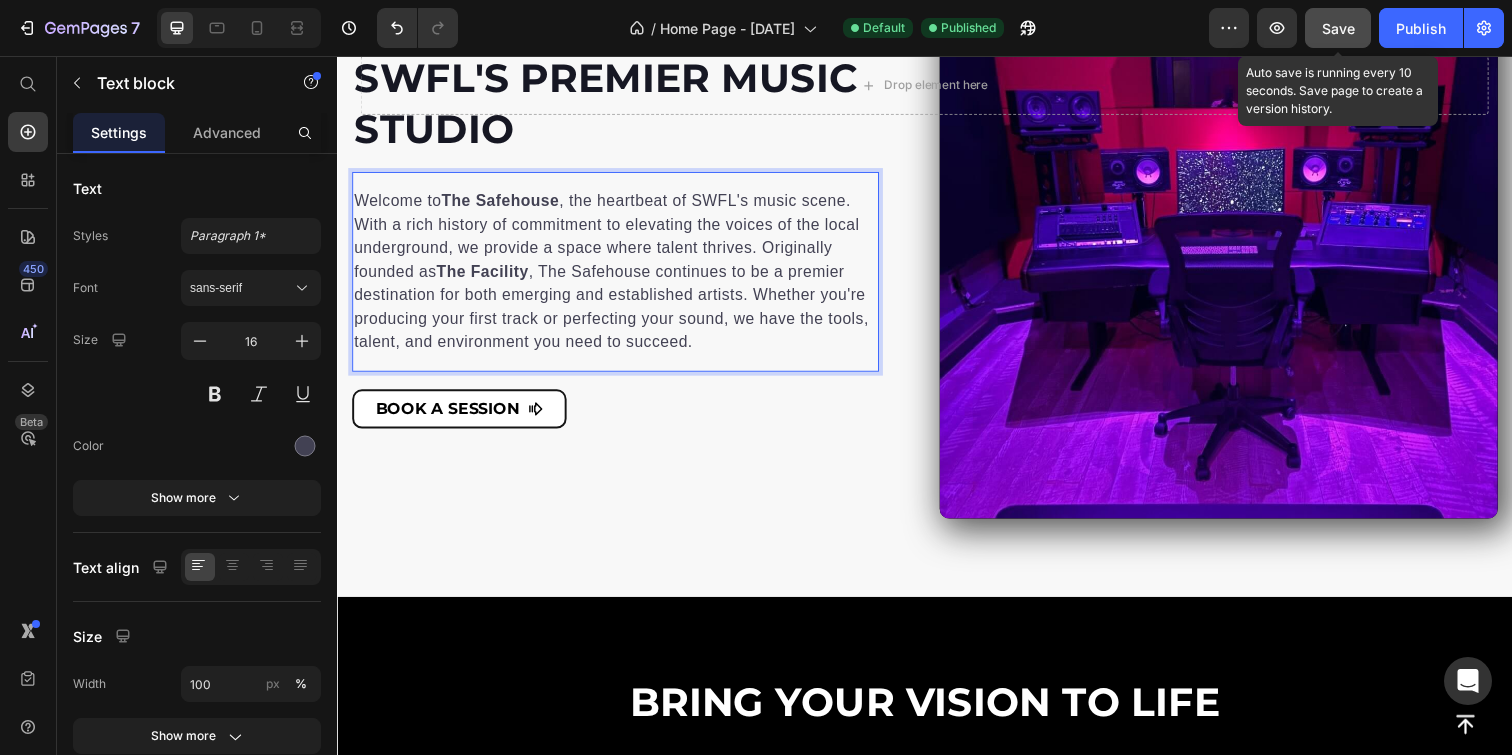 click on "Save" 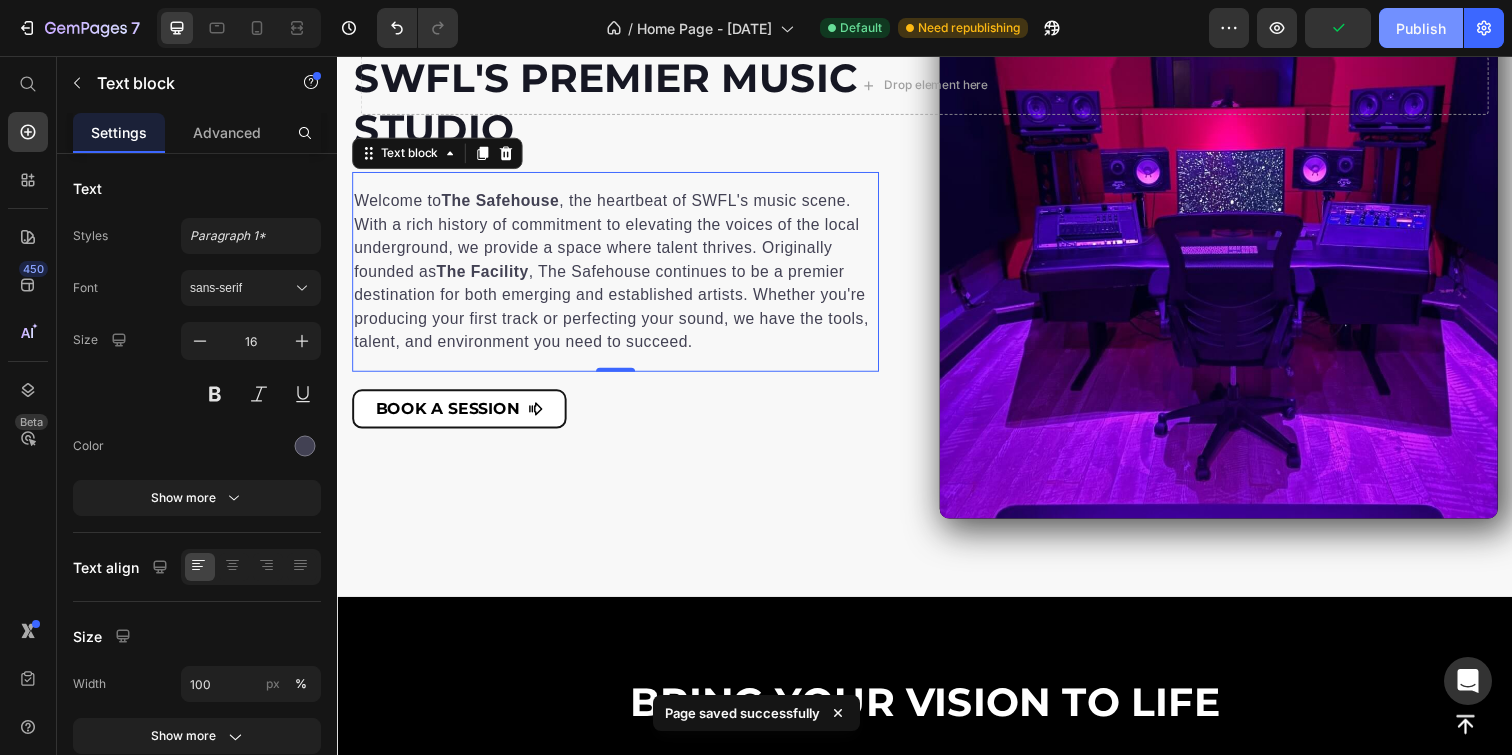 click on "Publish" at bounding box center (1421, 28) 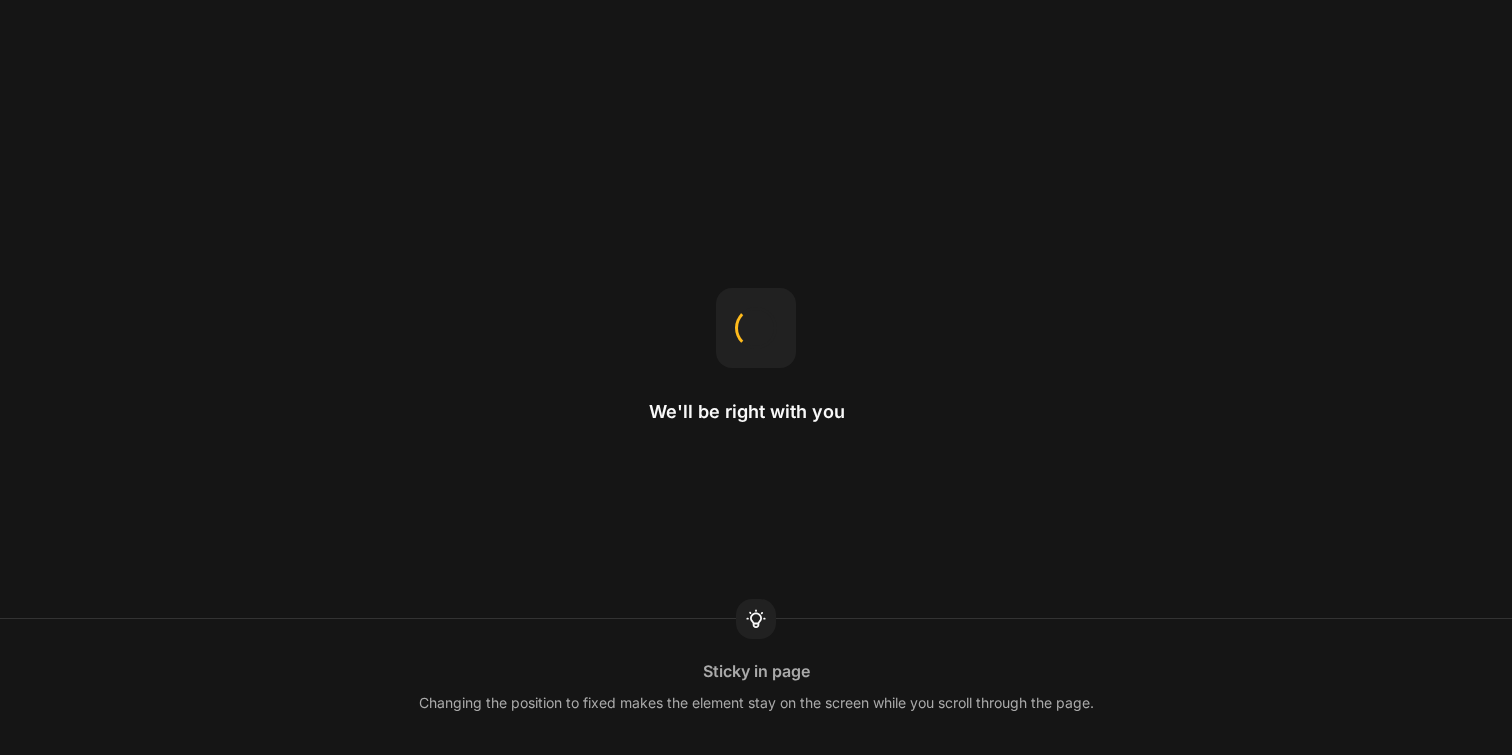 scroll, scrollTop: 0, scrollLeft: 0, axis: both 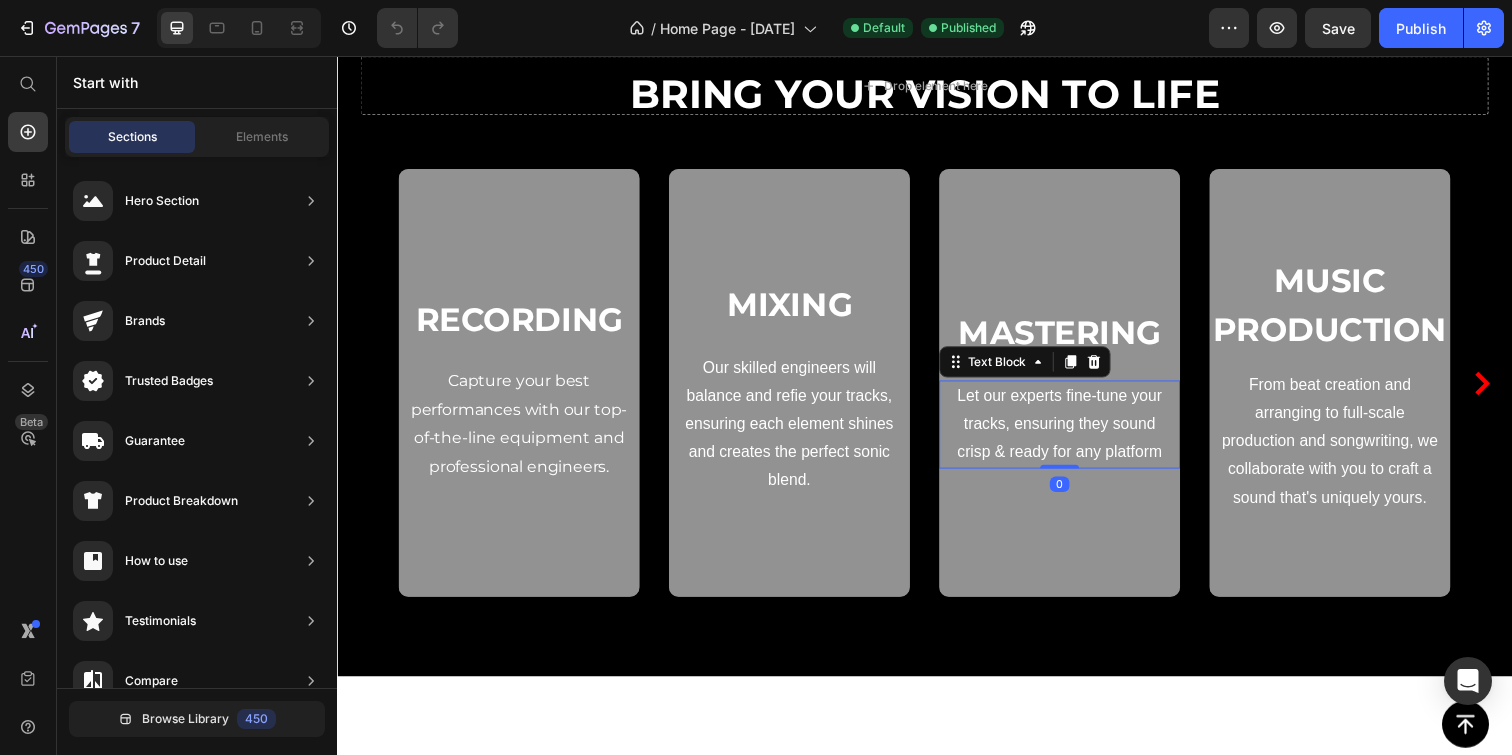 click on "Let our experts fine-tune your tracks, ensuring they sound crisp & ready for any platform" at bounding box center [1075, 432] 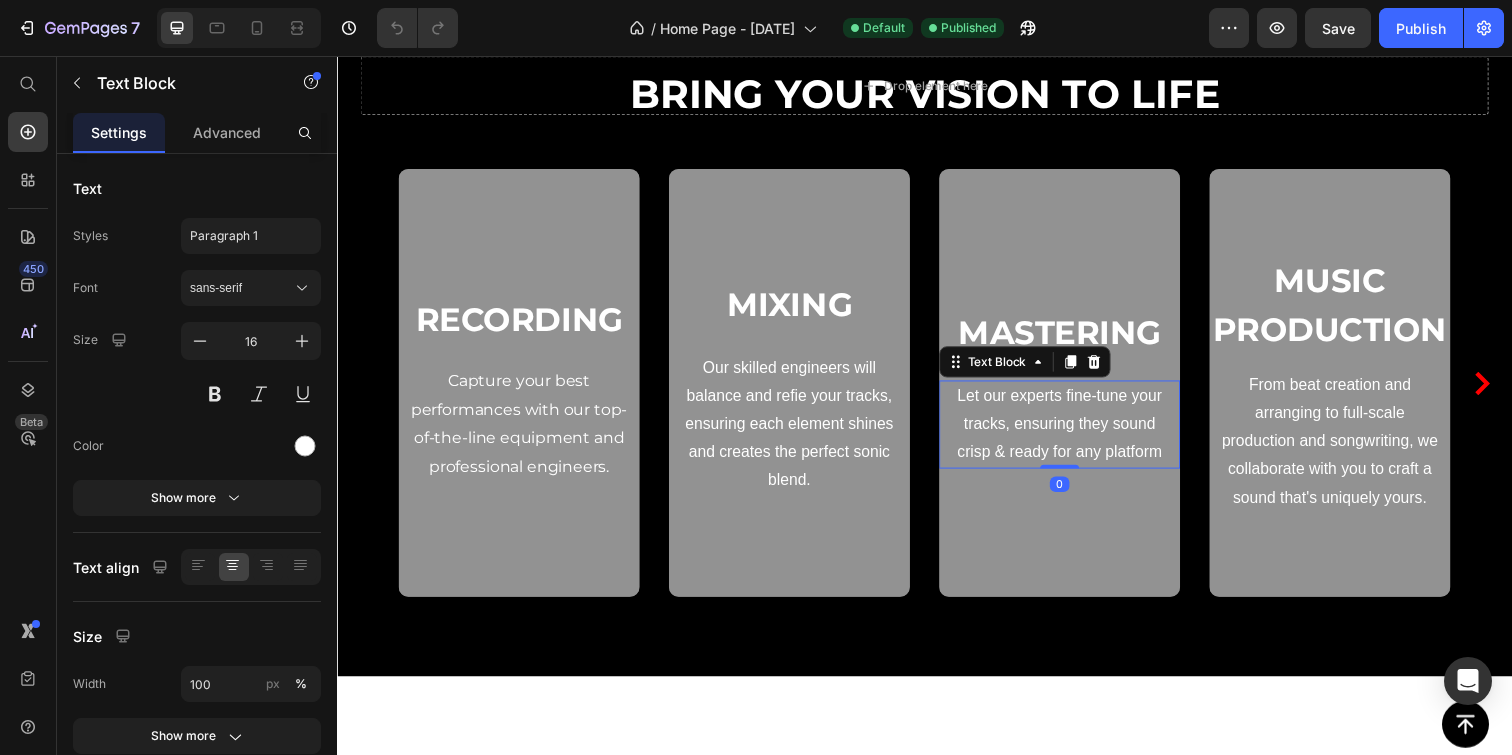 click on "Let our experts fine-tune your tracks, ensuring they sound crisp & ready for any platform" at bounding box center (1075, 432) 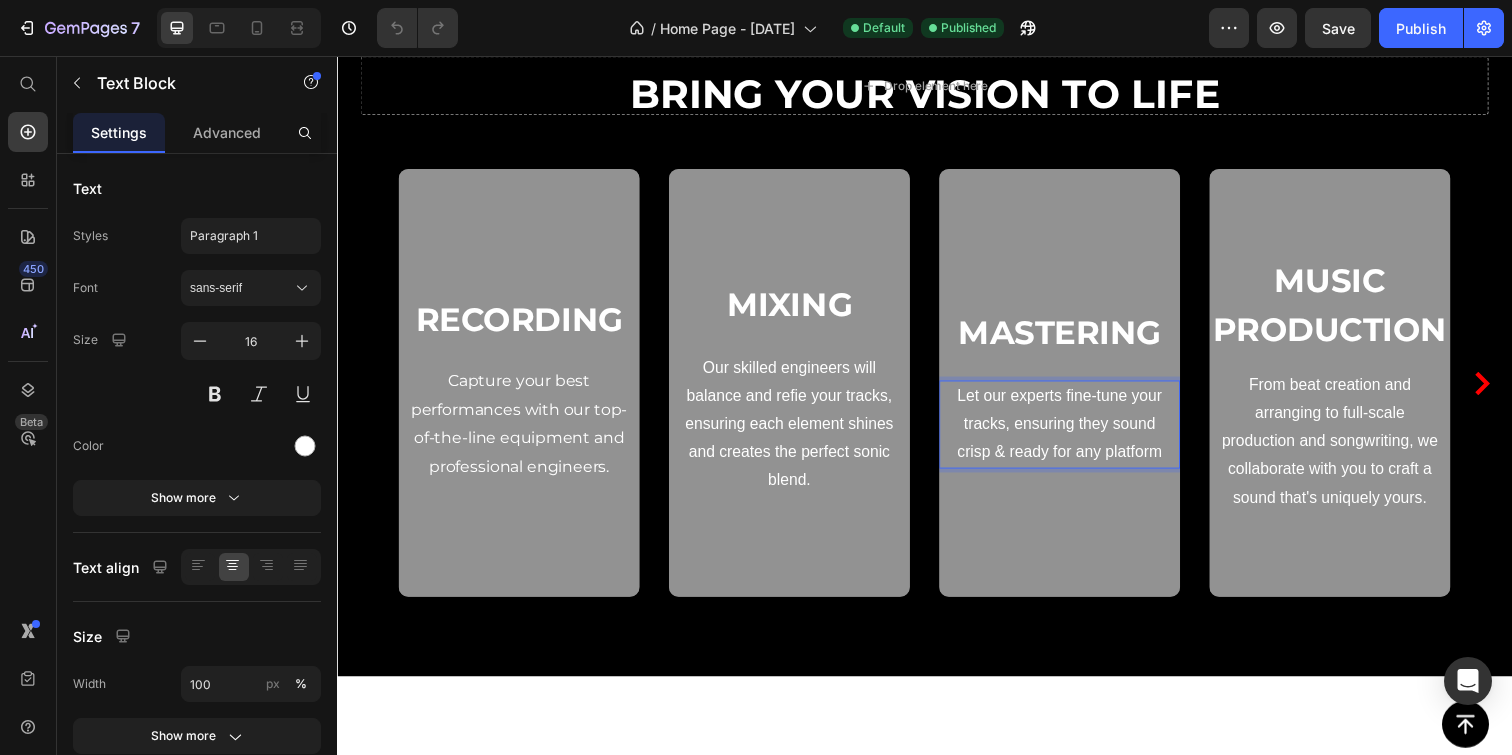 click on "Let our experts fine-tune your tracks, ensuring they sound crisp & ready for any platform" at bounding box center (1075, 432) 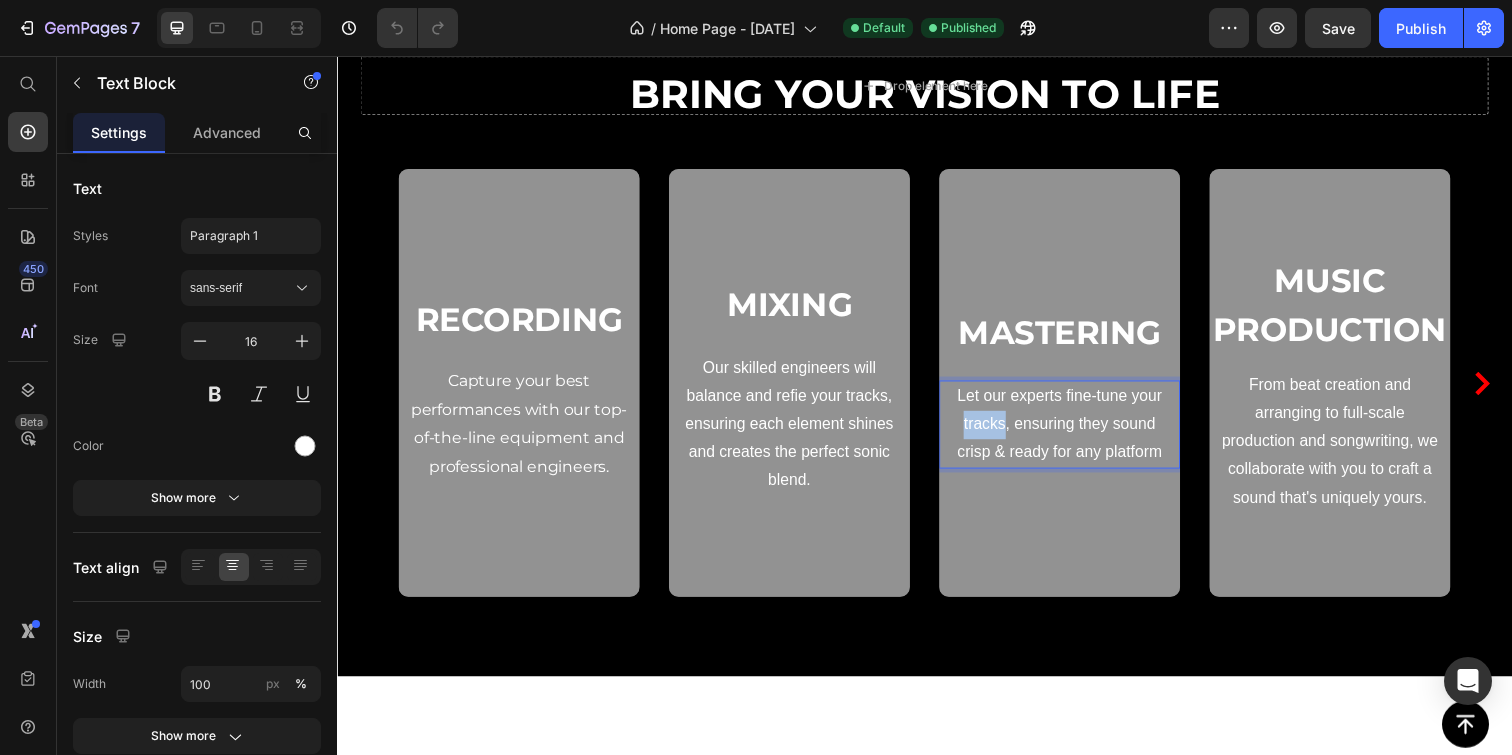 click on "Let our experts fine-tune your tracks, ensuring they sound crisp & ready for any platform" at bounding box center [1075, 432] 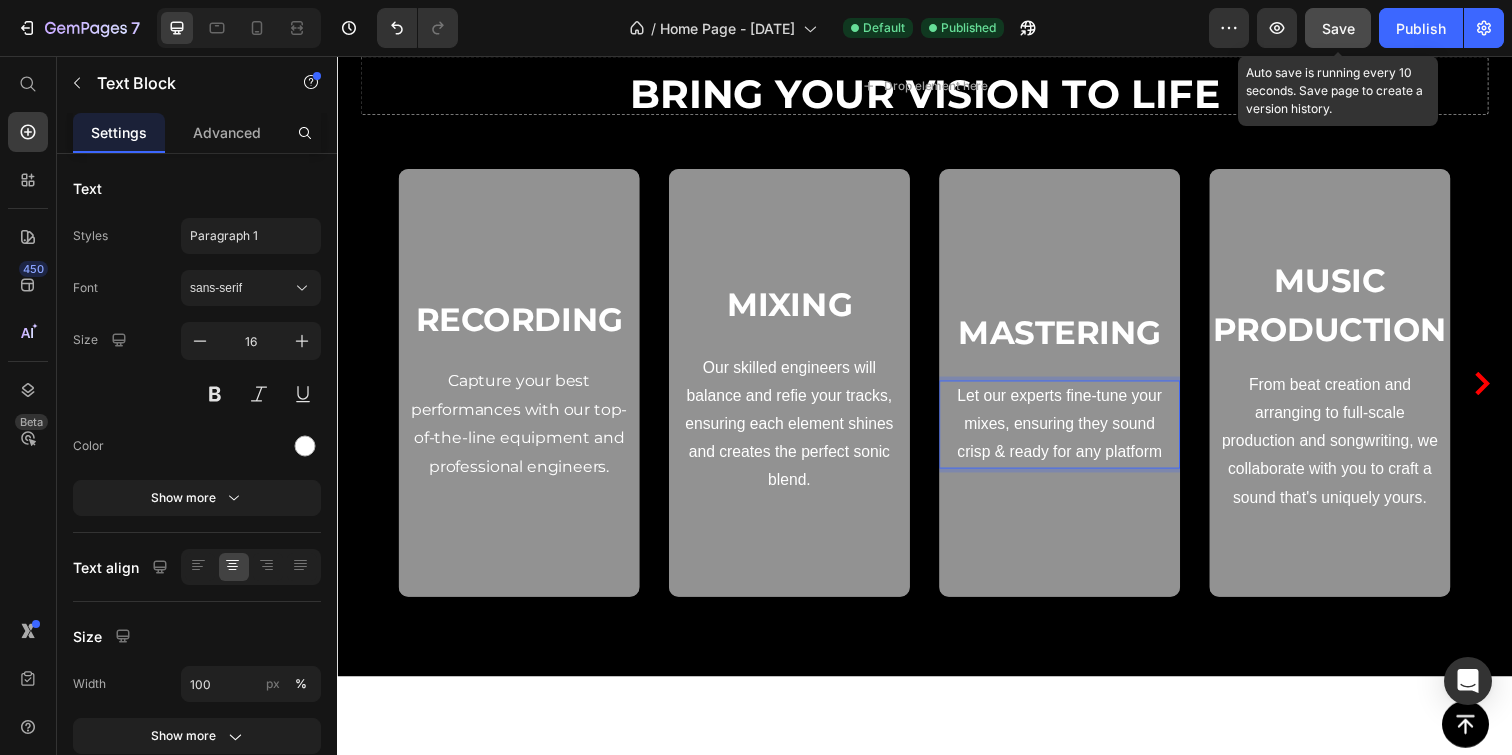 click on "Save" 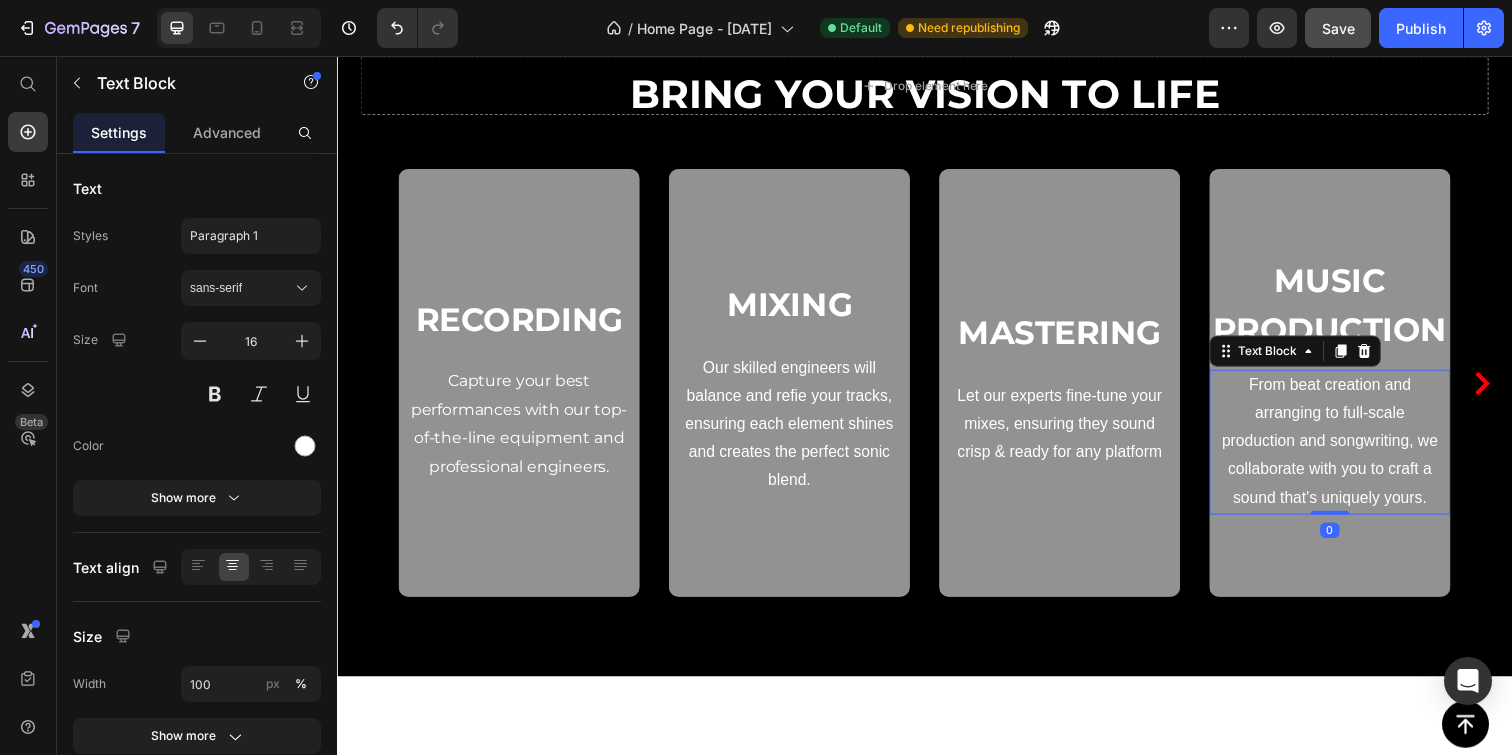 click on "From beat creation and arranging to full-scale production and songwriting, we collaborate with you to craft a sound that's uniquely yours." at bounding box center (1351, 450) 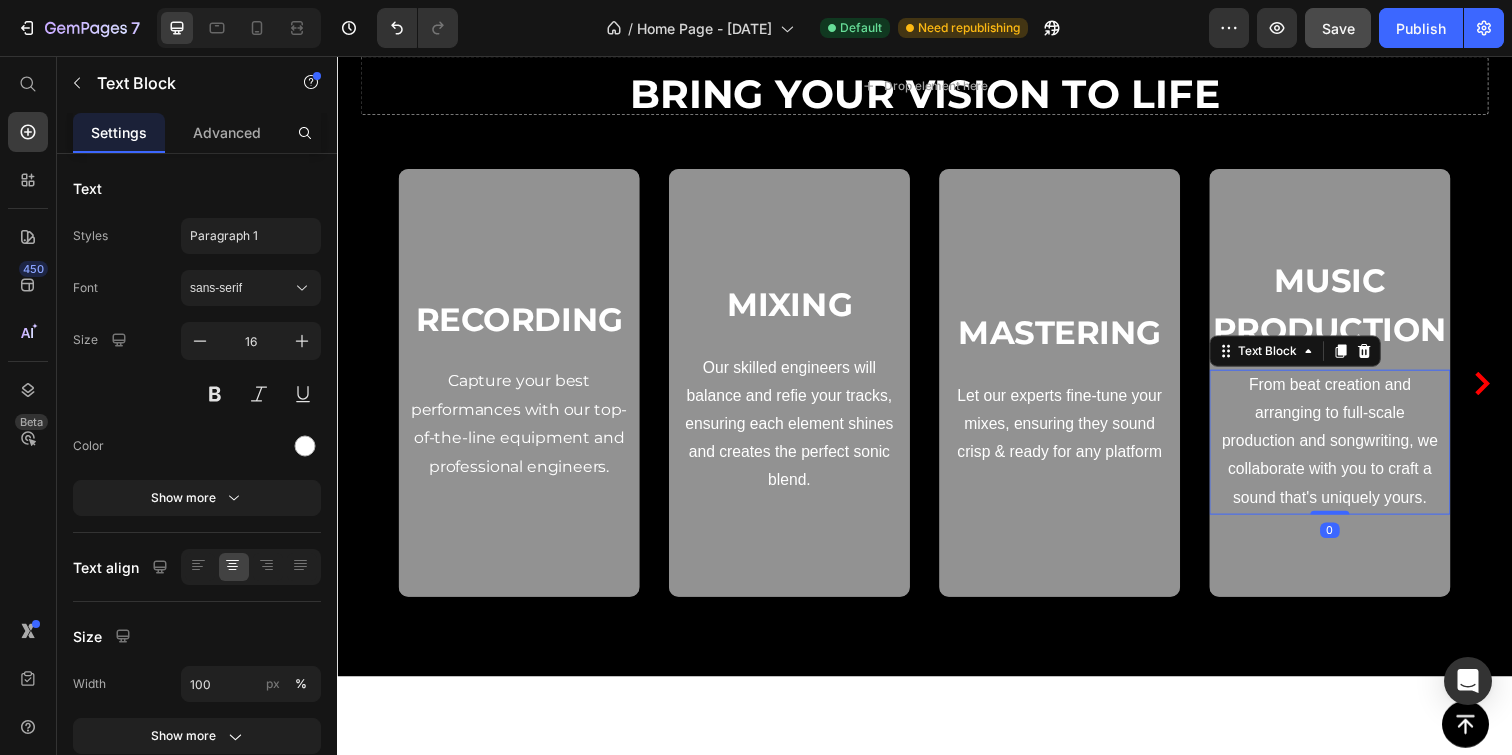 click on "From beat creation and arranging to full-scale production and songwriting, we collaborate with you to craft a sound that's uniquely yours." at bounding box center (1351, 450) 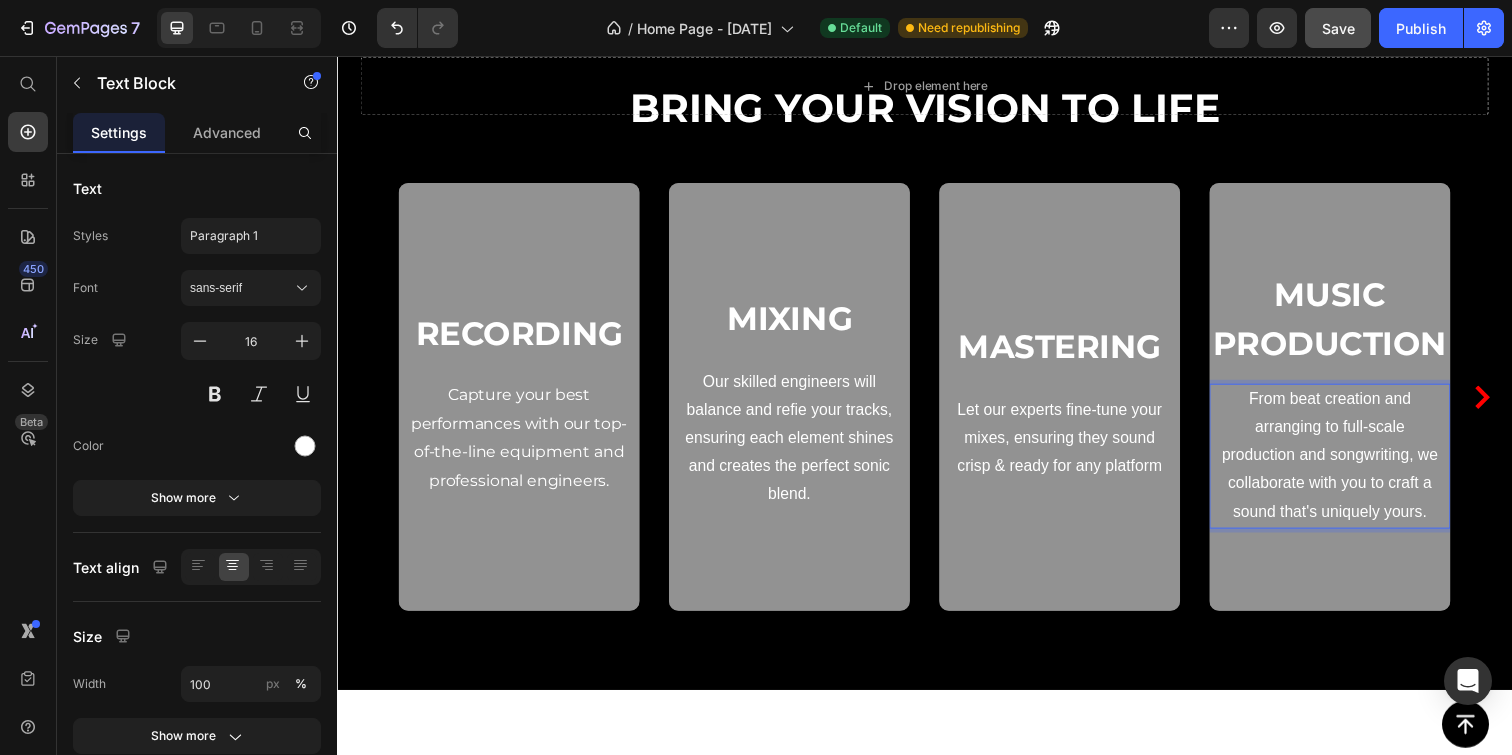 scroll, scrollTop: 1807, scrollLeft: 0, axis: vertical 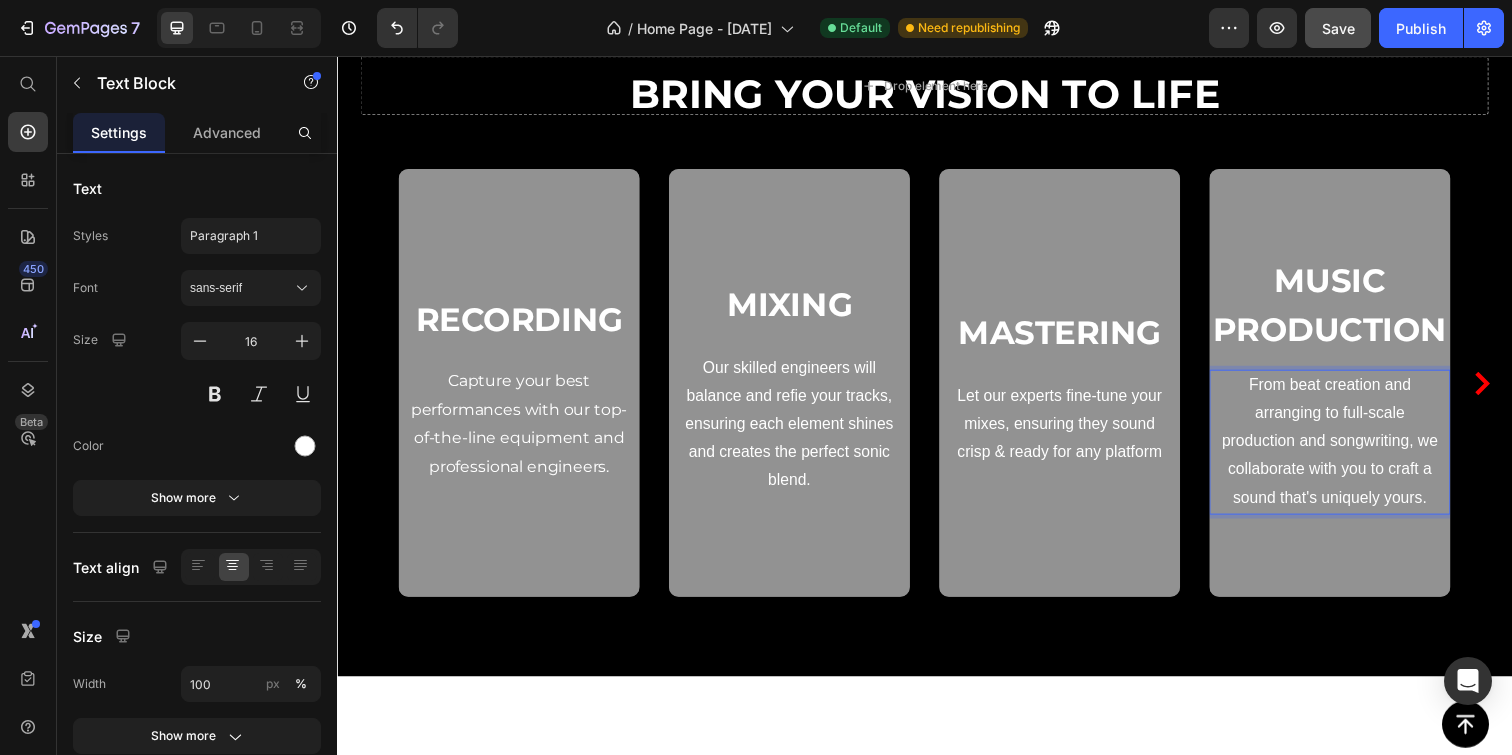 click on "From beat creation and arranging to full-scale production and songwriting, we collaborate with you to craft a sound that's uniquely yours." at bounding box center [1351, 450] 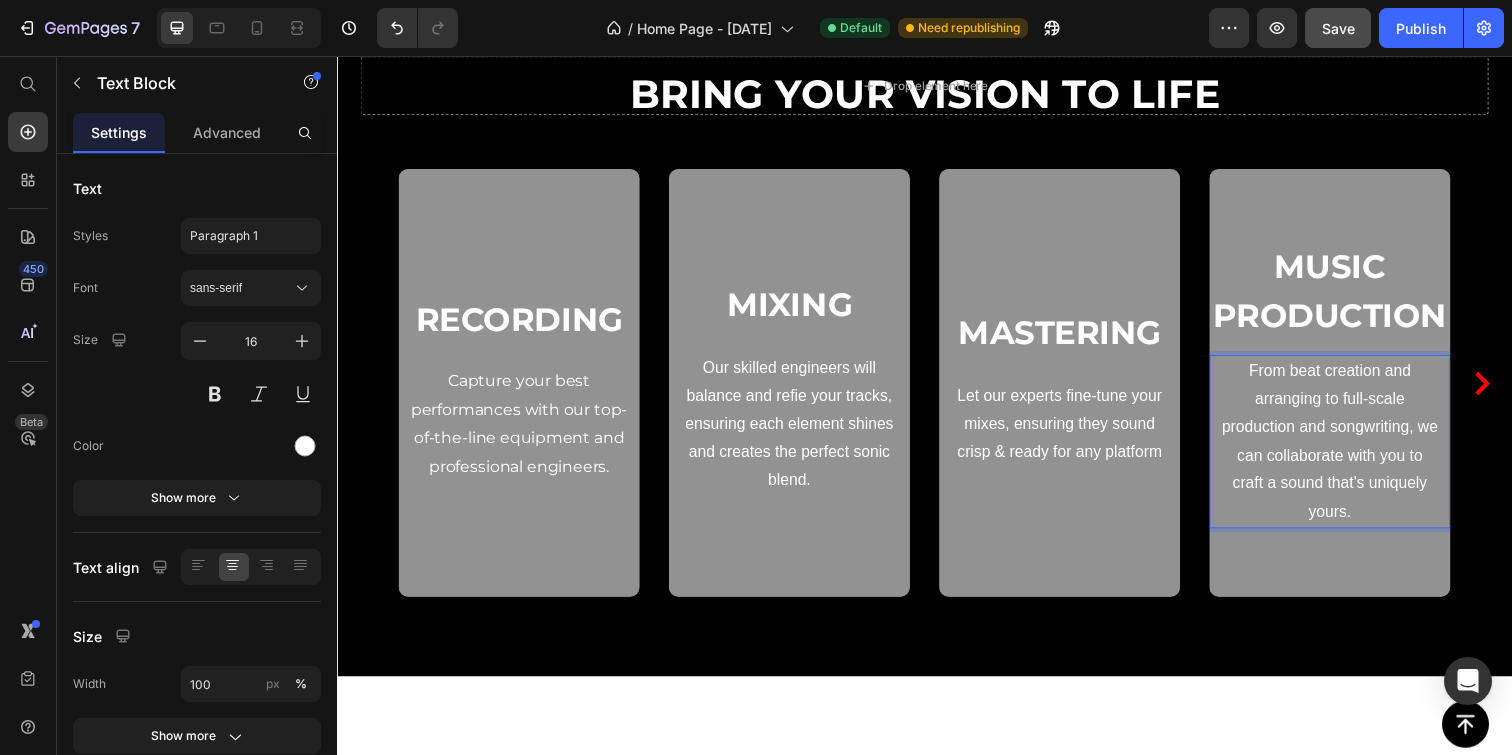 scroll, scrollTop: 1793, scrollLeft: 0, axis: vertical 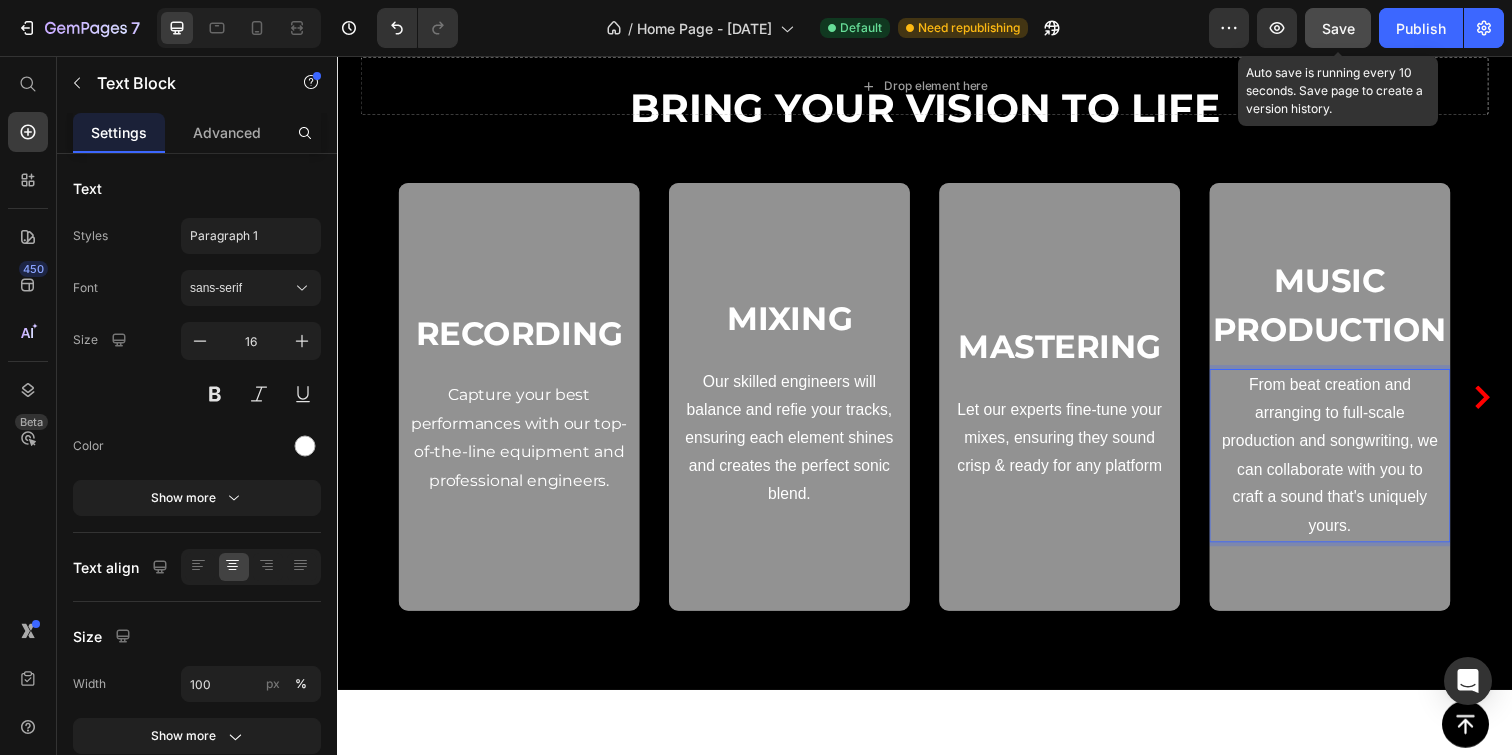 click on "Save" at bounding box center (1338, 28) 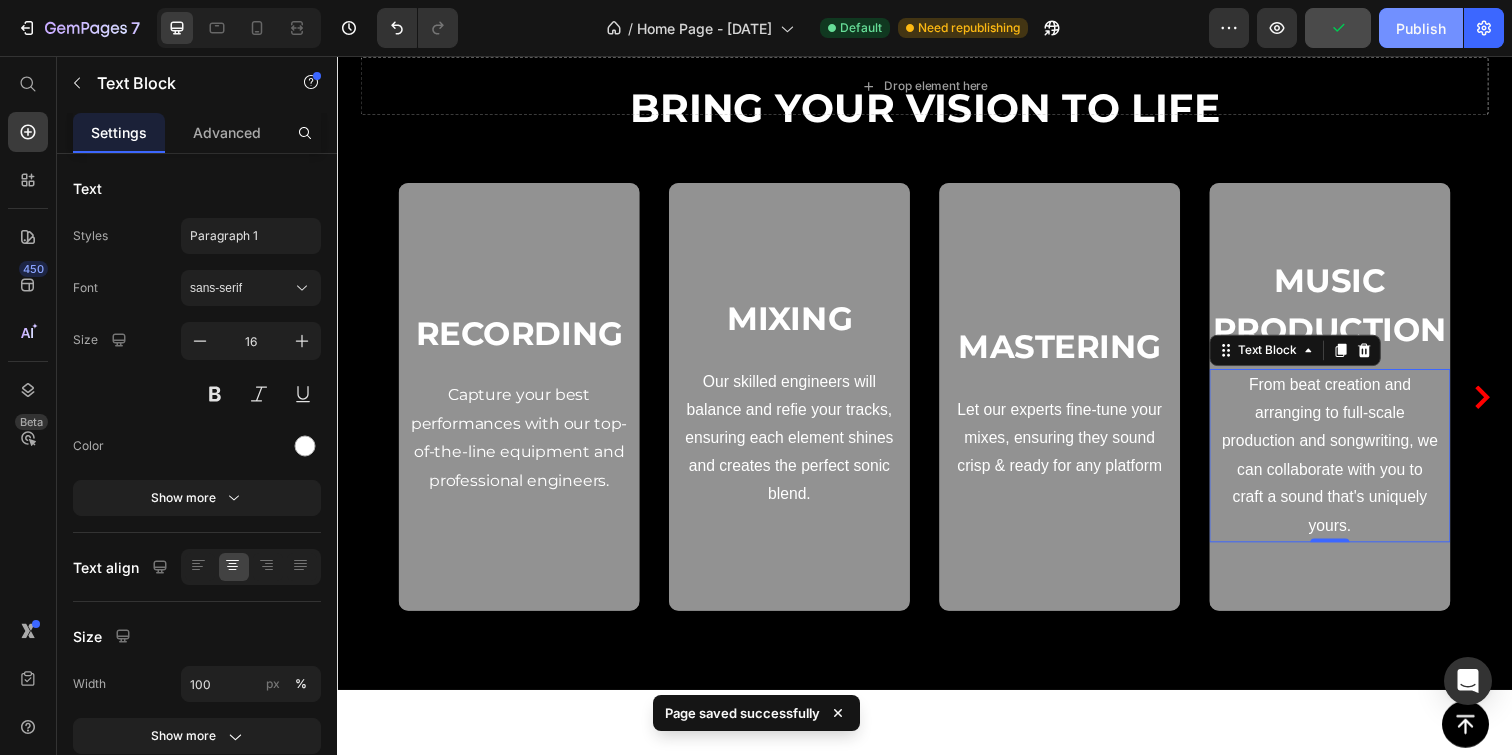 click on "Publish" at bounding box center [1421, 28] 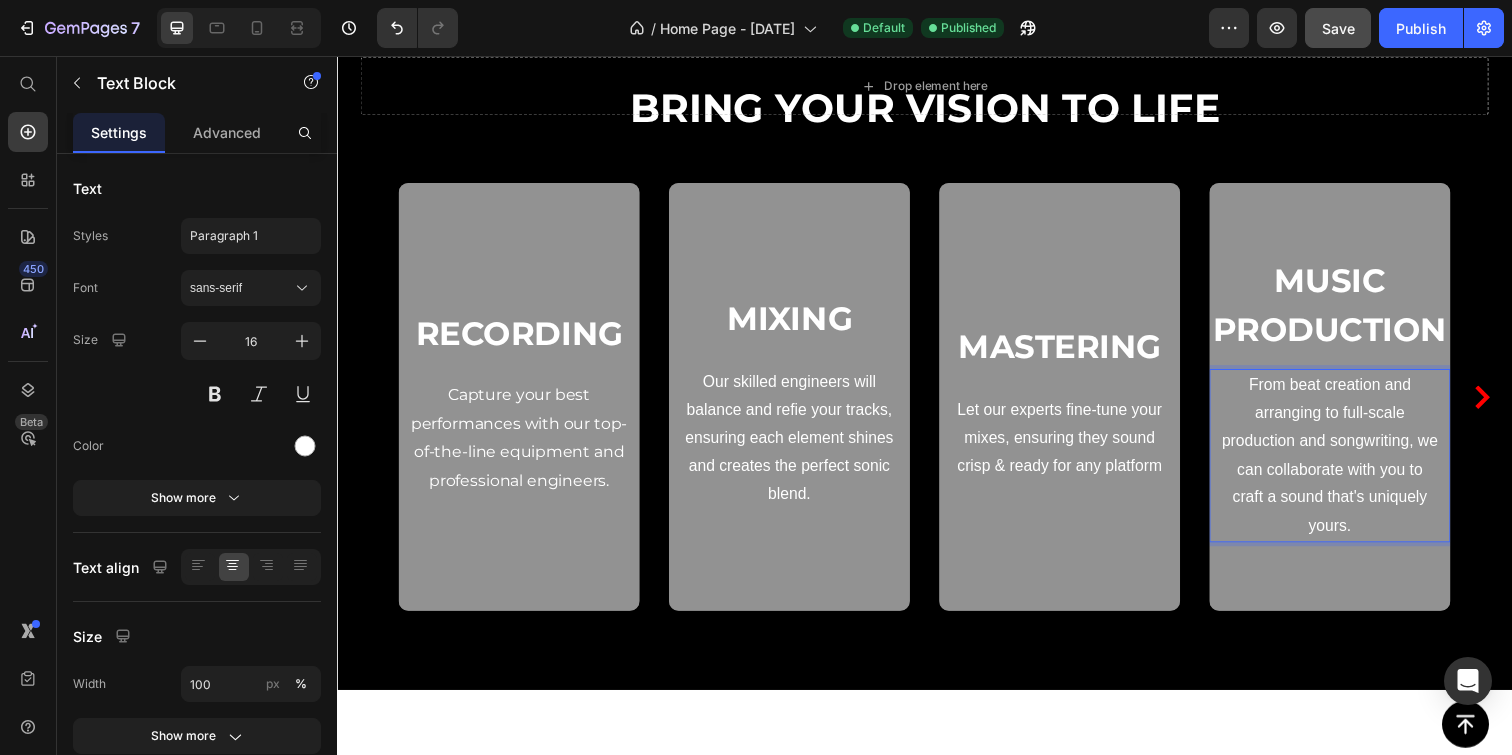 click on "From beat creation and arranging to full-scale production and songwriting, we can collaborate with you to craft a sound that's uniquely yours." at bounding box center [1351, 463] 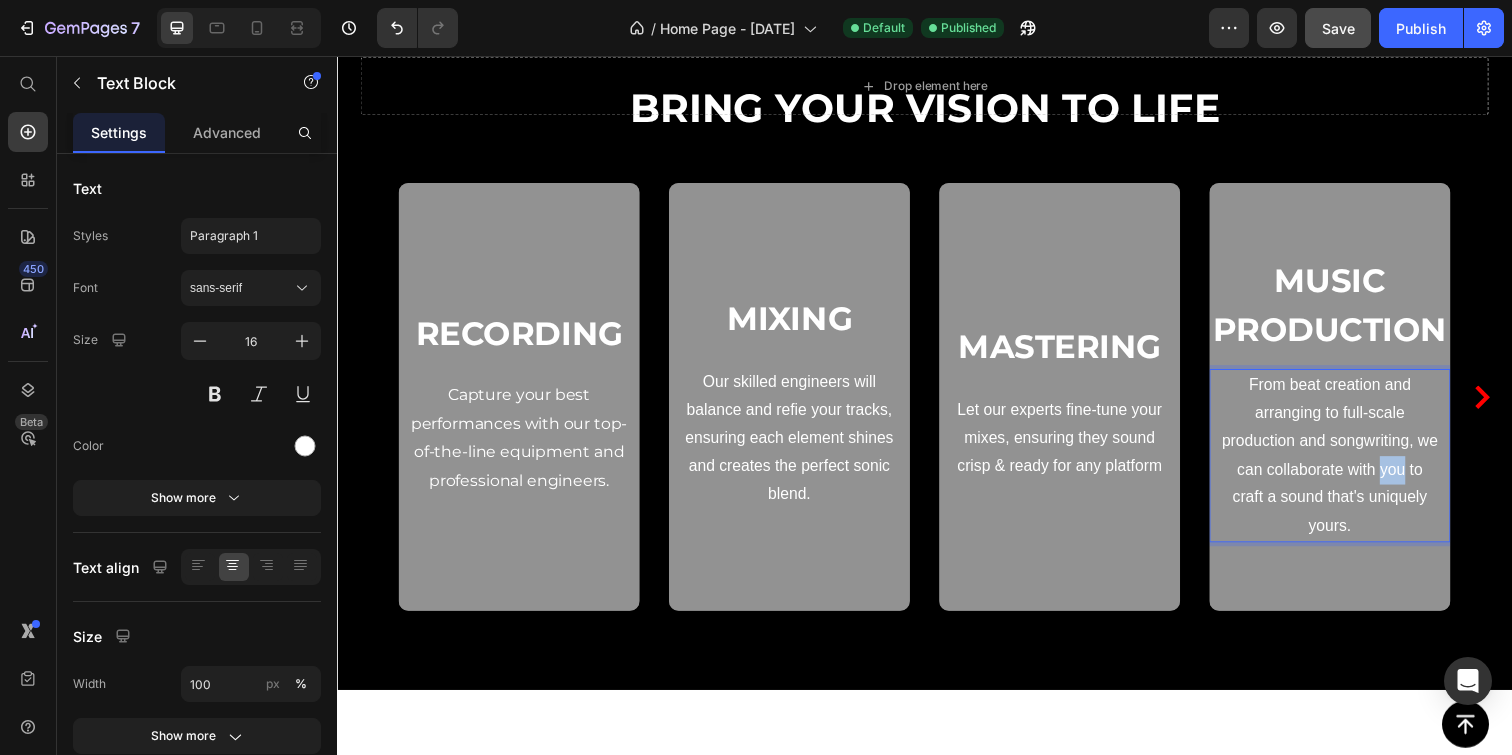 click on "From beat creation and arranging to full-scale production and songwriting, we can collaborate with you to craft a sound that's uniquely yours." at bounding box center (1351, 463) 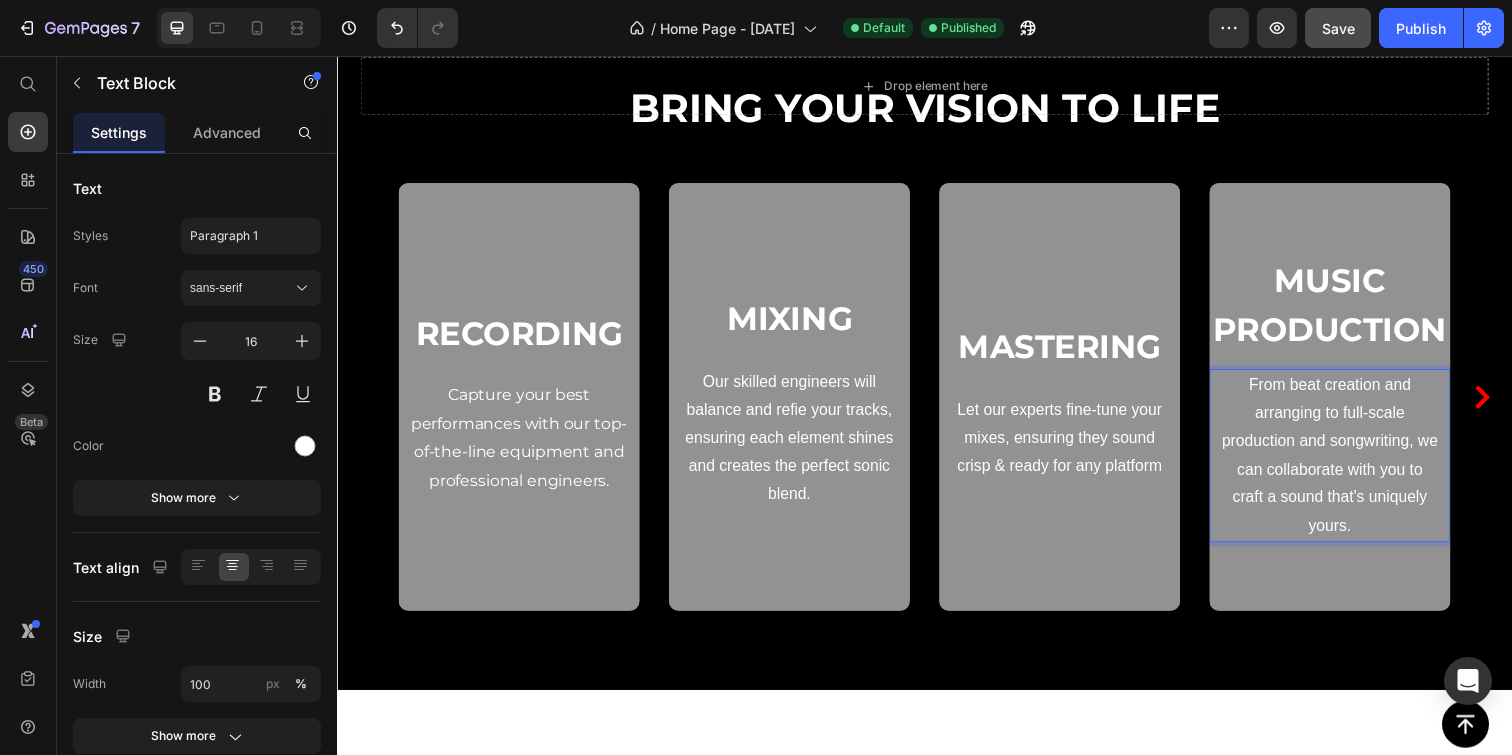 click on "From beat creation and arranging to full-scale production and songwriting, we can collaborate with you to craft a sound that's uniquely yours." at bounding box center [1351, 463] 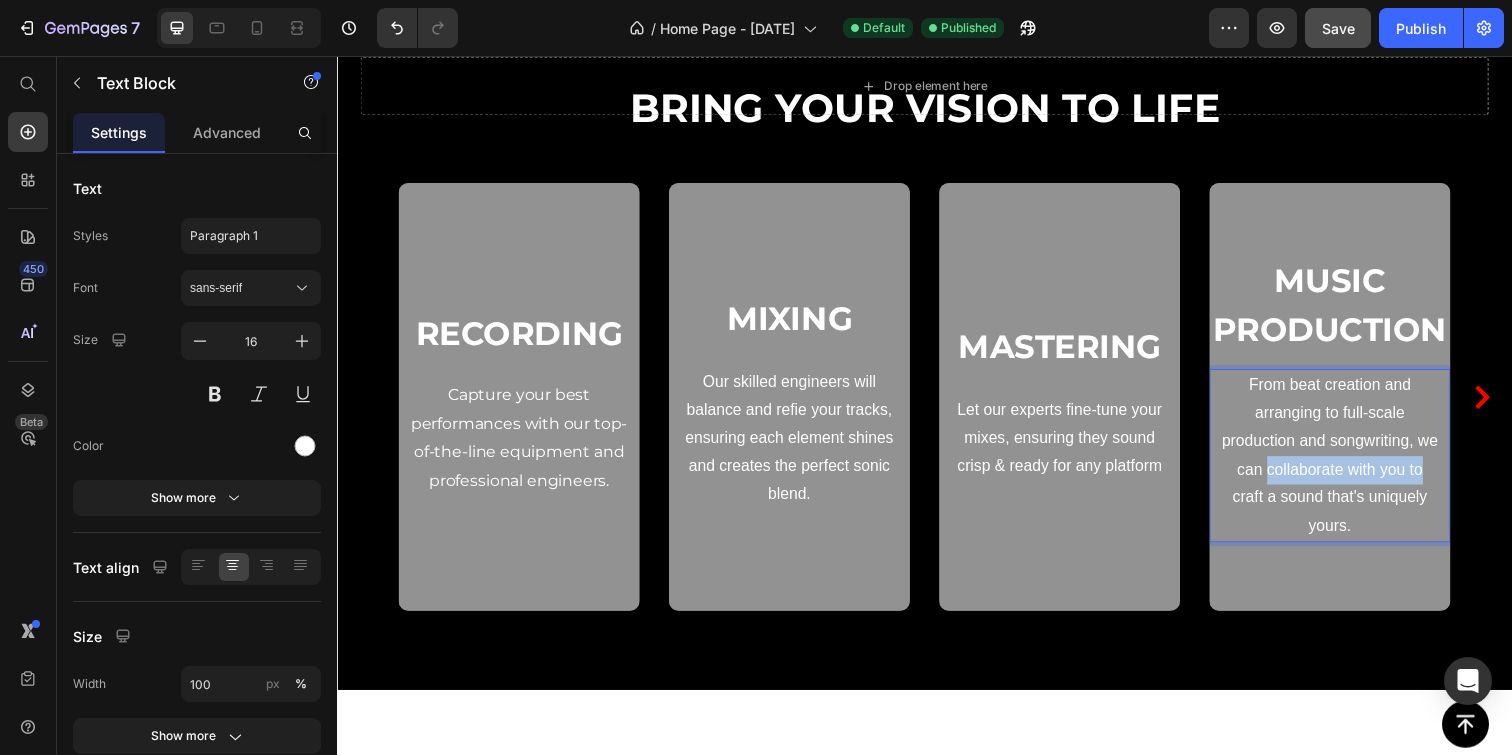 drag, startPoint x: 1289, startPoint y: 480, endPoint x: 1443, endPoint y: 485, distance: 154.08115 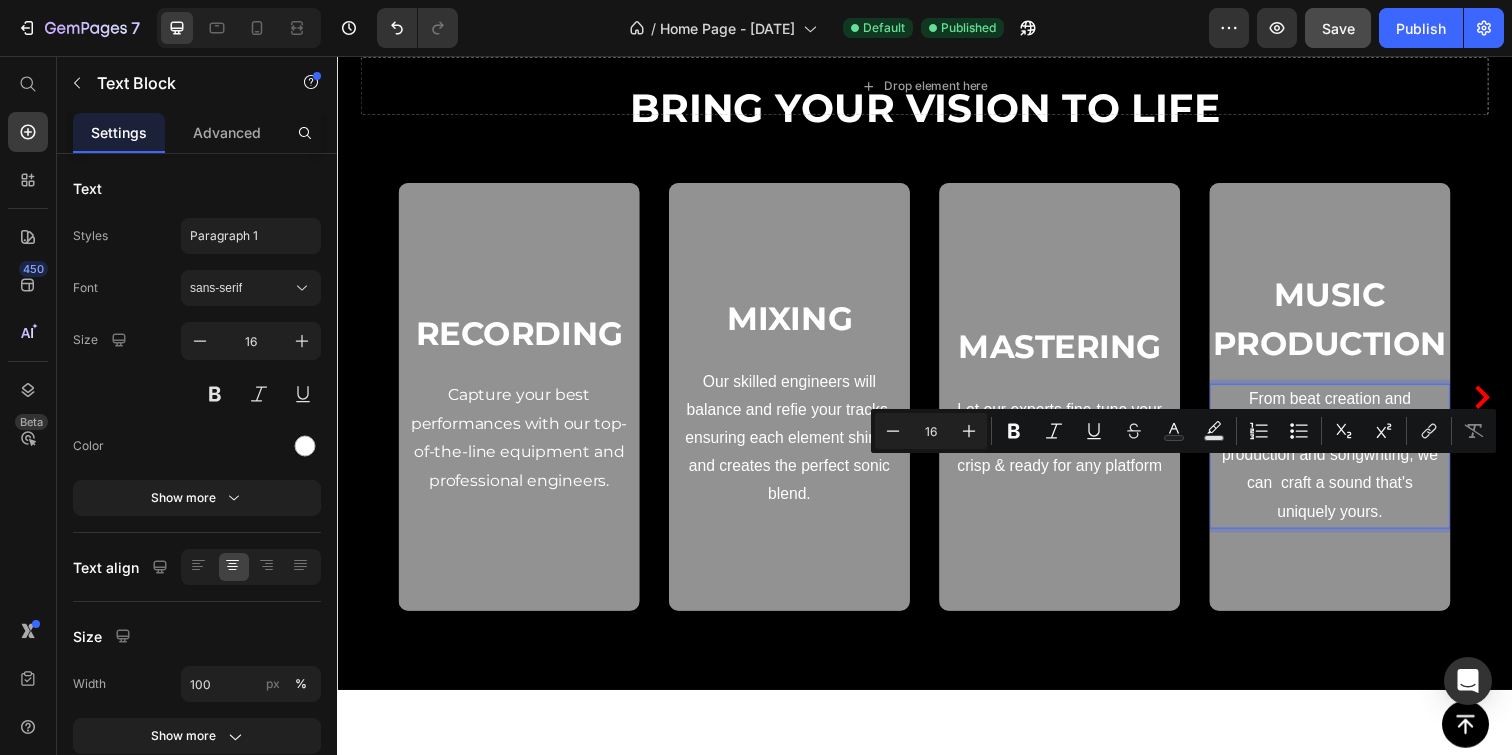 scroll, scrollTop: 1807, scrollLeft: 0, axis: vertical 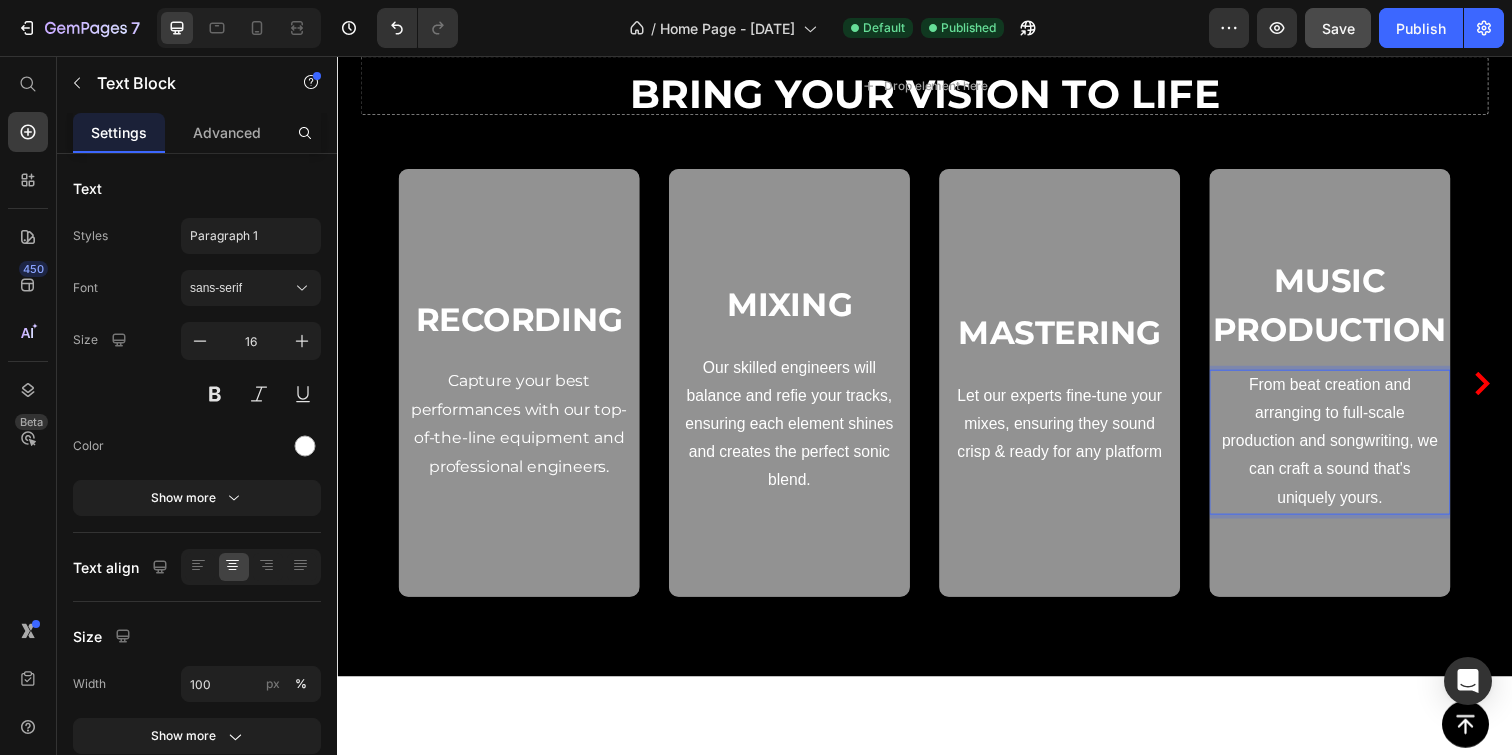 click on "From beat creation and arranging to full-scale production and songwriting, we can craft a sound that's uniquely yours." at bounding box center (1351, 450) 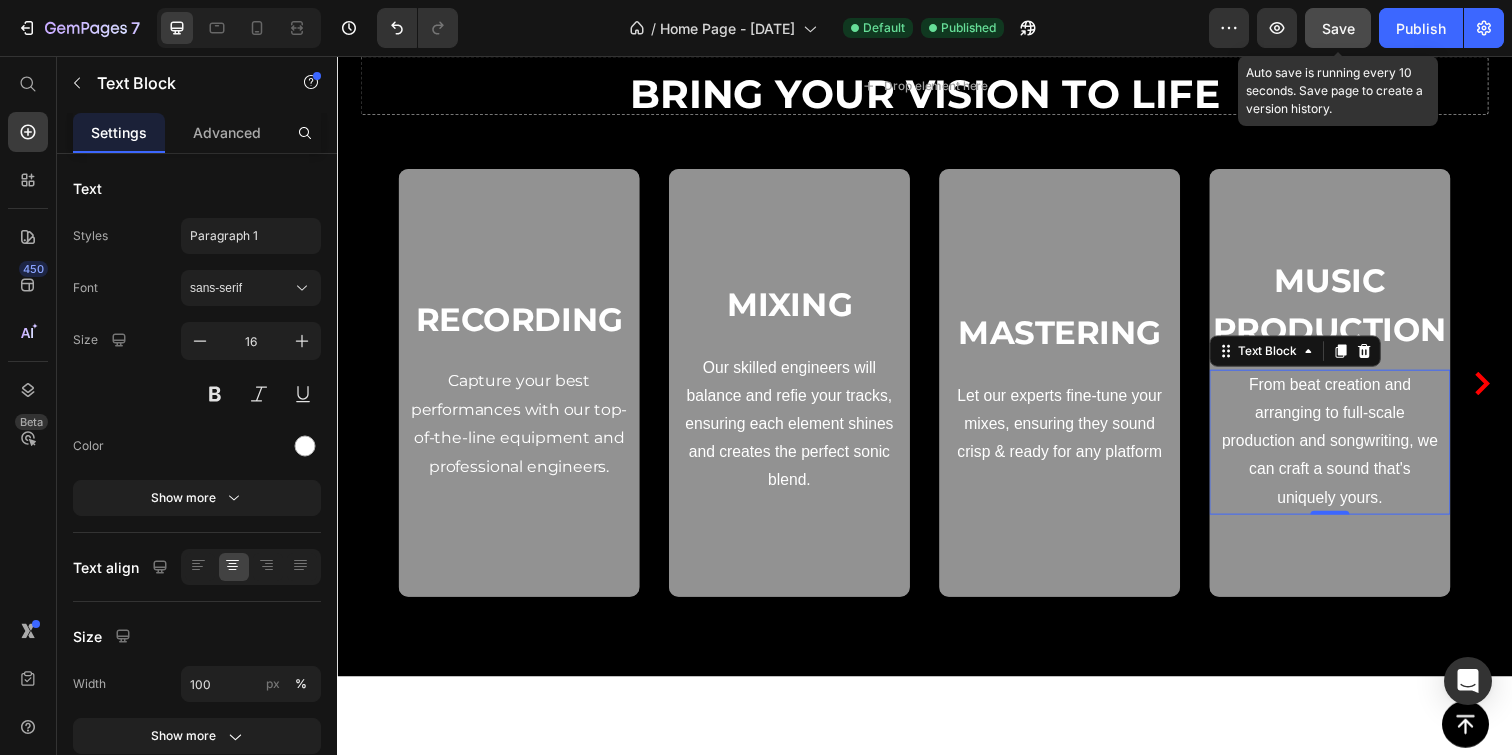 click on "Save" at bounding box center [1338, 28] 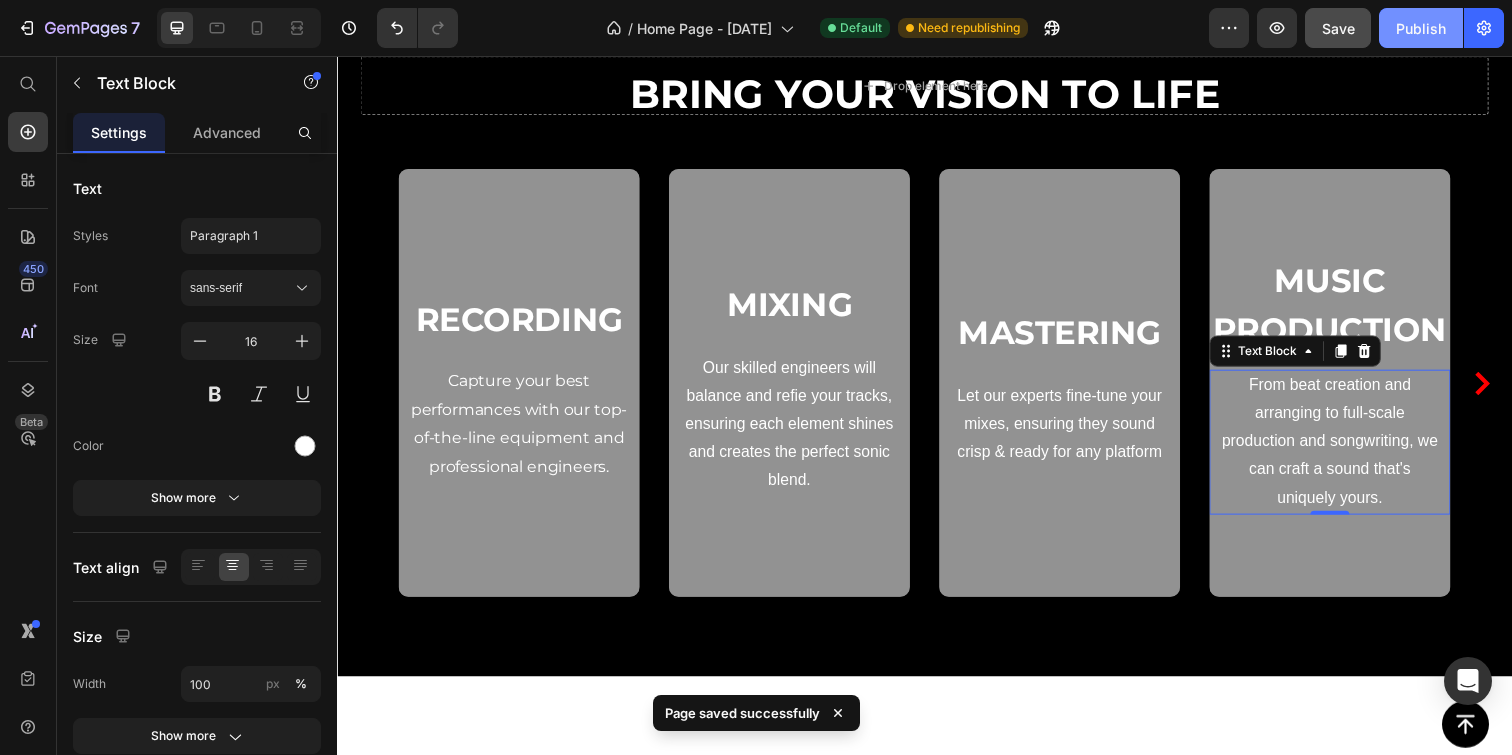 click on "Publish" at bounding box center (1421, 28) 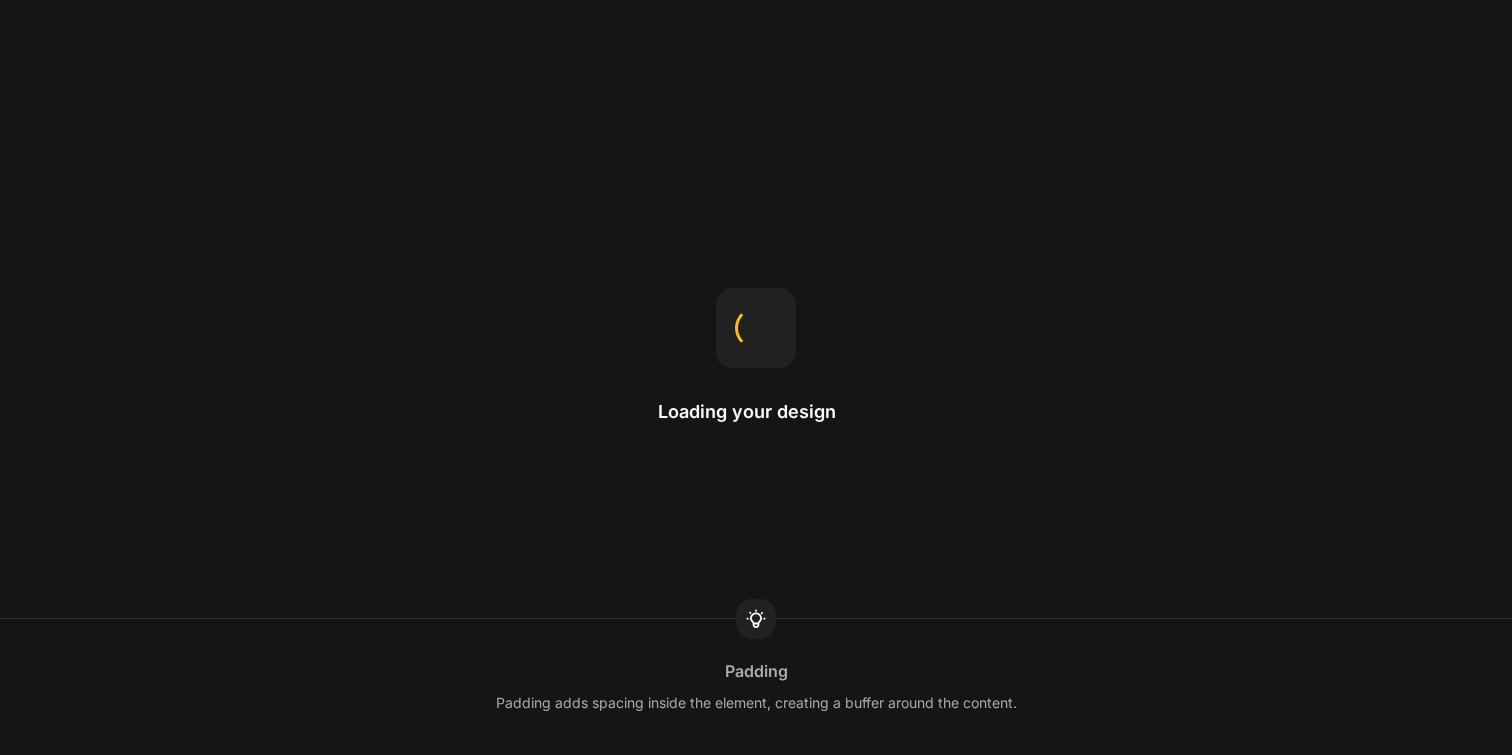 scroll, scrollTop: 0, scrollLeft: 0, axis: both 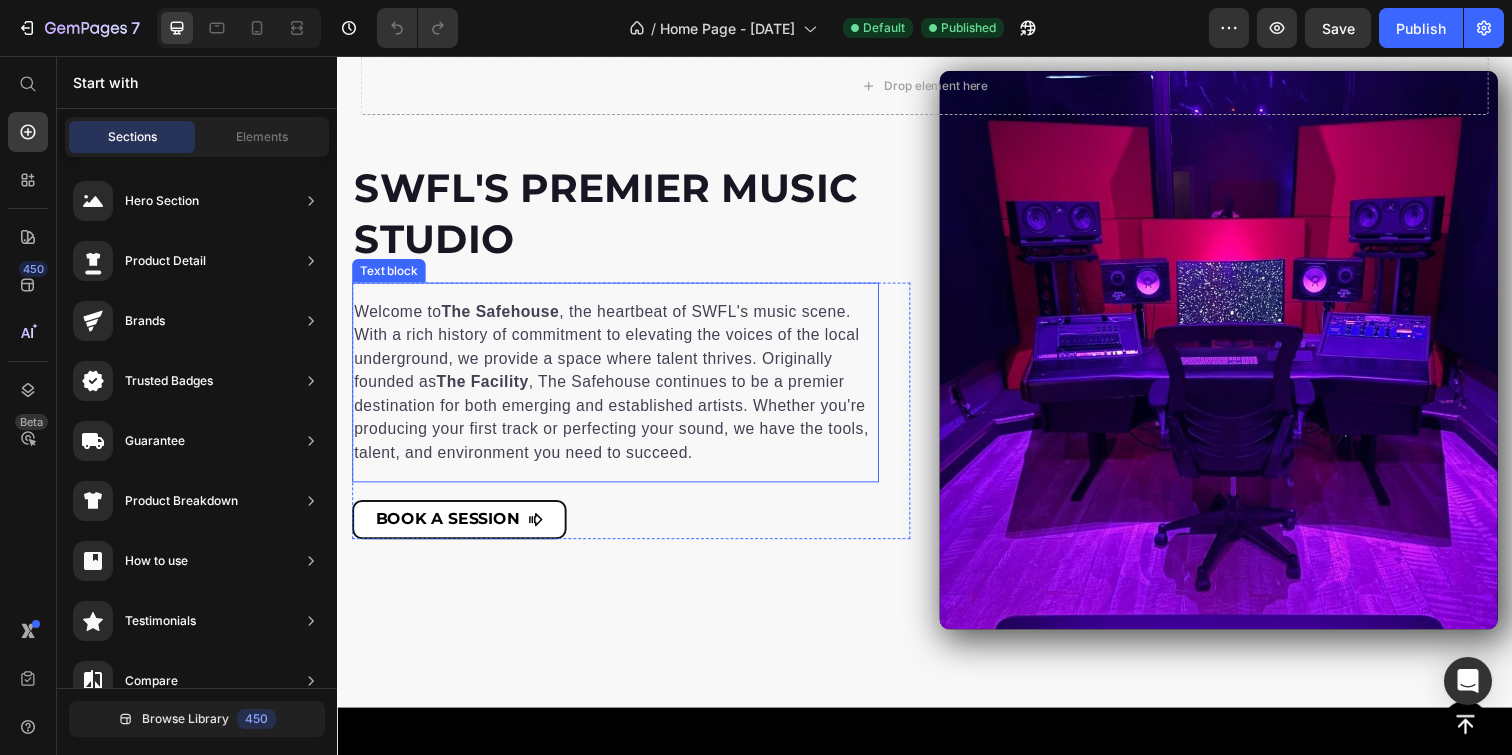click on "Welcome to The Safehouse , the heartbeat of SWFL's music scene. With a rich history of commitment to elevating the voices of the local underground, we provide a space where talent thrives. Originally founded as The Facility , The Safehouse continues to be a premier destination for both emerging and established artists. Whether you're producing your first track or perfecting your sound, we have the tools, talent, and environment you need to succeed." at bounding box center [621, 389] 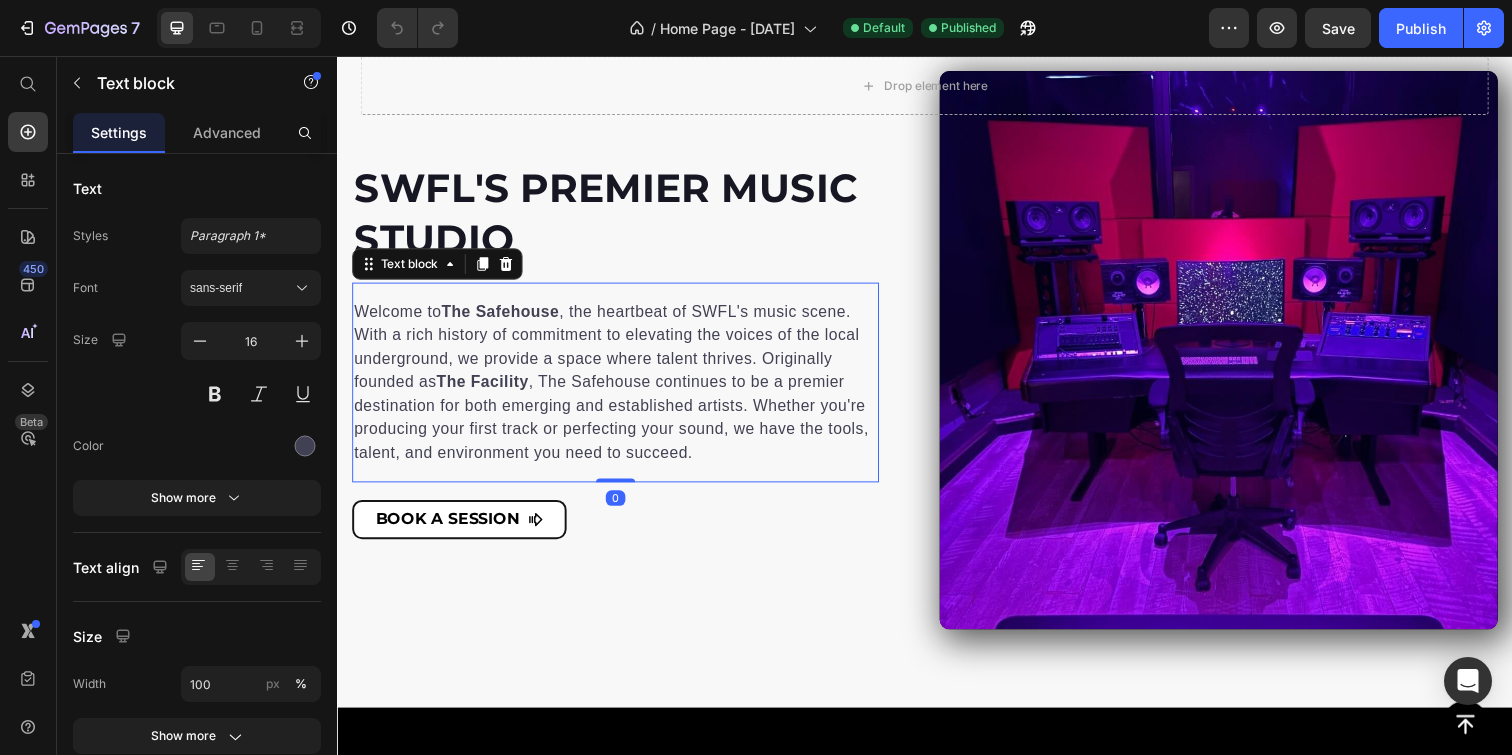 click on "Welcome to The Safehouse , the heartbeat of SWFL's music scene. With a rich history of commitment to elevating the voices of the local underground, we provide a space where talent thrives. Originally founded as The Facility , The Safehouse continues to be a premier destination for both emerging and established artists. Whether you're producing your first track or perfecting your sound, we have the tools, talent, and environment you need to succeed." at bounding box center [621, 389] 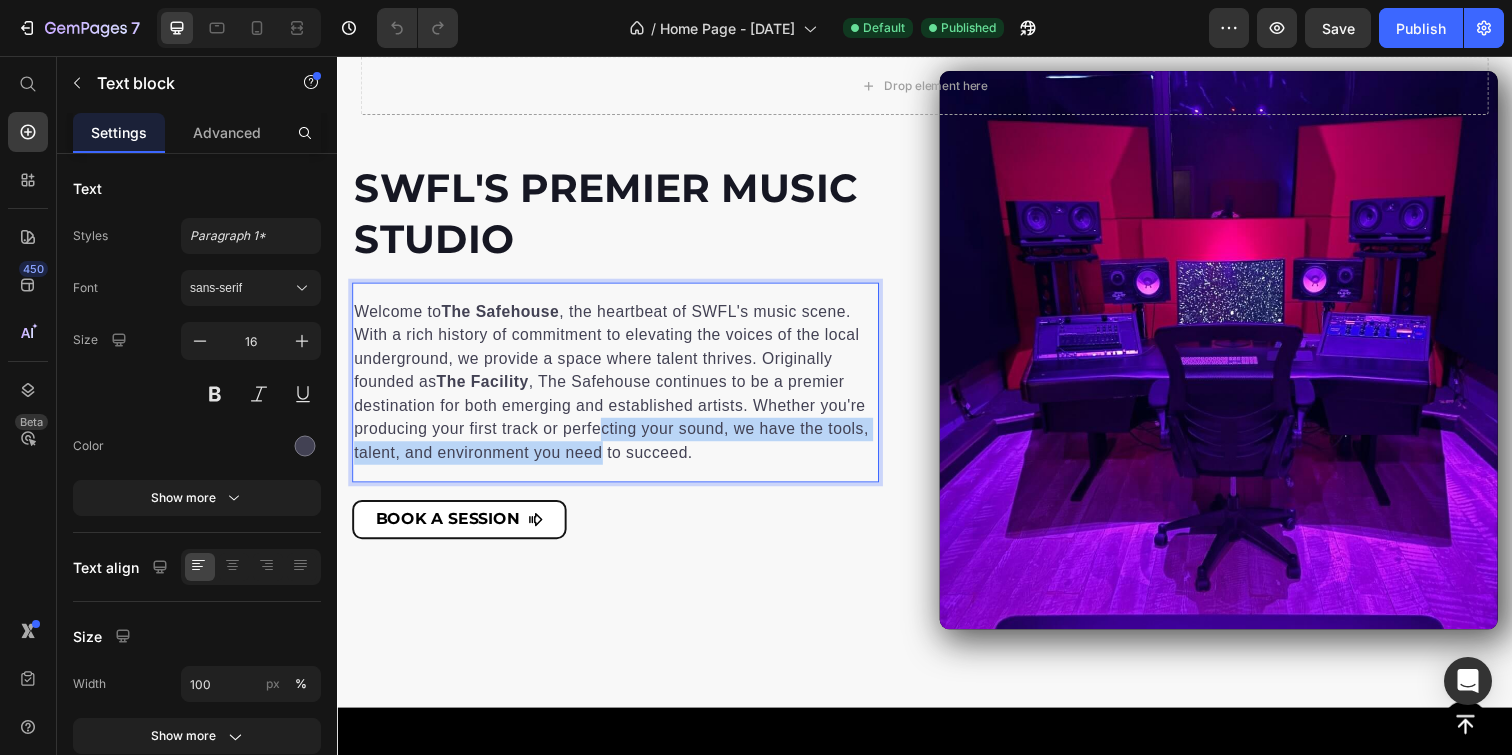 drag, startPoint x: 604, startPoint y: 512, endPoint x: 604, endPoint y: 531, distance: 19 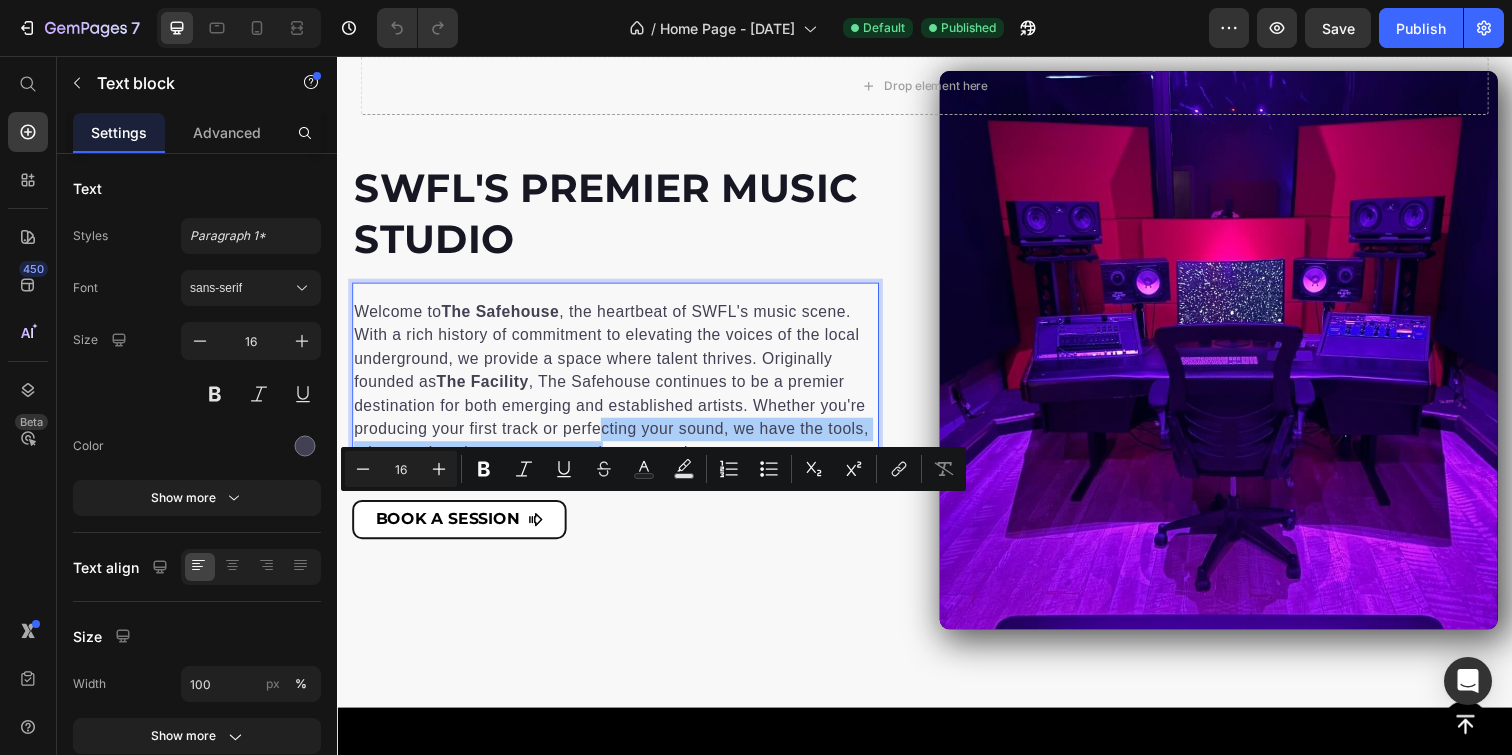 click on "Welcome to  The Safehouse , the heartbeat of SWFL's music scene. With a rich history of commitment to elevating the voices of the local underground, we provide a space where talent thrives. Originally founded as  The Facility , The Safehouse continues to be a premier destination for both emerging and established artists. Whether you're producing your first track or perfecting your sound, we have the tools, talent, and environment you need to succeed." at bounding box center (621, 389) 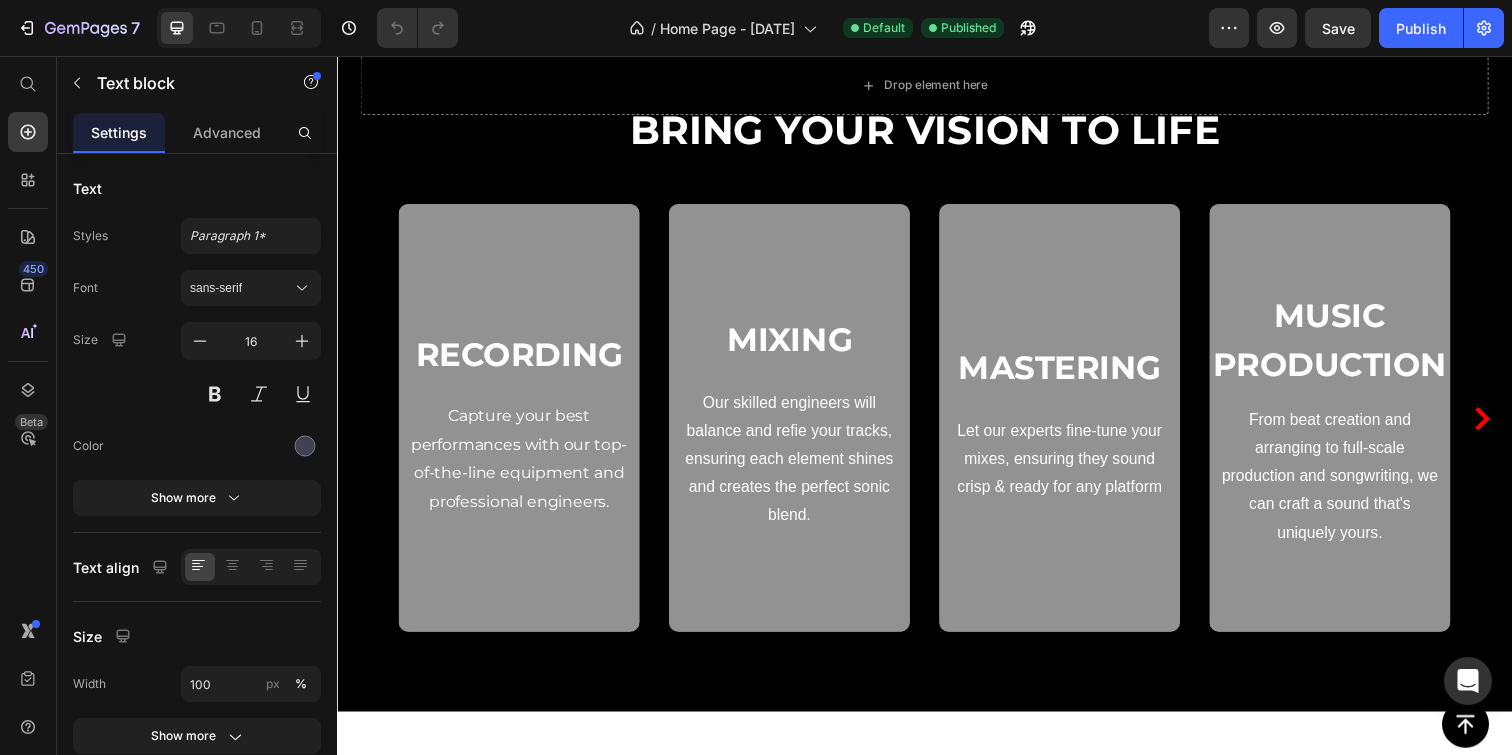 scroll, scrollTop: 1768, scrollLeft: 0, axis: vertical 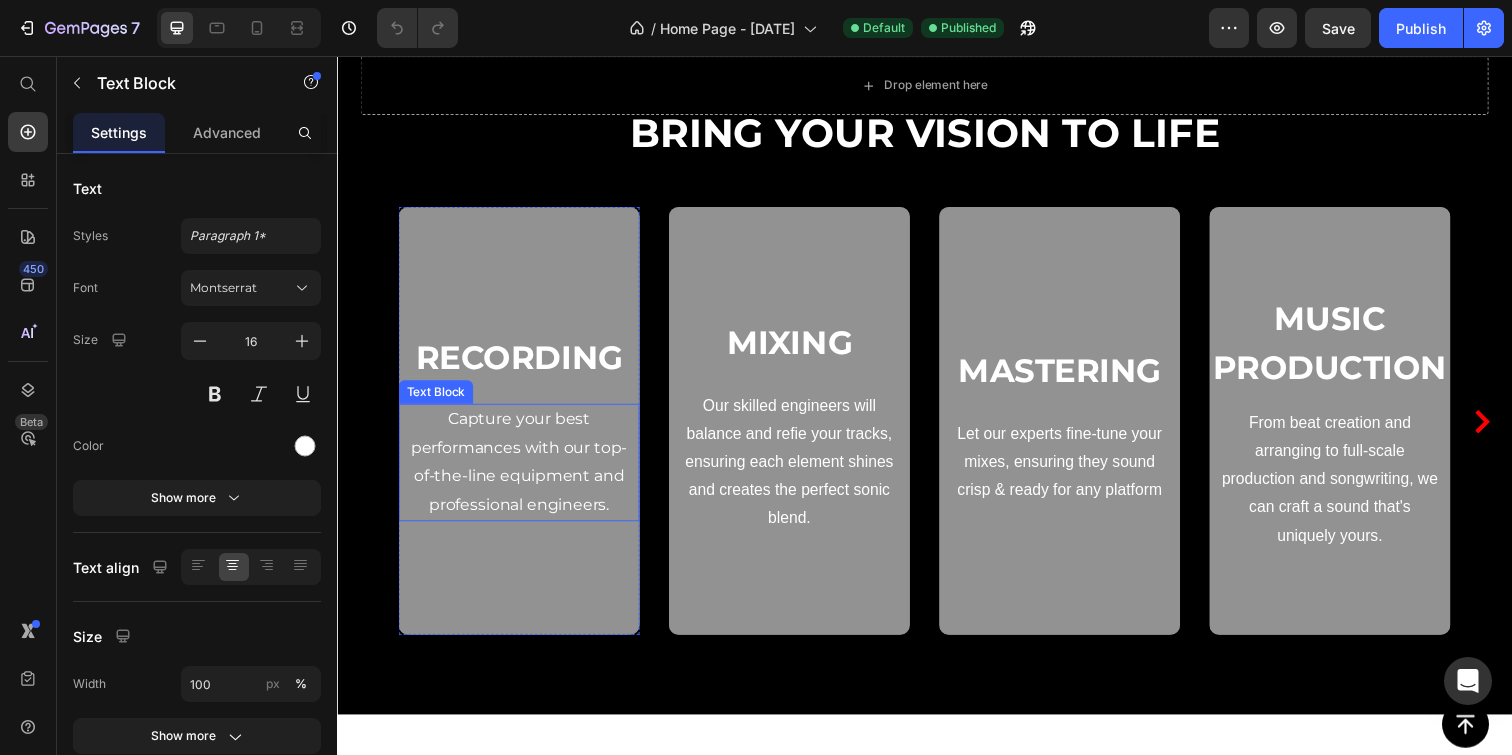 click on "Capture your best performances with our top-of-the-line equipment and professional engineers." at bounding box center (523, 470) 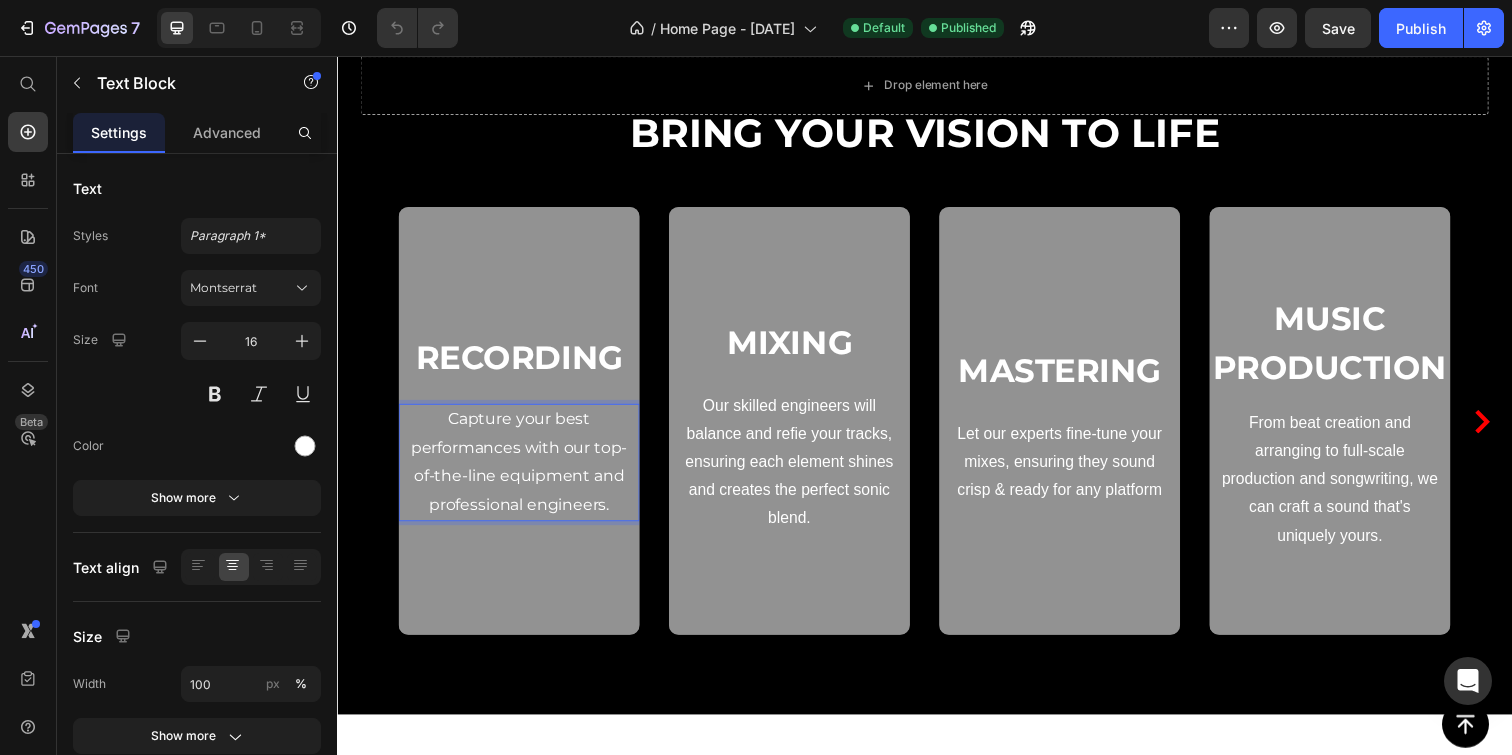 click on "Capture your best performances with our top-of-the-line equipment and professional engineers." at bounding box center (523, 470) 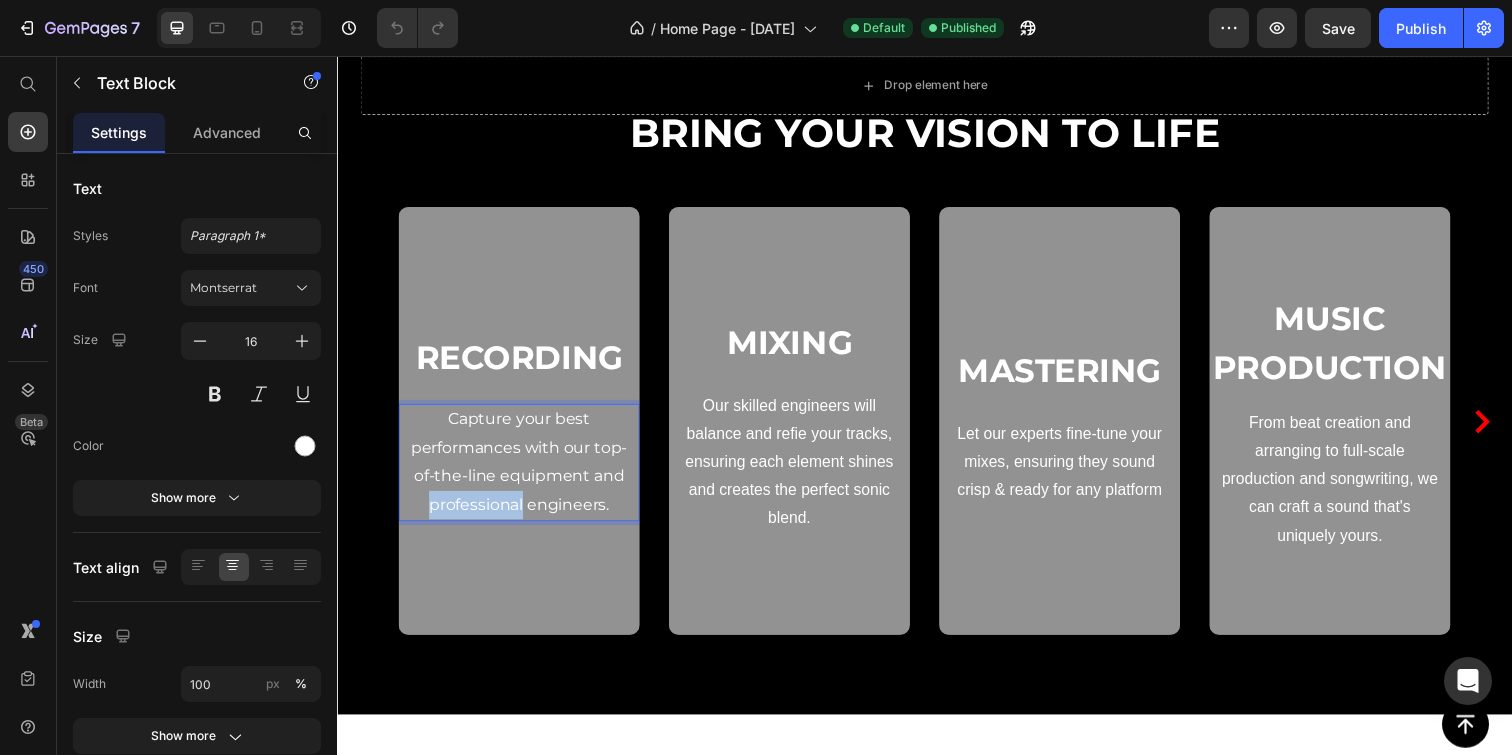 click on "Capture your best performances with our top-of-the-line equipment and professional engineers." at bounding box center (523, 470) 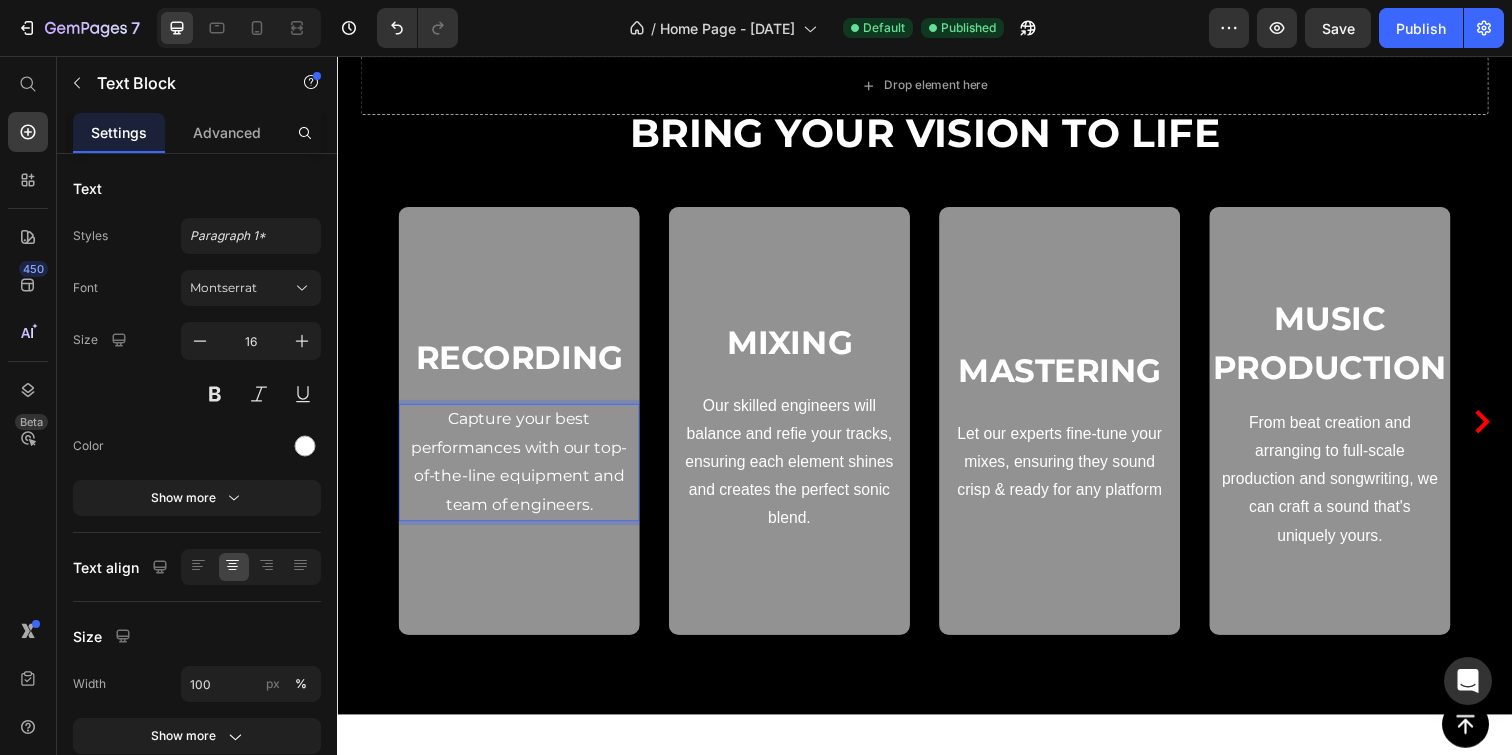 click on "Capture your best performances with our top-of-the-line equipment and team of engineers." at bounding box center (523, 470) 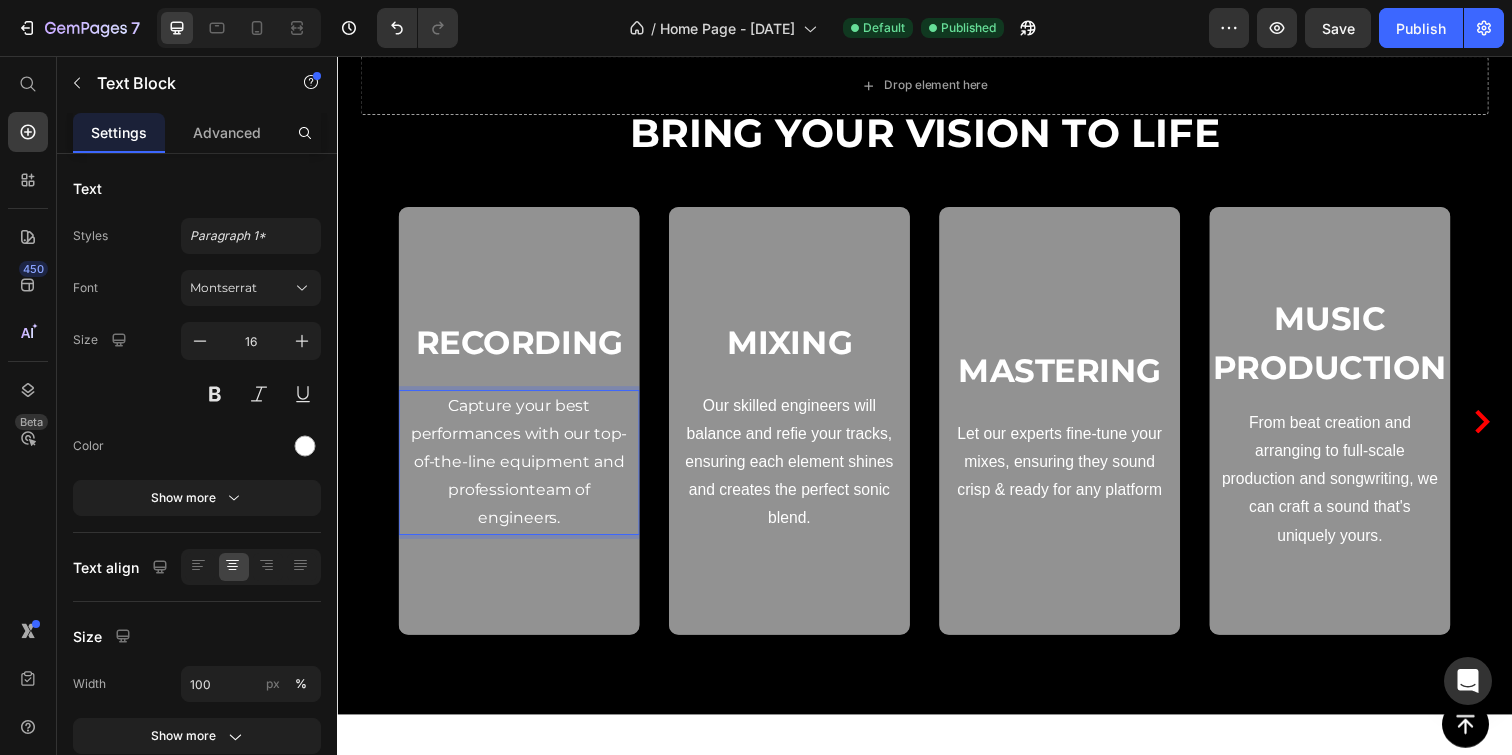 scroll, scrollTop: 1754, scrollLeft: 0, axis: vertical 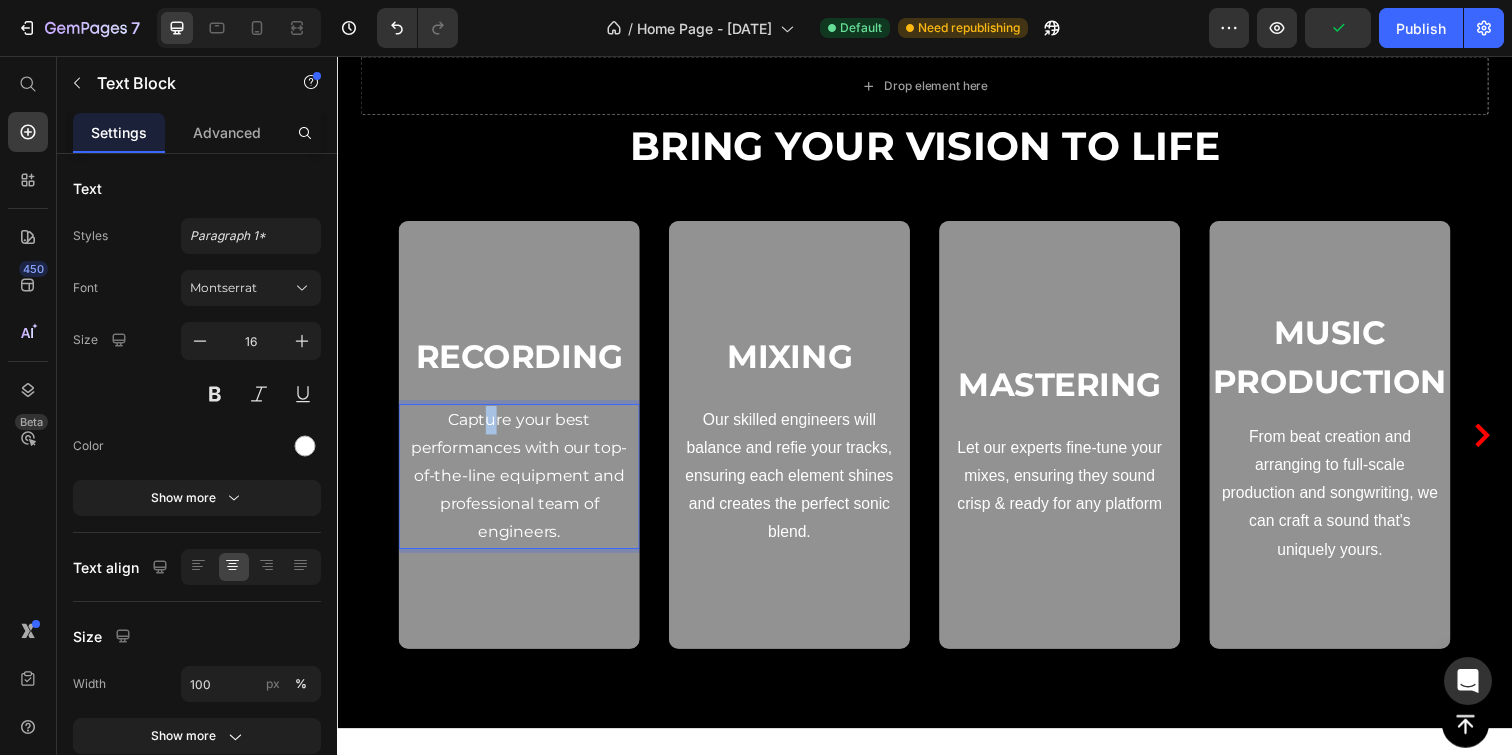 click on "Capture your best performances with our top-of-the-line equipment and professional team of engineers." at bounding box center [523, 485] 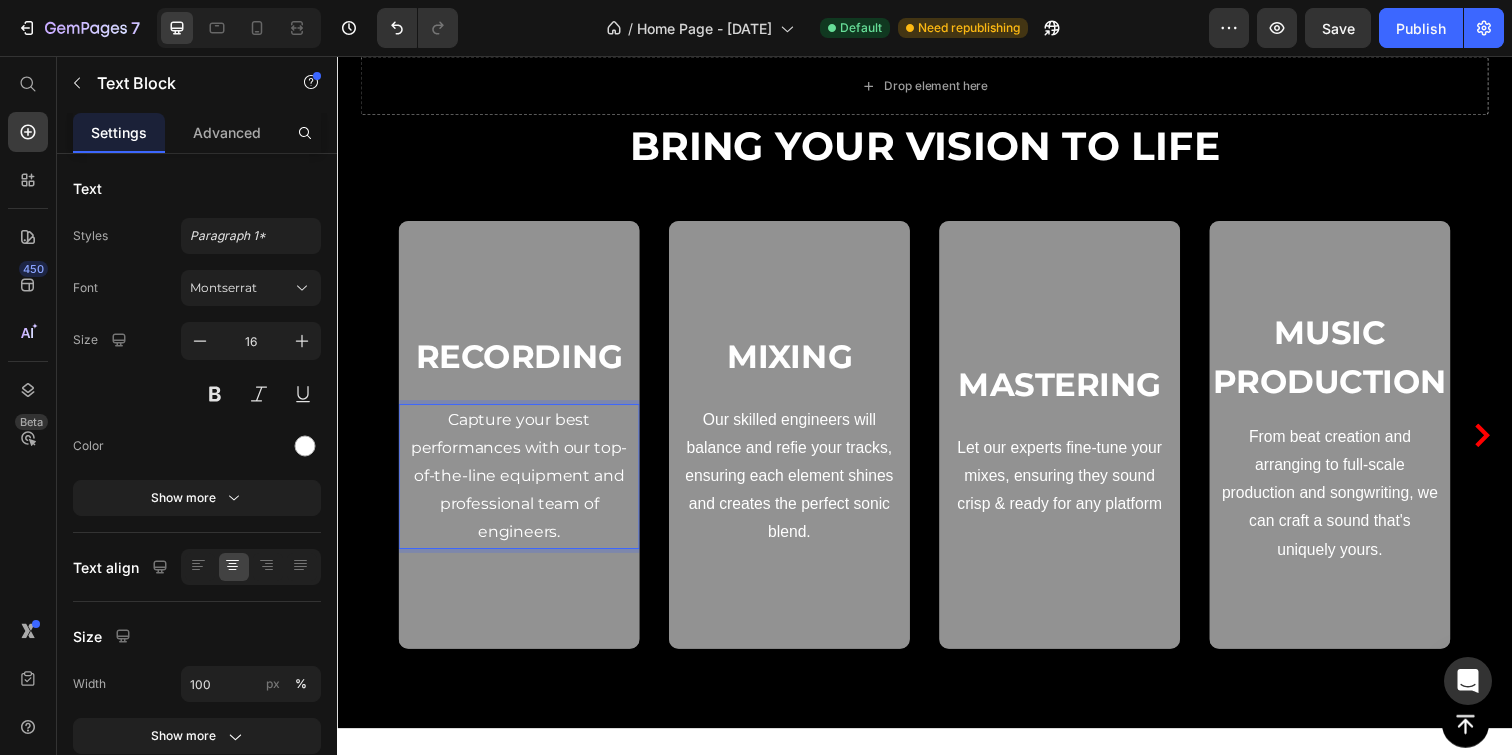 click on "Capture your best performances with our top-of-the-line equipment and professional team of engineers." at bounding box center (523, 485) 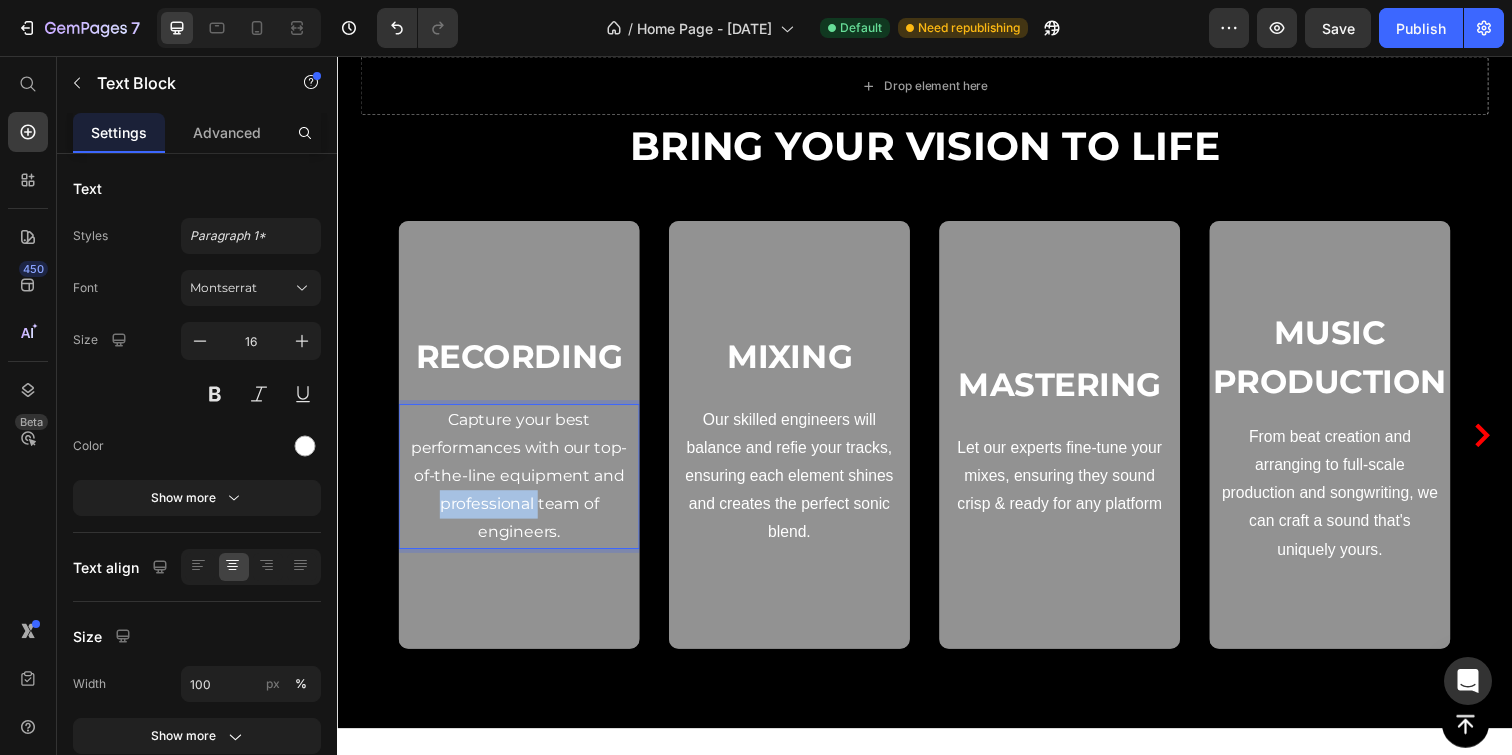 drag, startPoint x: 544, startPoint y: 515, endPoint x: 426, endPoint y: 516, distance: 118.004234 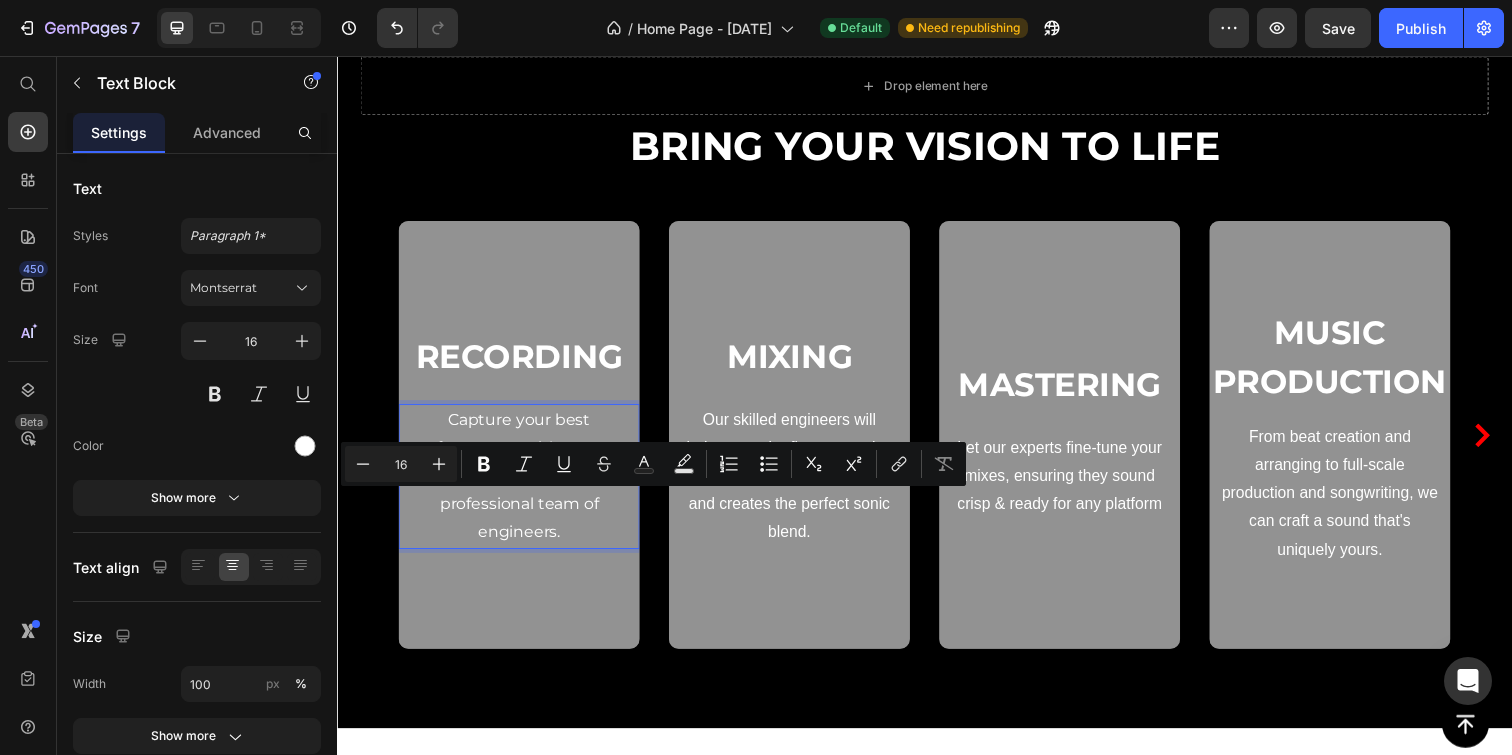 scroll, scrollTop: 1768, scrollLeft: 0, axis: vertical 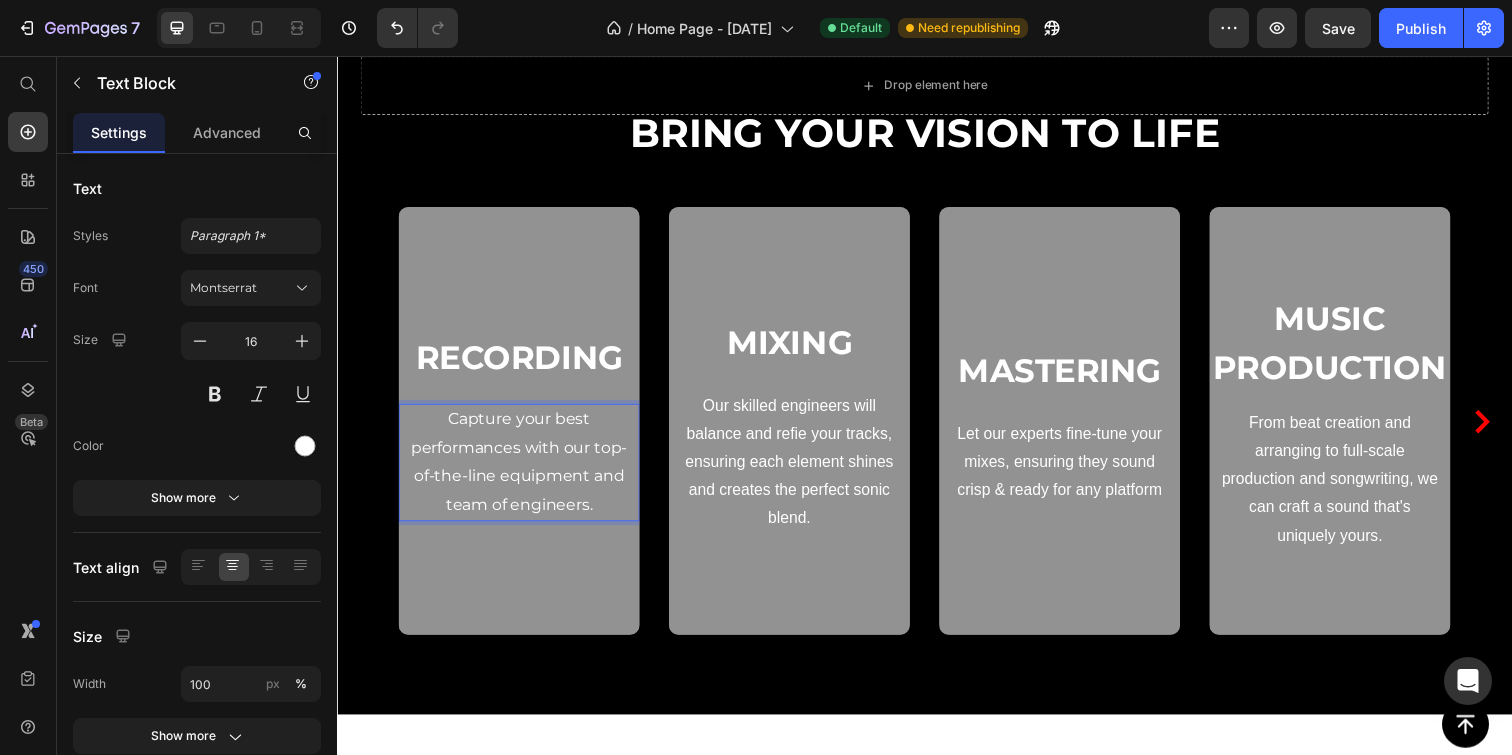 click on "Capture your best performances with our top-of-the-line equipment and team of engineers." at bounding box center [523, 470] 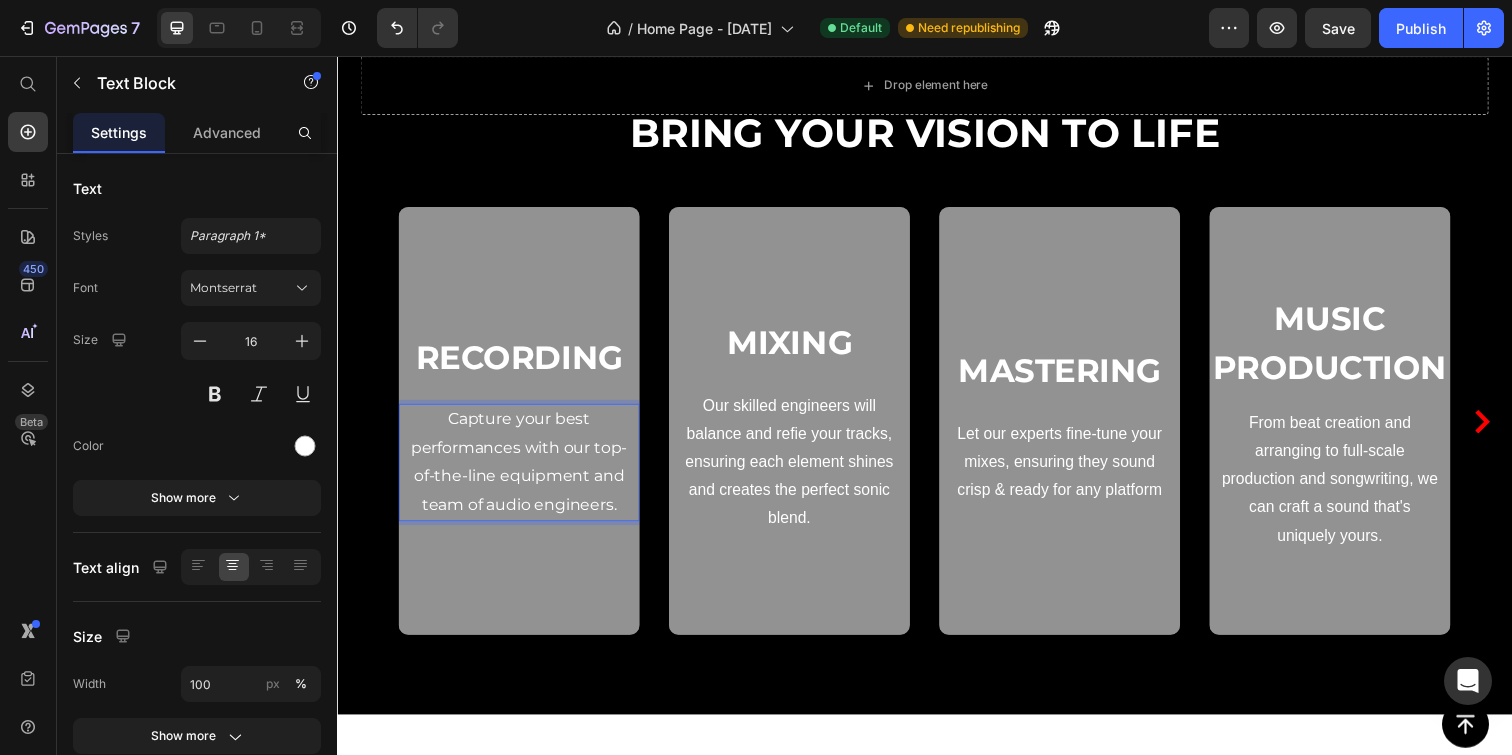 click on "Capture your best performances with our top-of-the-line equipment and team of audio engineers." at bounding box center (523, 470) 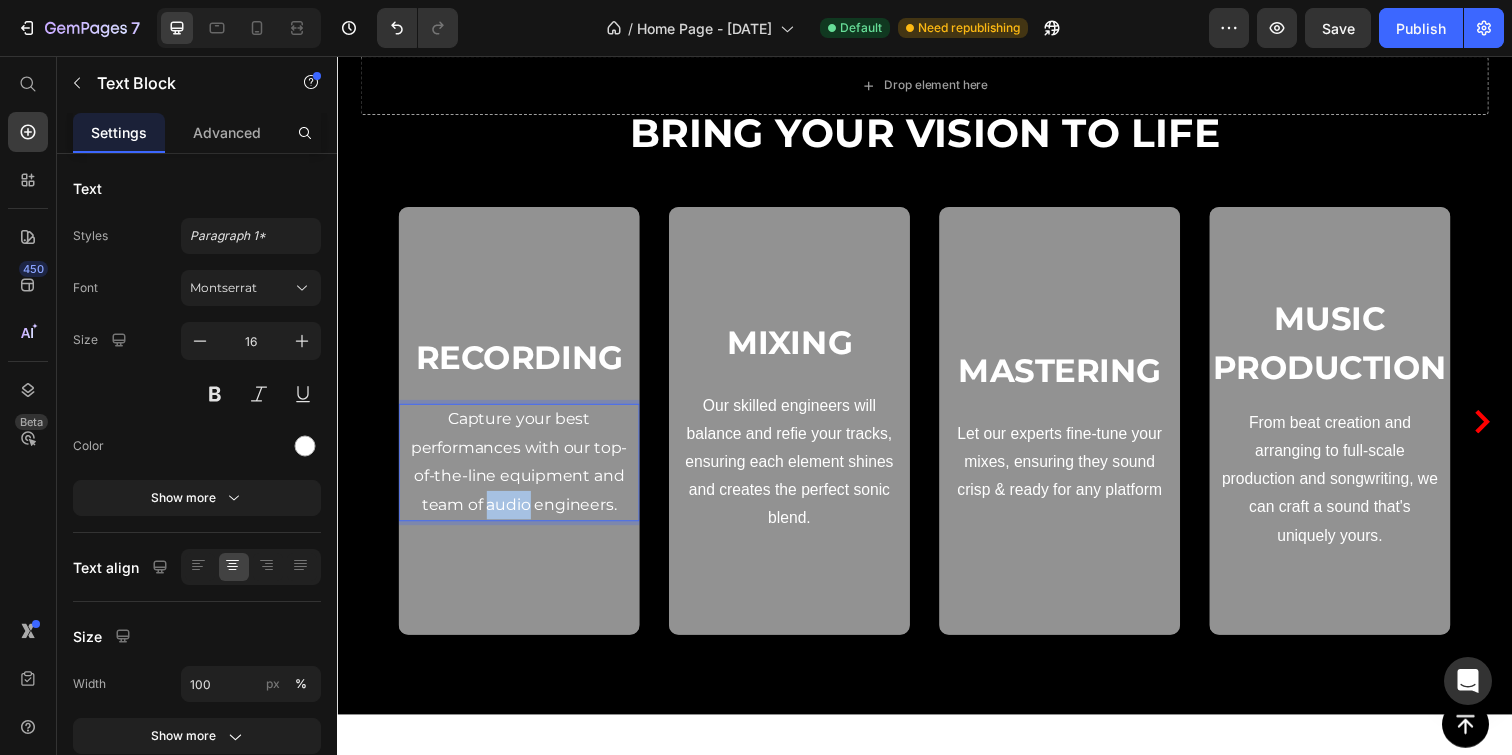 click on "Capture your best performances with our top-of-the-line equipment and team of audio engineers." at bounding box center (523, 470) 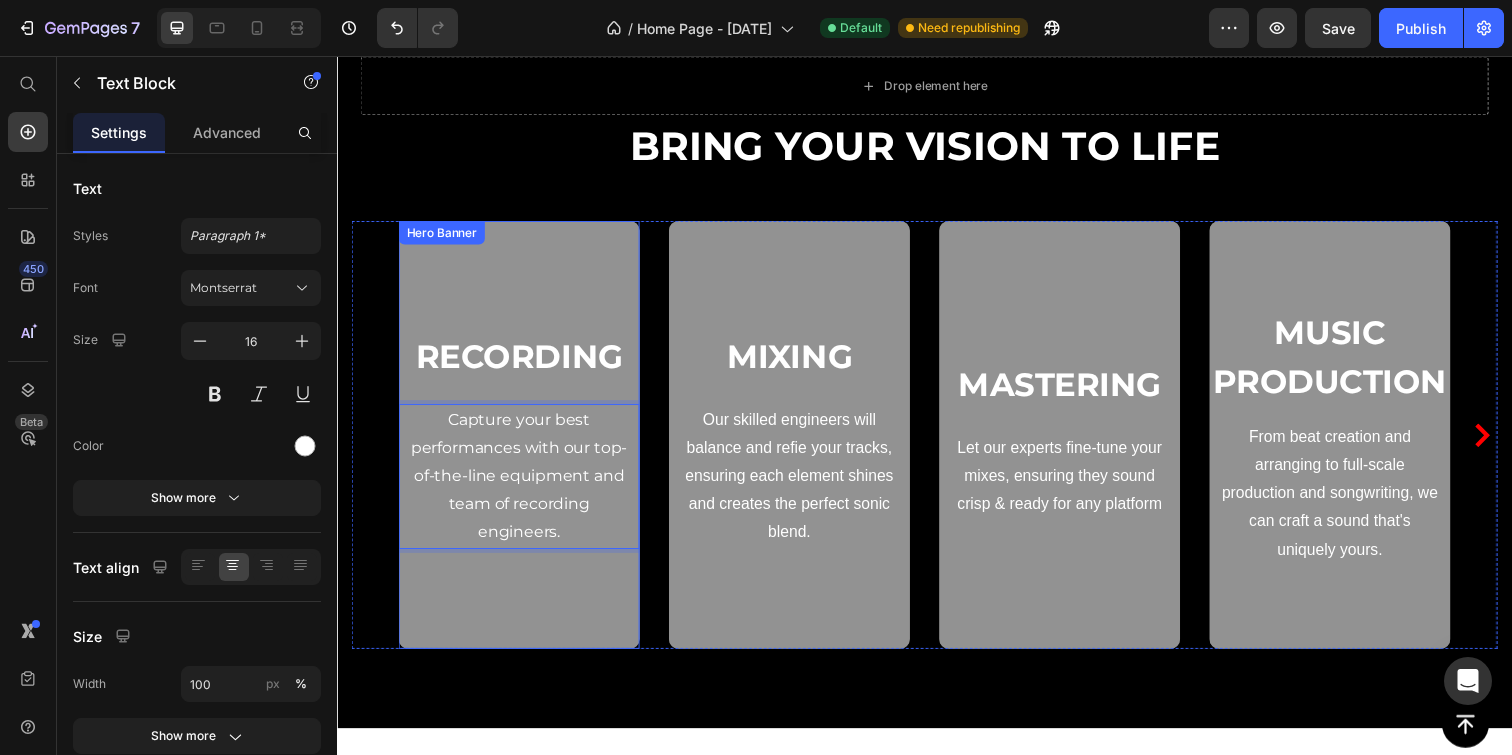 scroll, scrollTop: 1768, scrollLeft: 0, axis: vertical 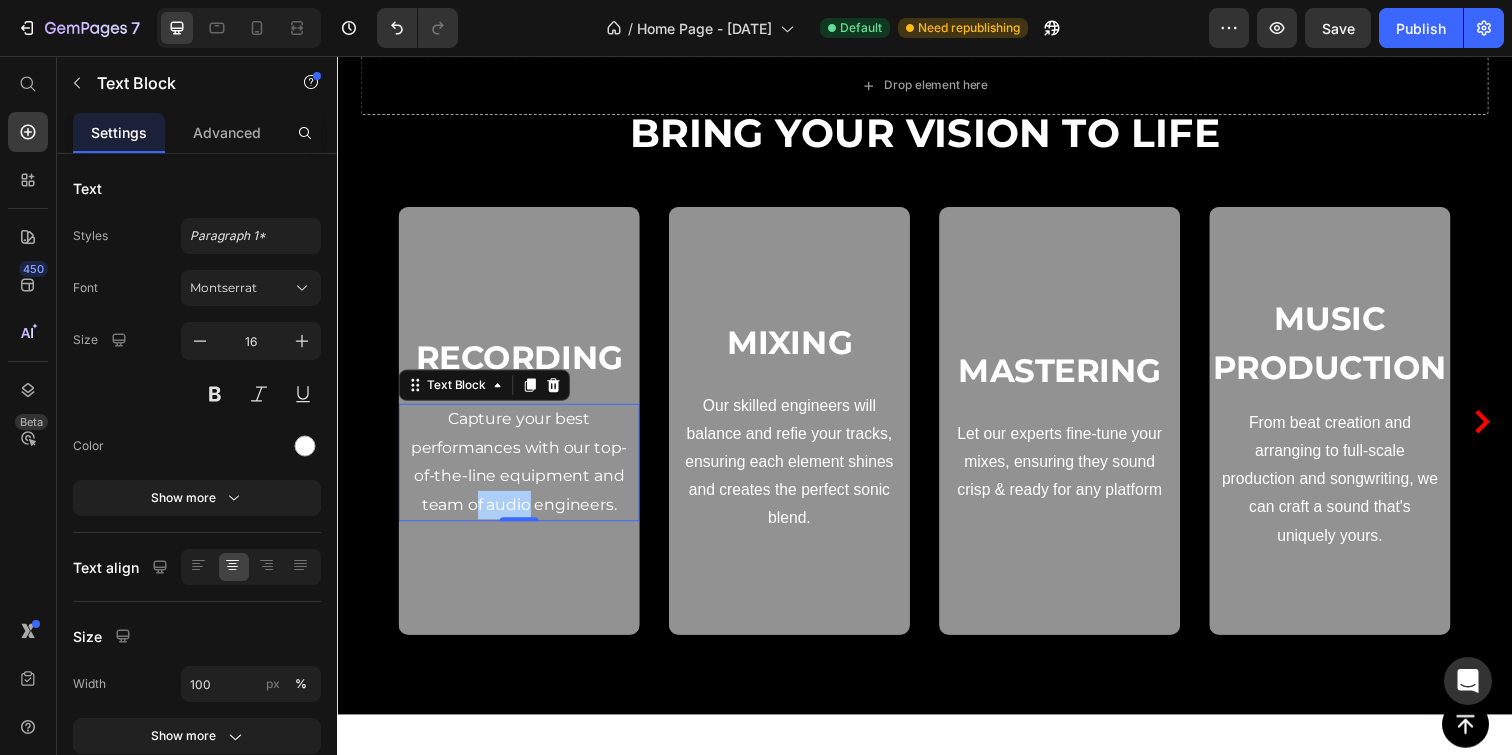 drag, startPoint x: 534, startPoint y: 515, endPoint x: 472, endPoint y: 510, distance: 62.201286 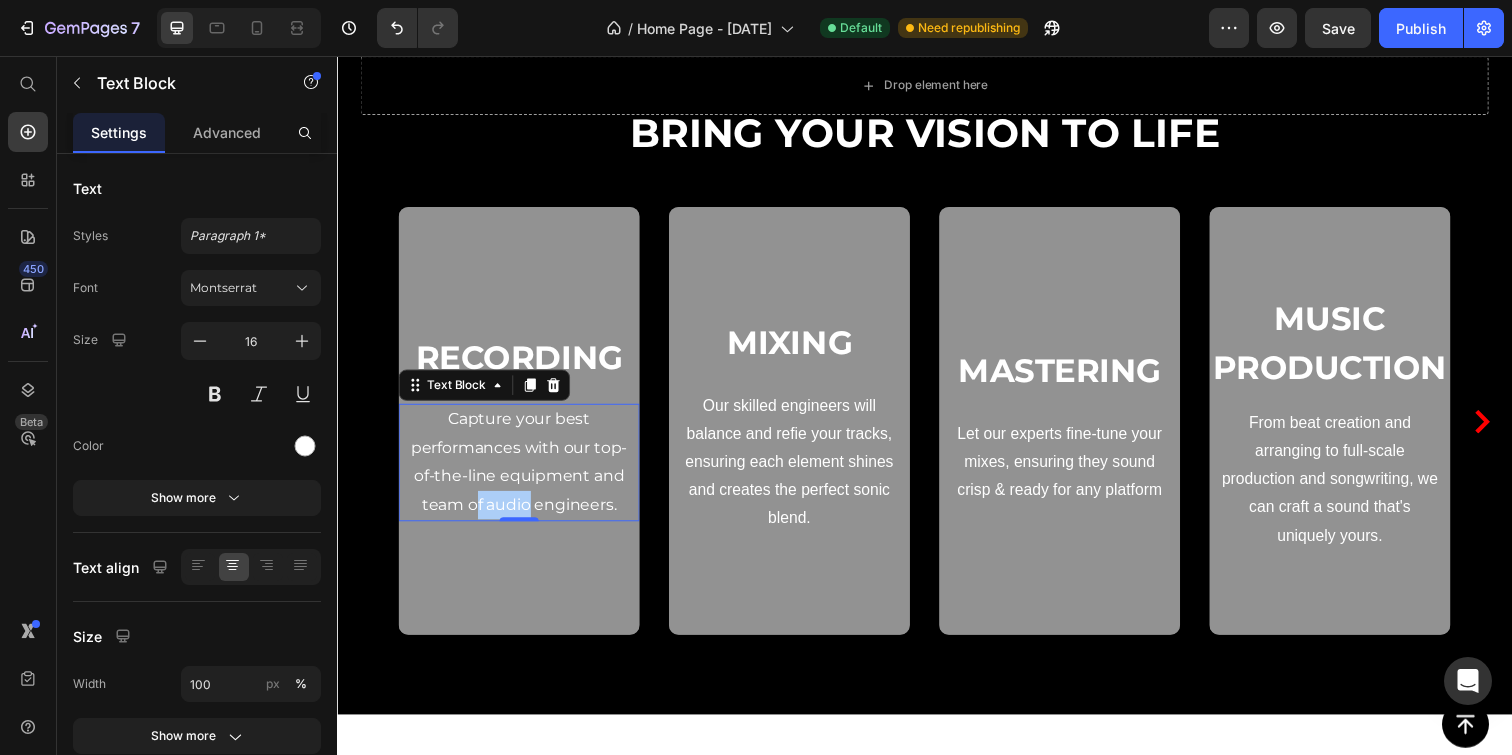 click on "Capture your best performances with our top-of-the-line equipment and team of audio engineers." at bounding box center (523, 470) 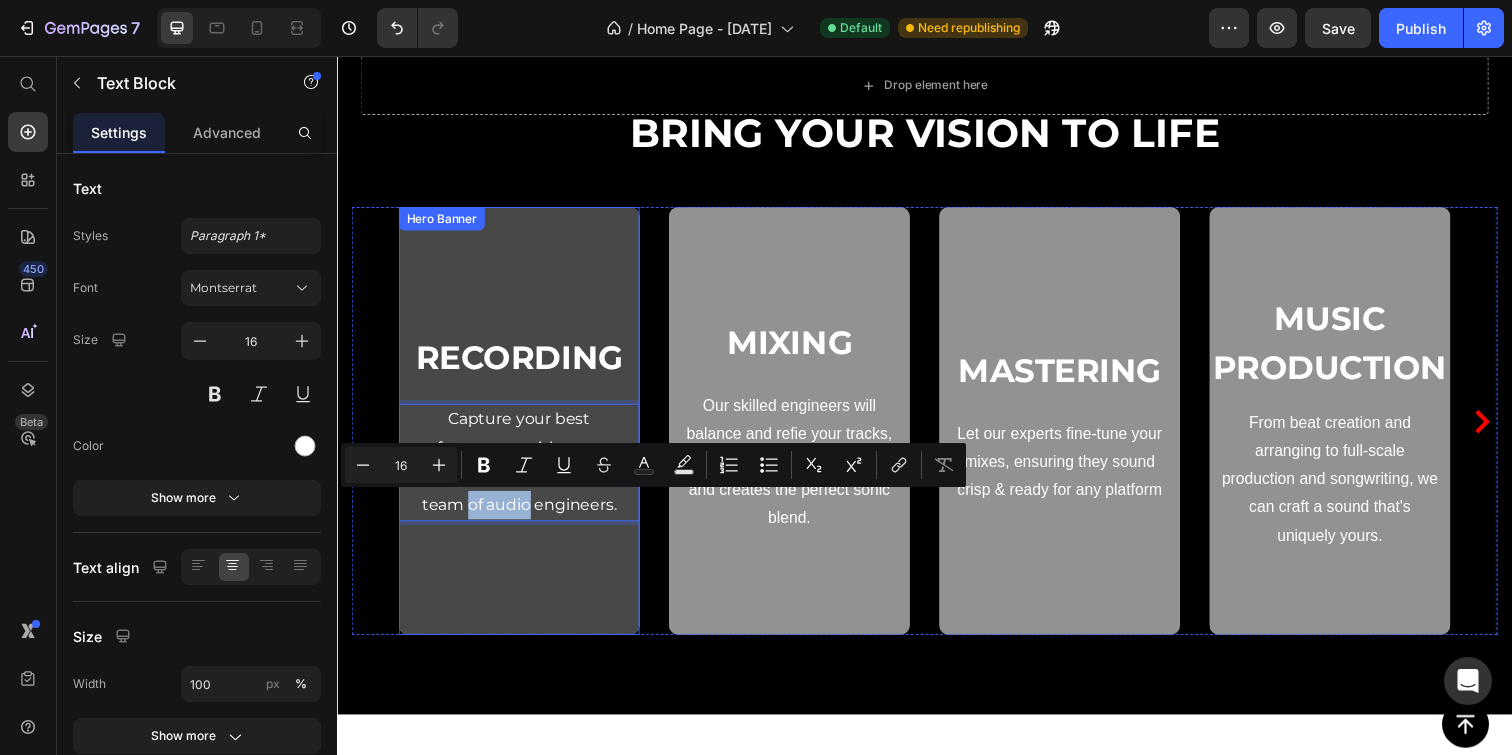 click at bounding box center (523, 428) 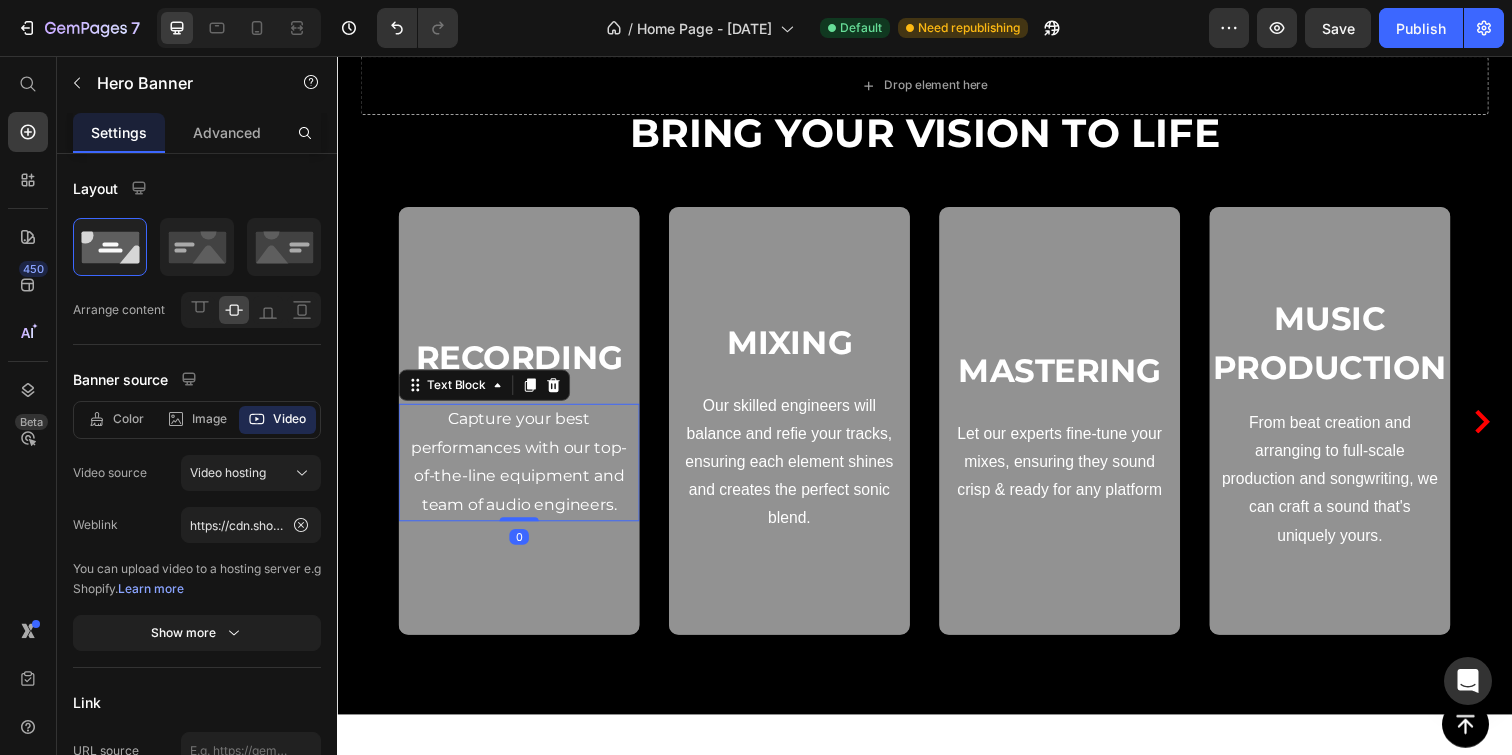 click on "Capture your best performances with our top-of-the-line equipment and team of audio engineers." at bounding box center [523, 470] 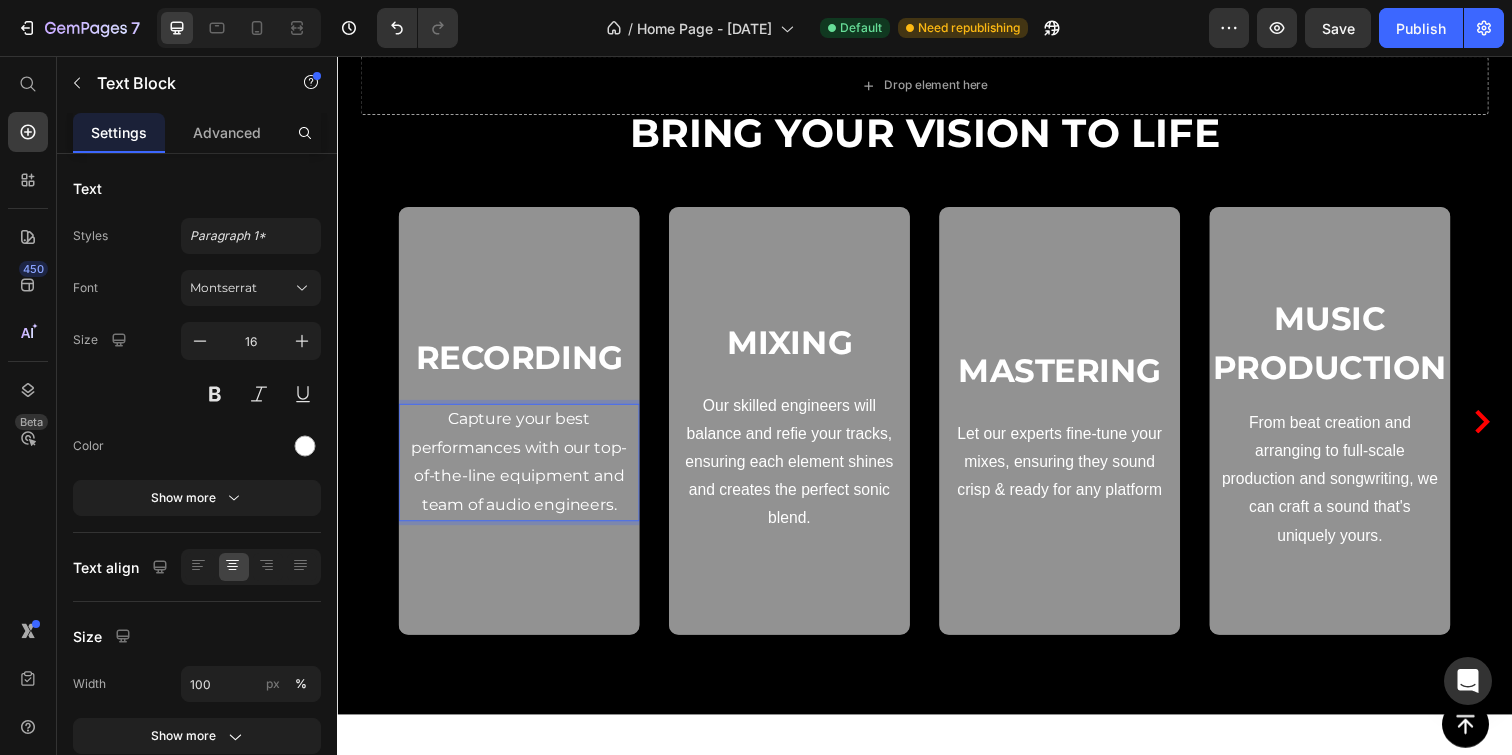 click on "Capture your best performances with our top-of-the-line equipment and team of audio engineers." at bounding box center [523, 470] 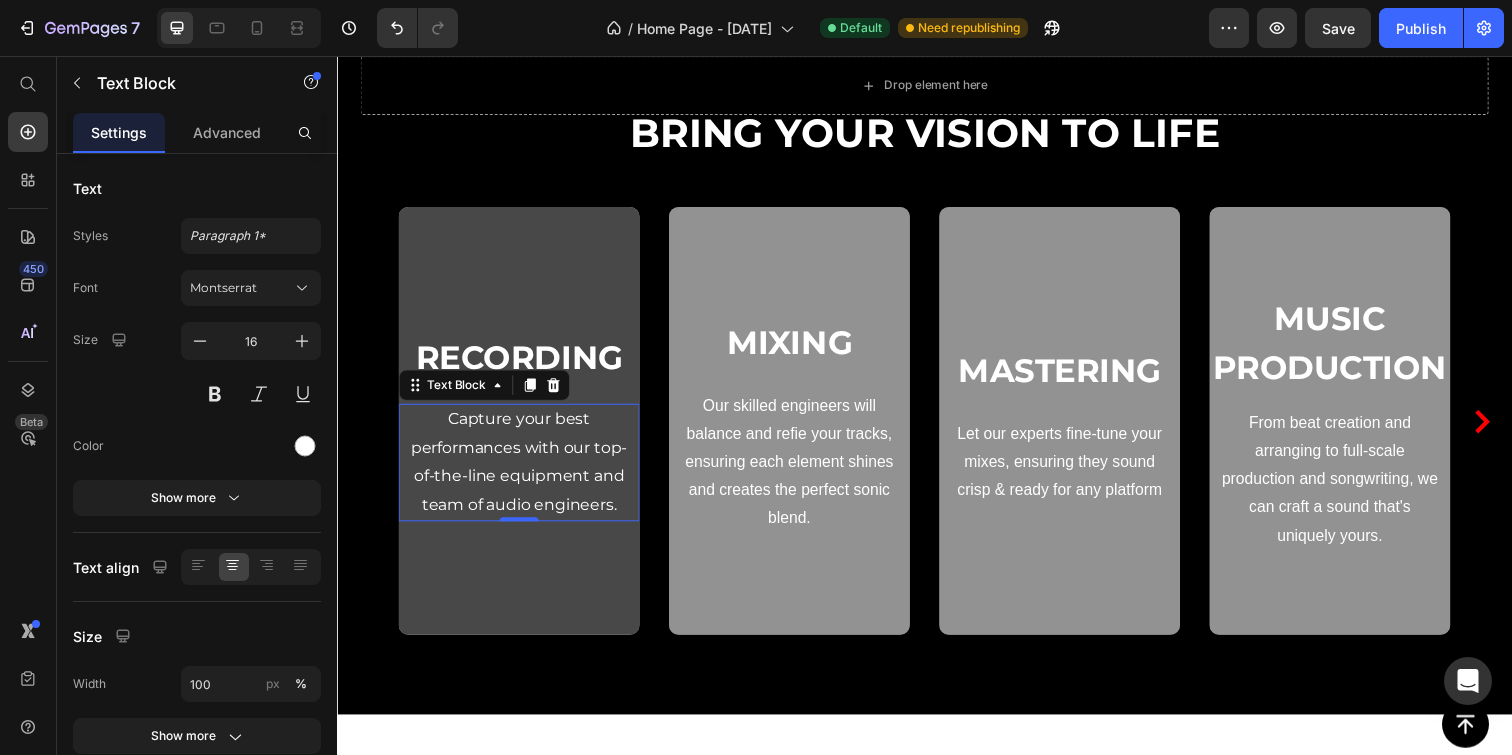 click at bounding box center (523, 428) 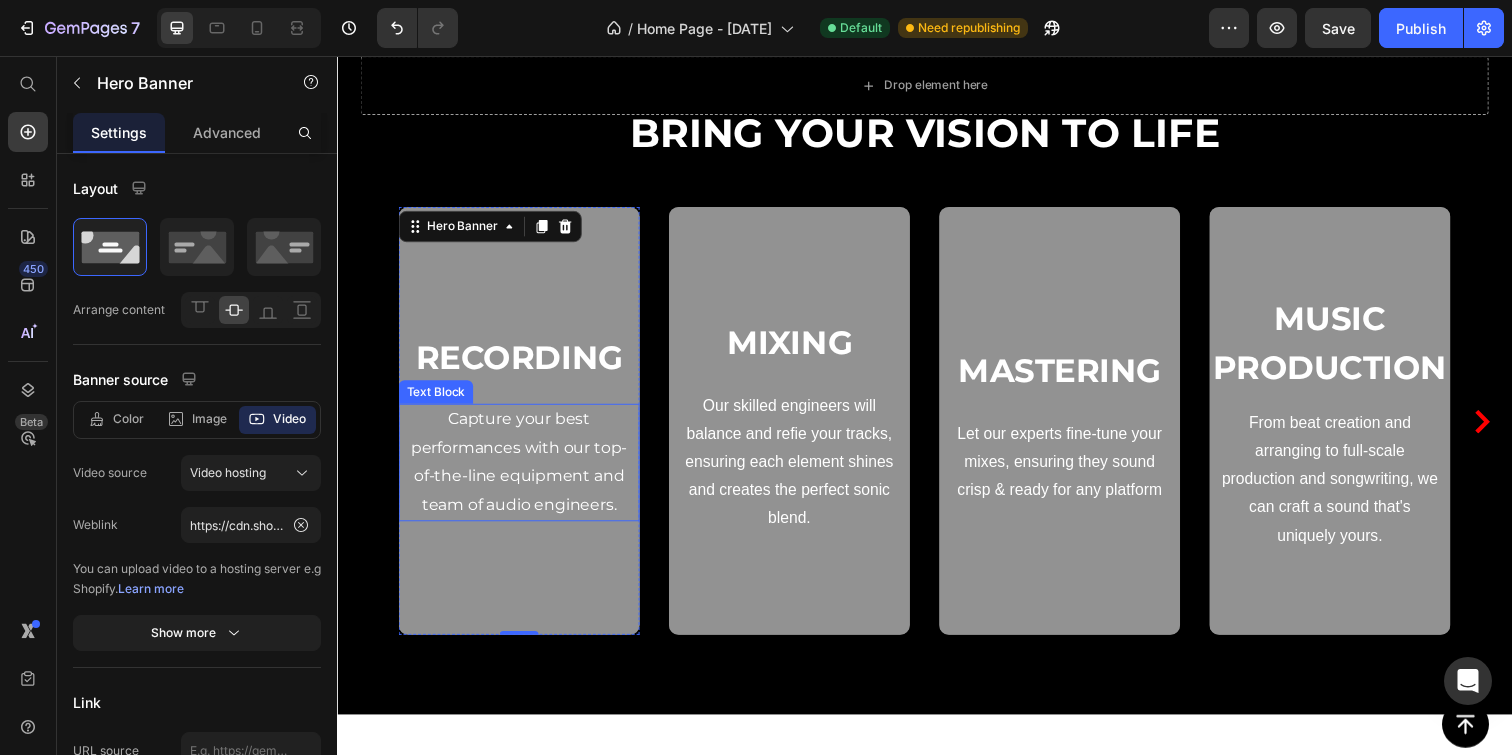 click on "Capture your best performances with our top-of-the-line equipment and team of audio engineers." at bounding box center (523, 470) 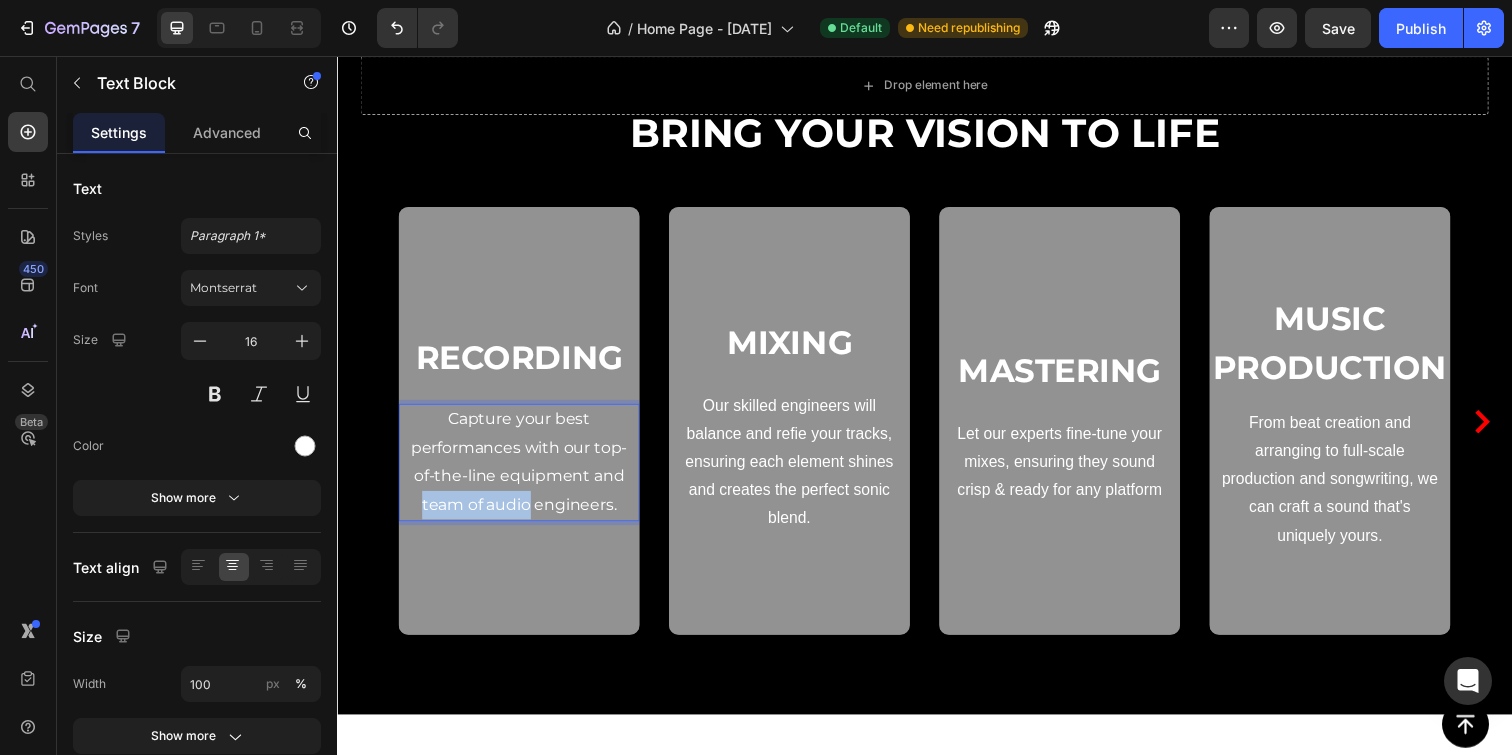 drag, startPoint x: 534, startPoint y: 519, endPoint x: 421, endPoint y: 513, distance: 113.15918 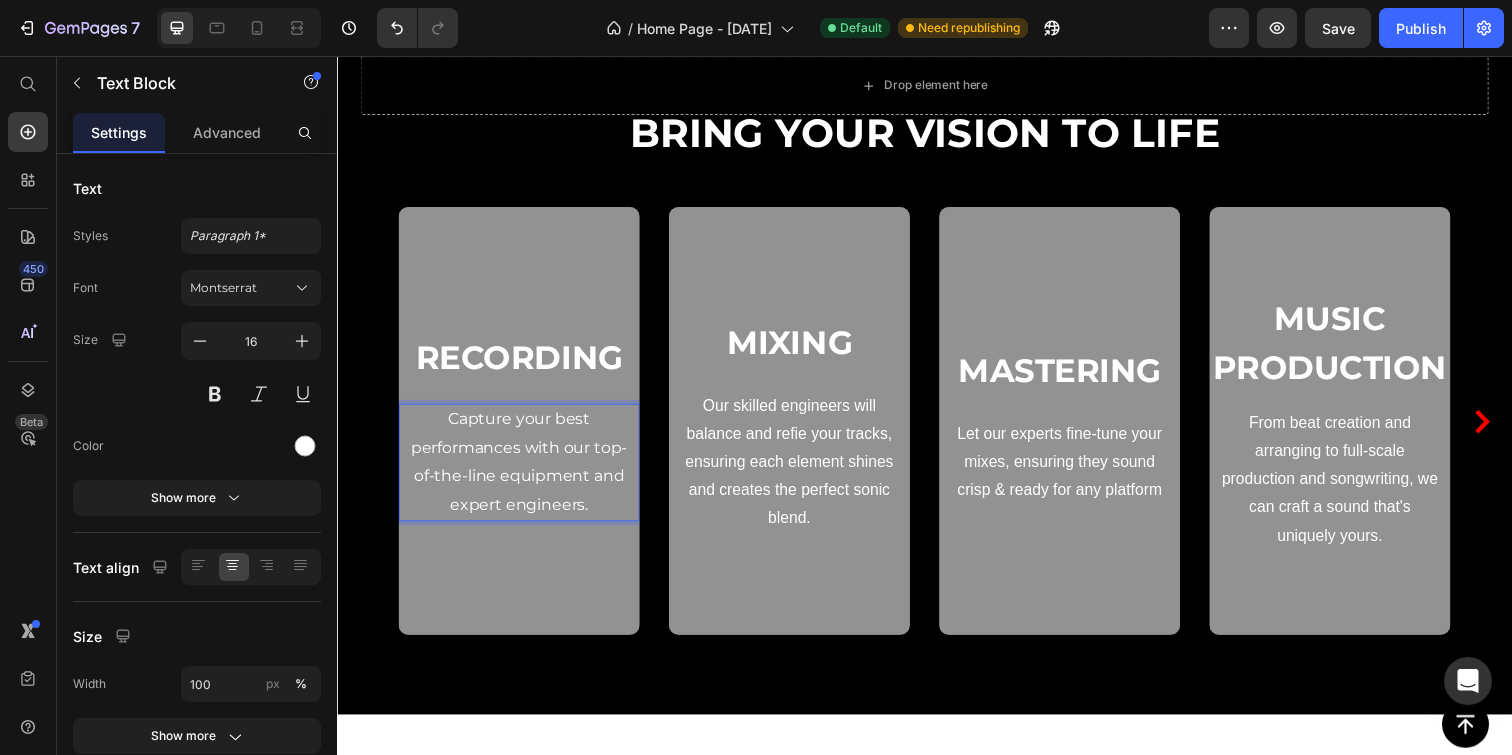 click on "Capture your best performances with our top-of-the-line equipment and expert engineers." at bounding box center (523, 470) 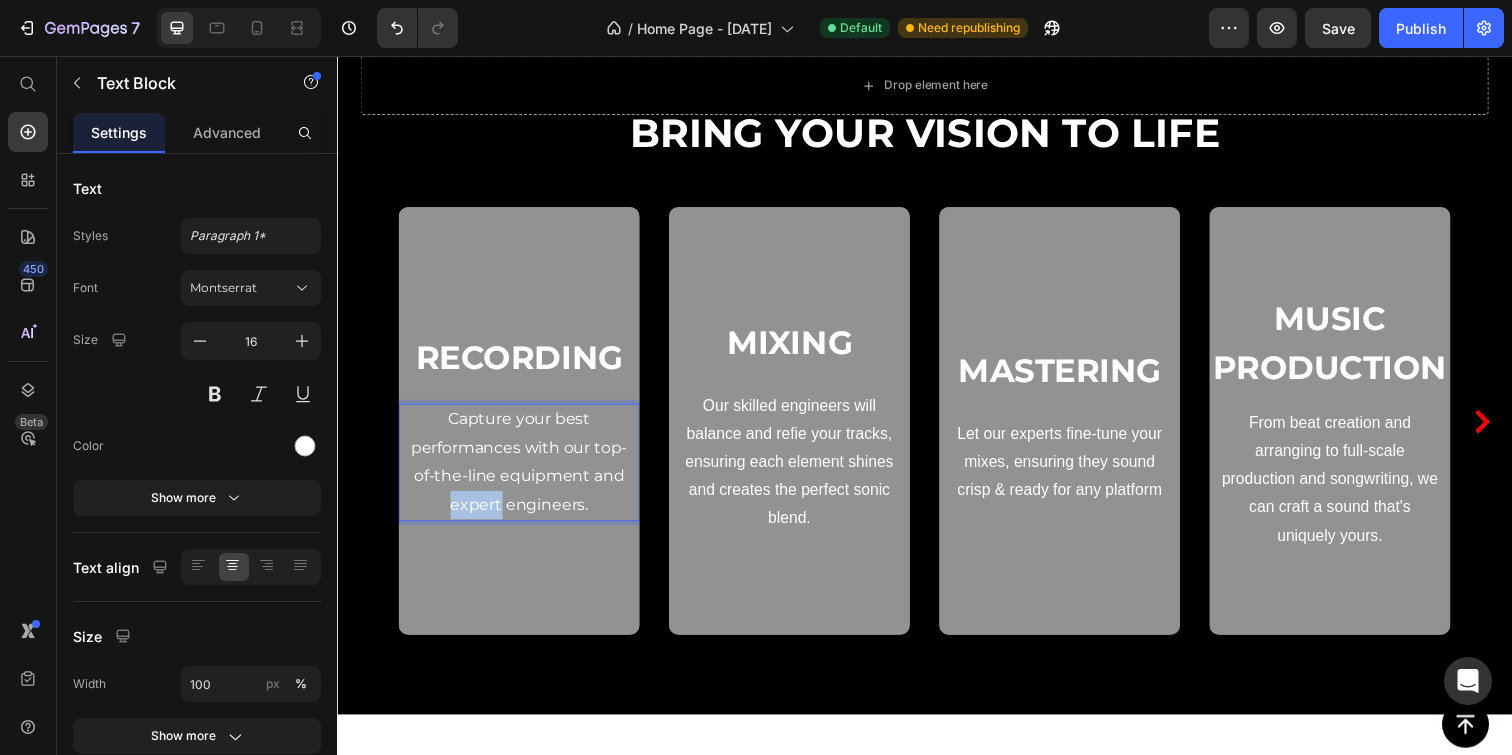 click on "Capture your best performances with our top-of-the-line equipment and expert engineers." at bounding box center [523, 470] 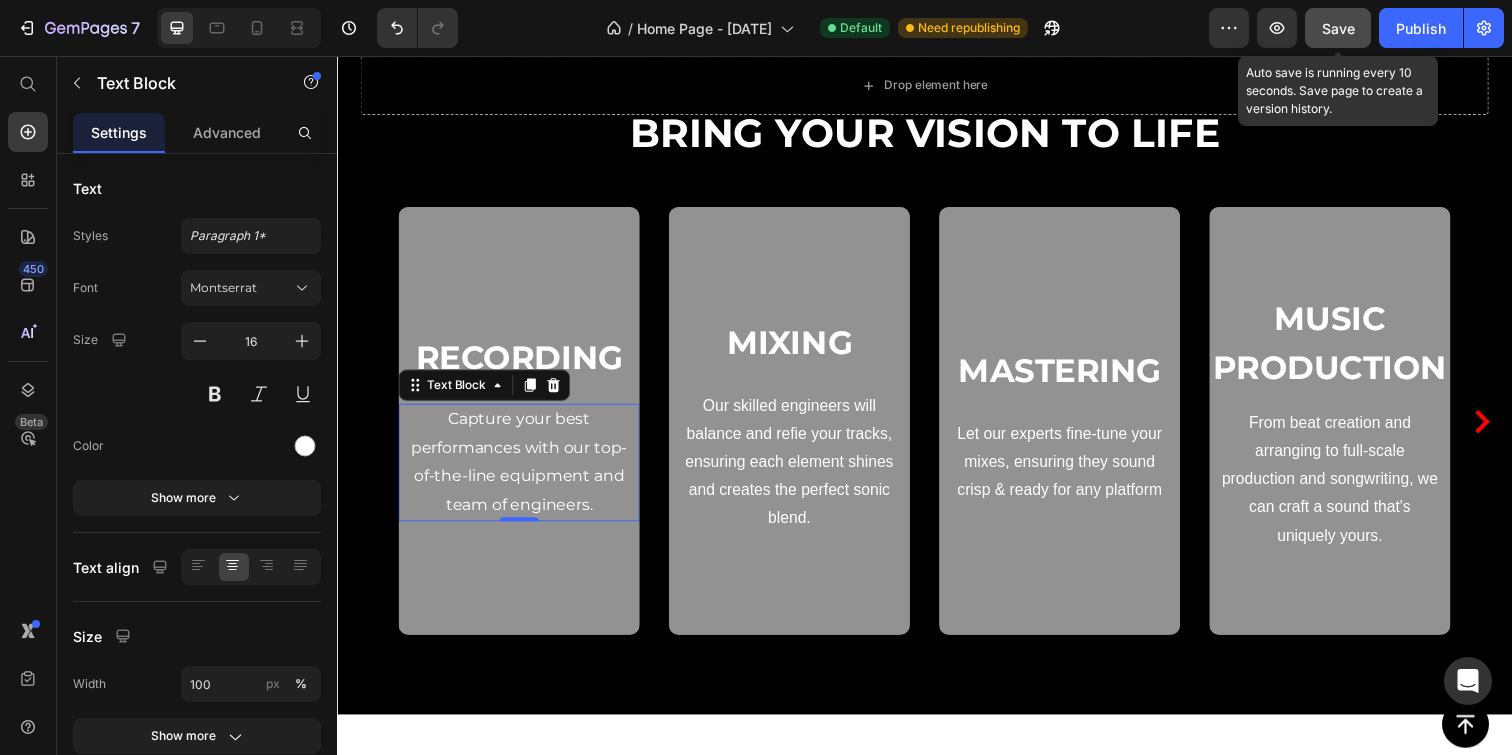 click on "Save" at bounding box center [1338, 28] 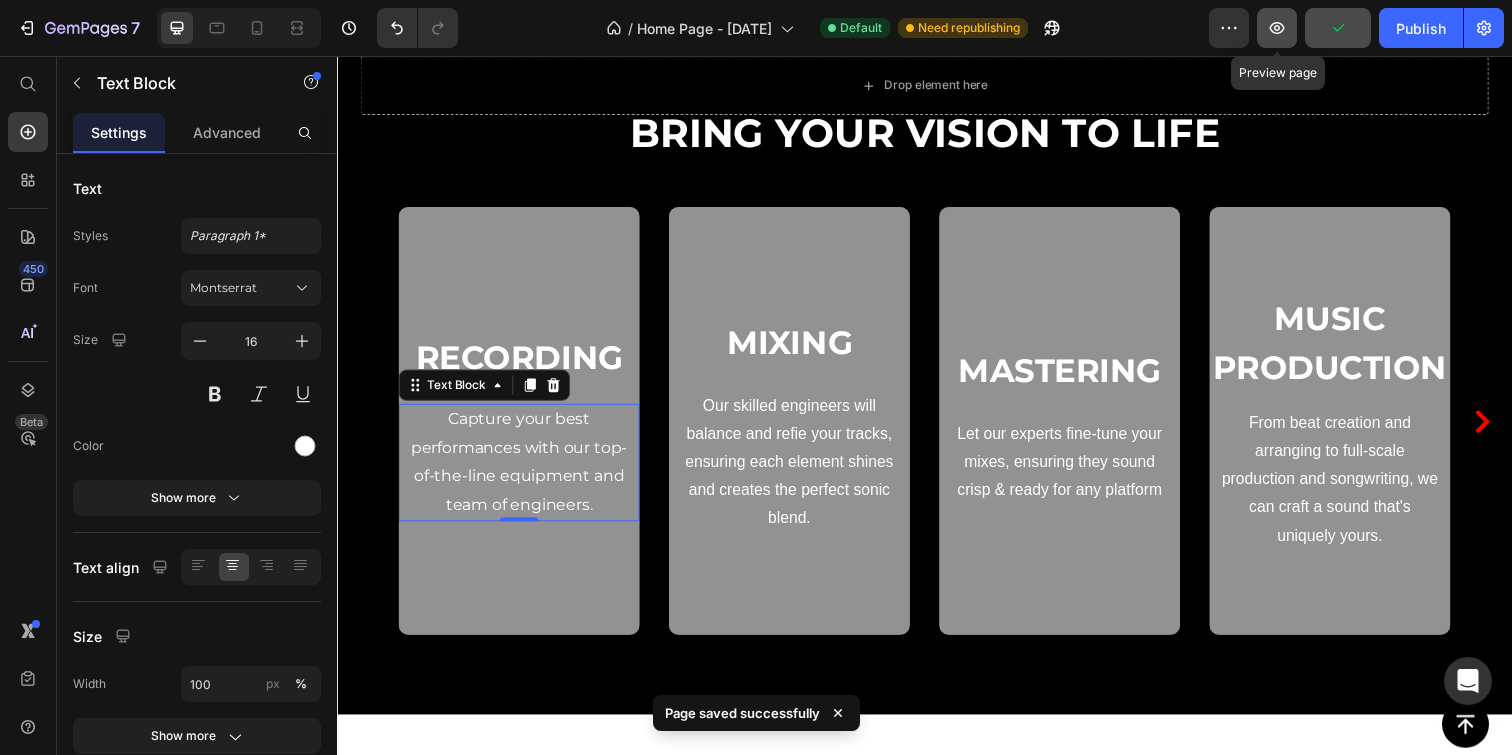 click 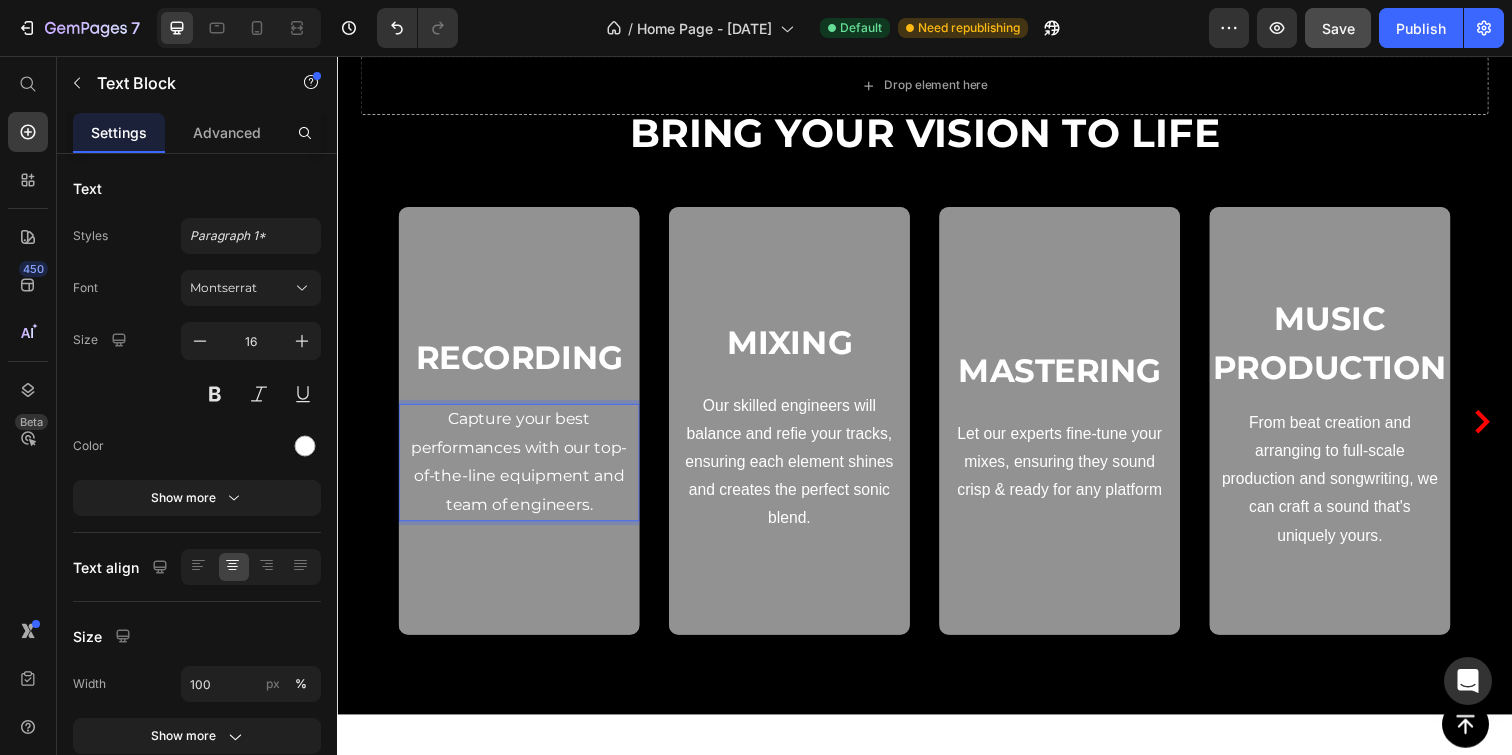 click on "Capture your best performances with our top-of-the-line equipment and team of engineers." at bounding box center [523, 470] 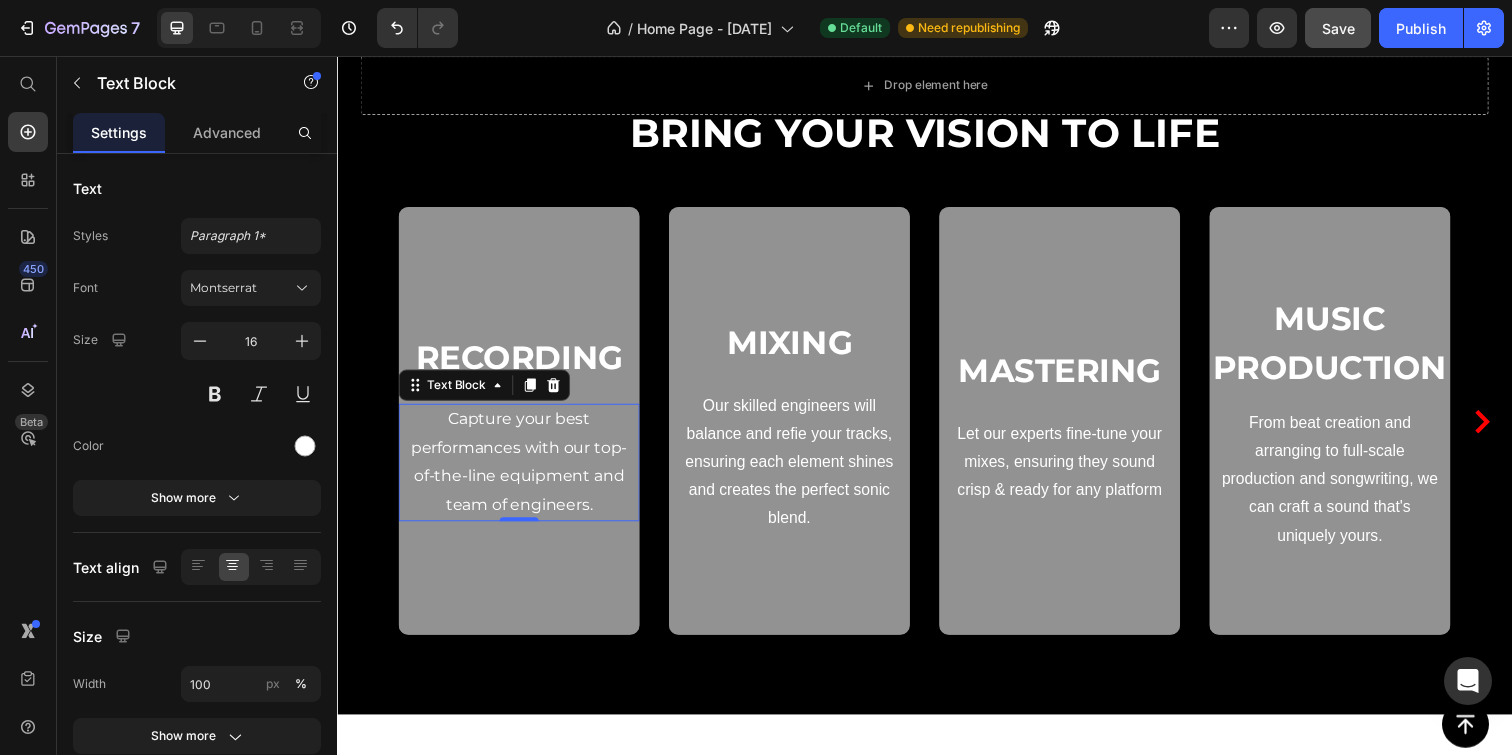 click on "Capture your best performances with our top-of-the-line equipment and team of engineers." at bounding box center [523, 470] 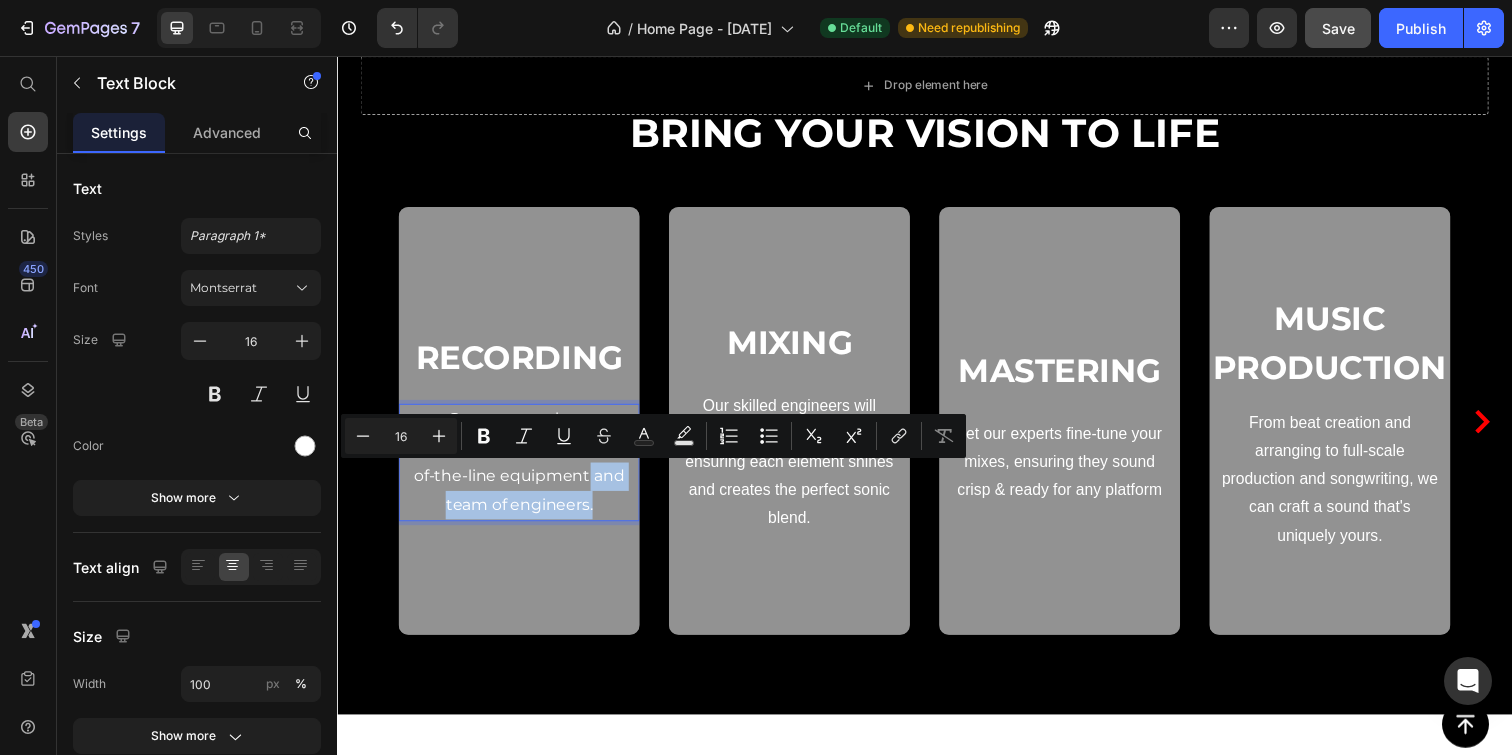 drag, startPoint x: 595, startPoint y: 485, endPoint x: 620, endPoint y: 514, distance: 38.28838 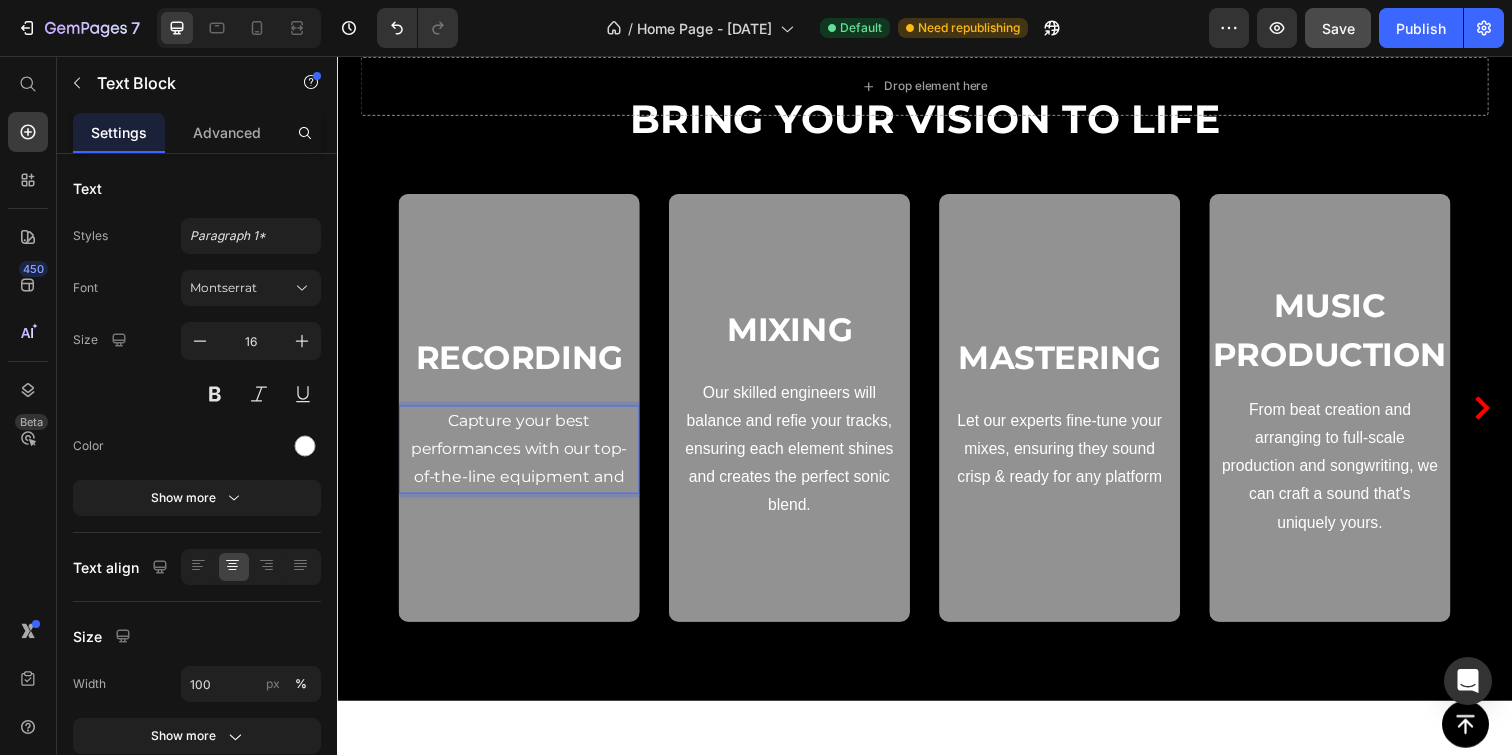 scroll, scrollTop: 1768, scrollLeft: 0, axis: vertical 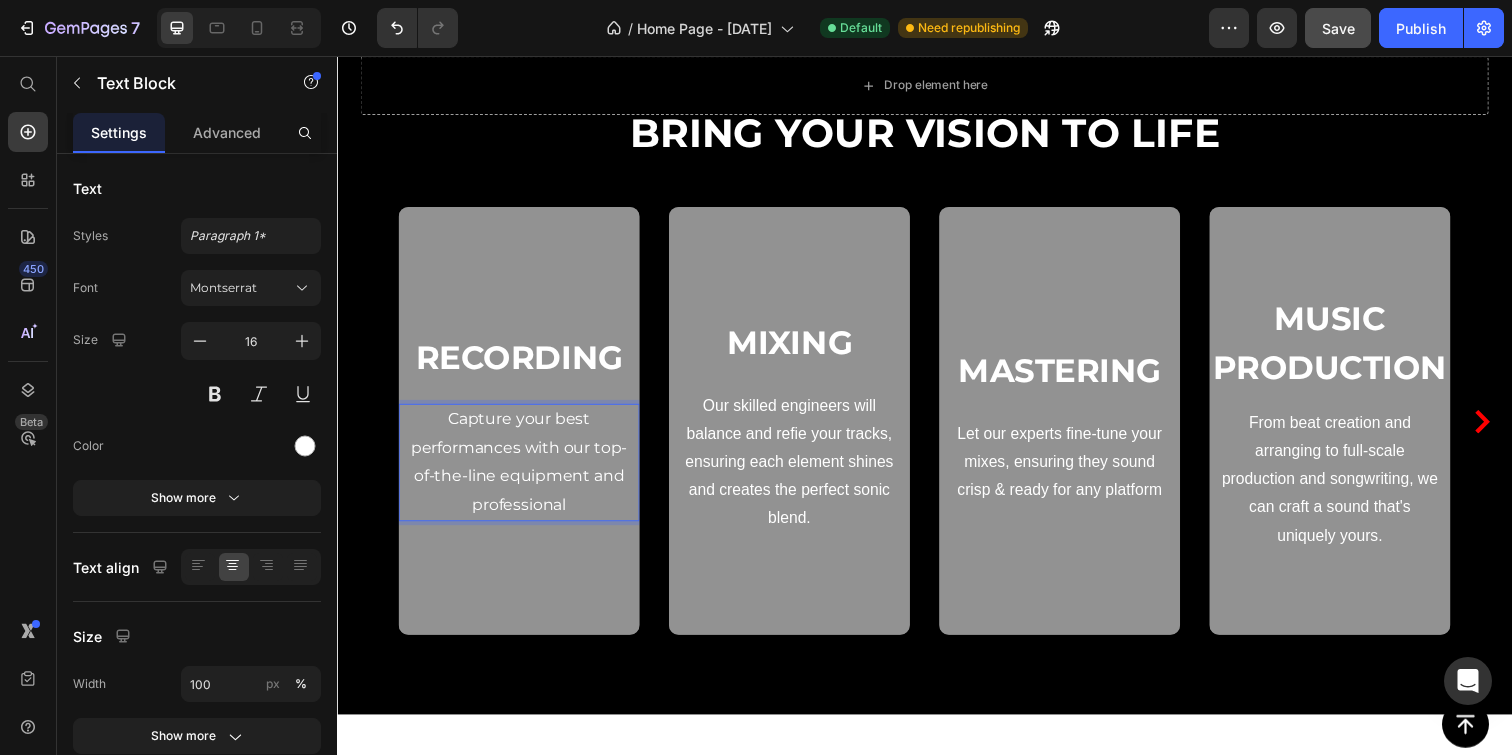 click on "Capture your best performances with our top-of-the-line equipment and professional" at bounding box center [523, 470] 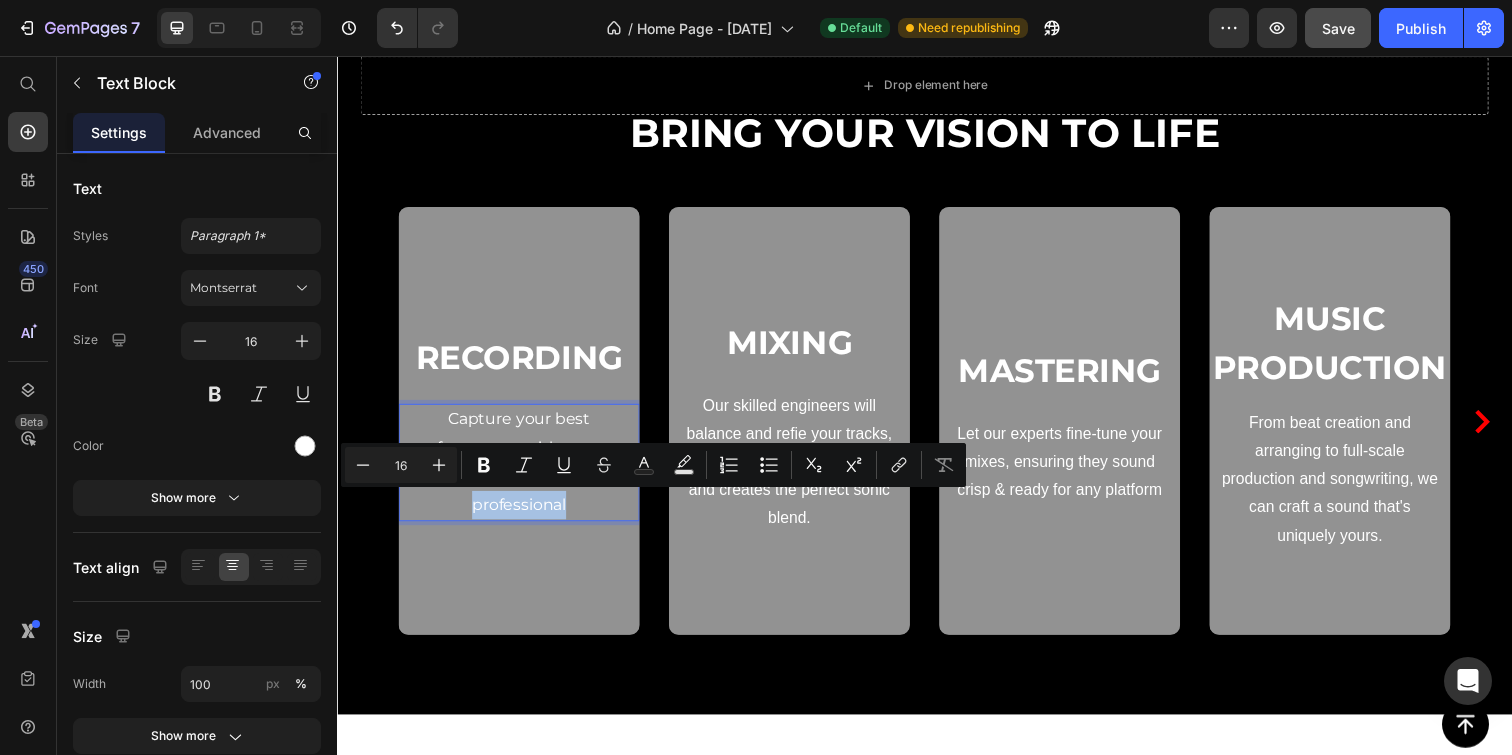 click on "Capture your best performances with our top-of-the-line equipment and professional" at bounding box center (523, 470) 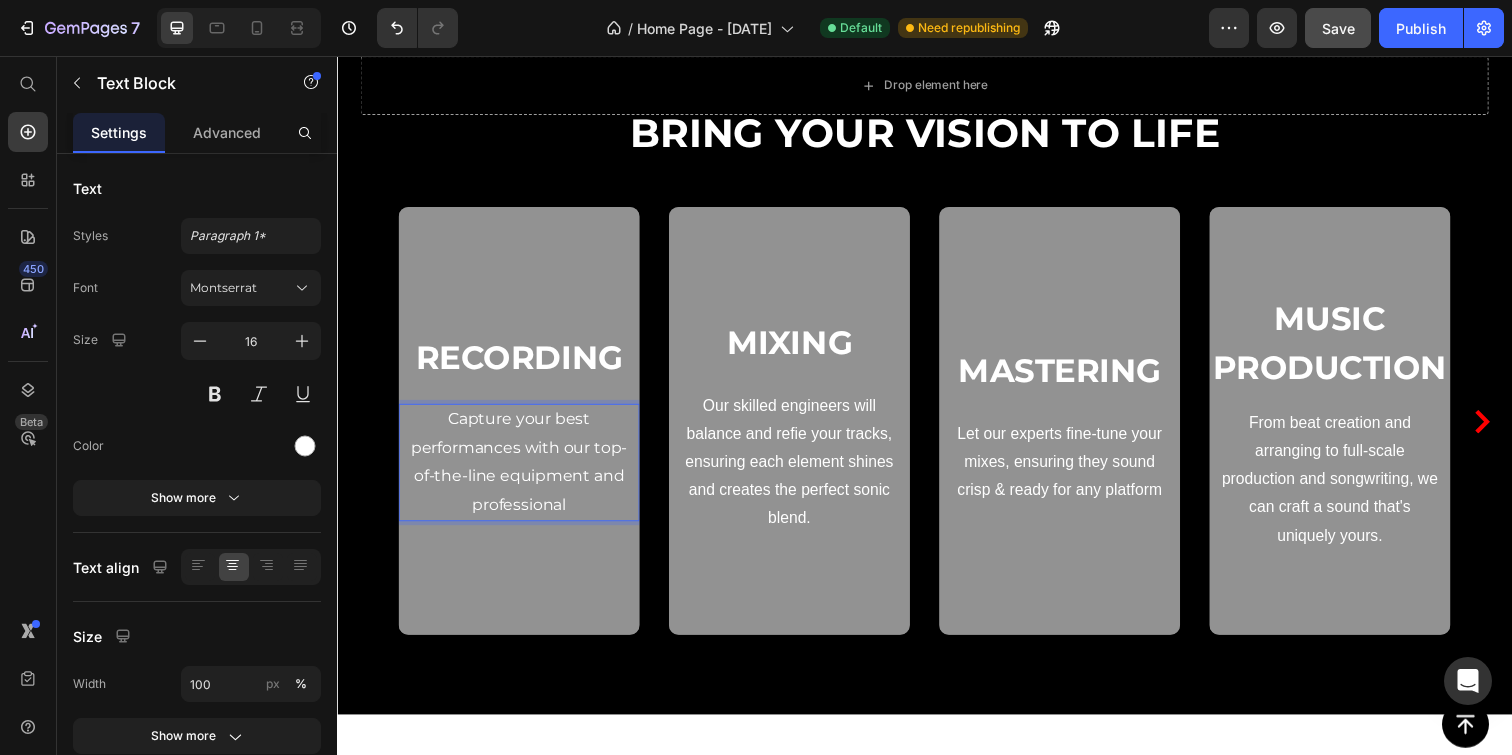 click on "Capture your best performances with our top-of-the-line equipment and professional" at bounding box center (523, 470) 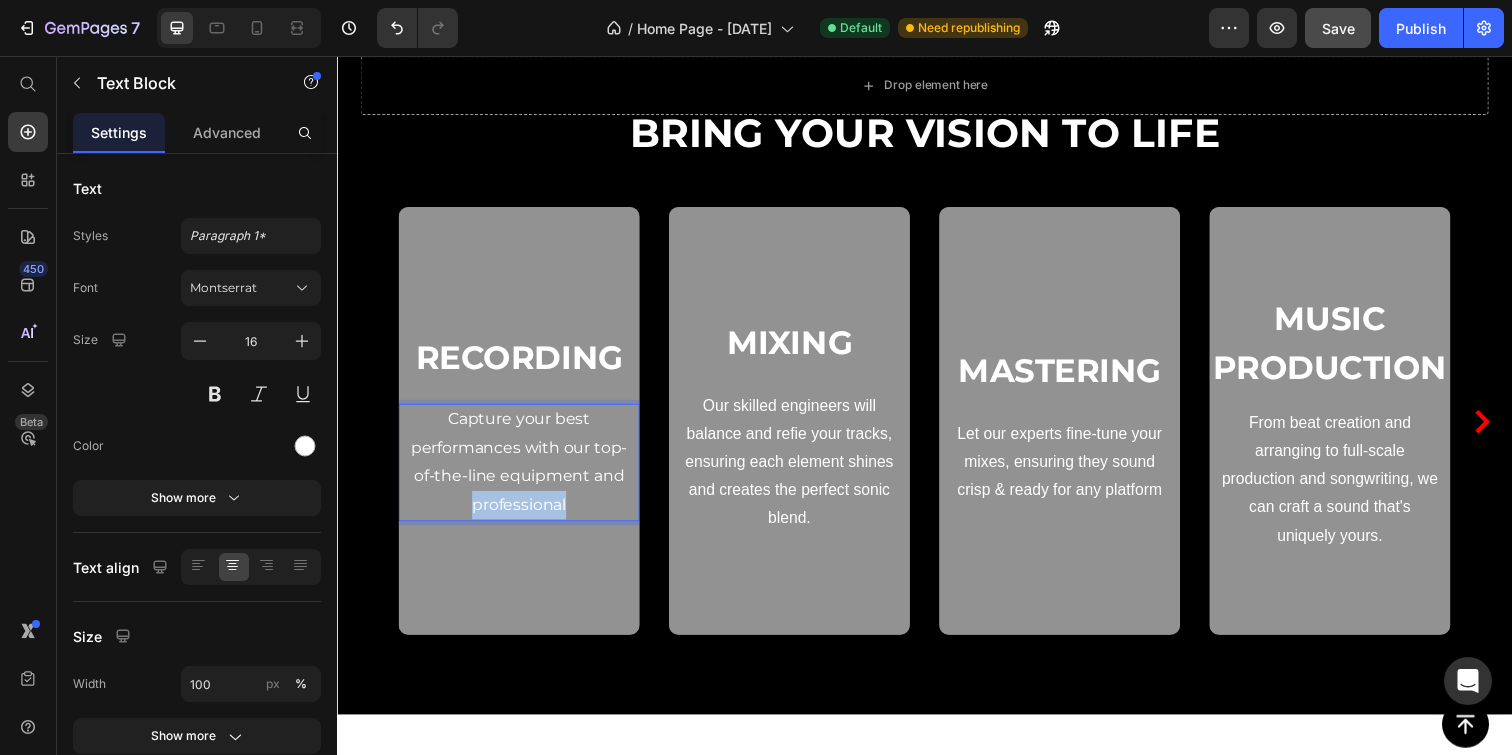 click on "Capture your best performances with our top-of-the-line equipment and professional" at bounding box center (523, 470) 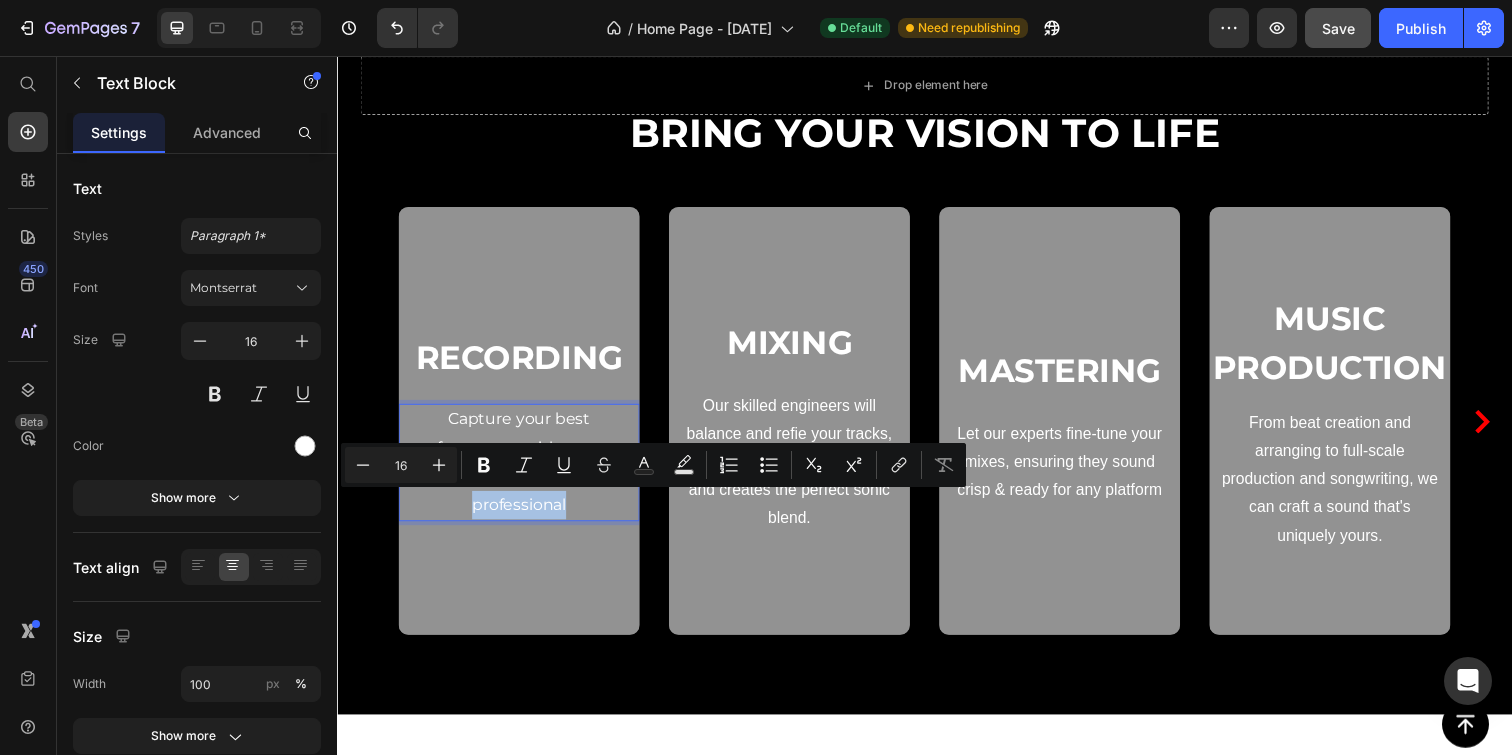 click on "Capture your best performances with our top-of-the-line equipment and professional" at bounding box center [523, 470] 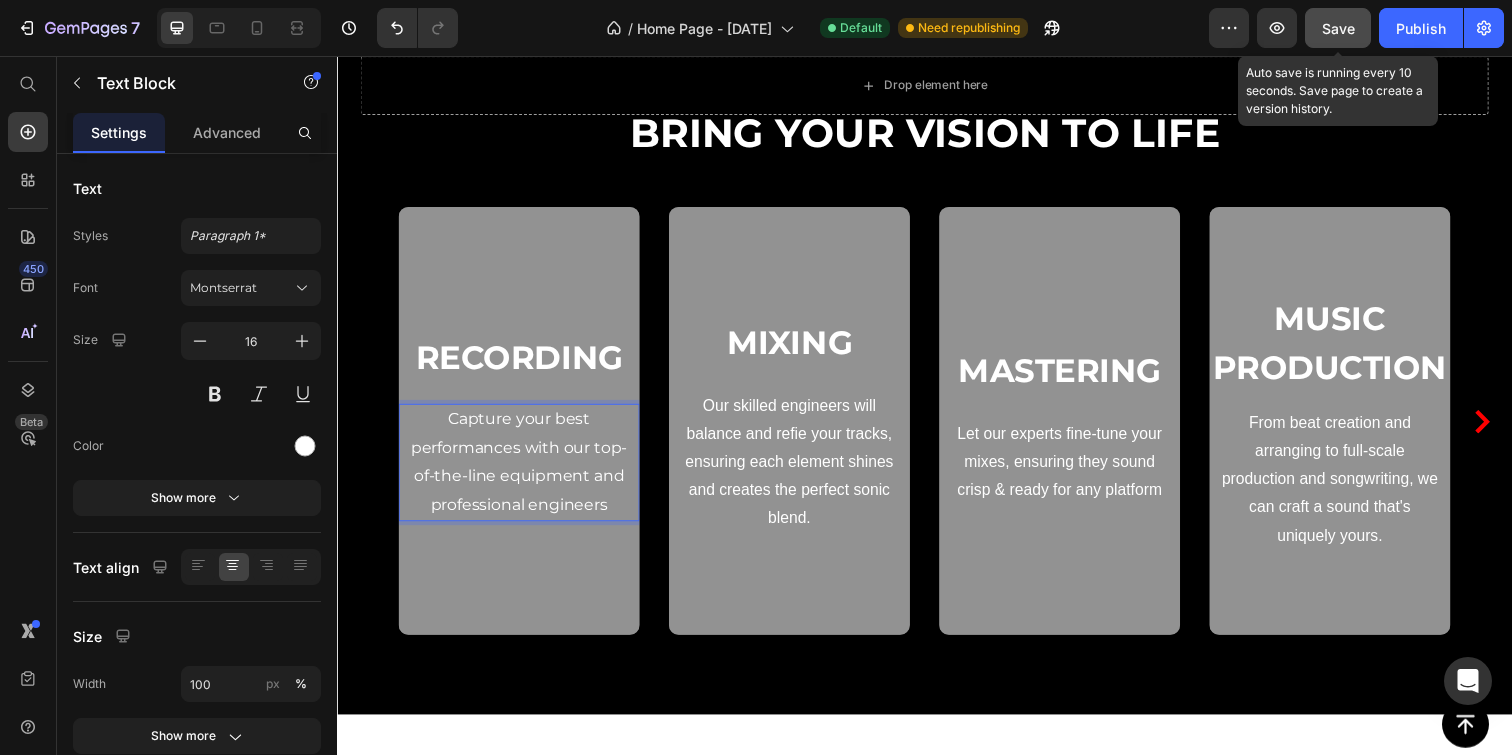 click on "Save" at bounding box center (1338, 28) 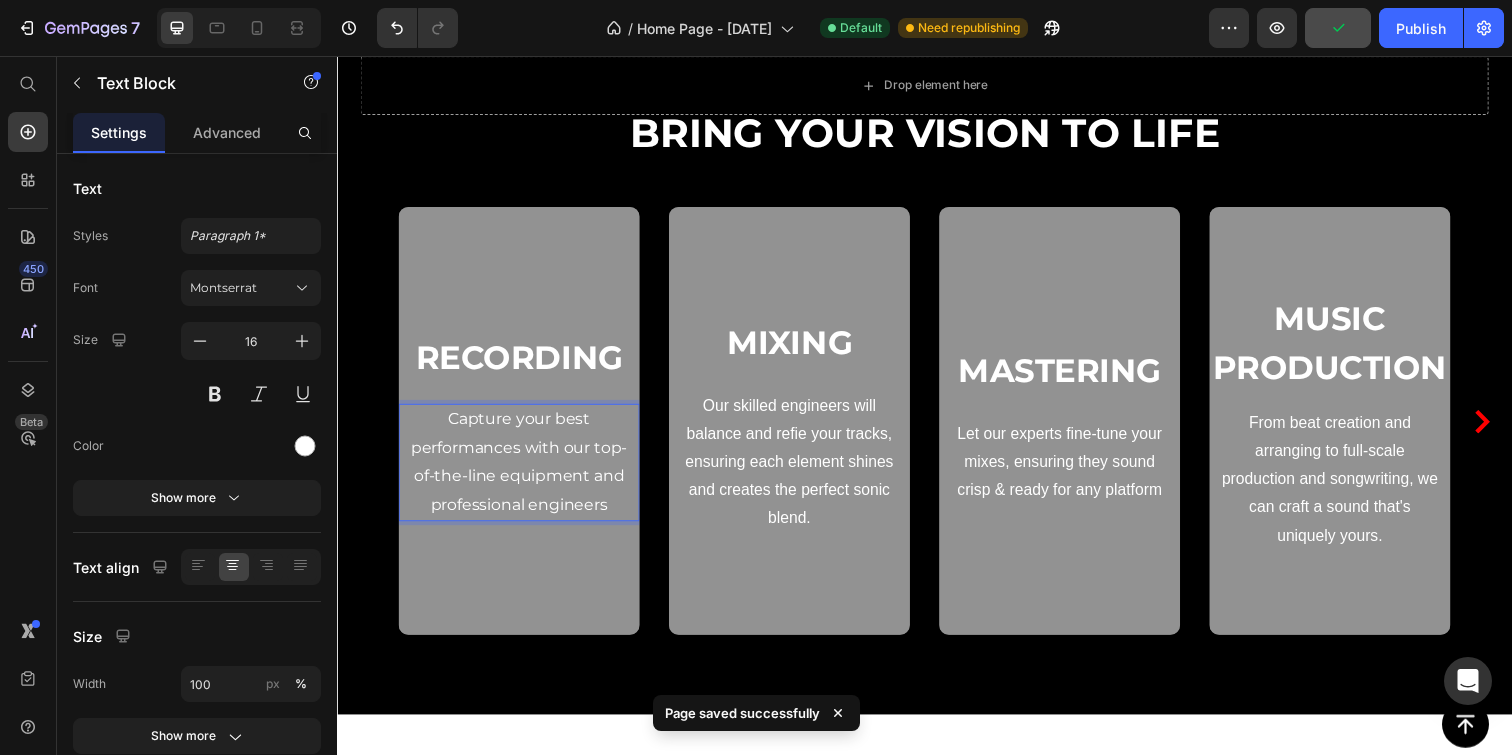 click on "Capture your best performances with our top-of-the-line equipment and professional engineers" at bounding box center (523, 470) 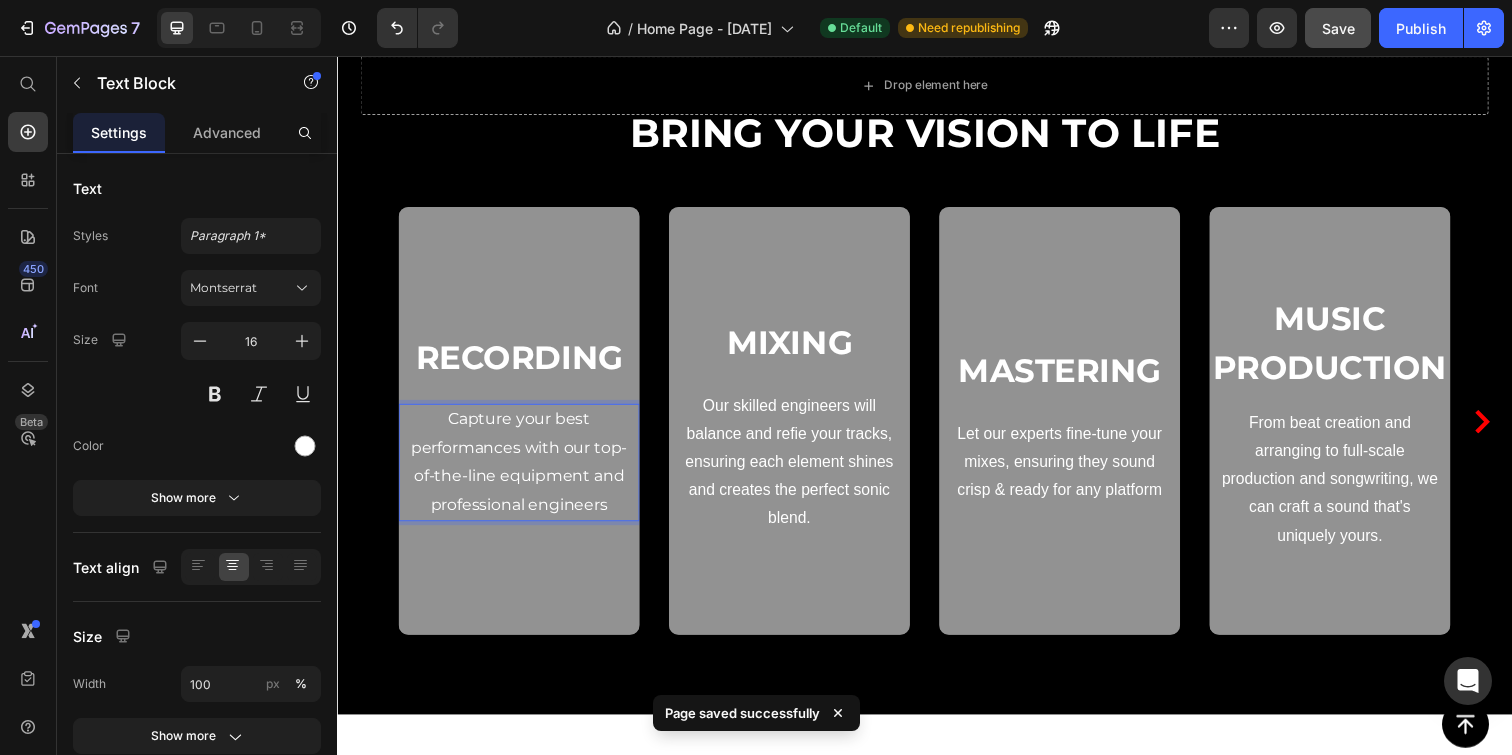 click on "Capture your best performances with our top-of-the-line equipment and professional engineers" at bounding box center (523, 470) 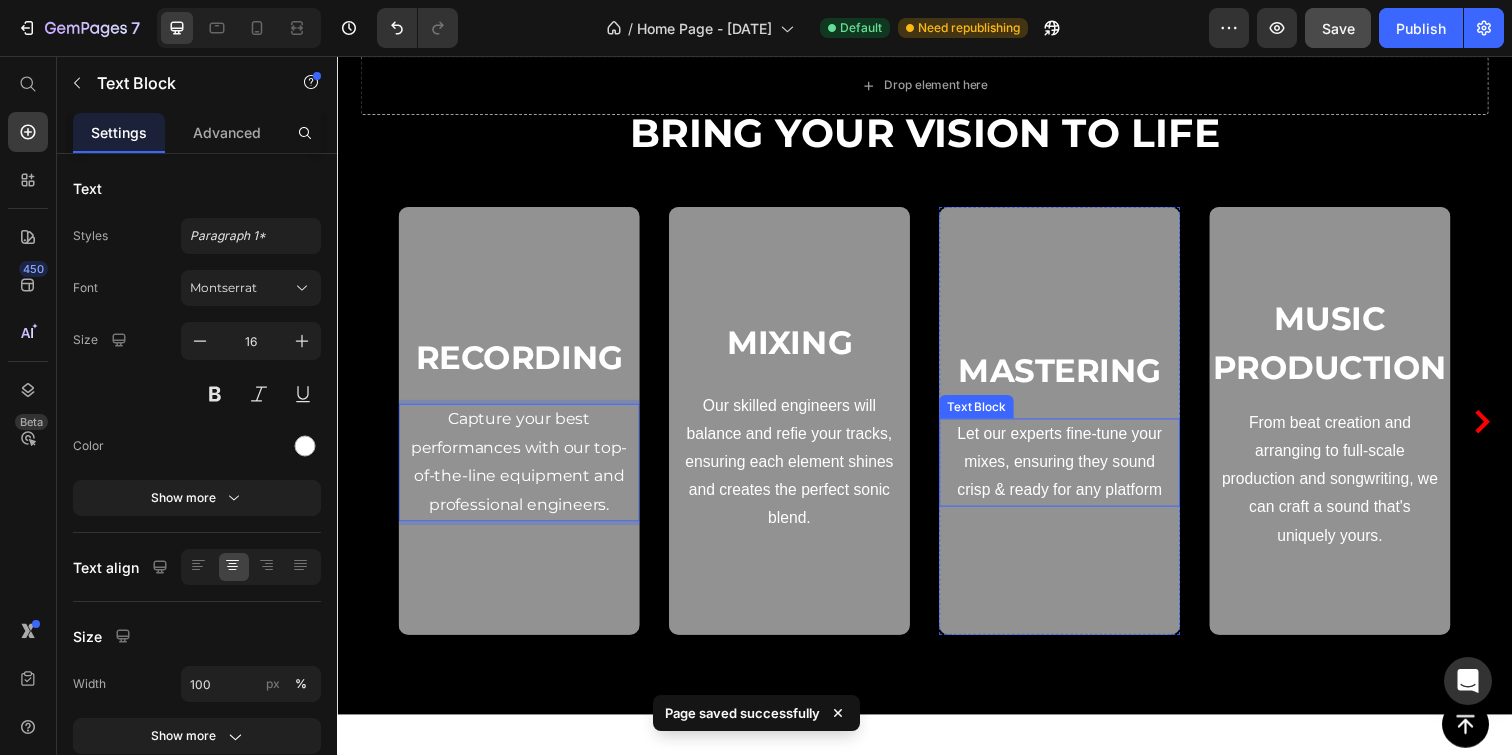 click on "Let our experts fine-tune your mixes, ensuring they sound crisp & ready for any platform" at bounding box center [1075, 471] 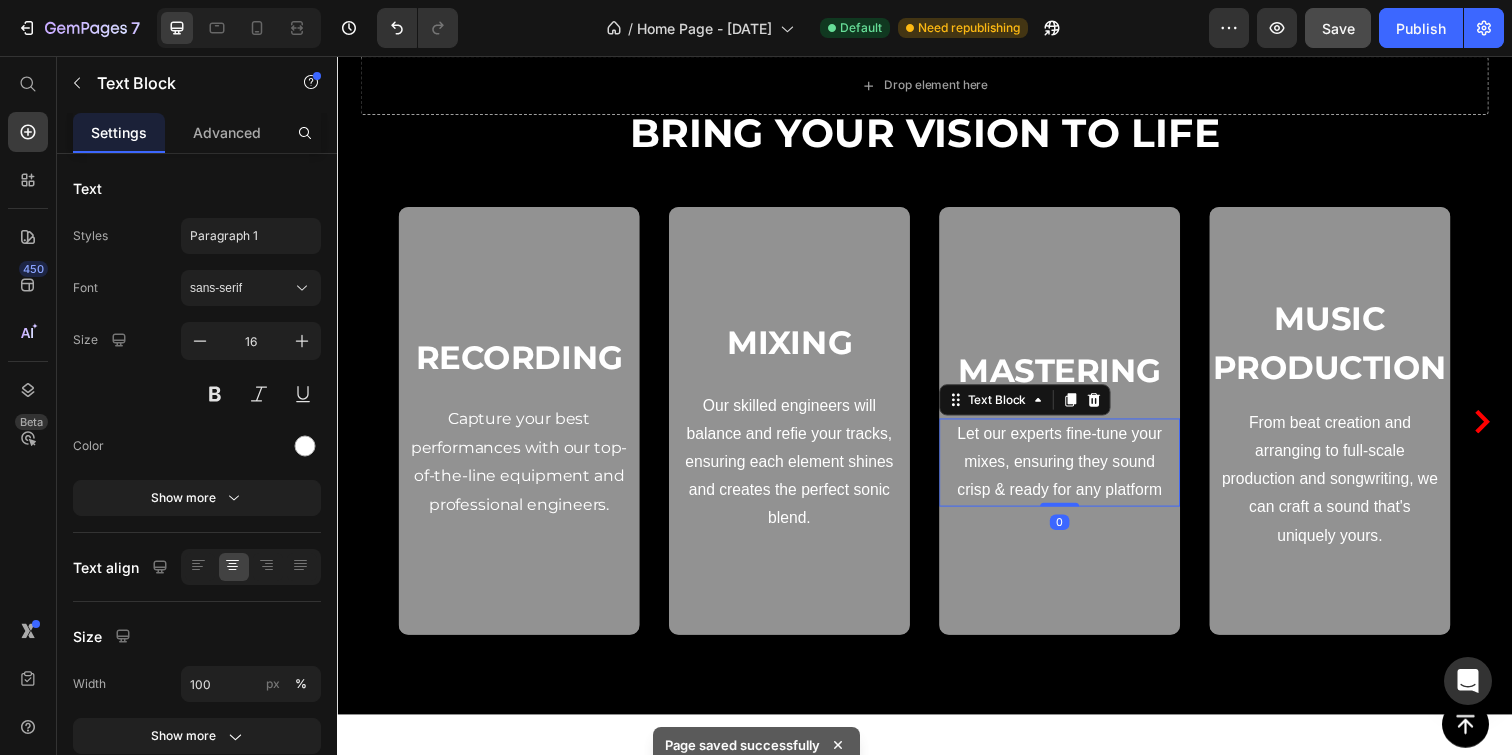 click on "Let our experts fine-tune your mixes, ensuring they sound crisp & ready for any platform" at bounding box center (1075, 471) 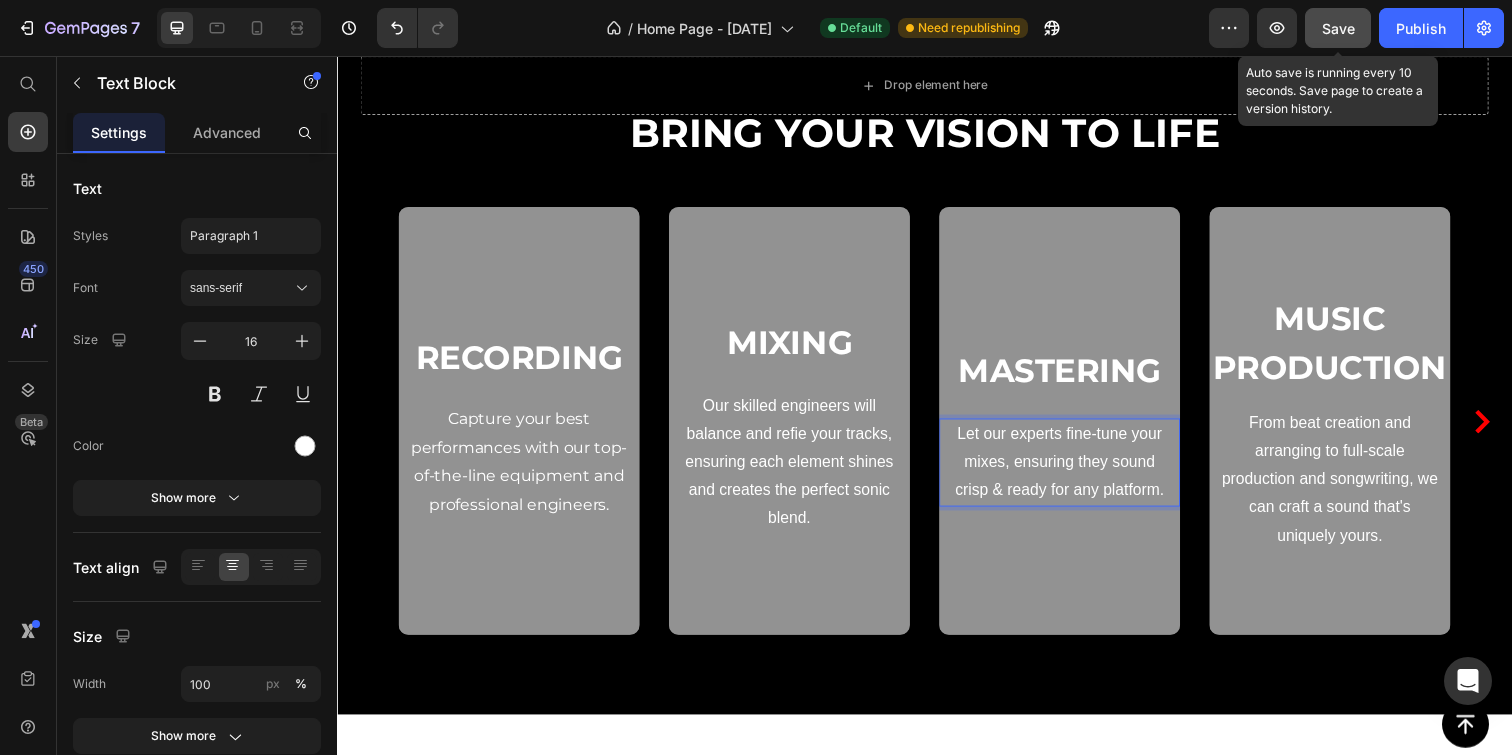 click on "Save" 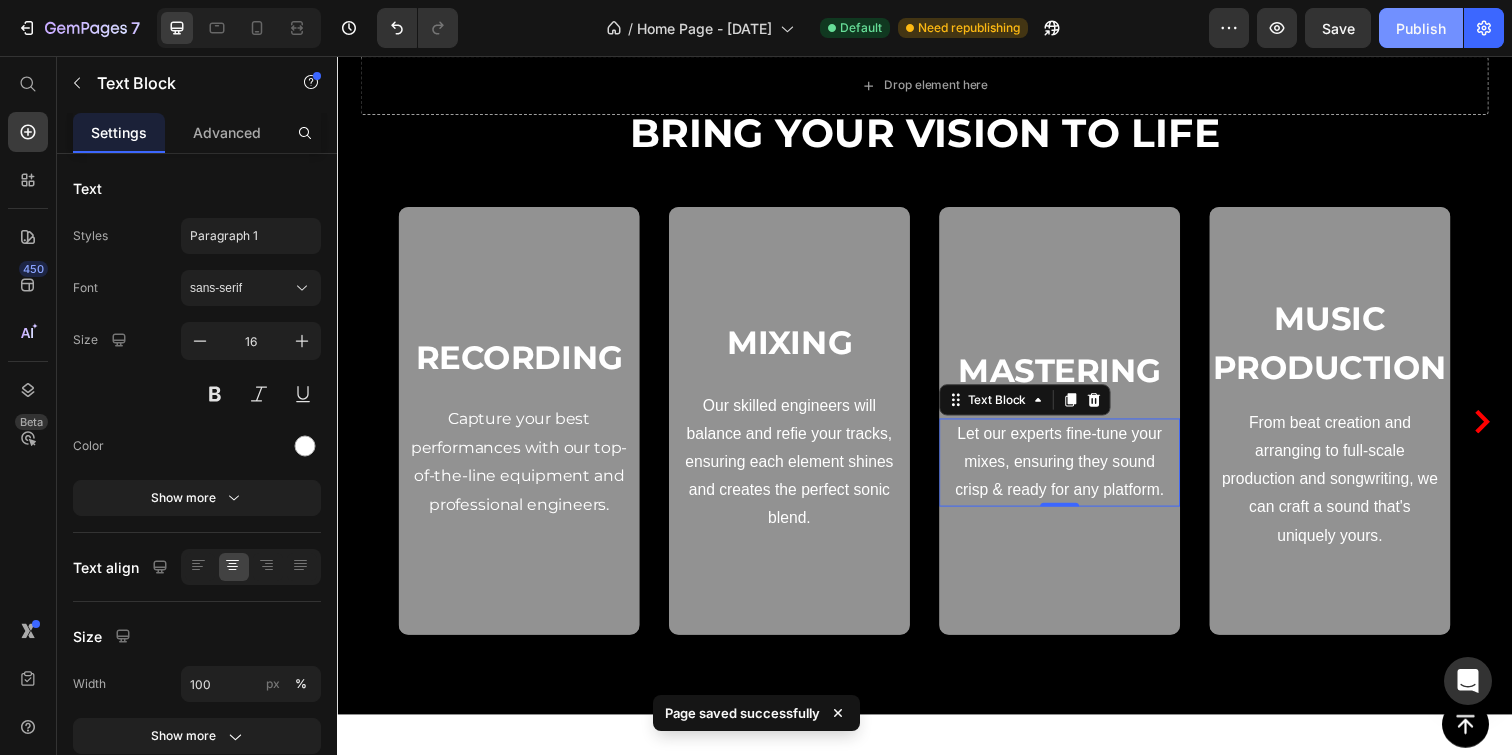 click on "Publish" at bounding box center (1421, 28) 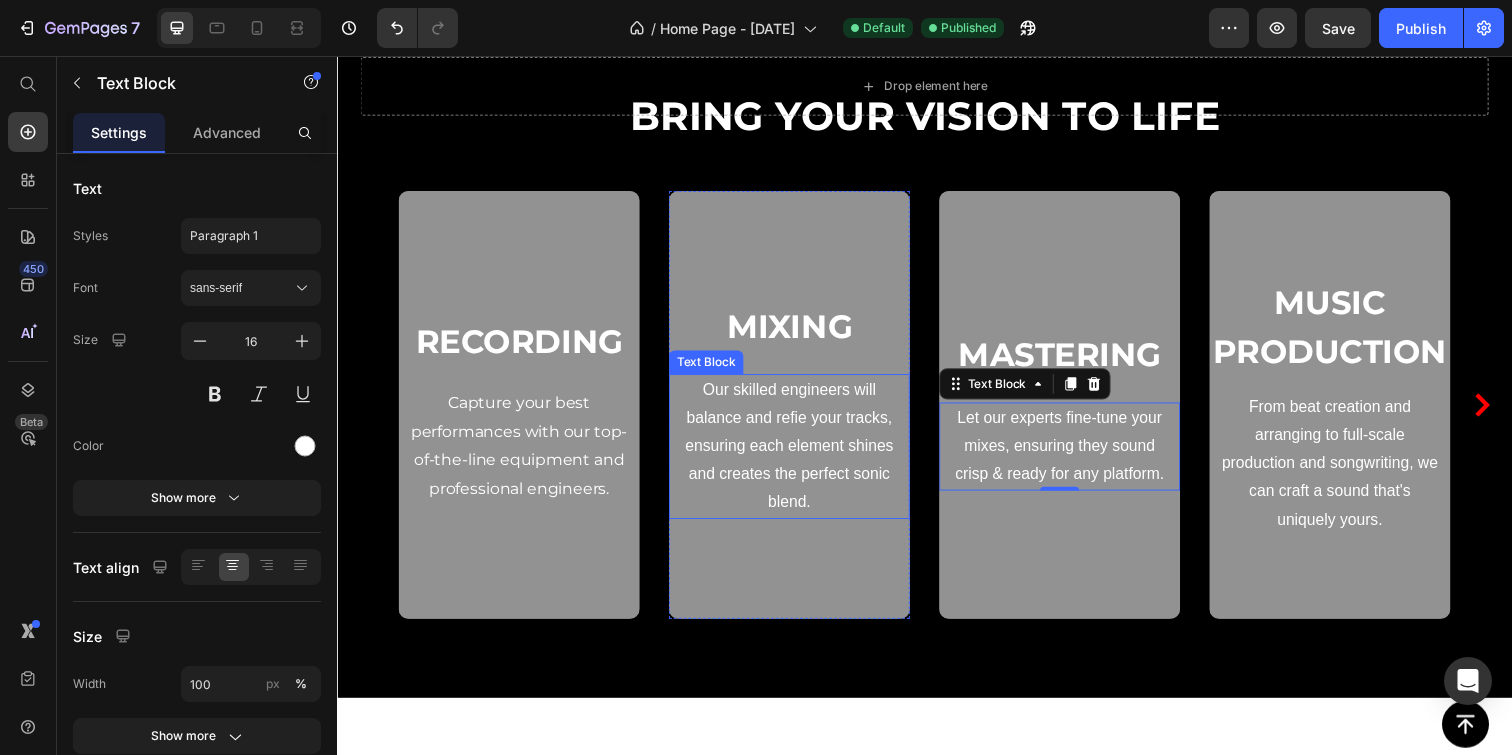 scroll, scrollTop: 1789, scrollLeft: 0, axis: vertical 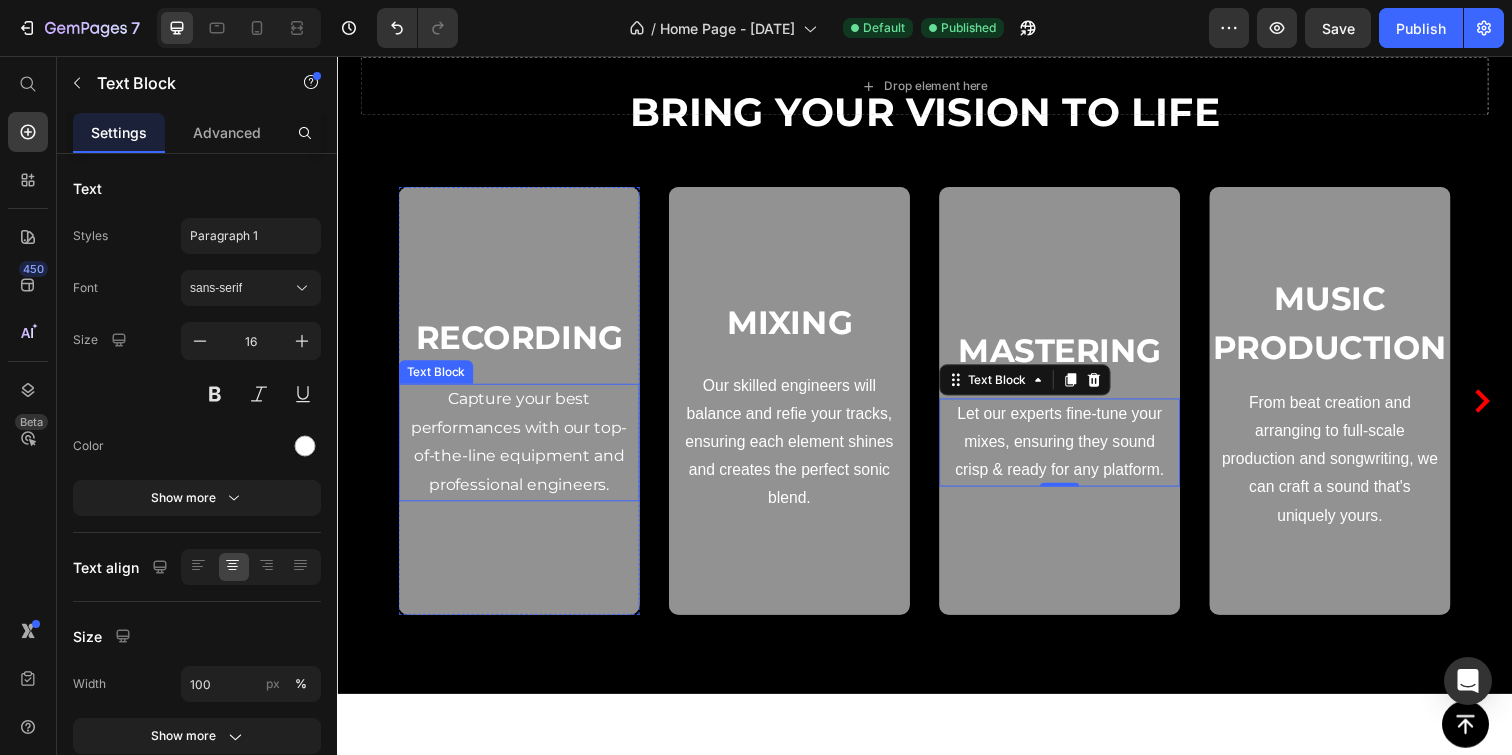 click on "Capture your best performances with our top-of-the-line equipment and professional engineers." at bounding box center [523, 449] 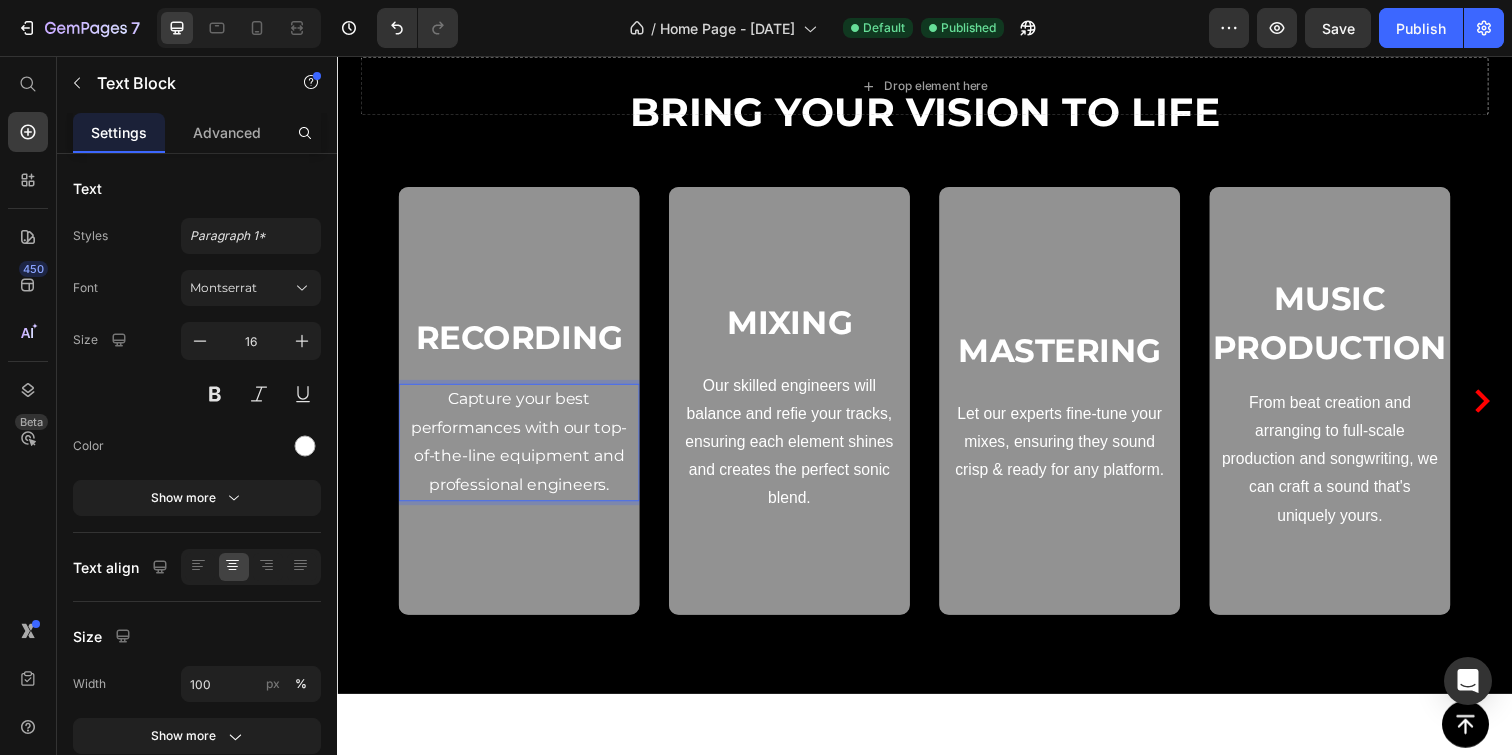click on "Capture your best performances with our top-of-the-line equipment and professional engineers." at bounding box center (523, 449) 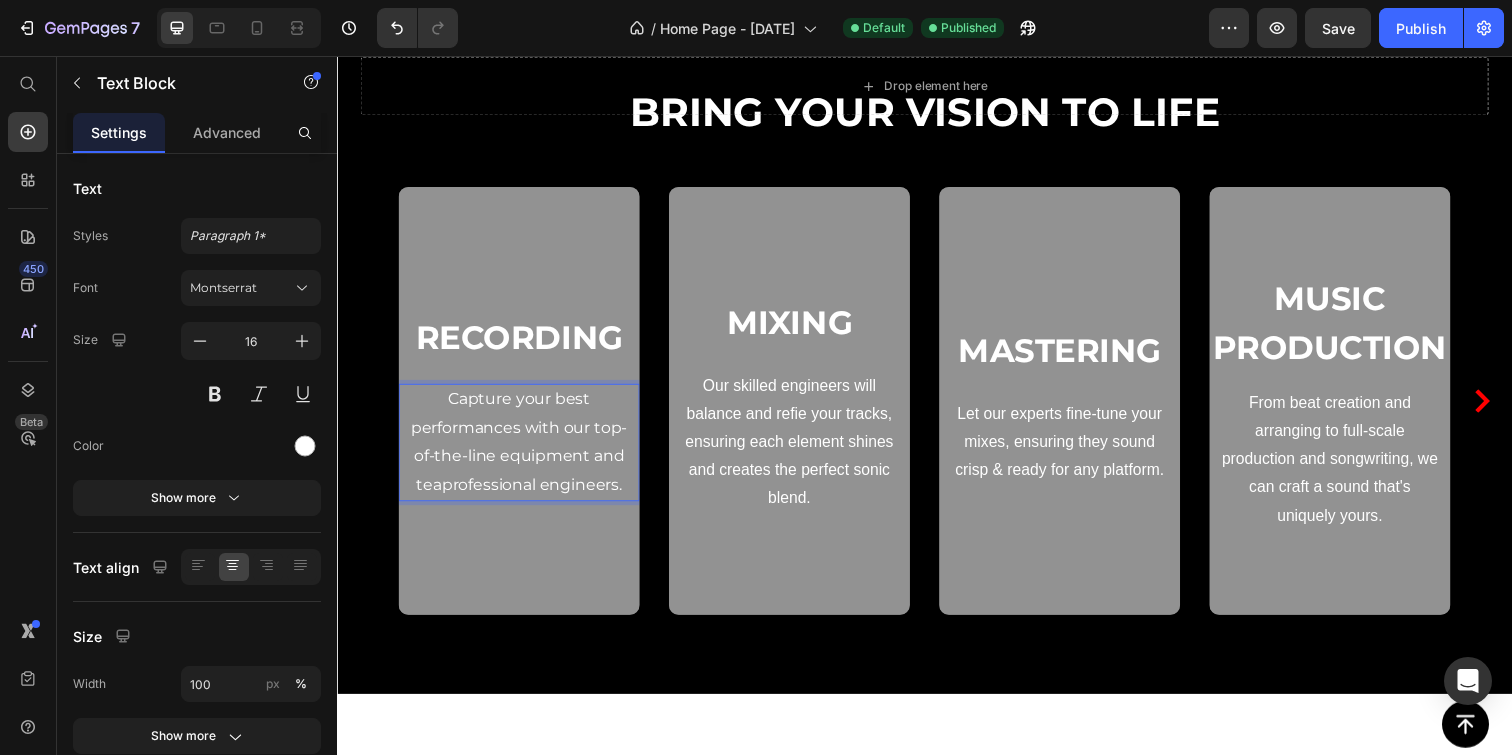 scroll, scrollTop: 1775, scrollLeft: 0, axis: vertical 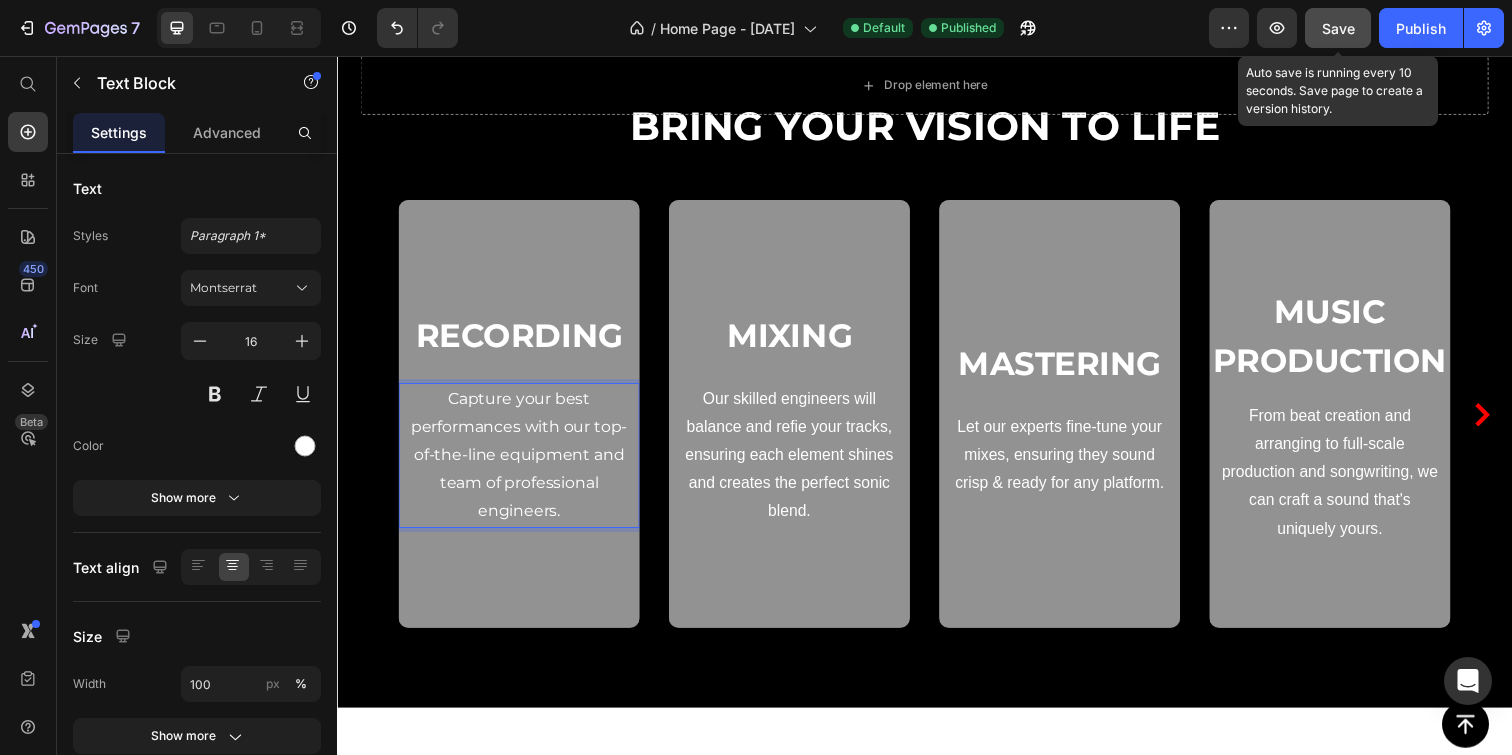 click on "Save" 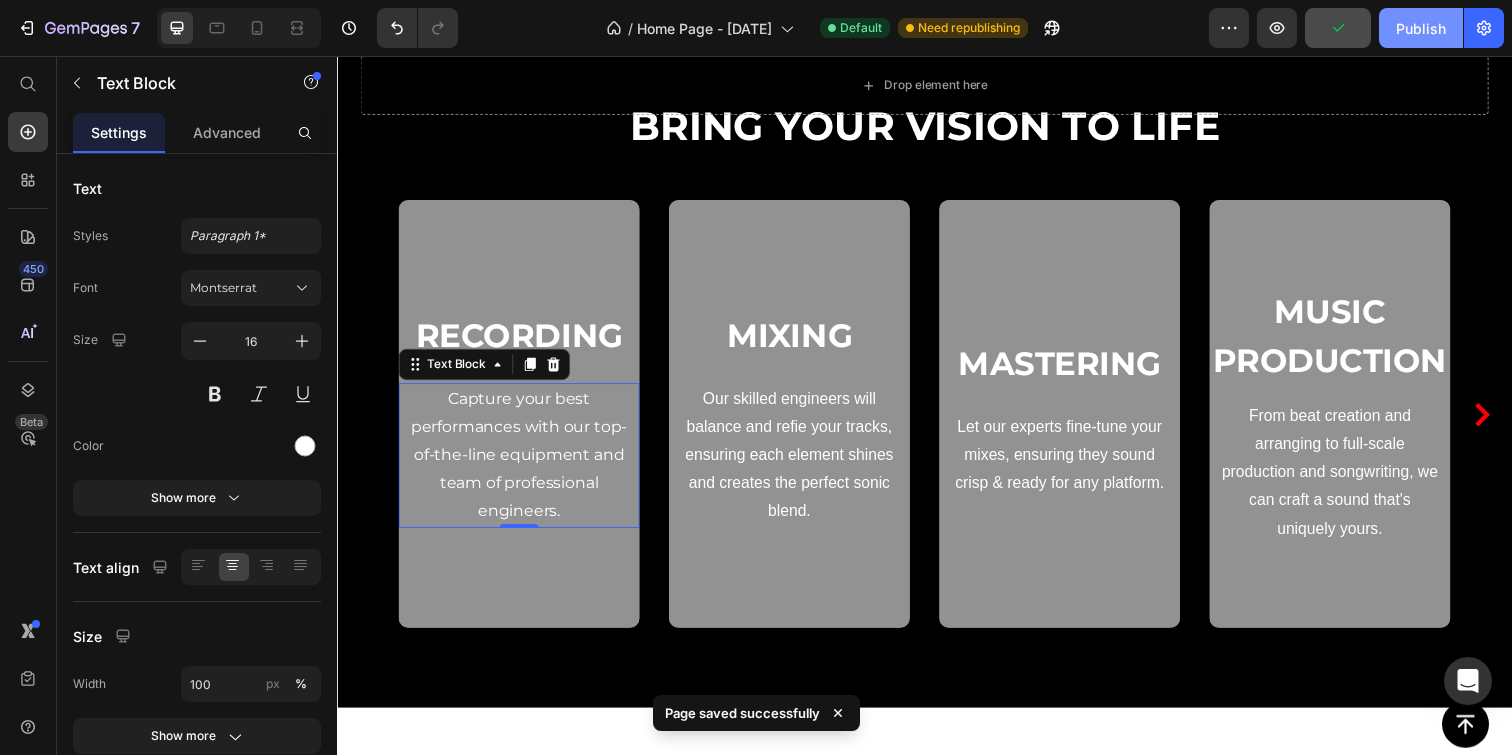click on "Publish" at bounding box center [1421, 28] 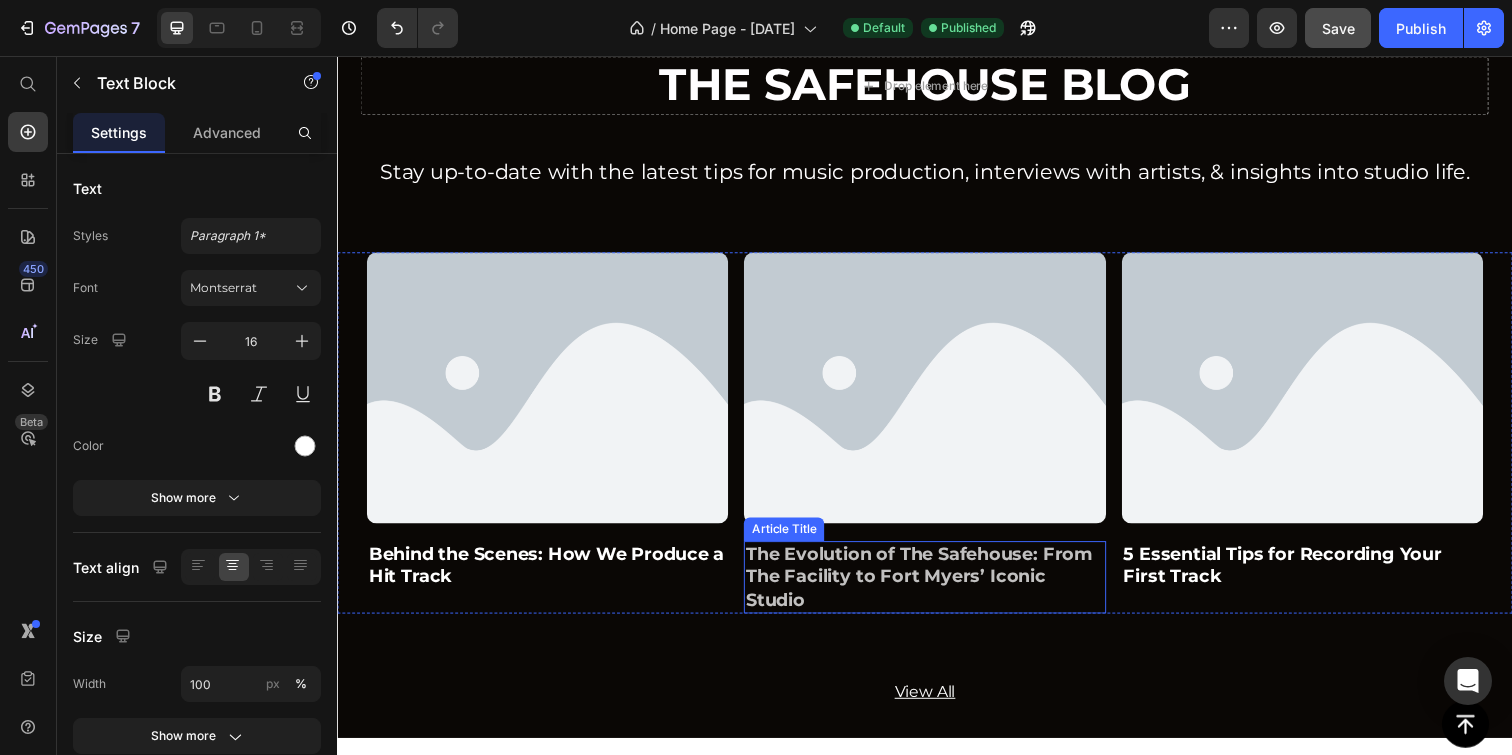 scroll, scrollTop: 3471, scrollLeft: 0, axis: vertical 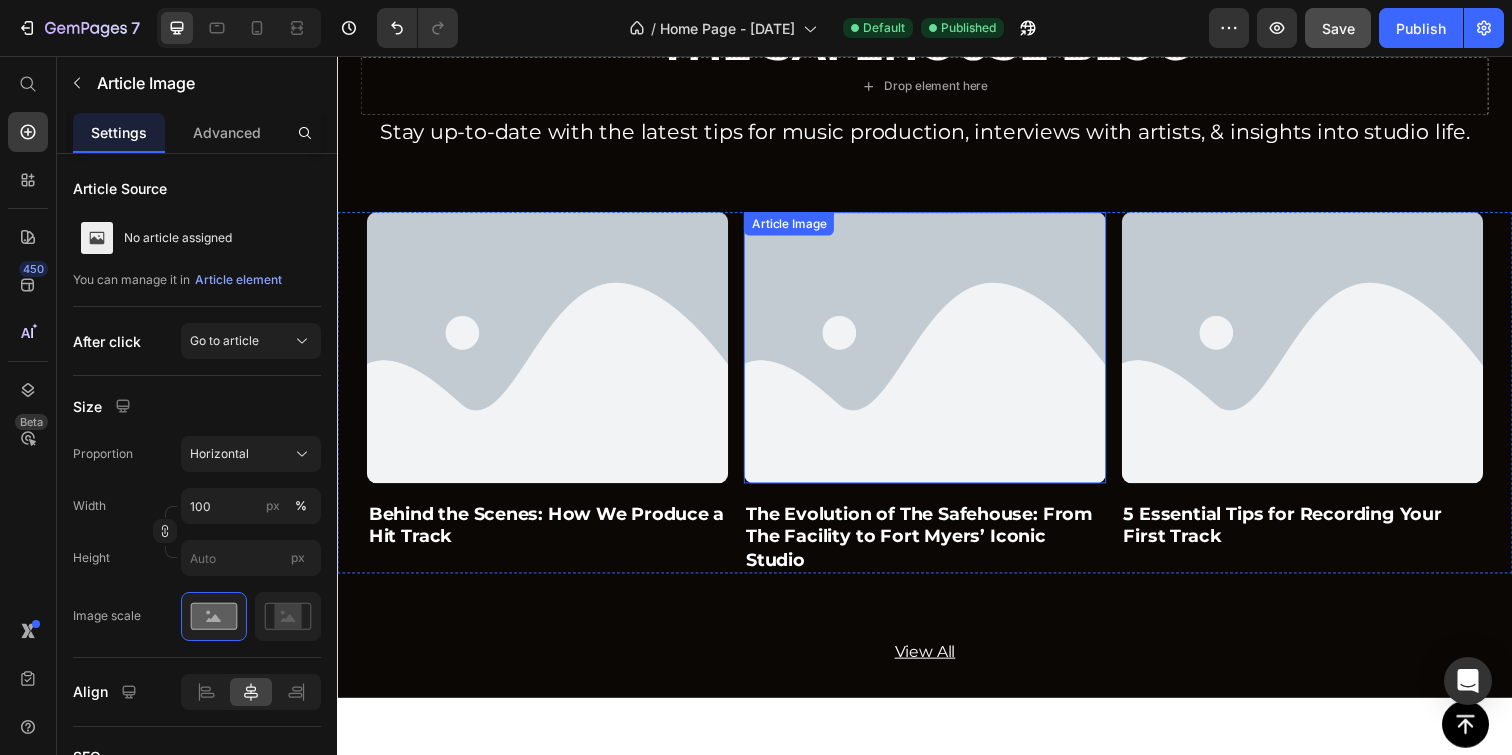 click at bounding box center (936, 353) 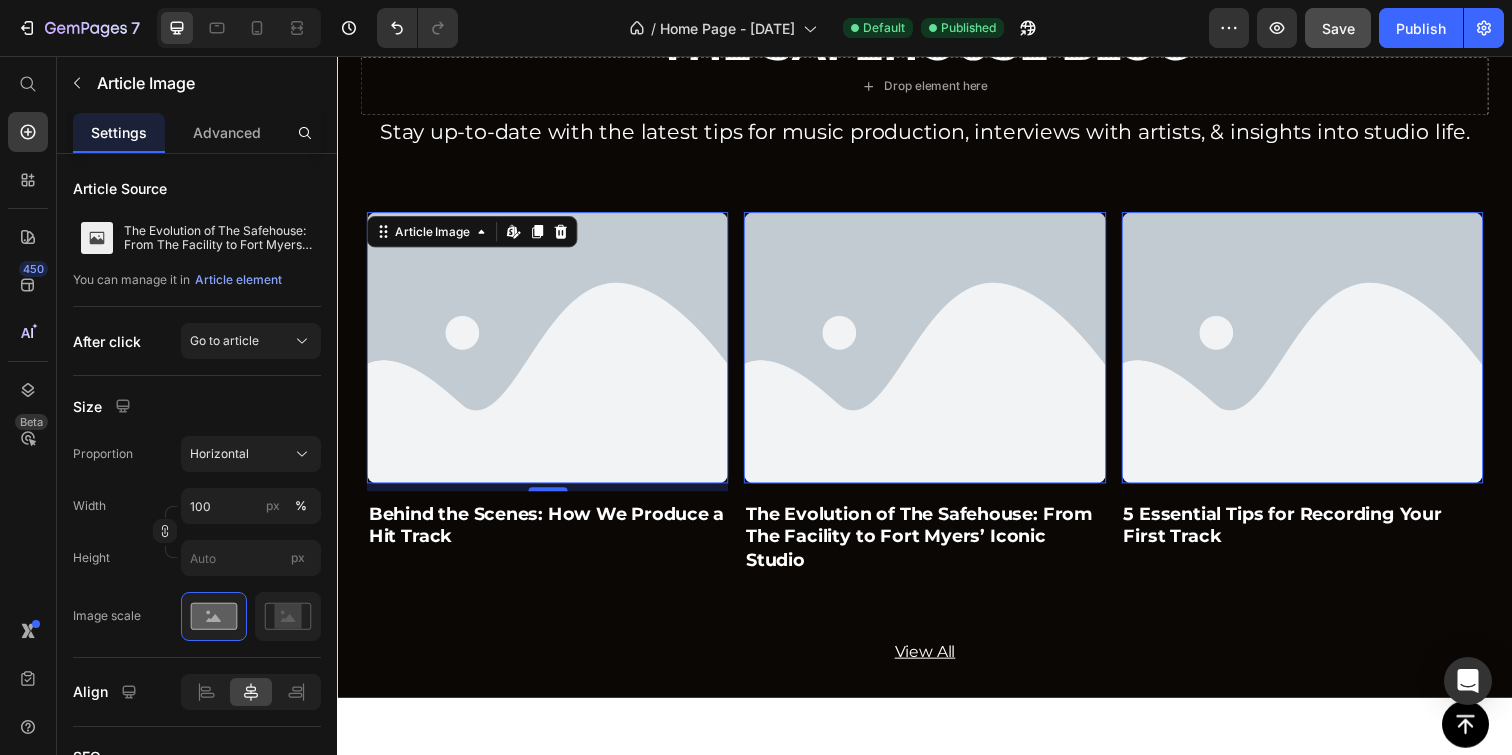 click at bounding box center (551, 353) 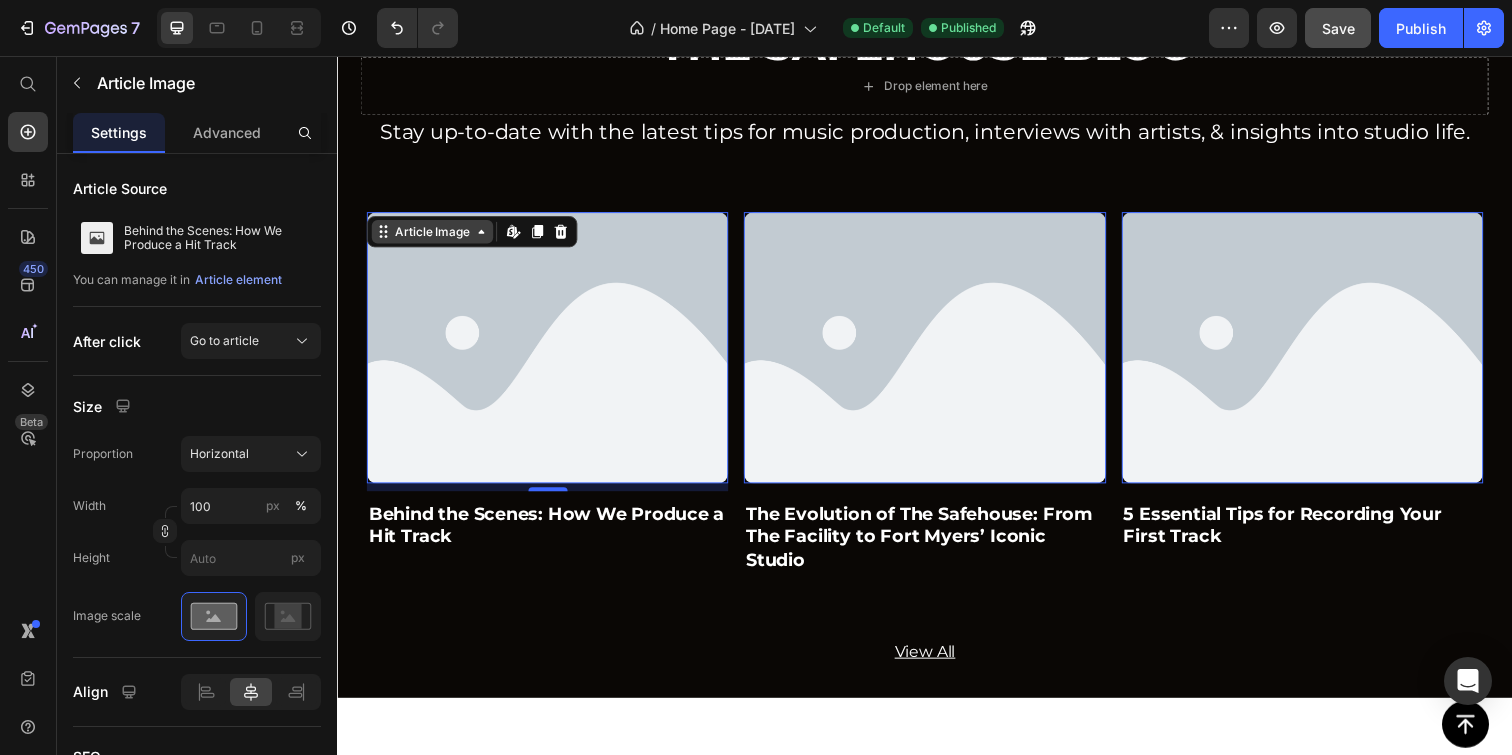 click 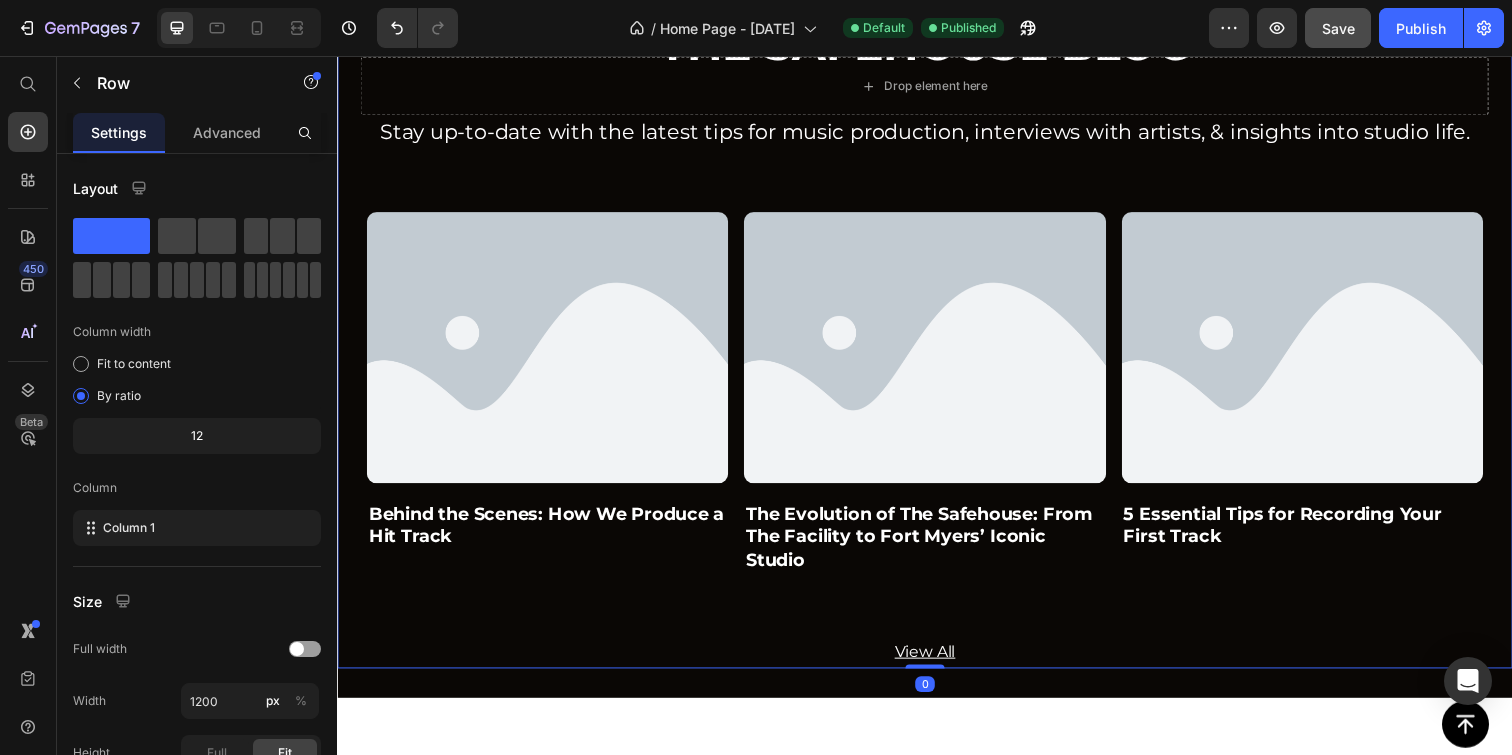 click on "The Safehouse Blog Heading Stay up-to-date with the latest tips for music production, interviews with artists, & insights into studio life. Text Block Article Image Behind the Scenes: How We Produce a Hit Track Article Title Article Image The Evolution of The Safehouse: From The Facility to Fort Myers’ Iconic Studio Article Title Article List Article Image Behind the Scenes: How We Produce a Hit Track Article Title Article Image The Evolution of The Safehouse: From The Facility to Fort Myers’ Iconic Studio Article Title Article Image 5 Essential Tips for Recording Your First Track Article Title Article List Row View All Text Block" at bounding box center [937, 326] 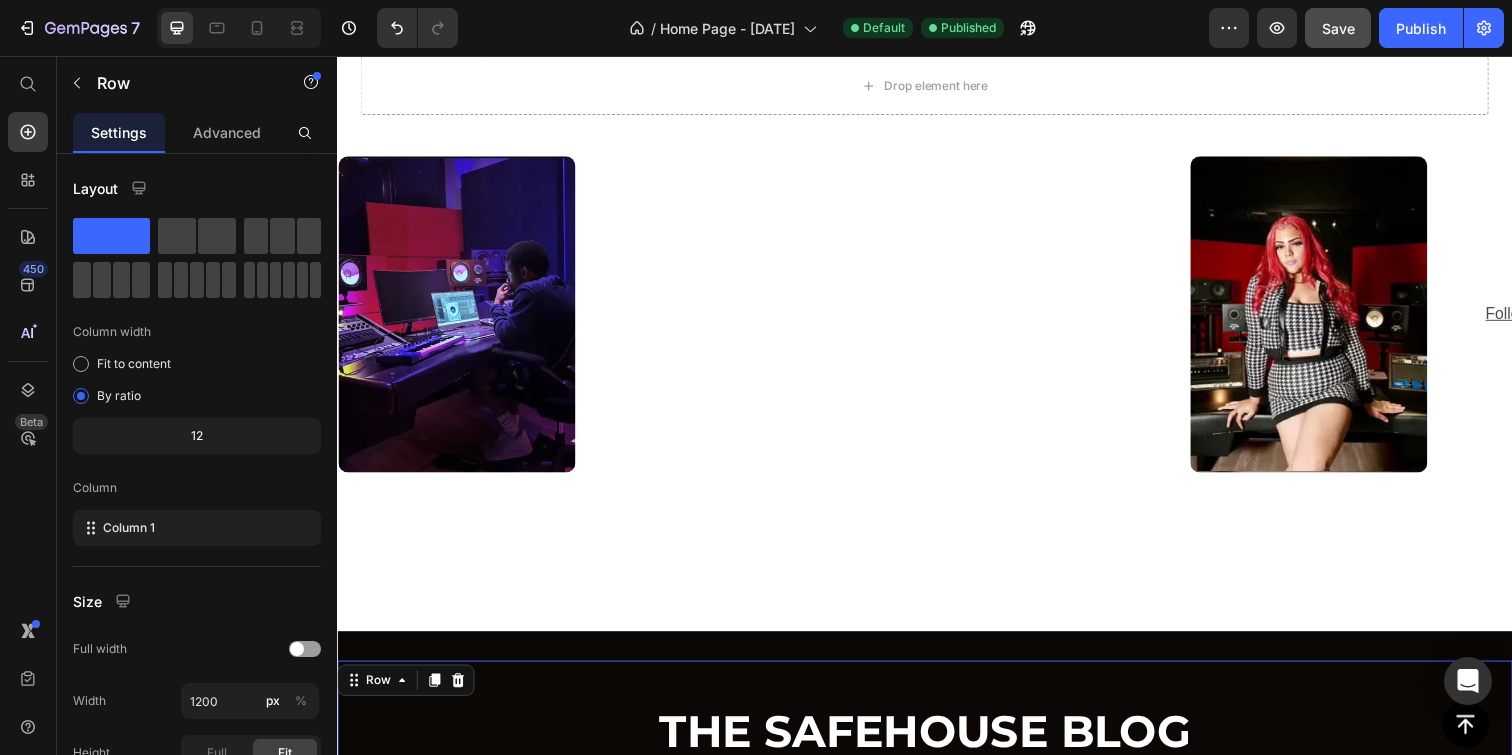 scroll, scrollTop: 2767, scrollLeft: 0, axis: vertical 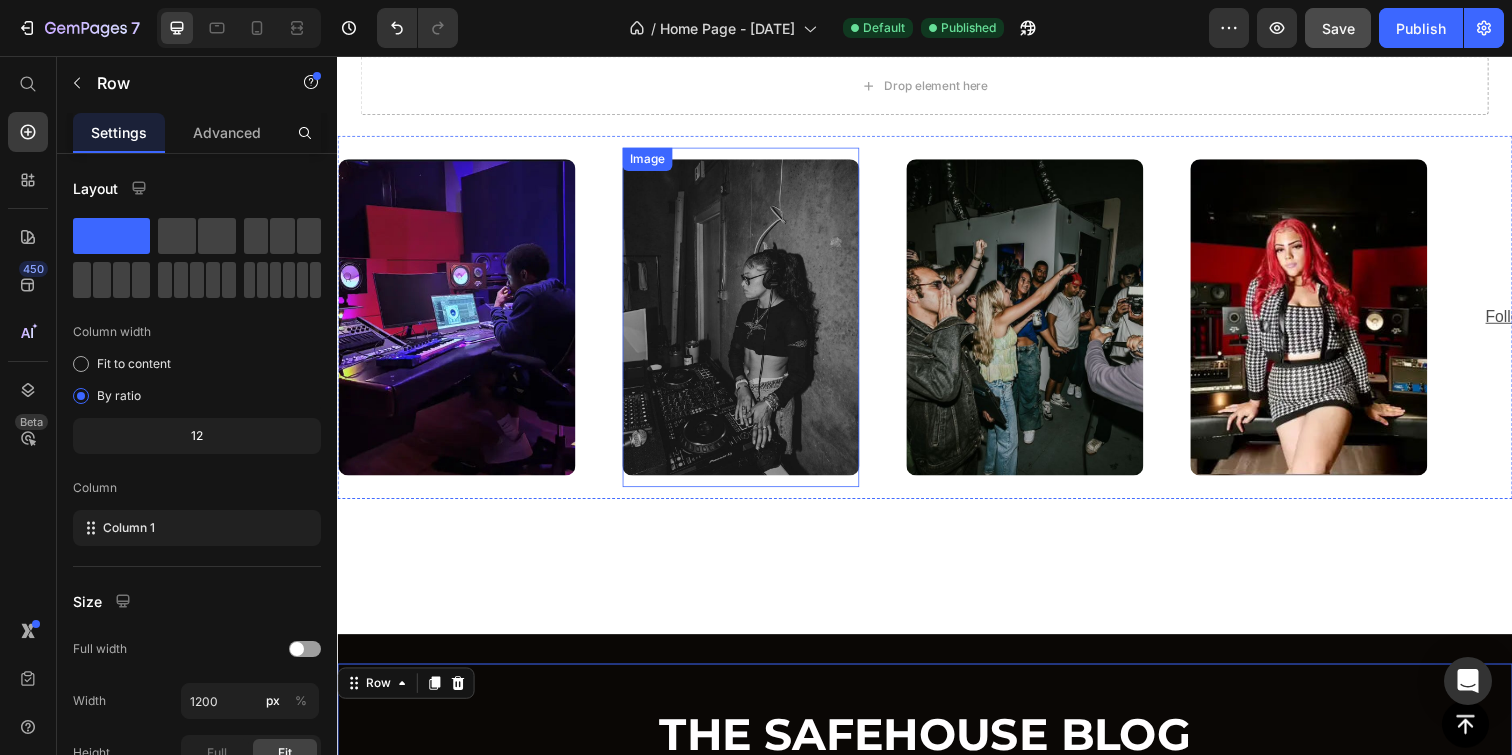 click at bounding box center (749, 322) 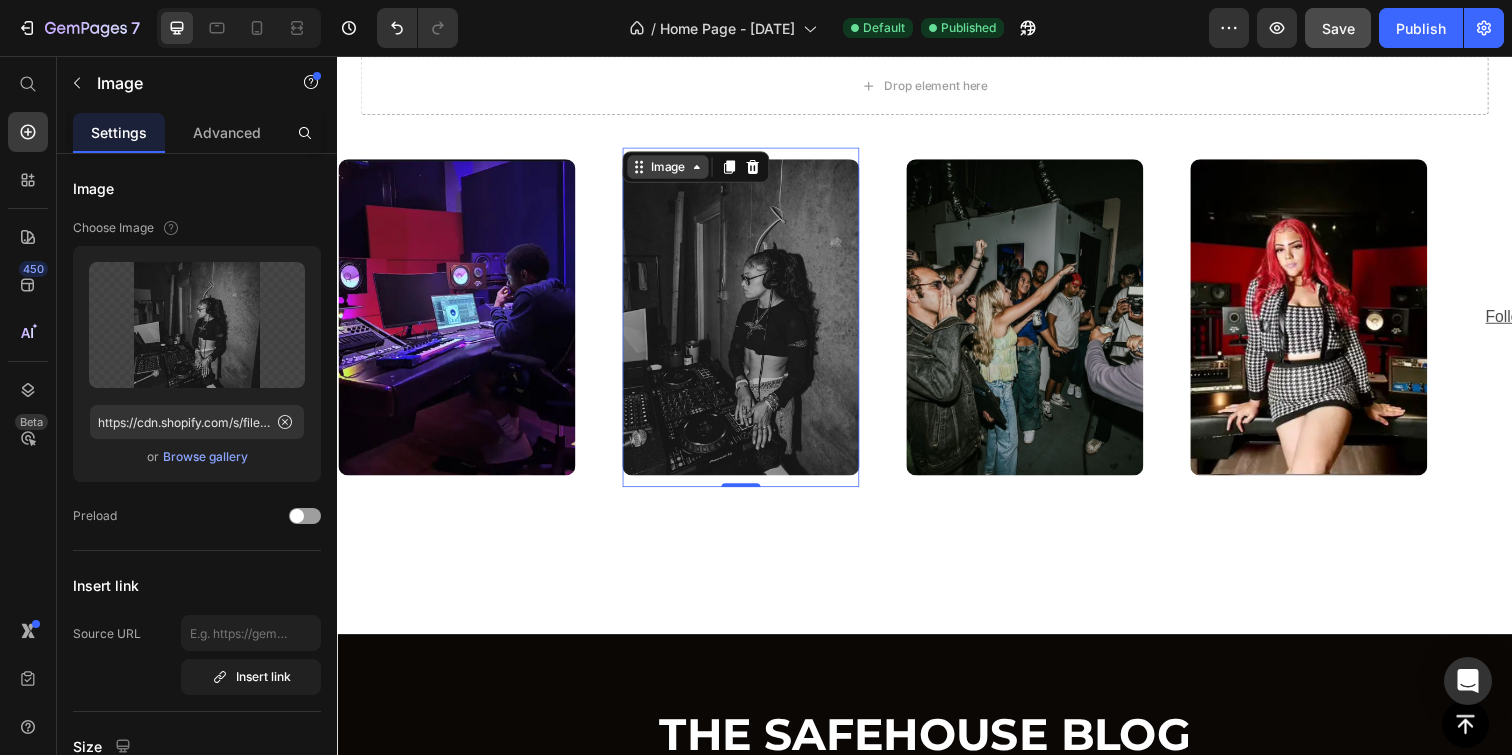 click on "Image" at bounding box center [674, 169] 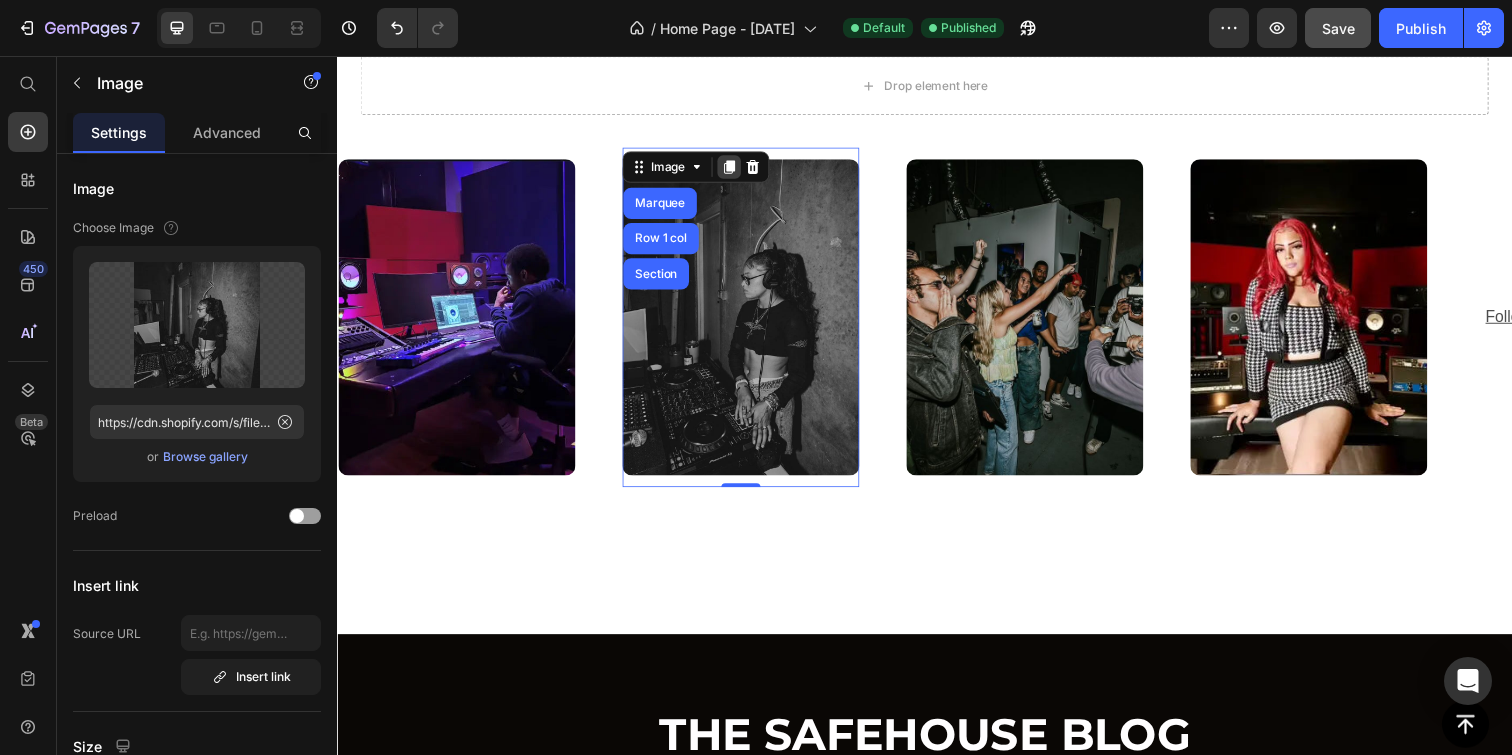 click 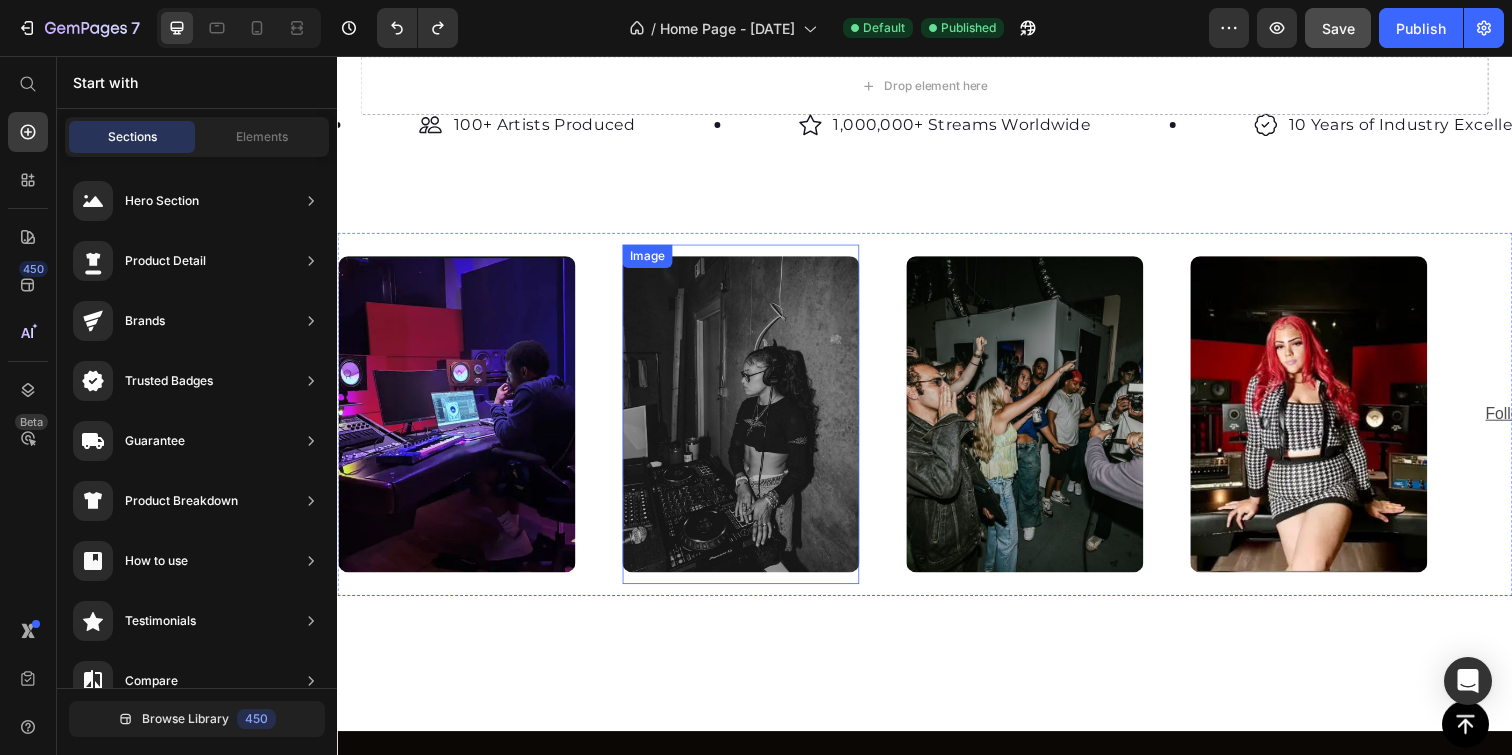 scroll, scrollTop: 2660, scrollLeft: 0, axis: vertical 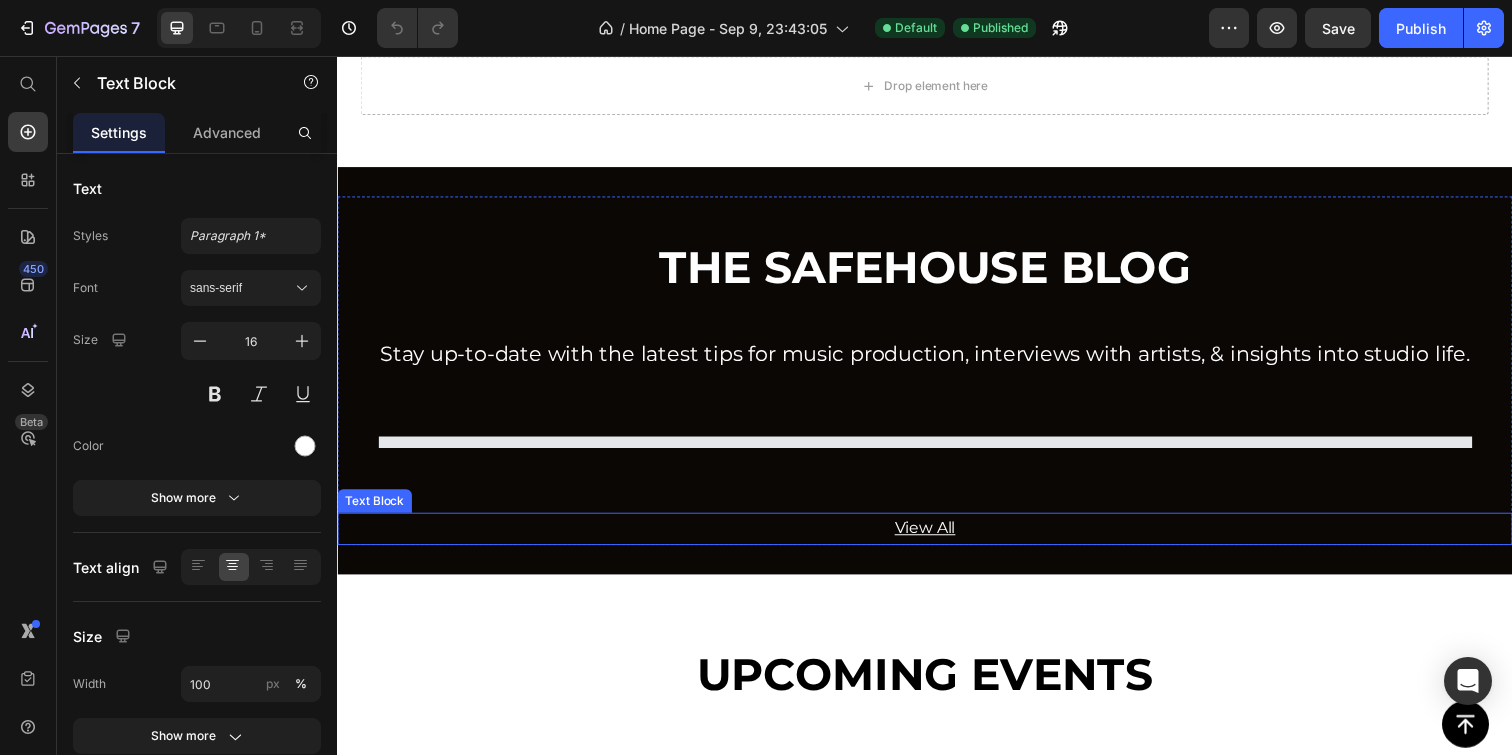 click on "View All" at bounding box center [937, 537] 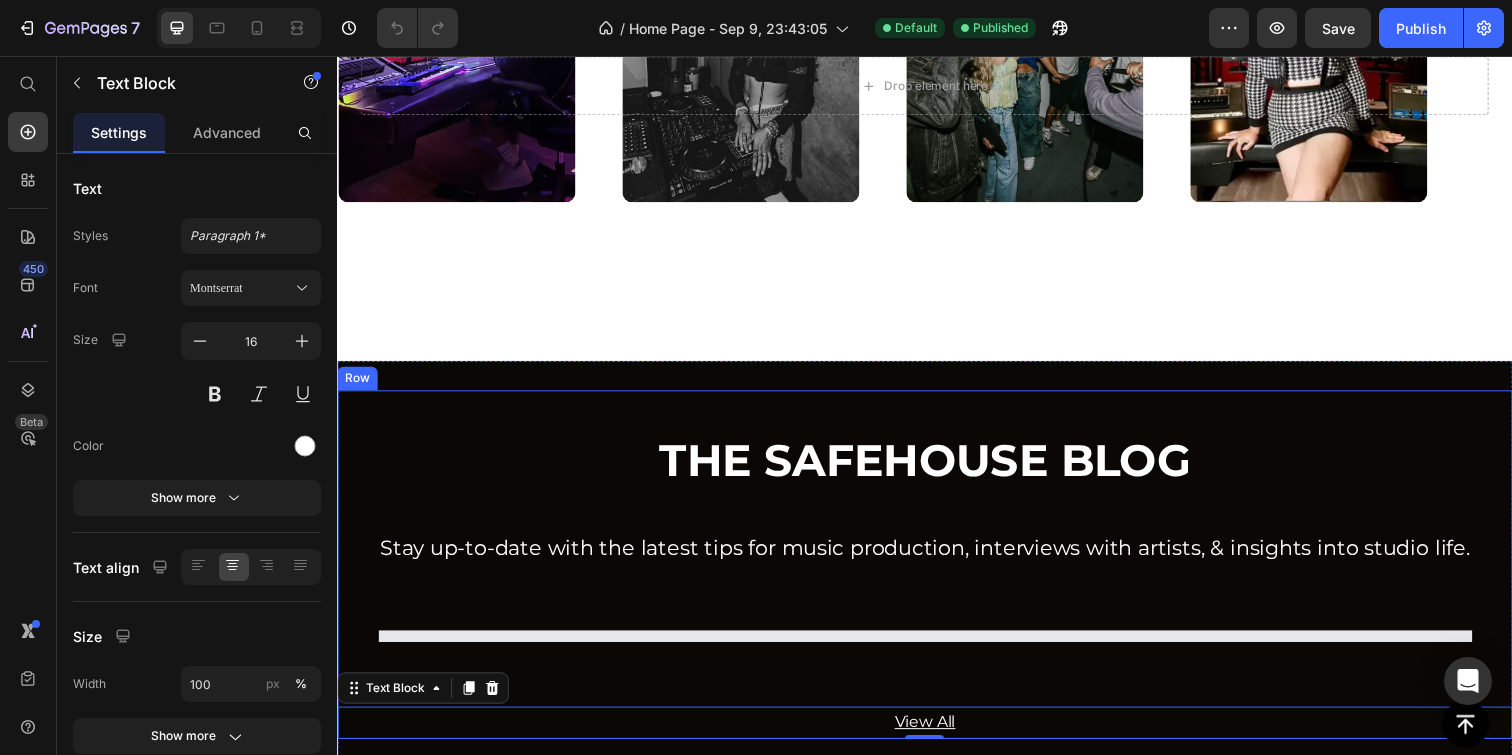 scroll, scrollTop: 3017, scrollLeft: 0, axis: vertical 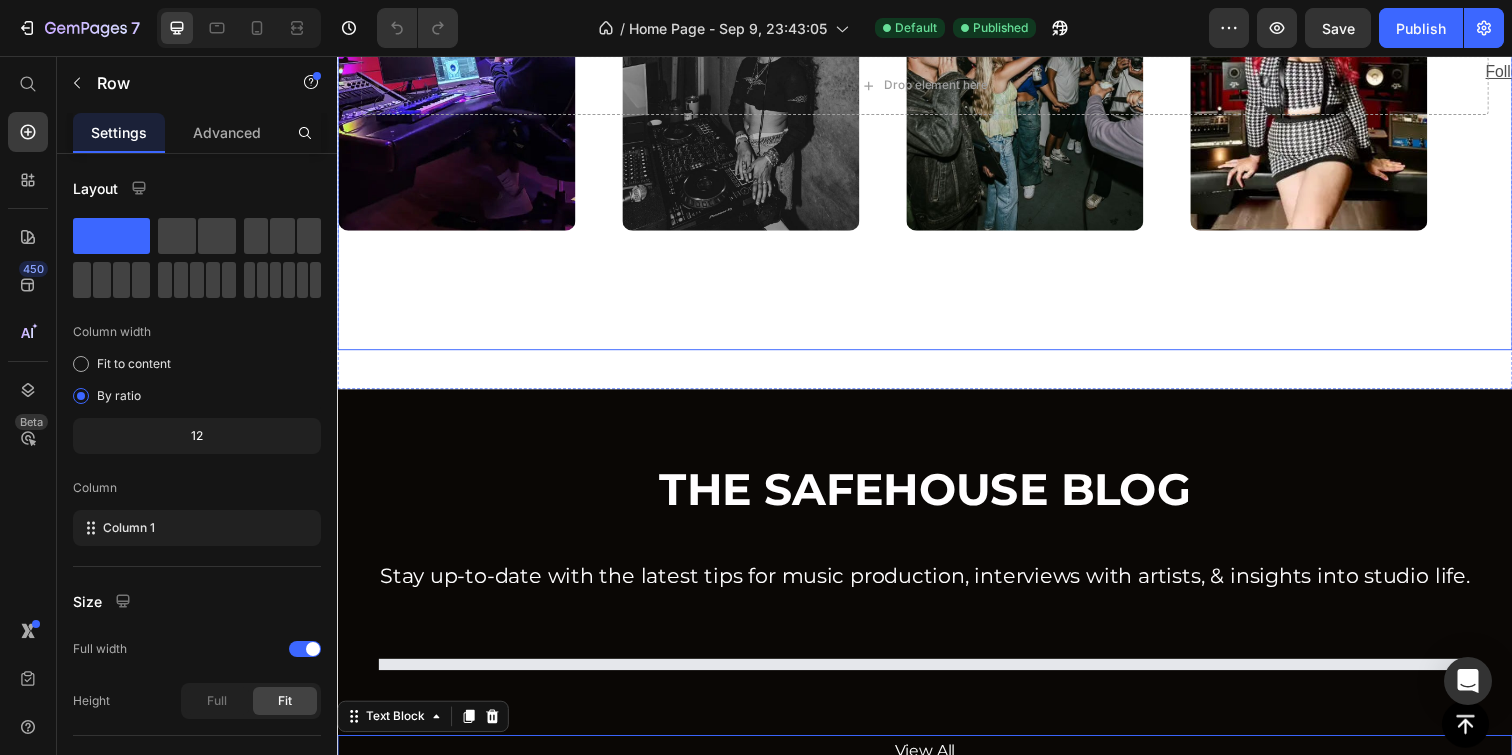 click on "Image Image Image Image Follow us @[USERNAME] Text Block Image Image Image Image Follow us @[USERNAME] Text Block Marquee" at bounding box center (937, 121) 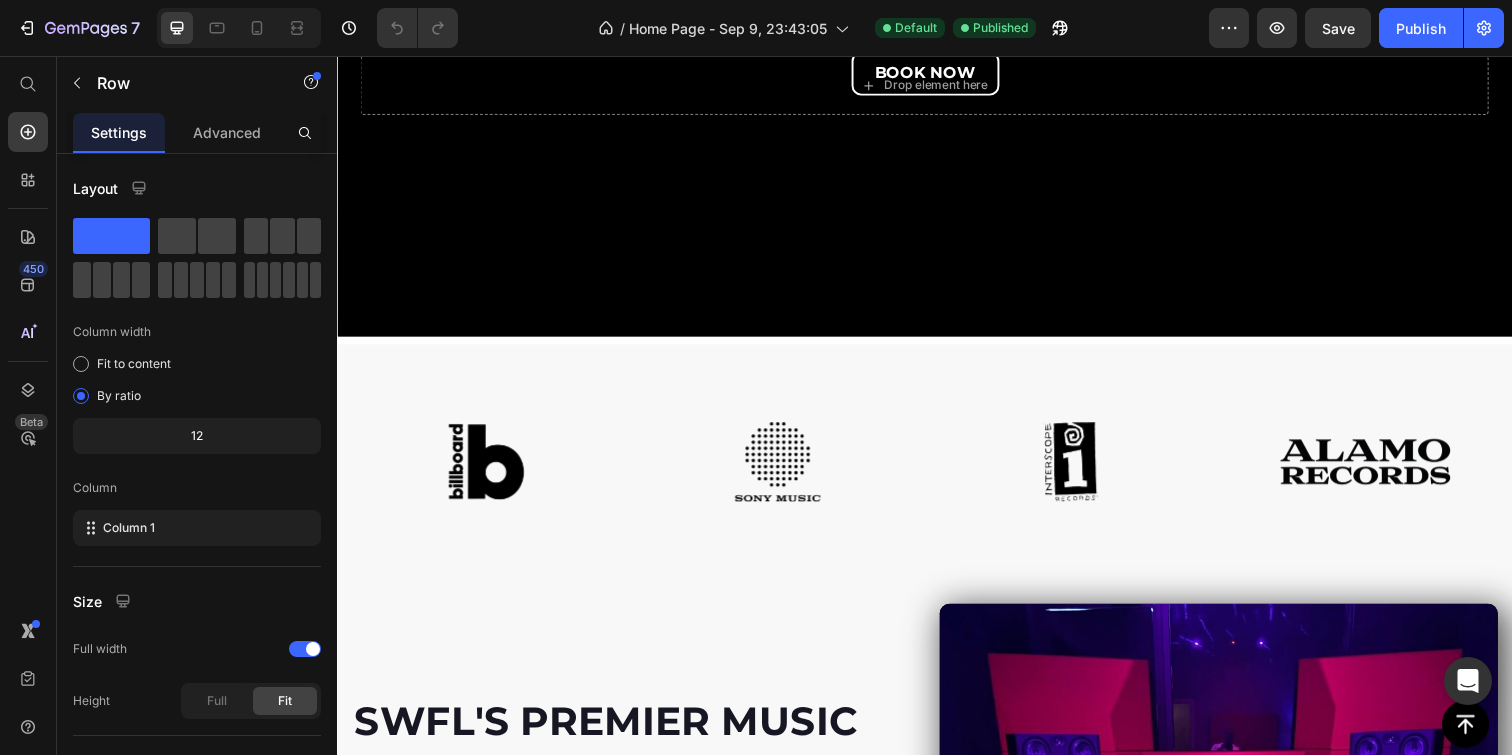 scroll, scrollTop: 0, scrollLeft: 0, axis: both 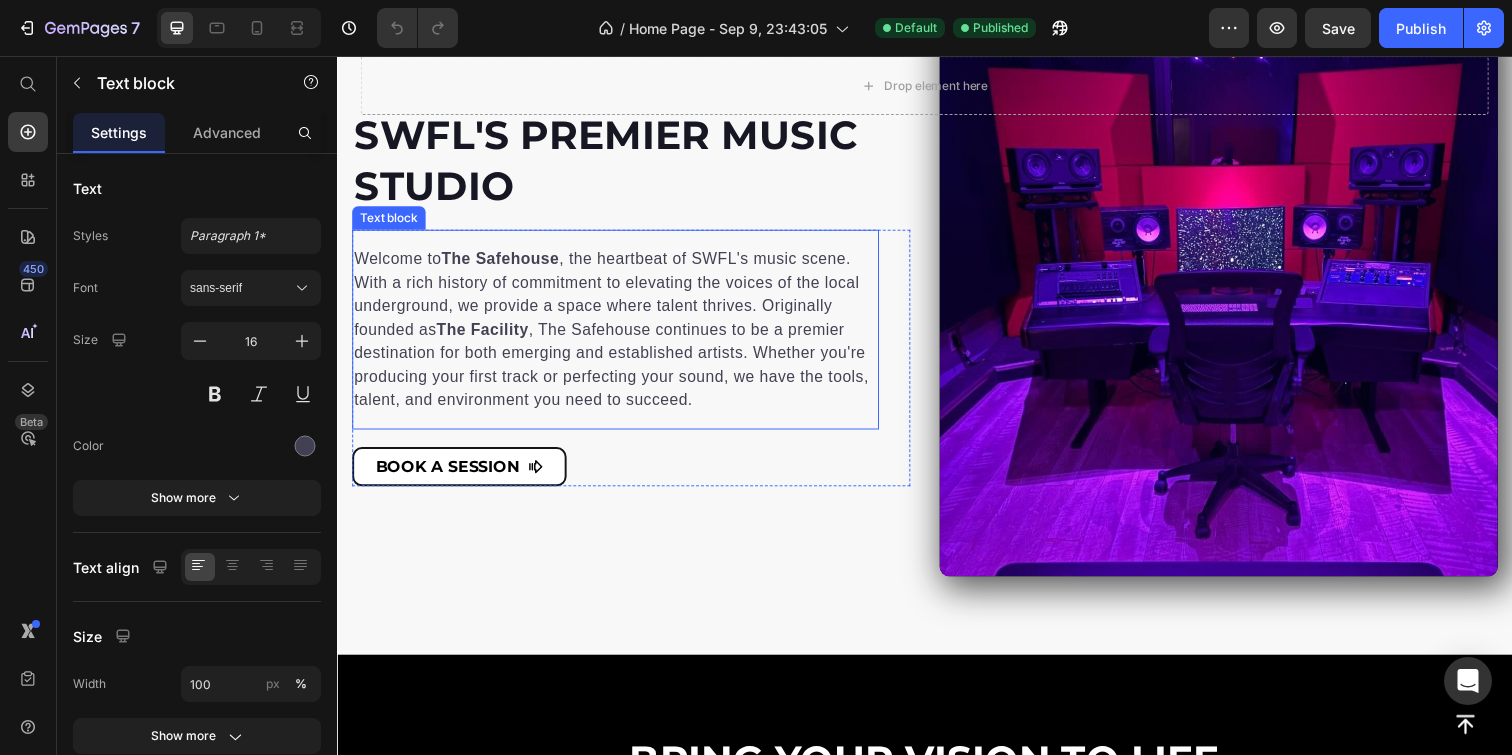 click on "Welcome to  The Safehouse , the heartbeat of SWFL's music scene. With a rich history of commitment to elevating the voices of the local underground, we provide a space where talent thrives. Originally founded as  The Facility , The Safehouse continues to be a premier destination for both emerging and established artists. Whether you're producing your first track or perfecting your sound, we have the tools, talent, and environment you need to succeed." at bounding box center [621, 335] 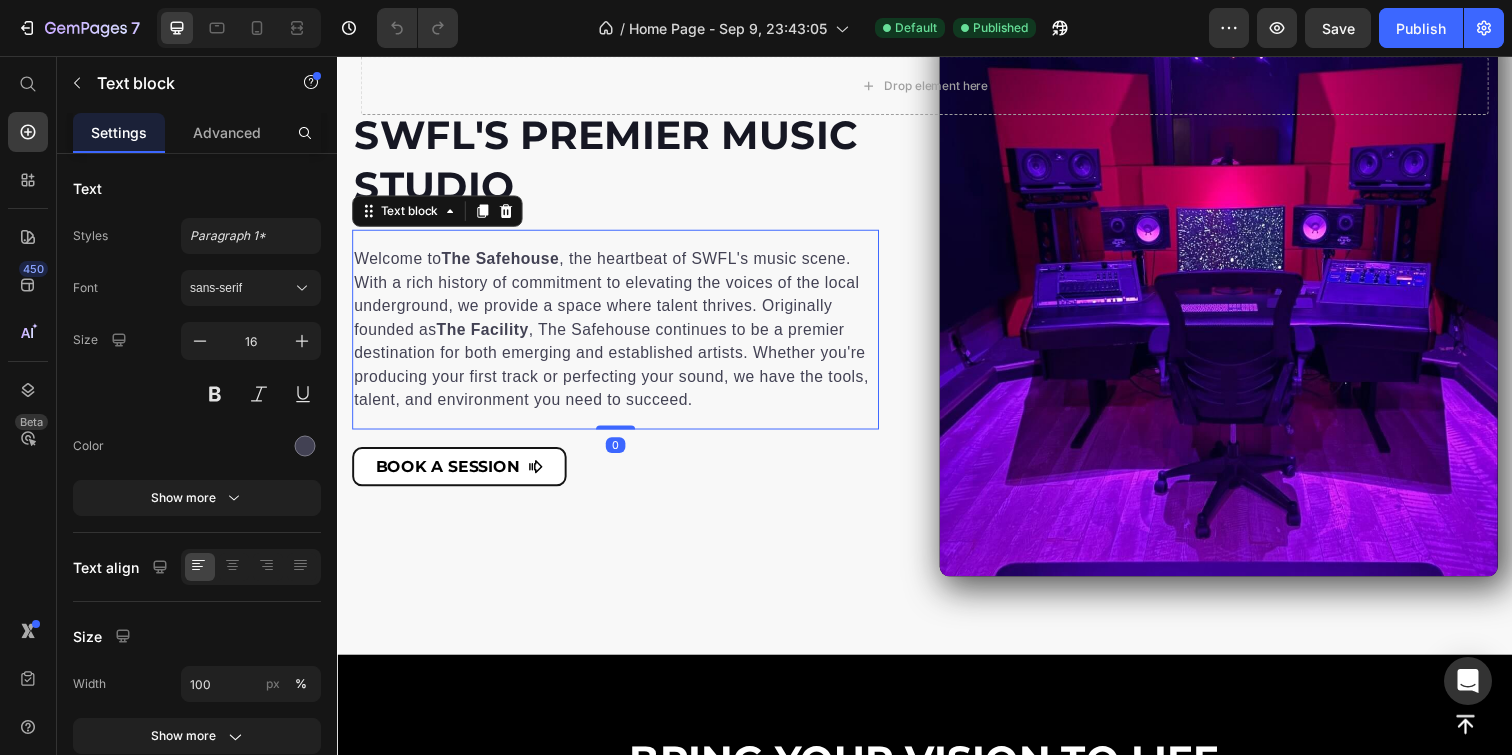 click on "Welcome to  The Safehouse , the heartbeat of SWFL's music scene. With a rich history of commitment to elevating the voices of the local underground, we provide a space where talent thrives. Originally founded as  The Facility , The Safehouse continues to be a premier destination for both emerging and established artists. Whether you're producing your first track or perfecting your sound, we have the tools, talent, and environment you need to succeed." at bounding box center [621, 335] 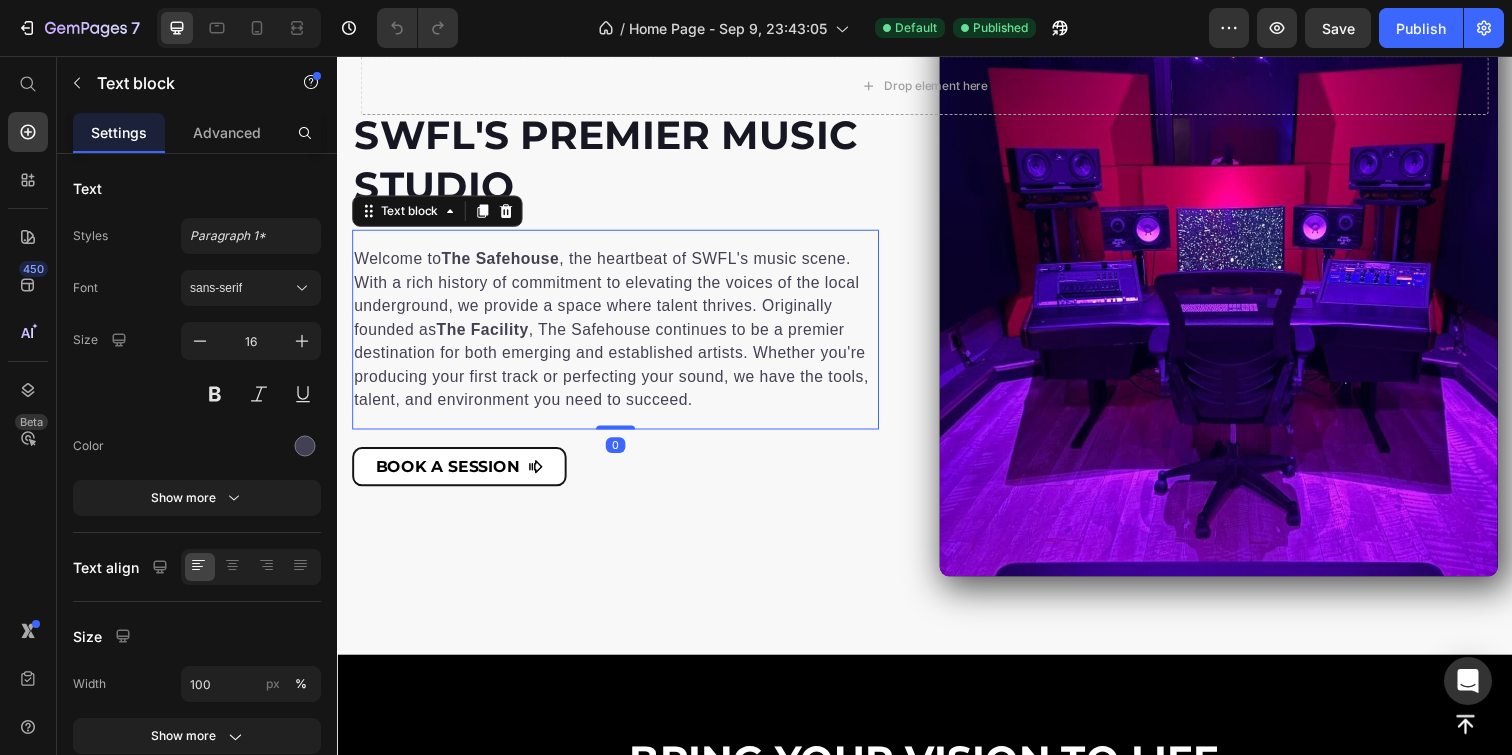 click on "Welcome to  The Safehouse , the heartbeat of SWFL's music scene. With a rich history of commitment to elevating the voices of the local underground, we provide a space where talent thrives. Originally founded as  The Facility , The Safehouse continues to be a premier destination for both emerging and established artists. Whether you're producing your first track or perfecting your sound, we have the tools, talent, and environment you need to succeed." at bounding box center (621, 335) 